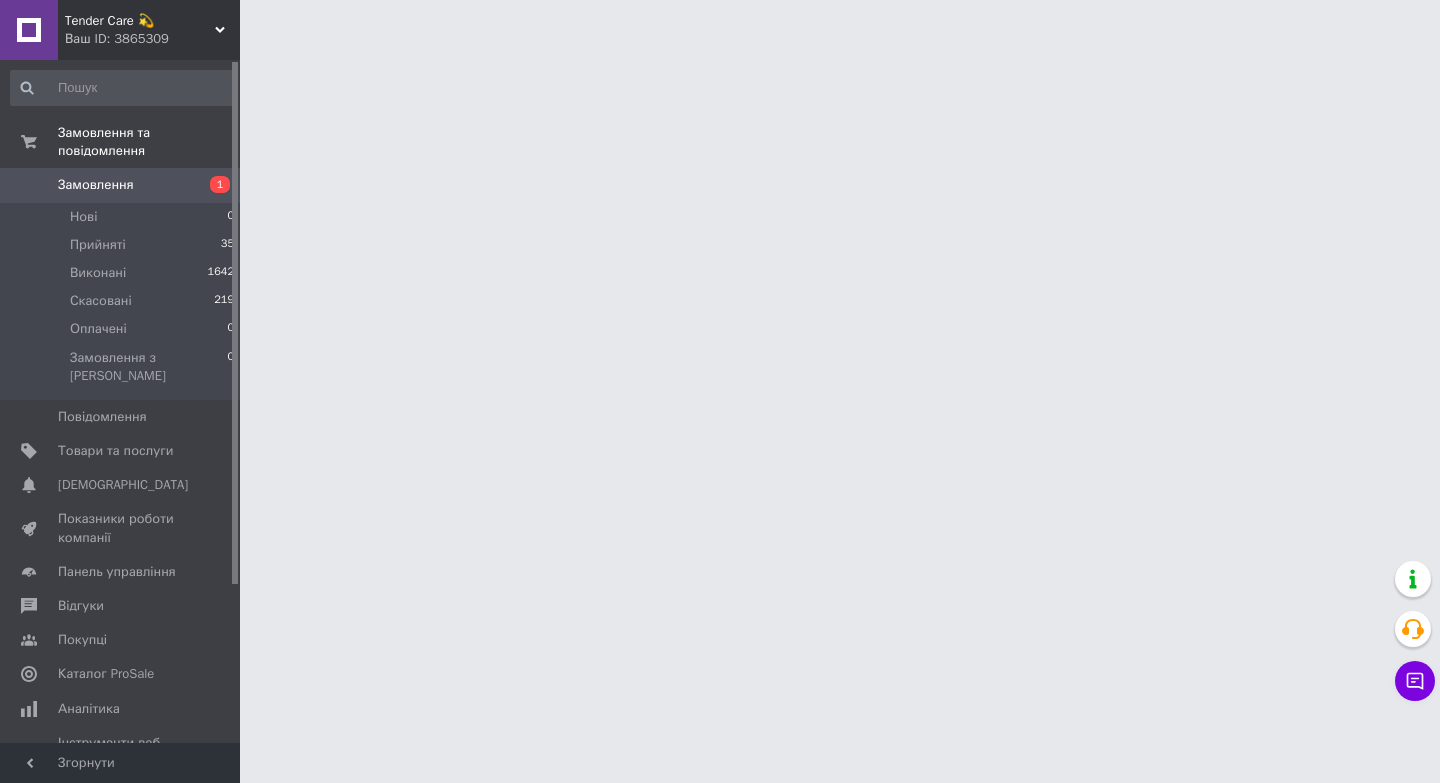 scroll, scrollTop: 0, scrollLeft: 0, axis: both 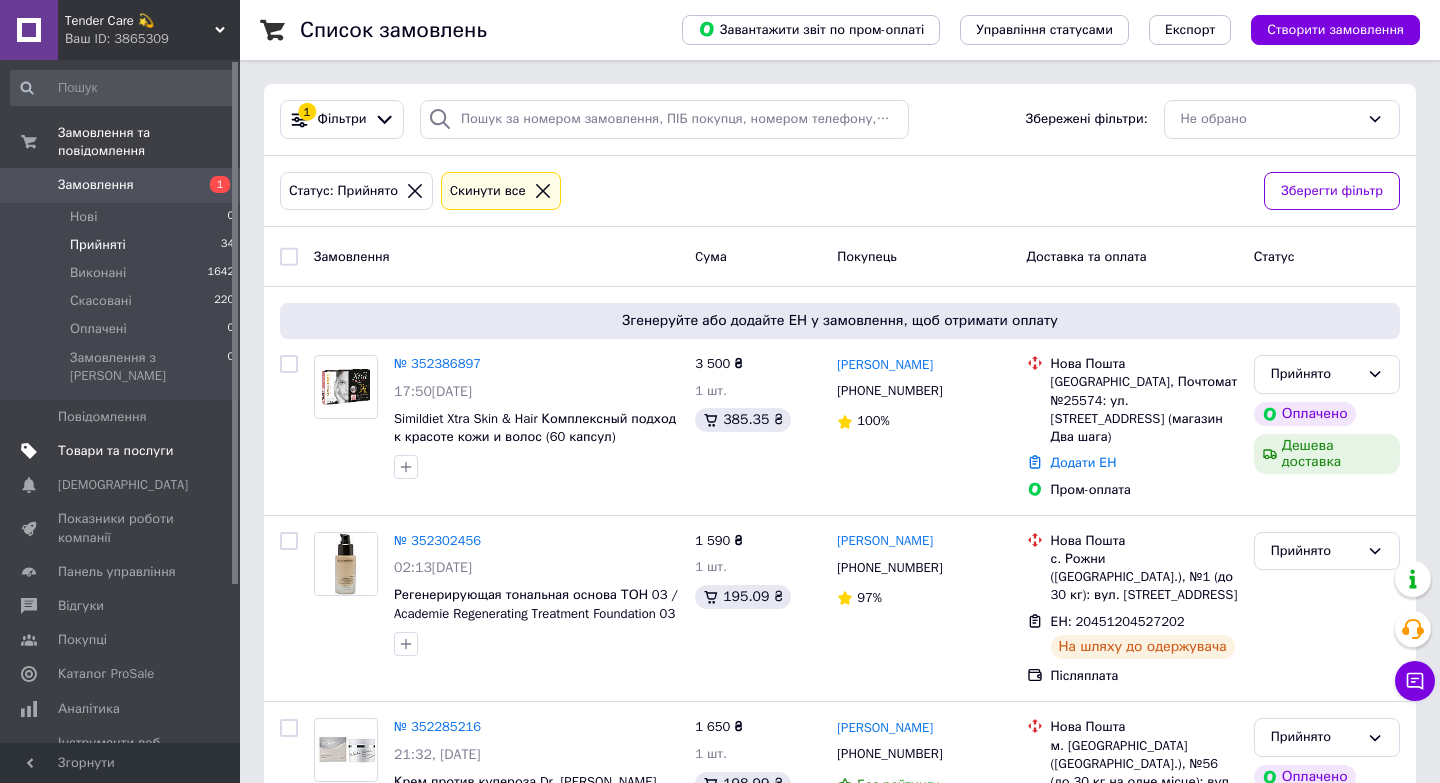 click on "Товари та послуги" at bounding box center (115, 451) 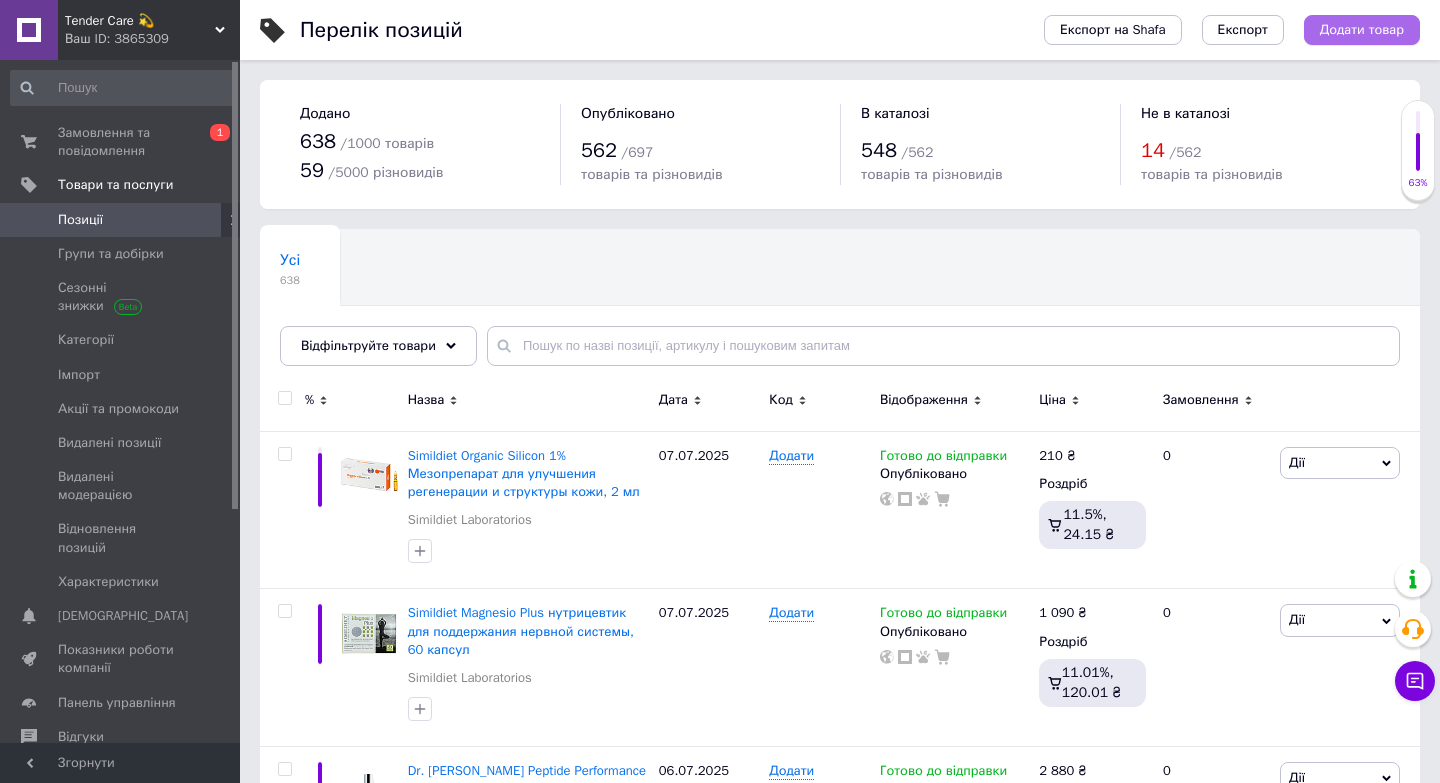 click on "Додати товар" at bounding box center (1362, 30) 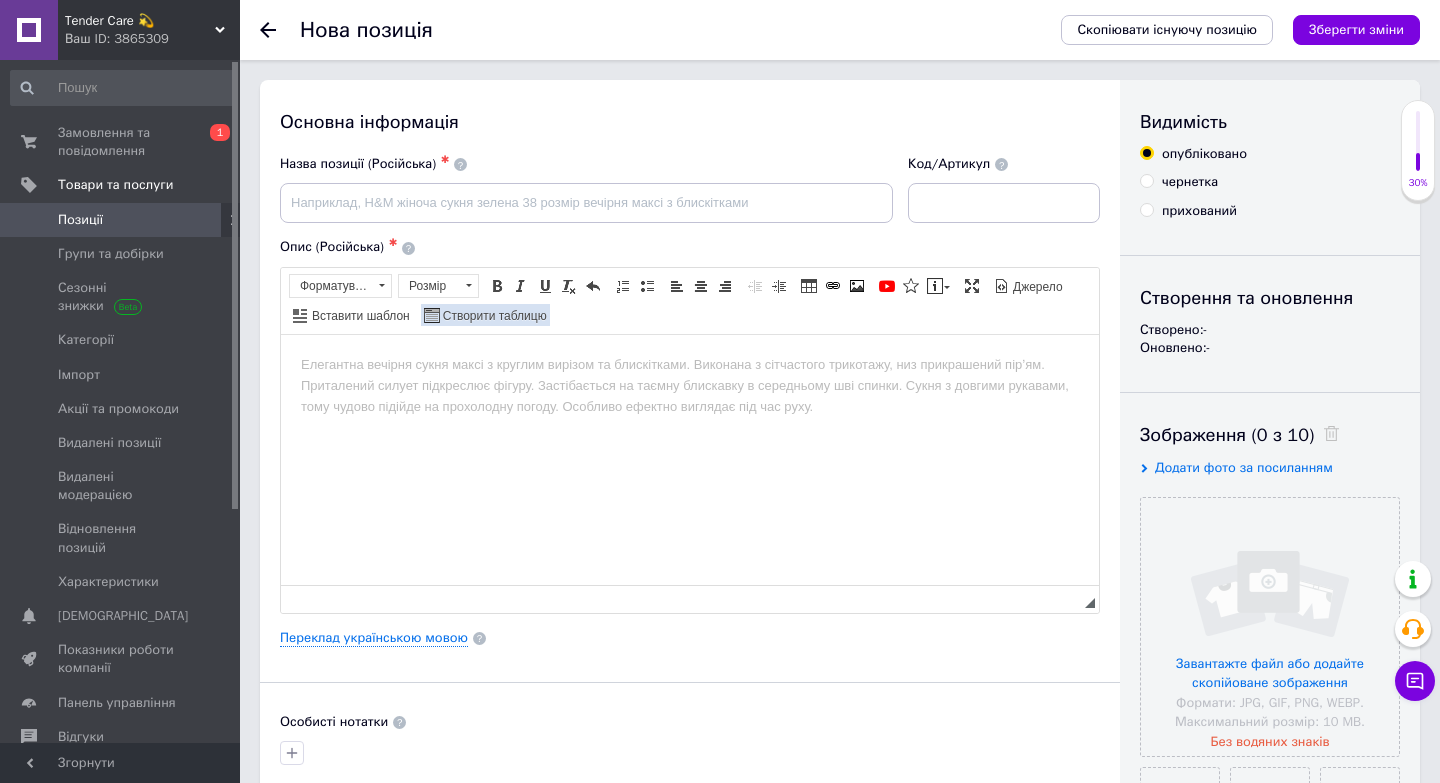 scroll, scrollTop: 0, scrollLeft: 0, axis: both 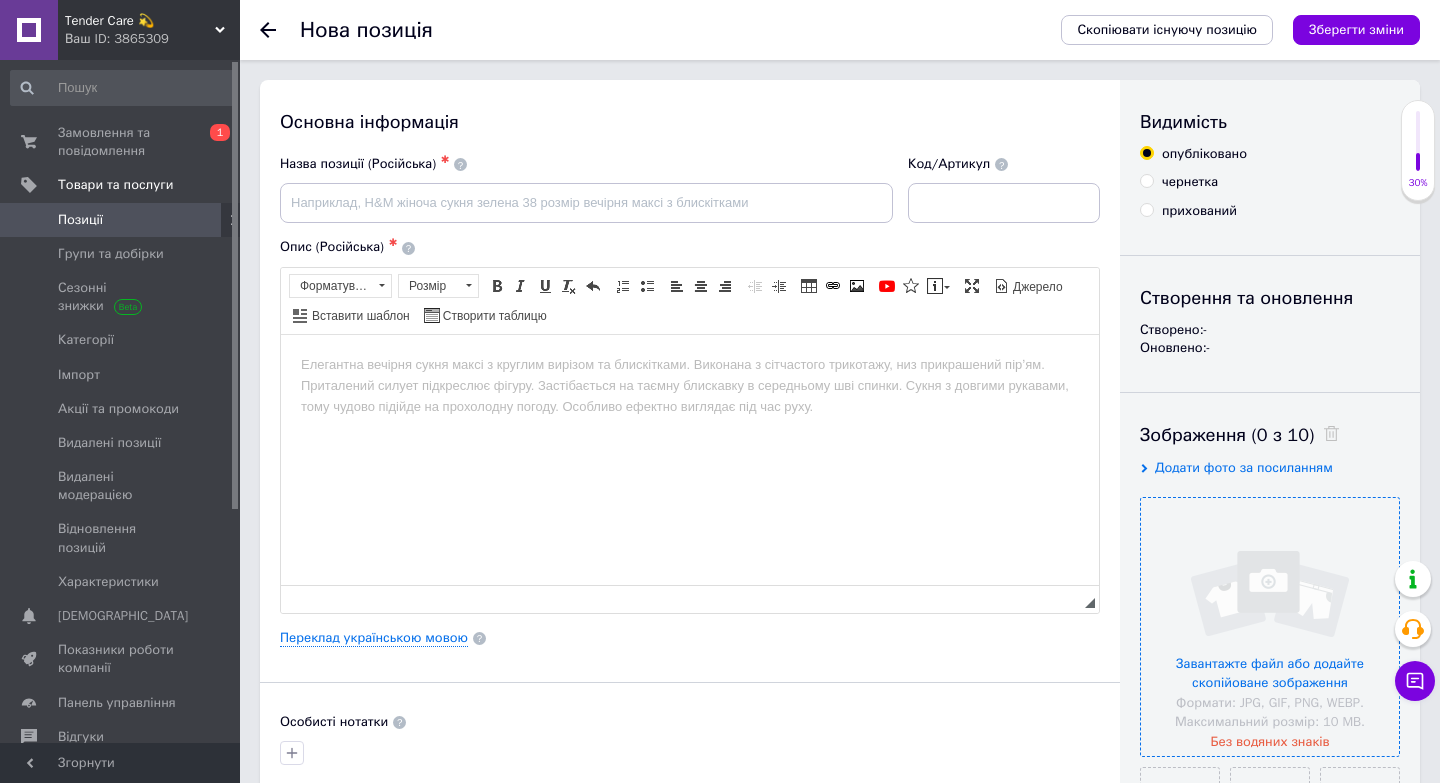 click at bounding box center (1270, 627) 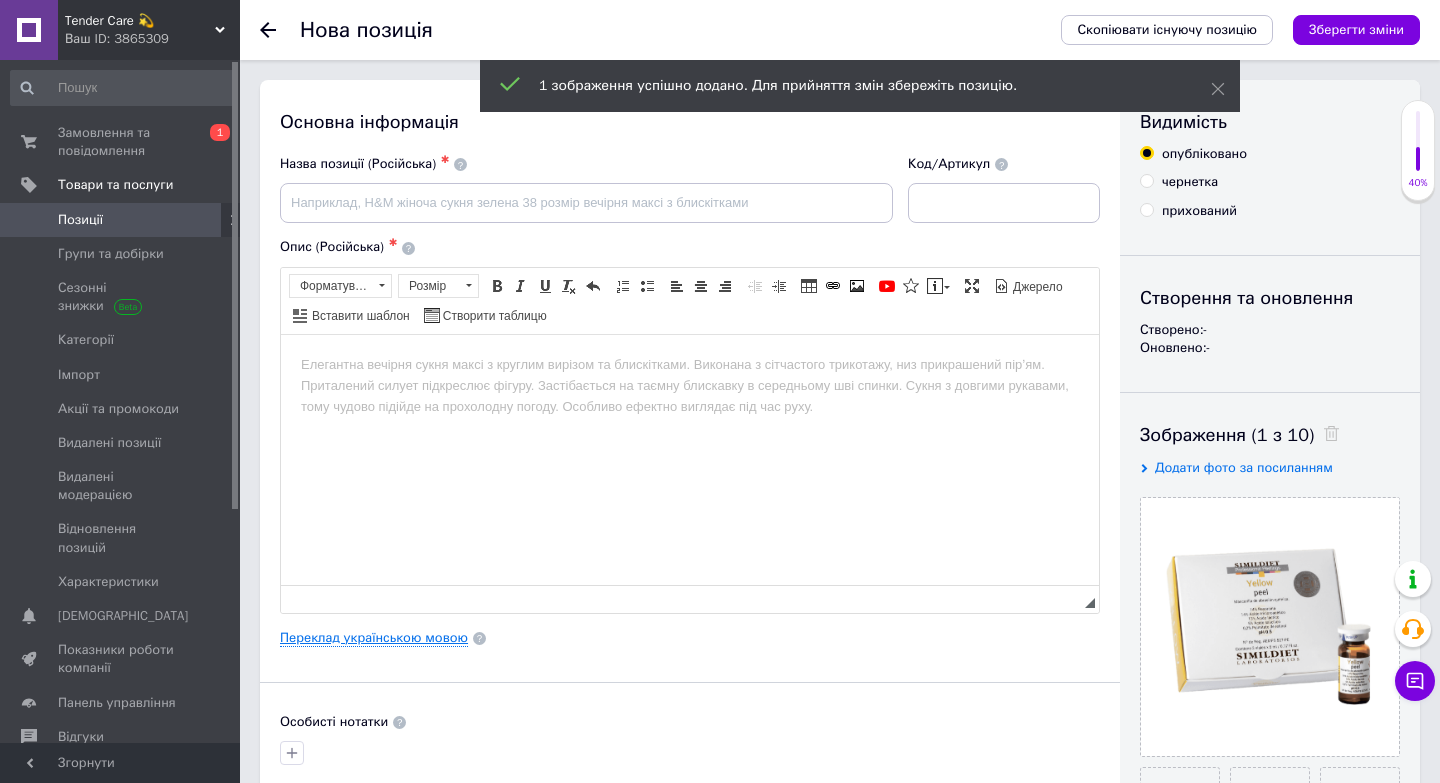 click on "Переклад українською мовою" at bounding box center (374, 638) 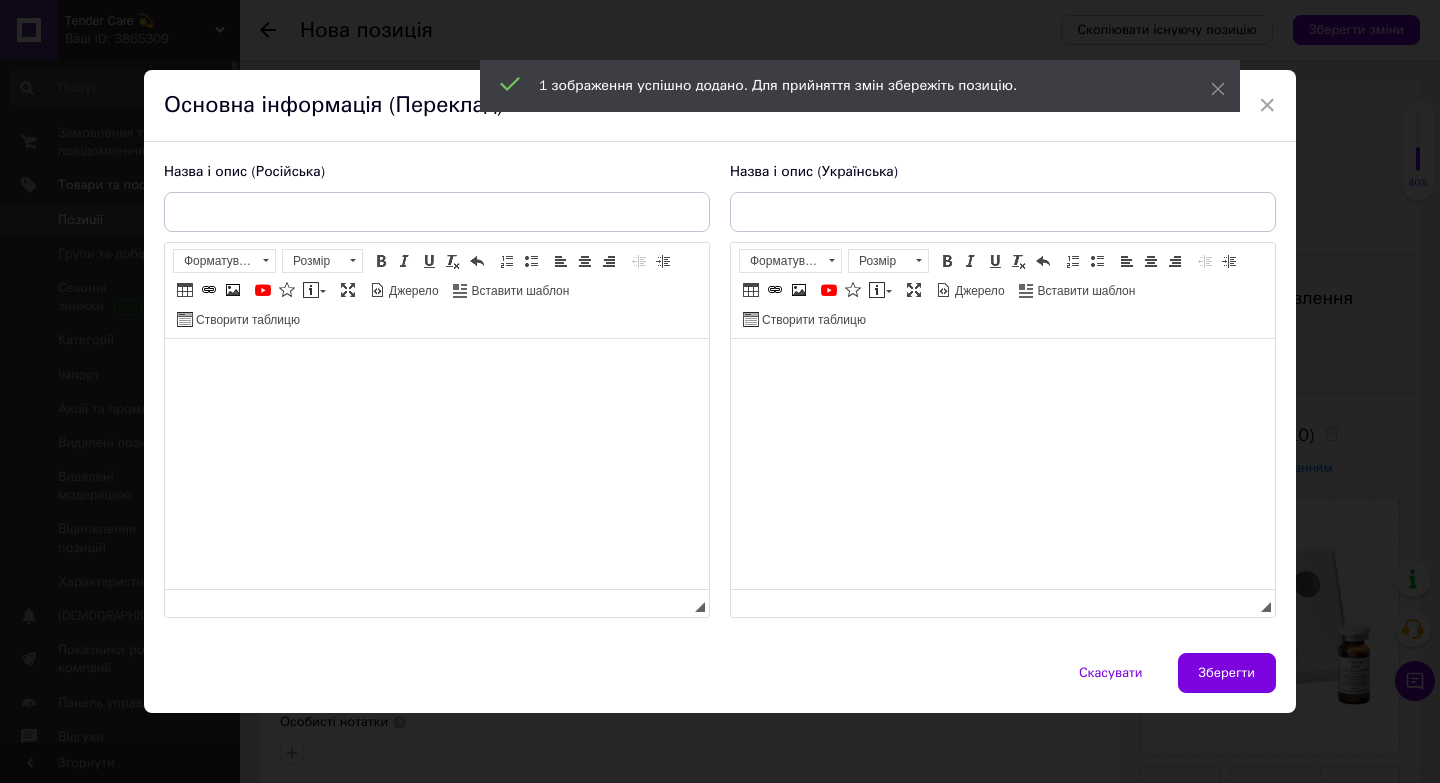 scroll, scrollTop: 0, scrollLeft: 0, axis: both 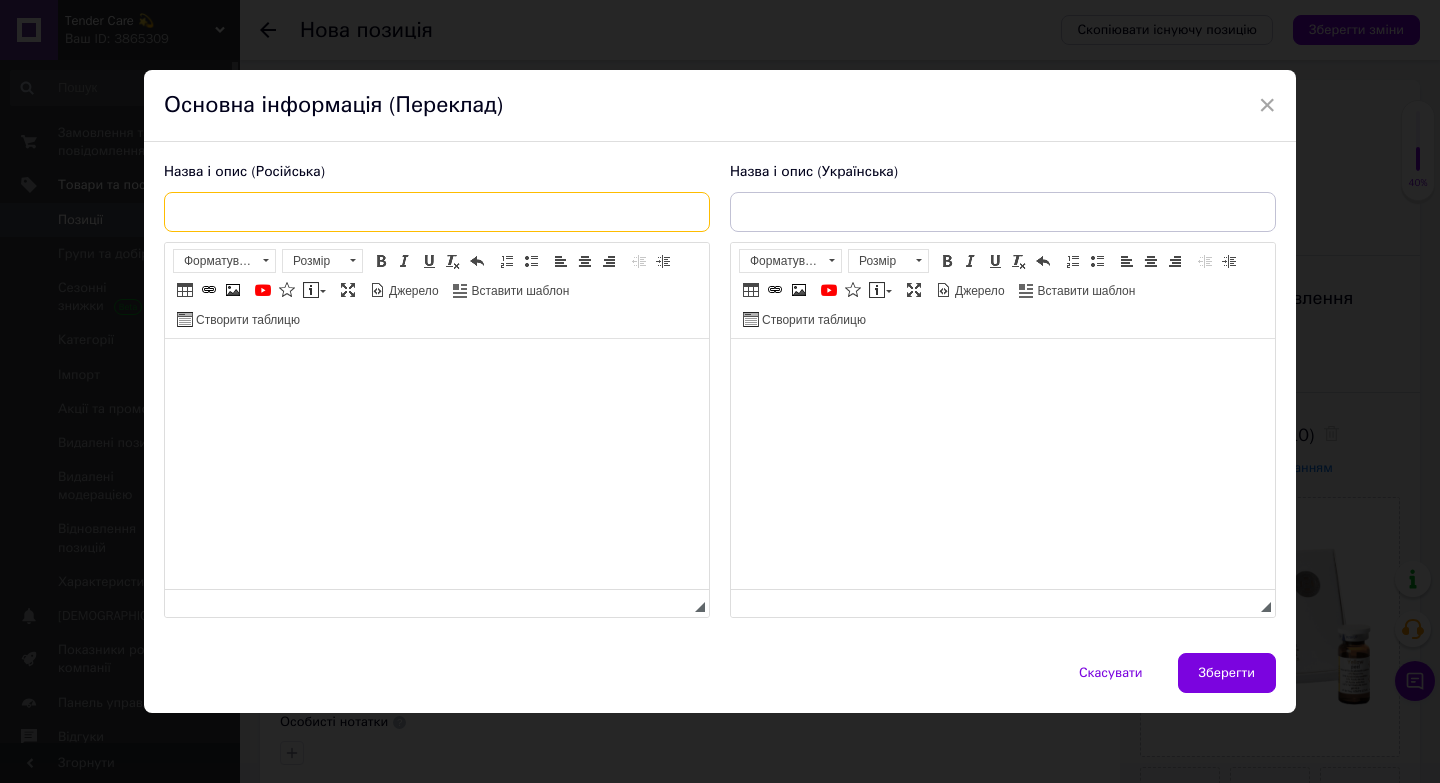 click at bounding box center (437, 212) 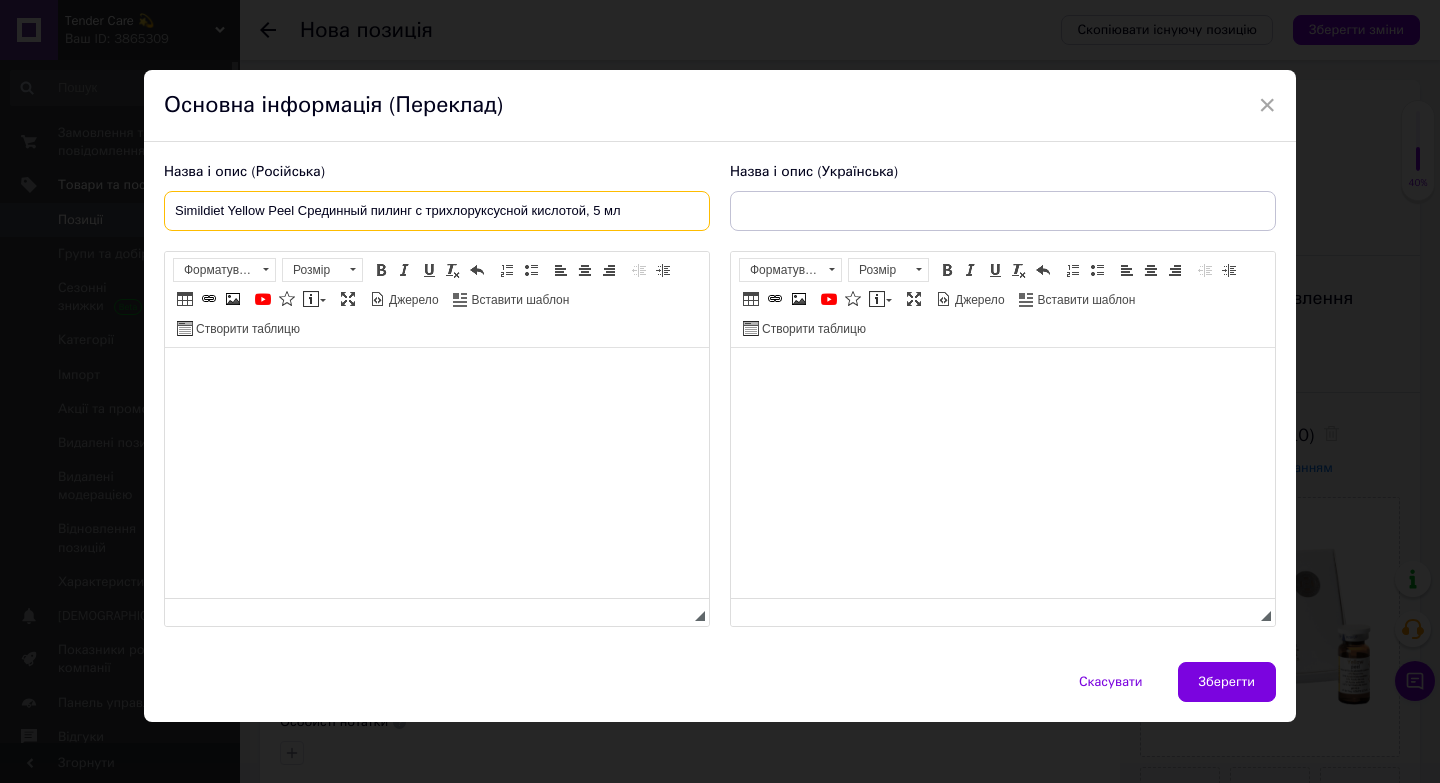 type on "Simildiet Yellow Peel Срединный пилинг с трихлоруксусной кислотой, 5 мл" 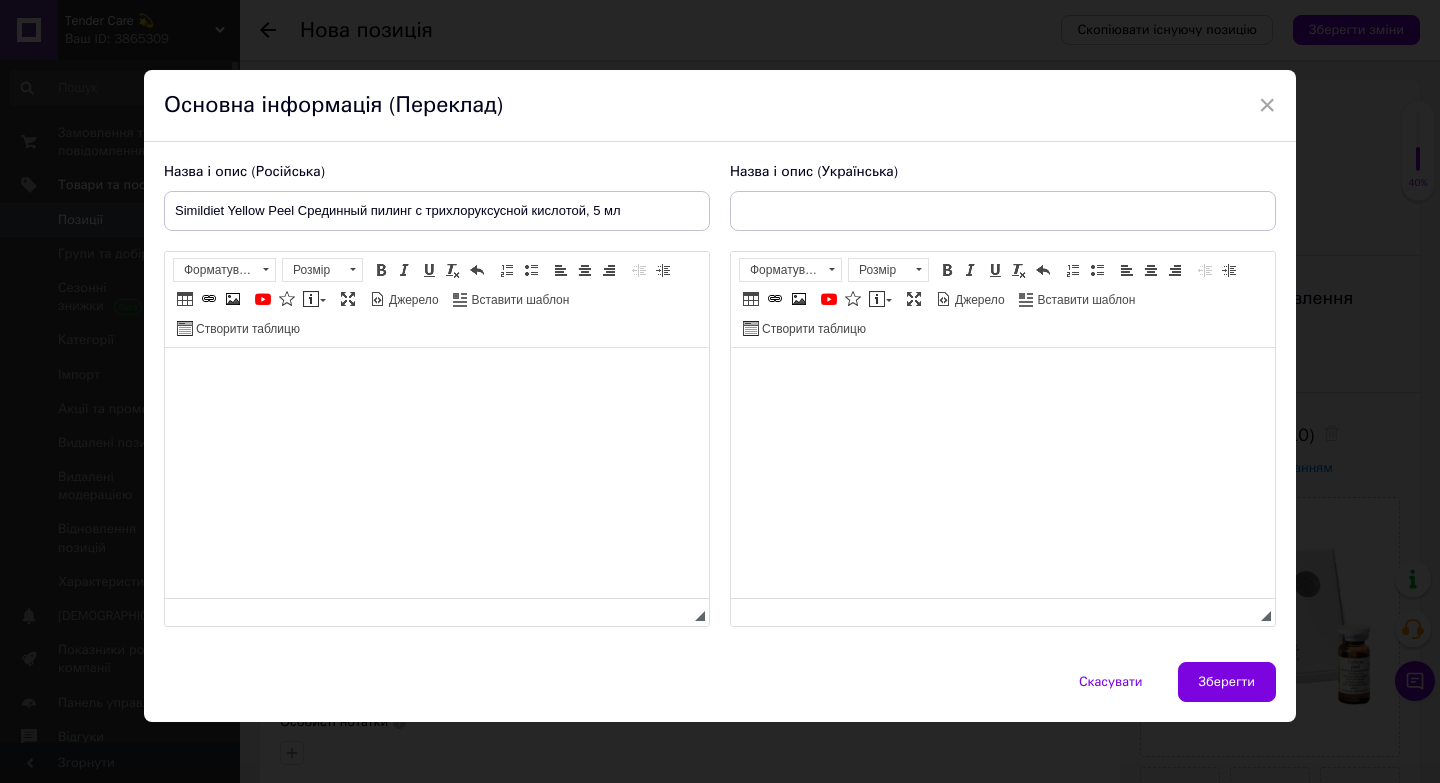 click at bounding box center (437, 378) 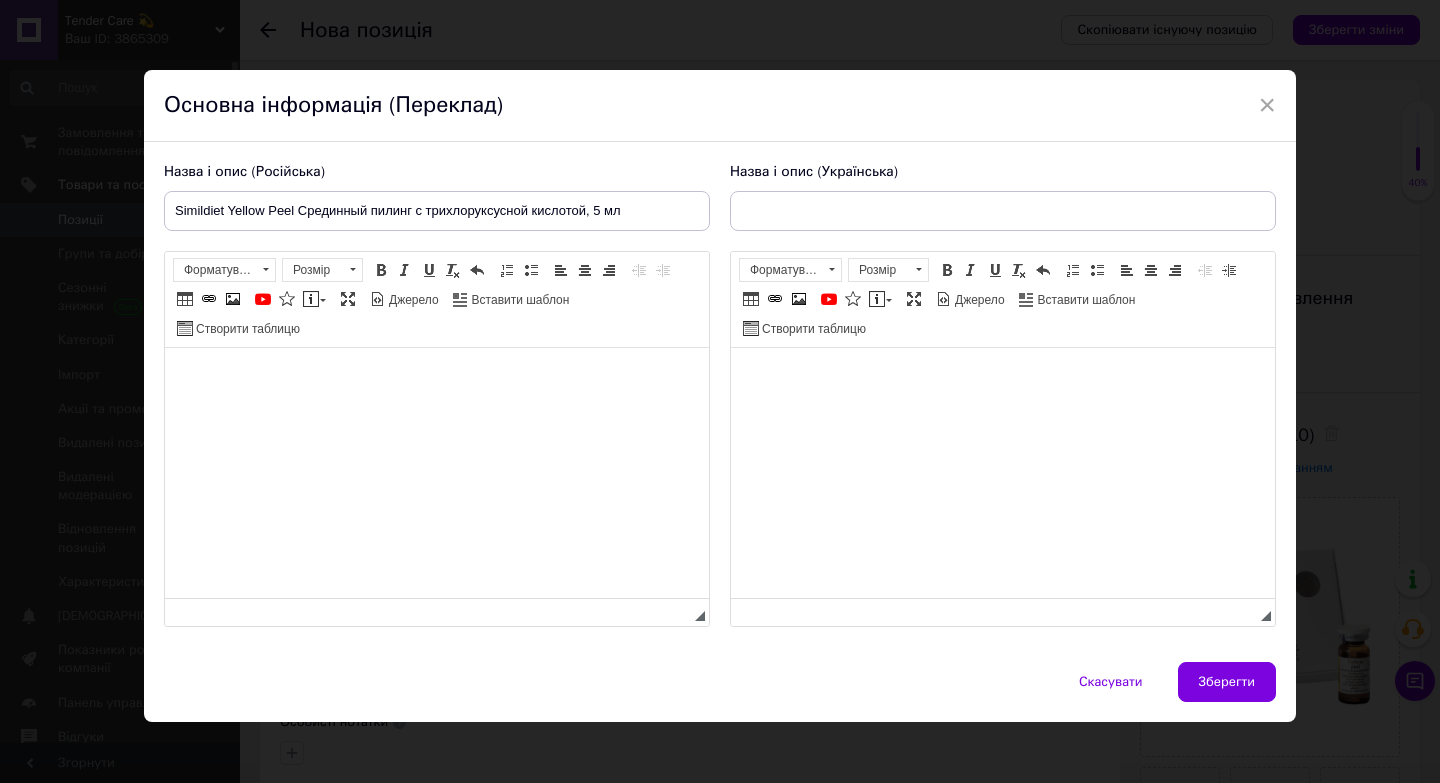 scroll, scrollTop: 356, scrollLeft: 0, axis: vertical 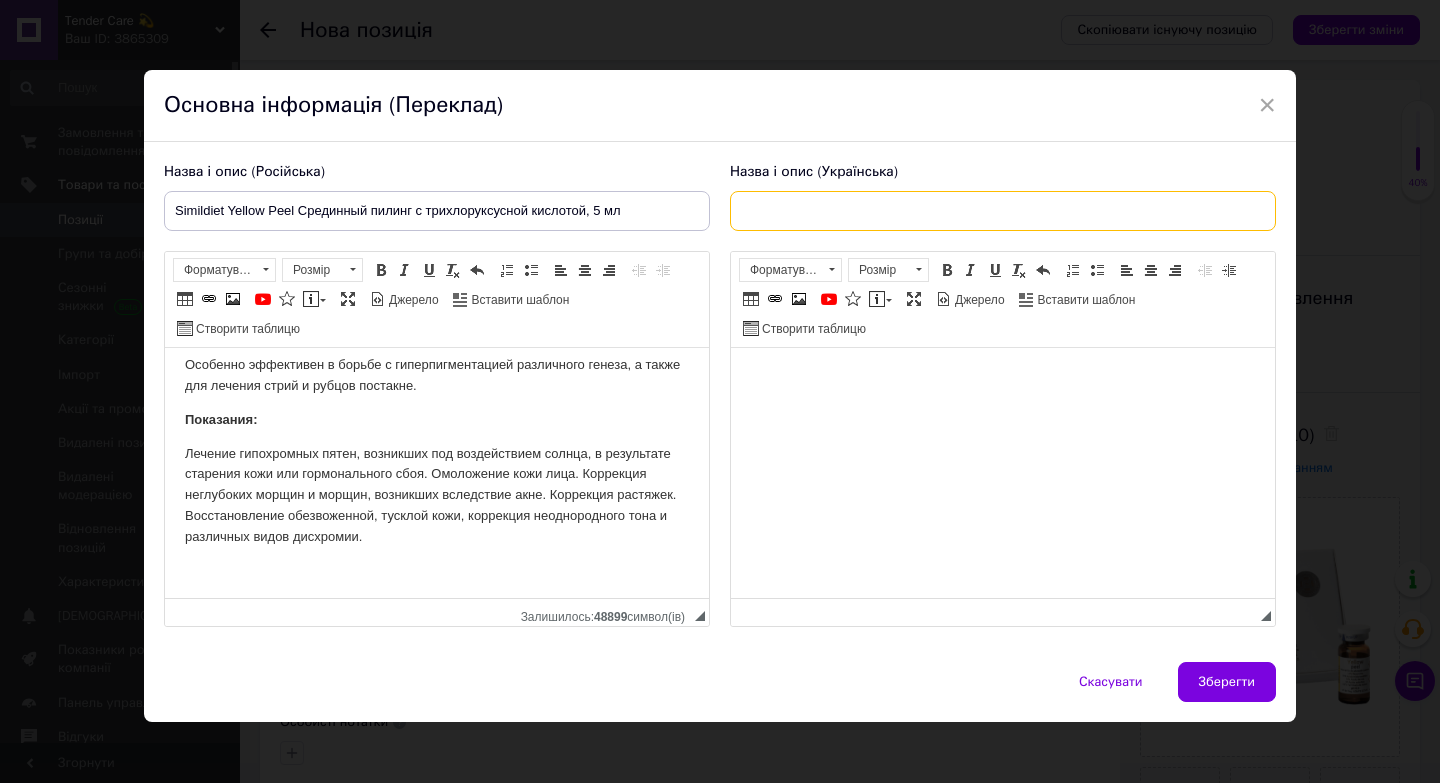 click at bounding box center (1003, 211) 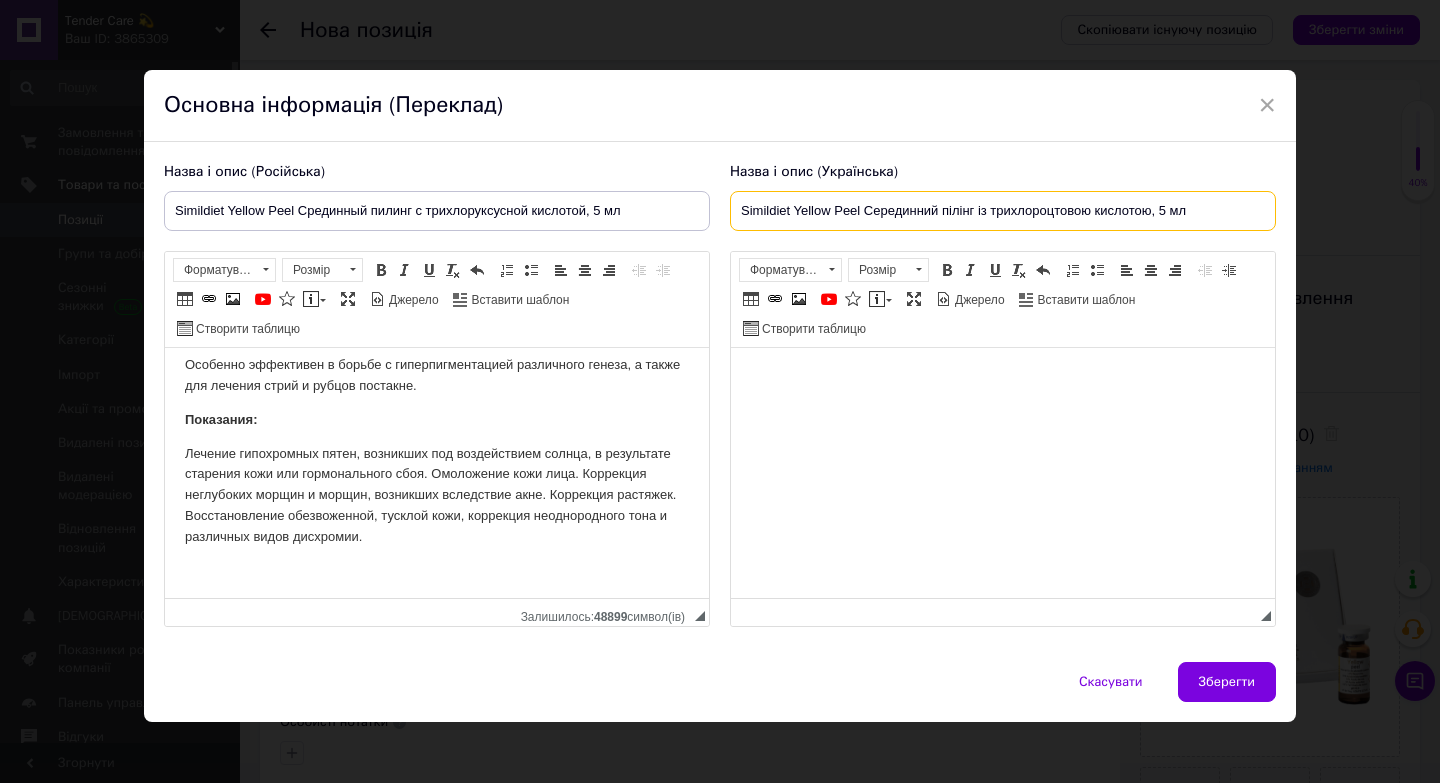 type on "Simildiet Yellow Peel Серединний пілінг із трихлороцтовою кислотою, 5 мл" 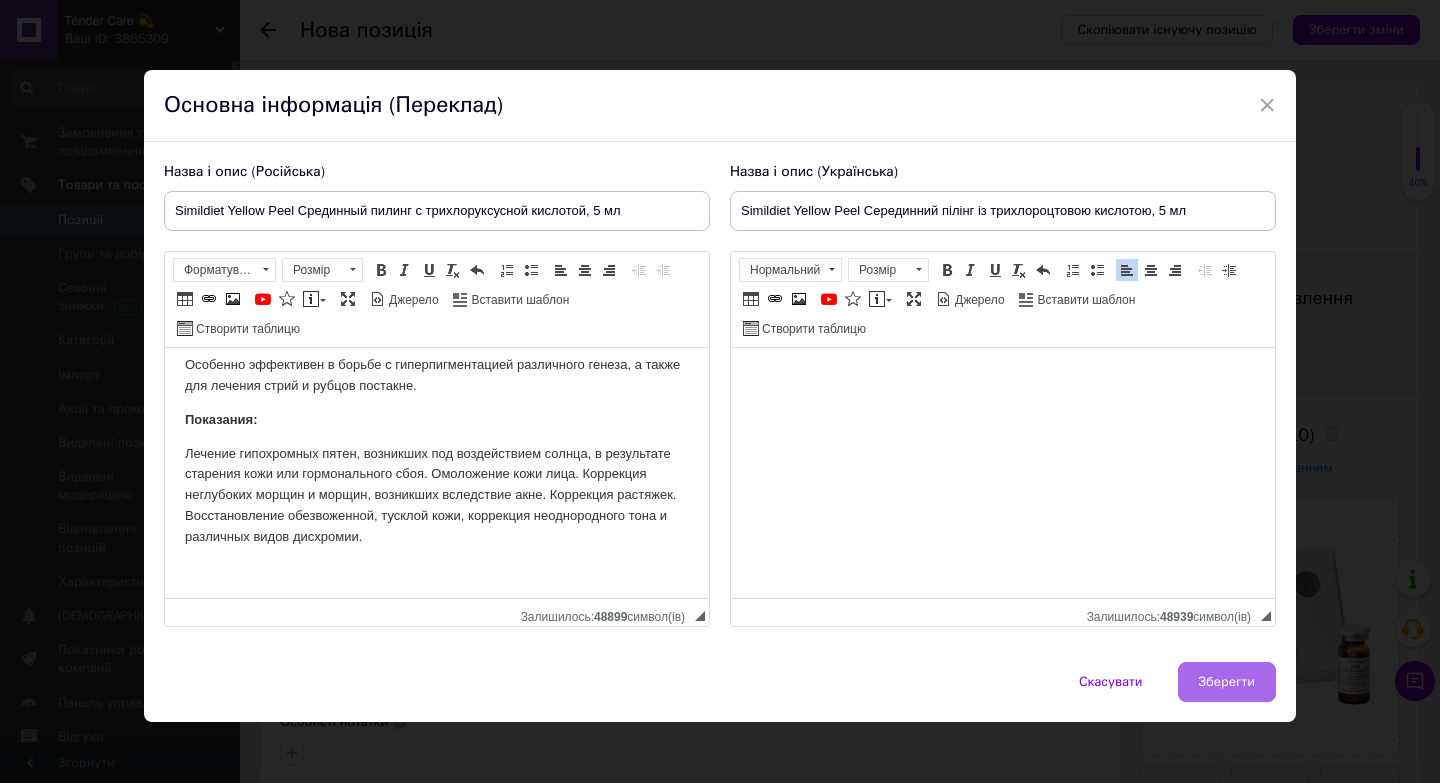 click on "Зберегти" at bounding box center [1227, 682] 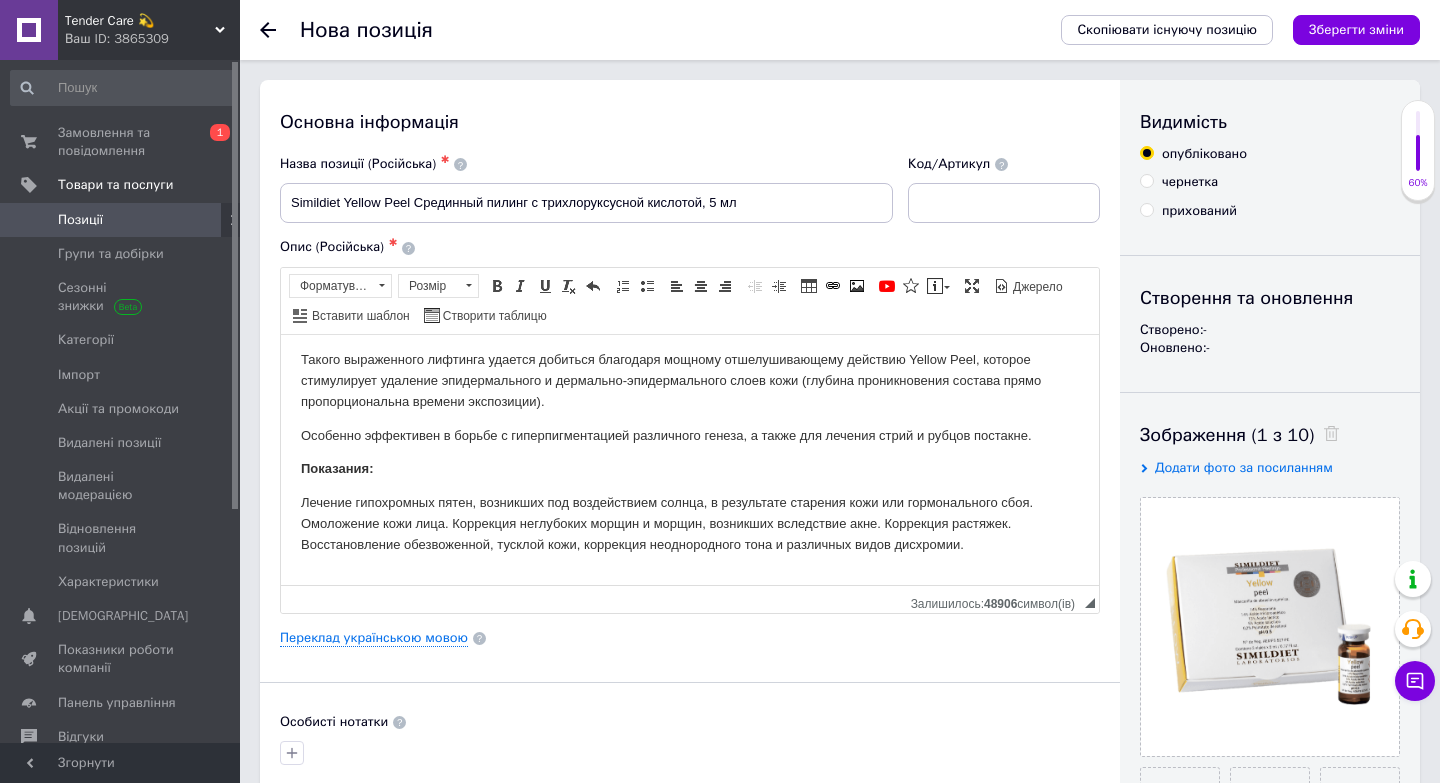 scroll, scrollTop: 276, scrollLeft: 0, axis: vertical 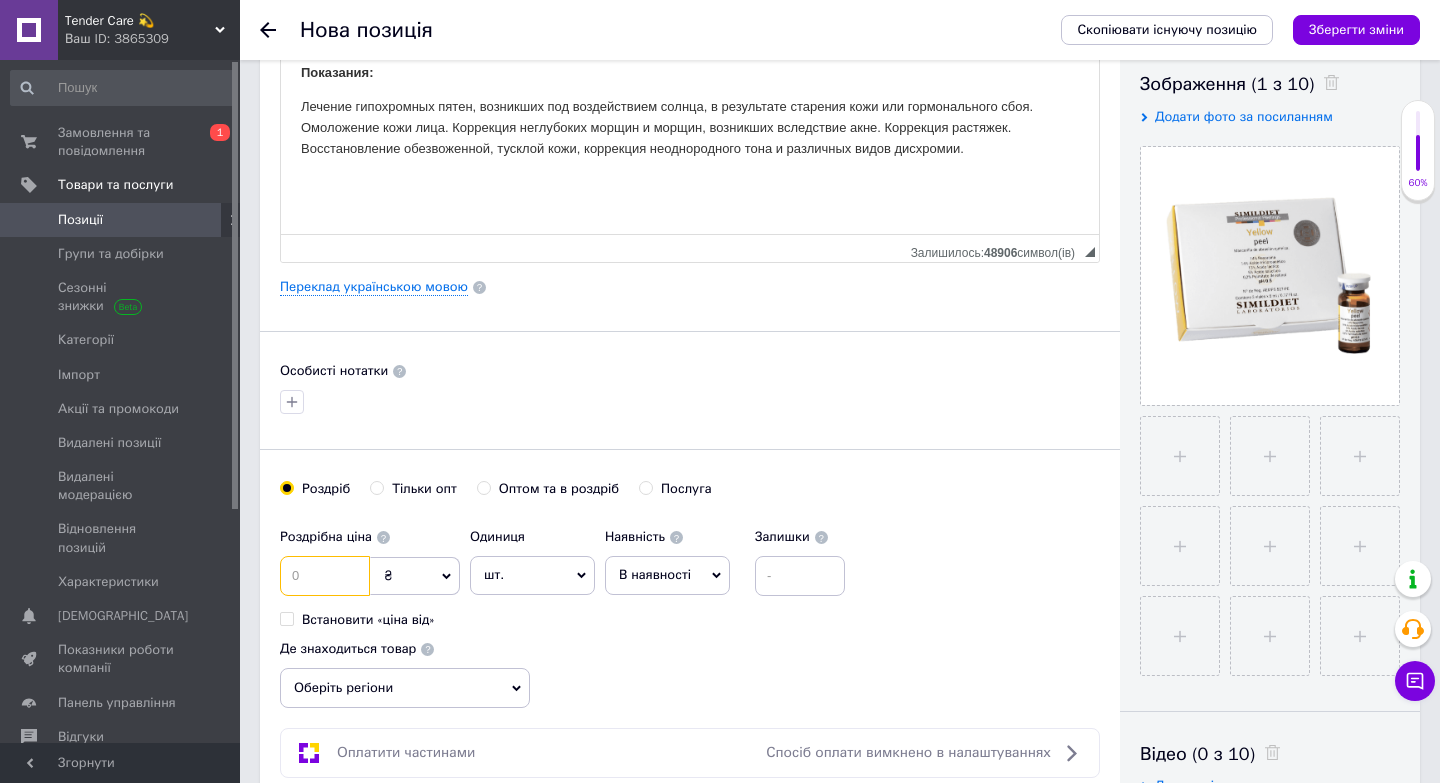 click at bounding box center (325, 576) 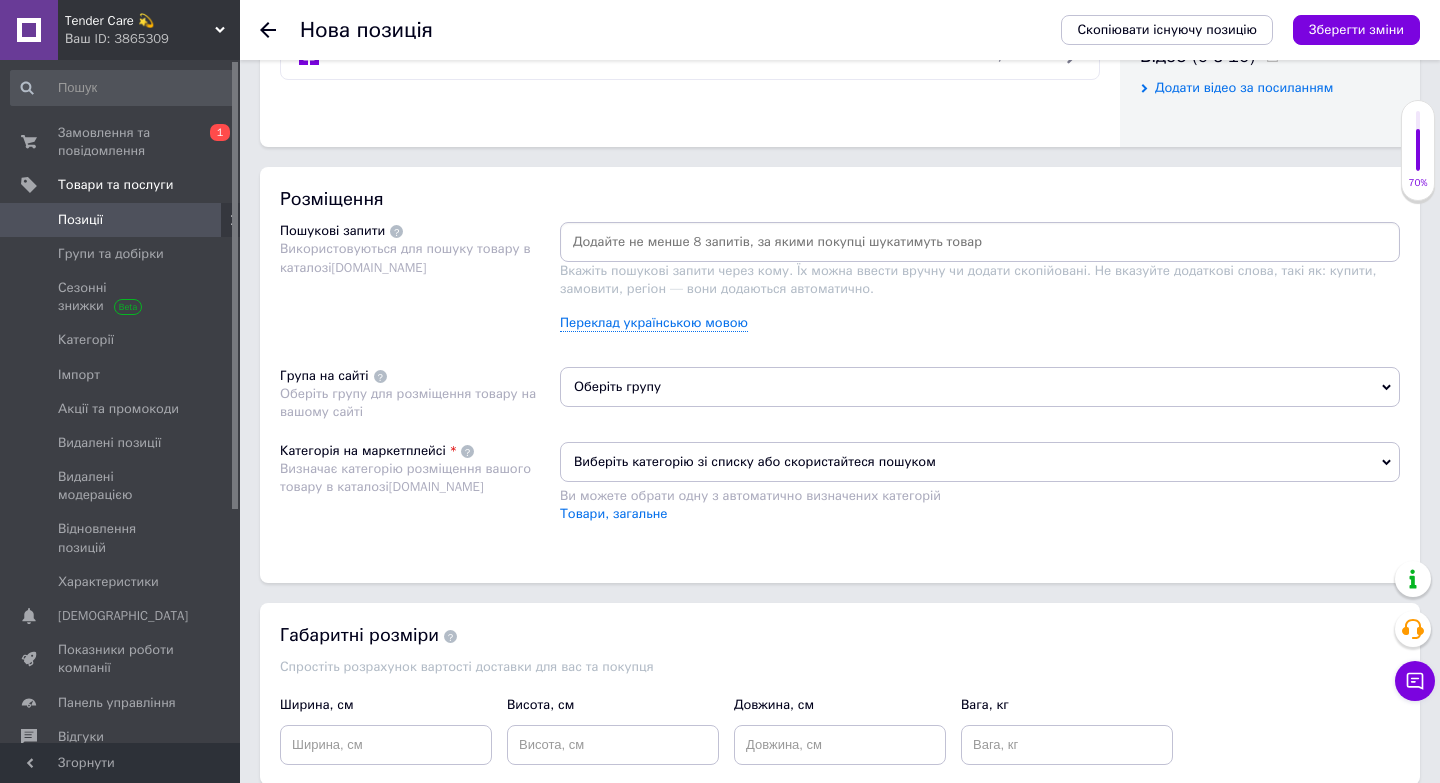 scroll, scrollTop: 1074, scrollLeft: 0, axis: vertical 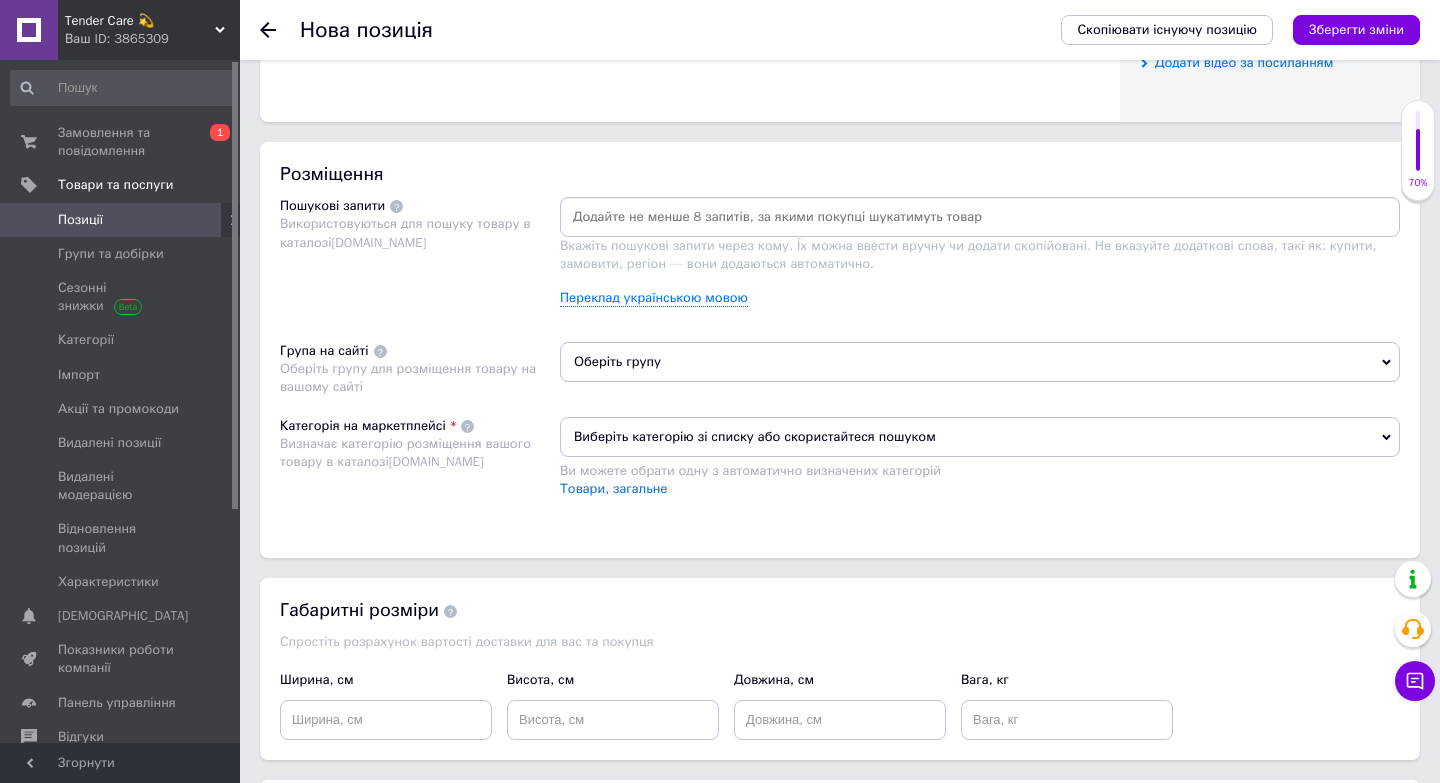 type on "1145" 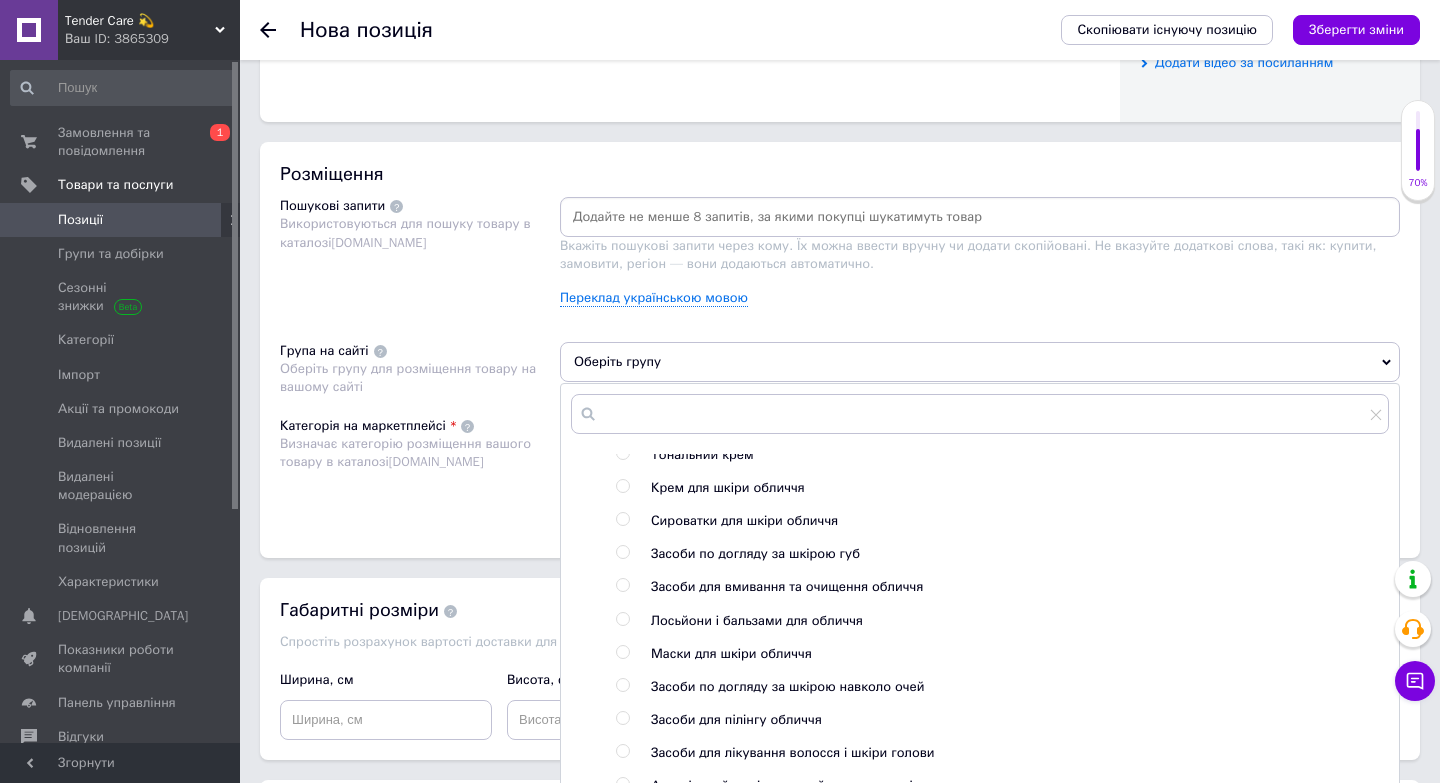 scroll, scrollTop: 0, scrollLeft: 0, axis: both 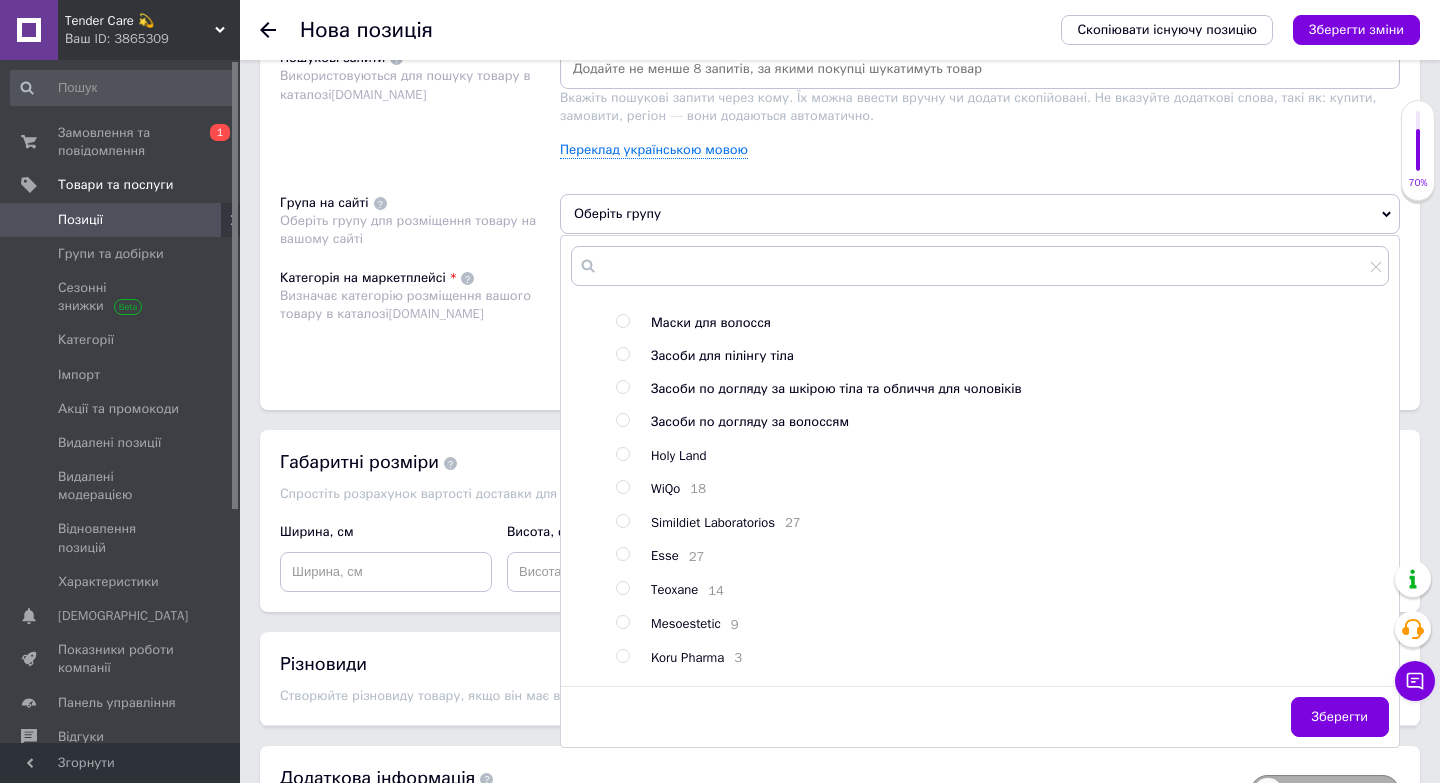 click at bounding box center [622, 521] 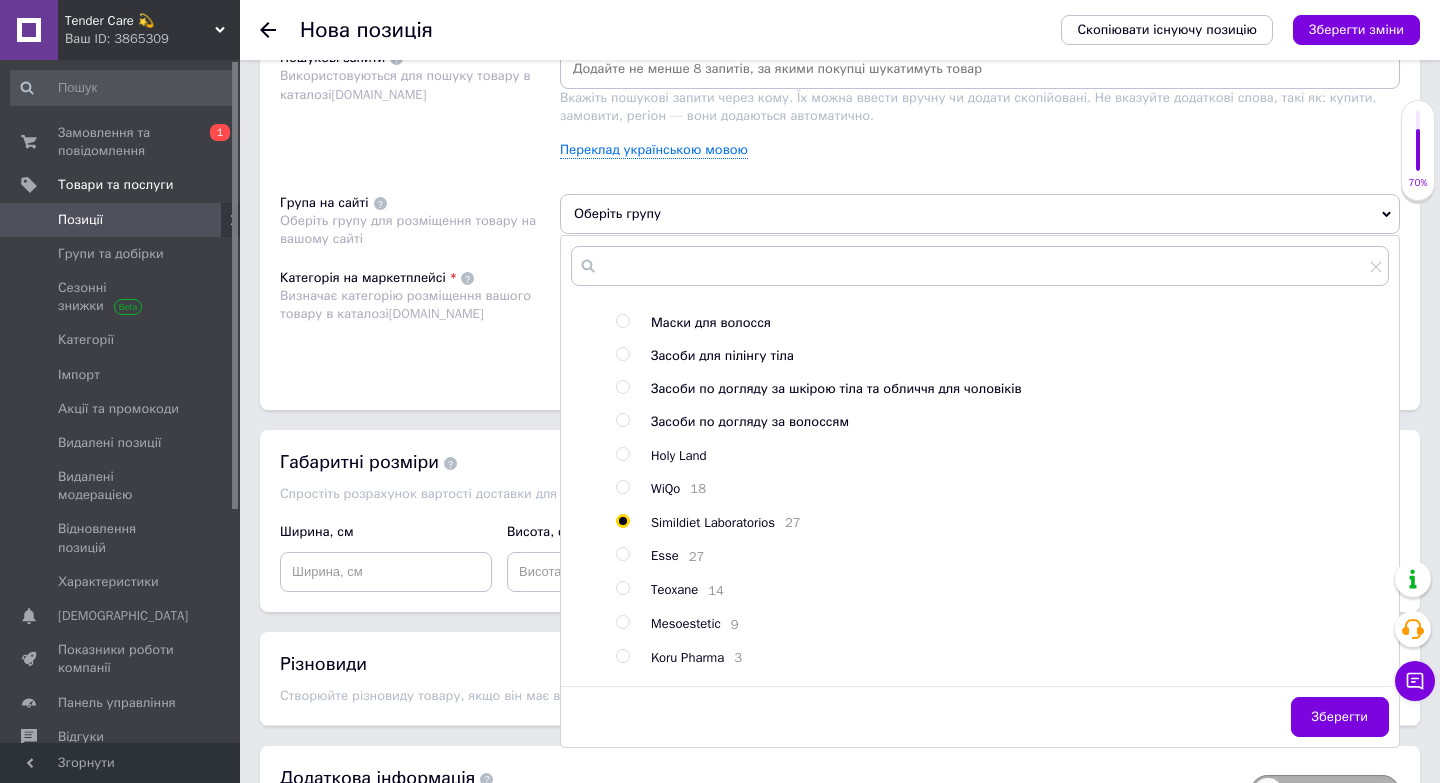 radio on "true" 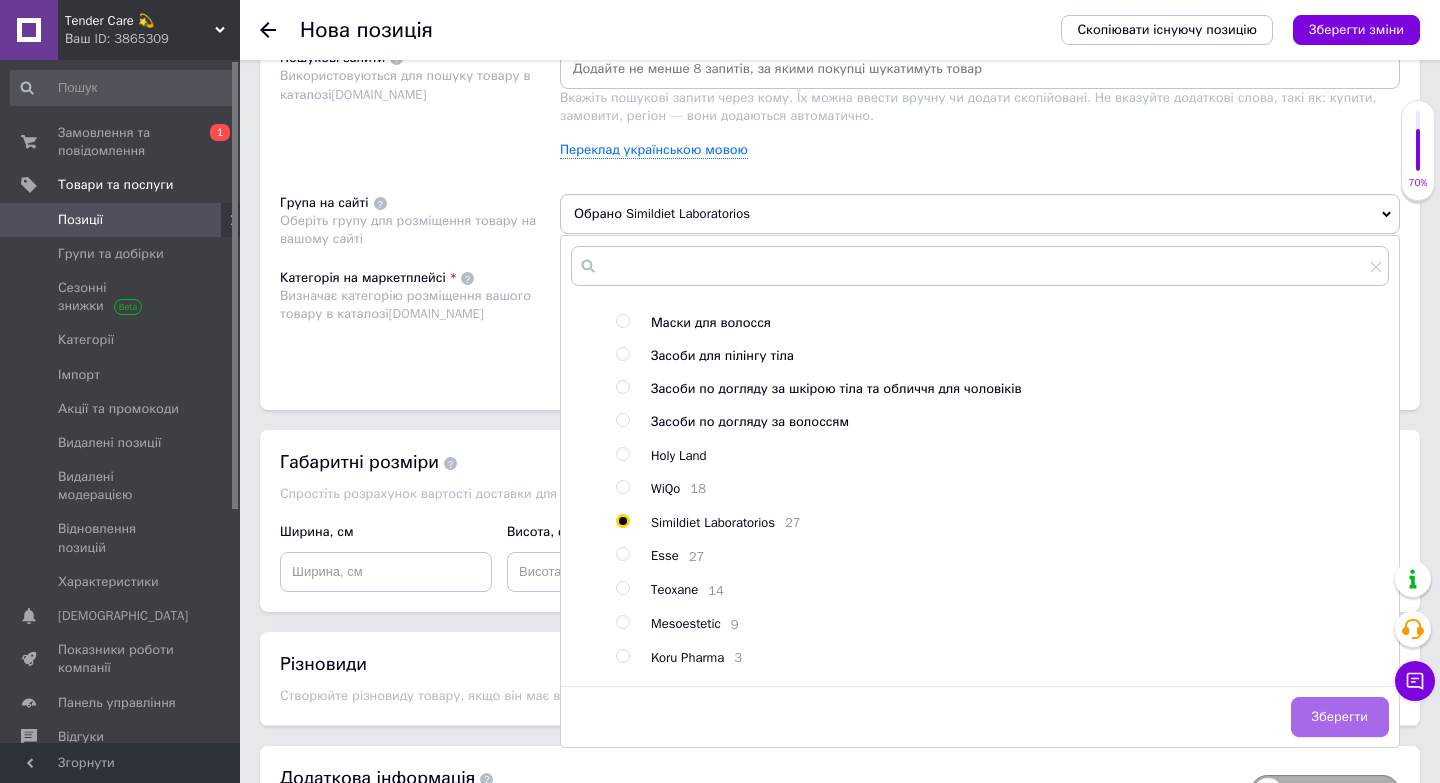 click on "Зберегти" at bounding box center [1340, 717] 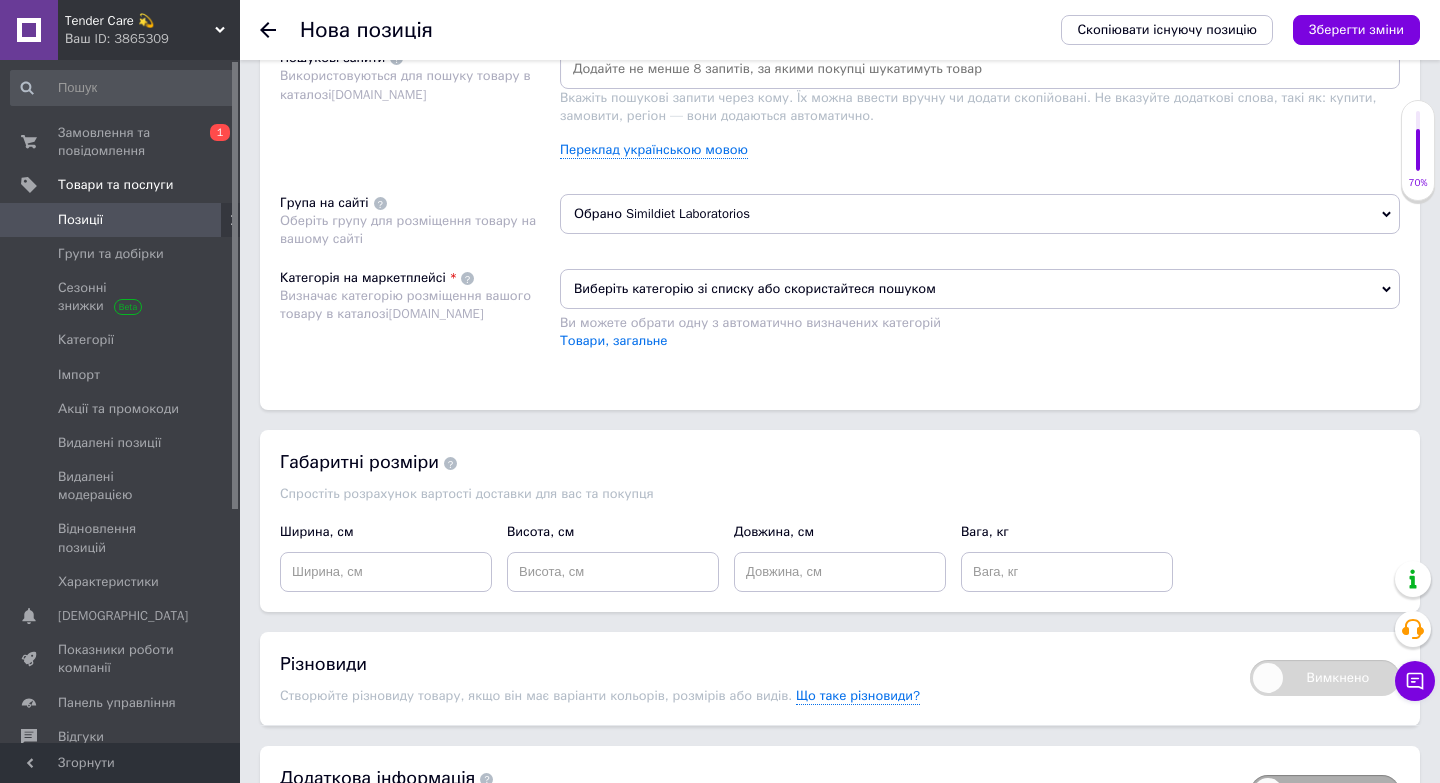 click on "Виберіть категорію зі списку або скористайтеся пошуком" at bounding box center [980, 289] 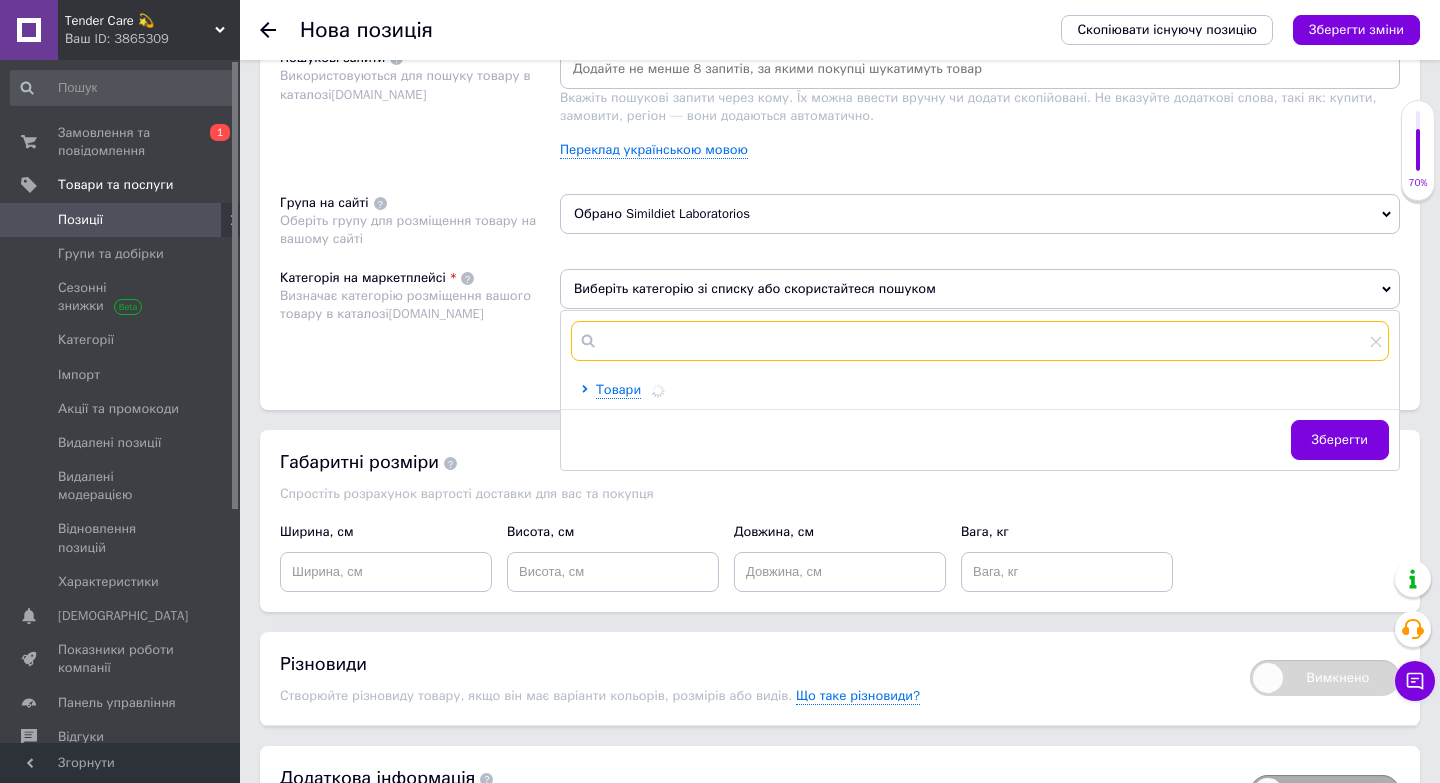 click at bounding box center [980, 341] 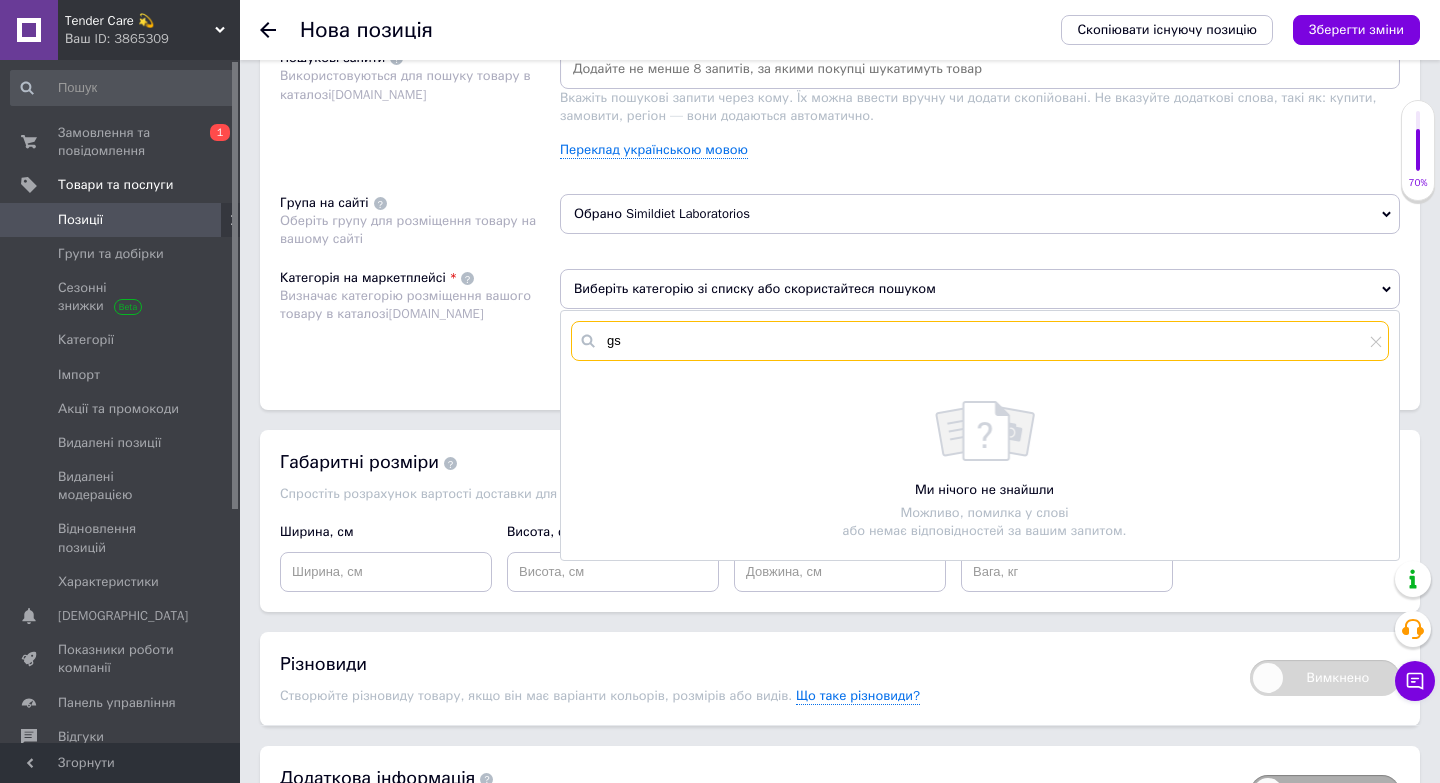 type on "g" 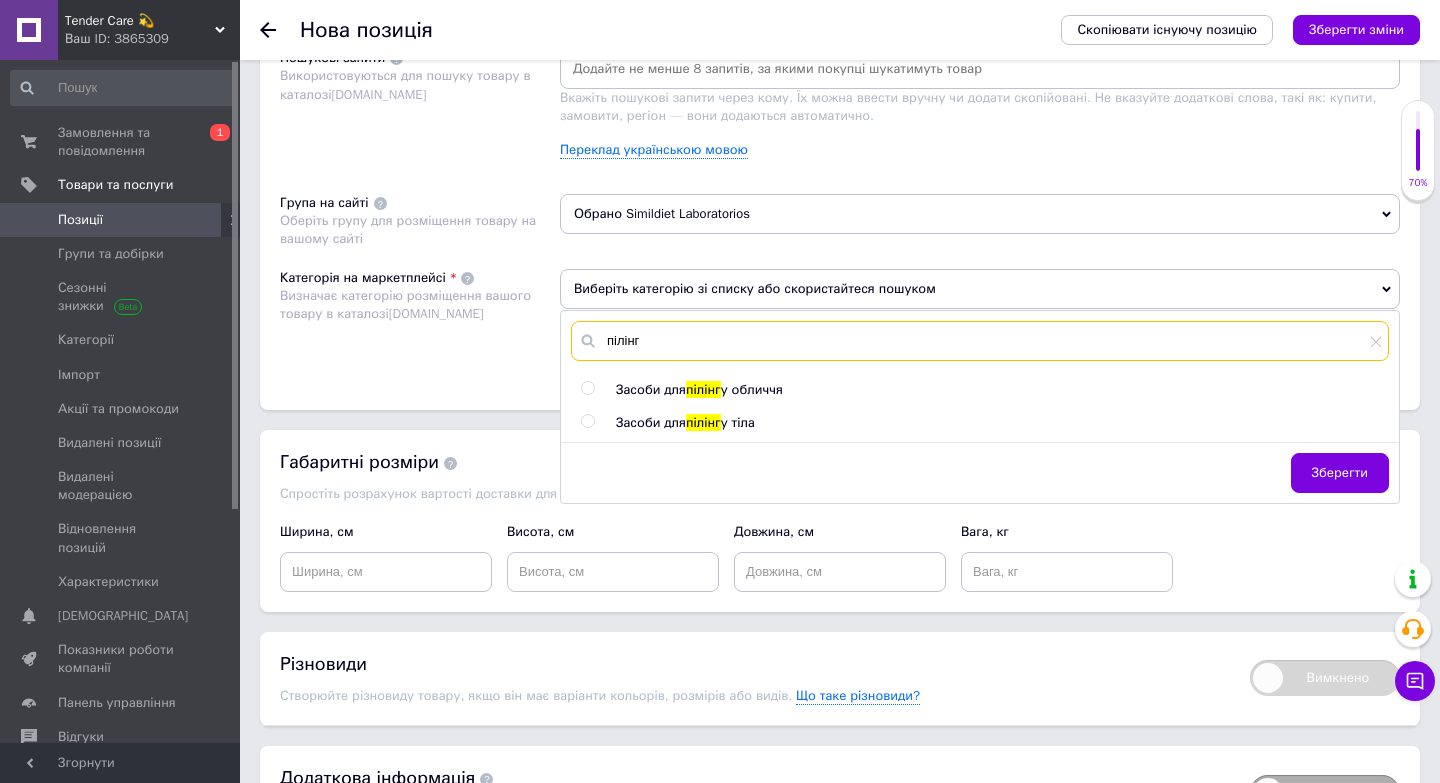 type on "пілінг" 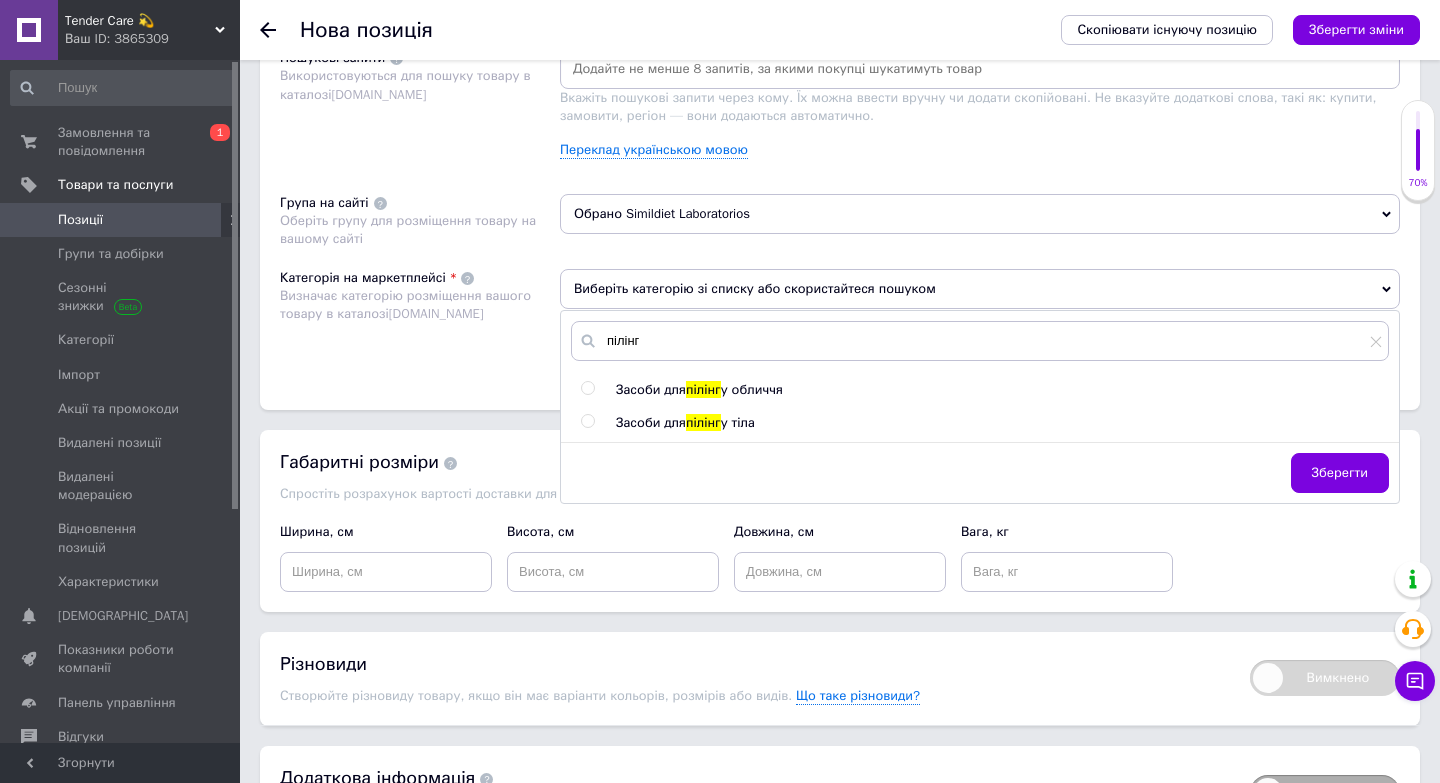 click at bounding box center [587, 388] 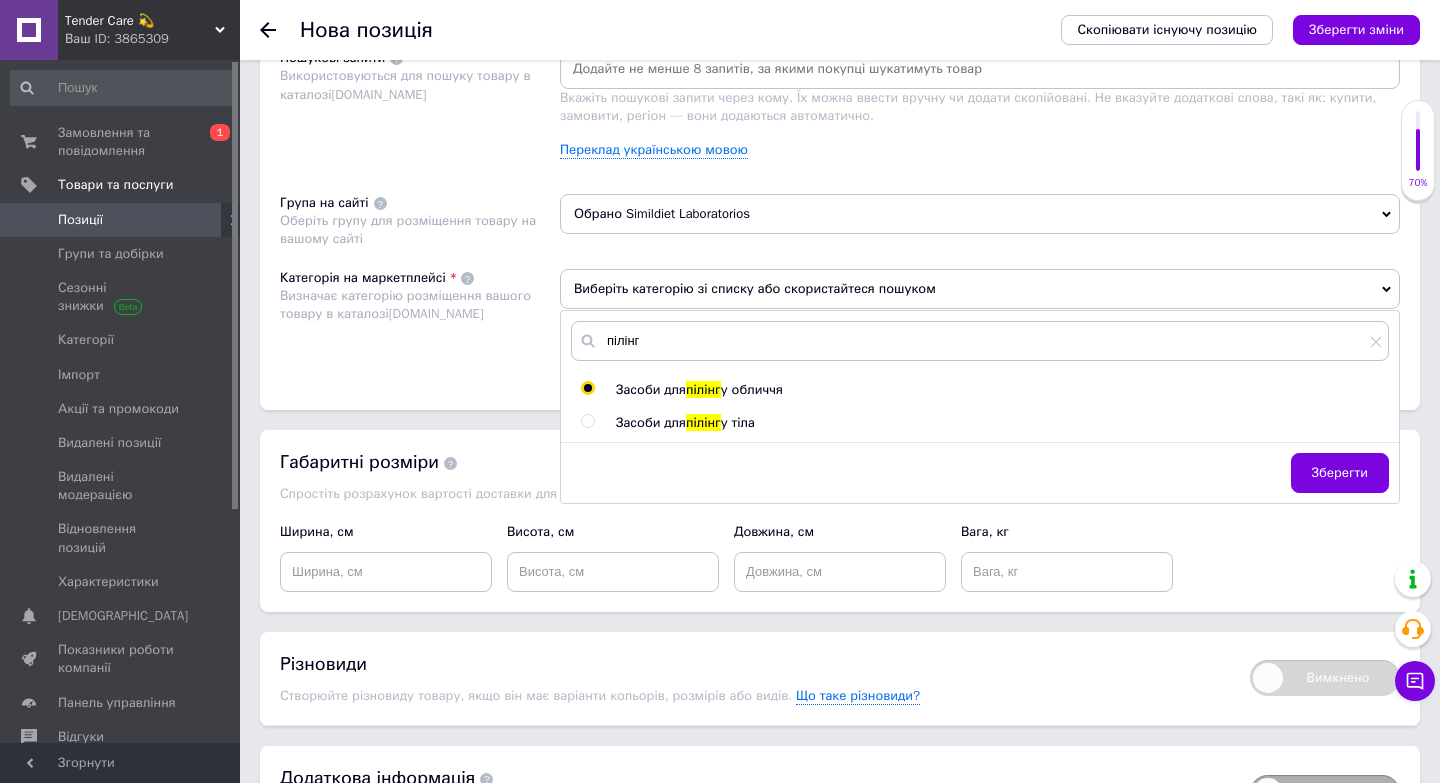 radio on "true" 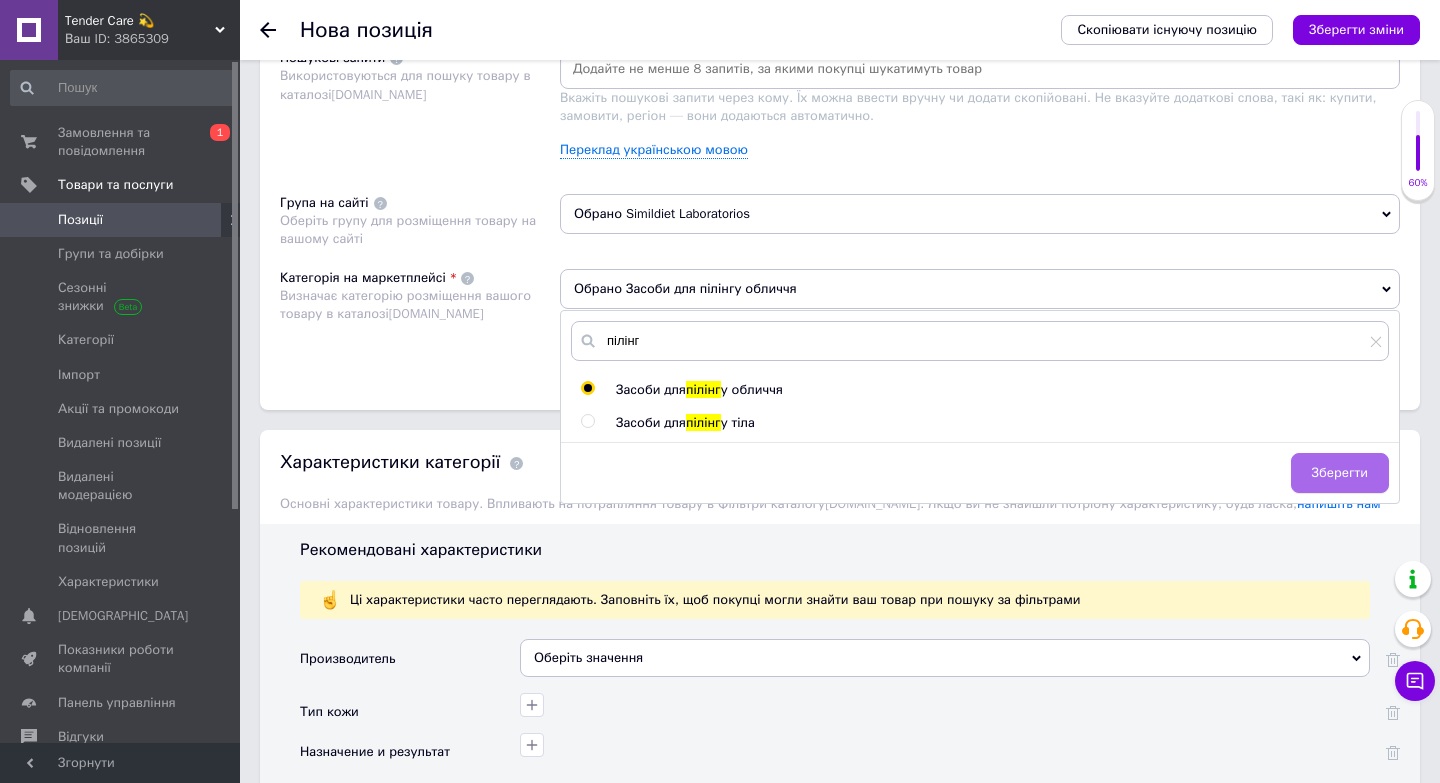 click on "Зберегти" at bounding box center [1340, 473] 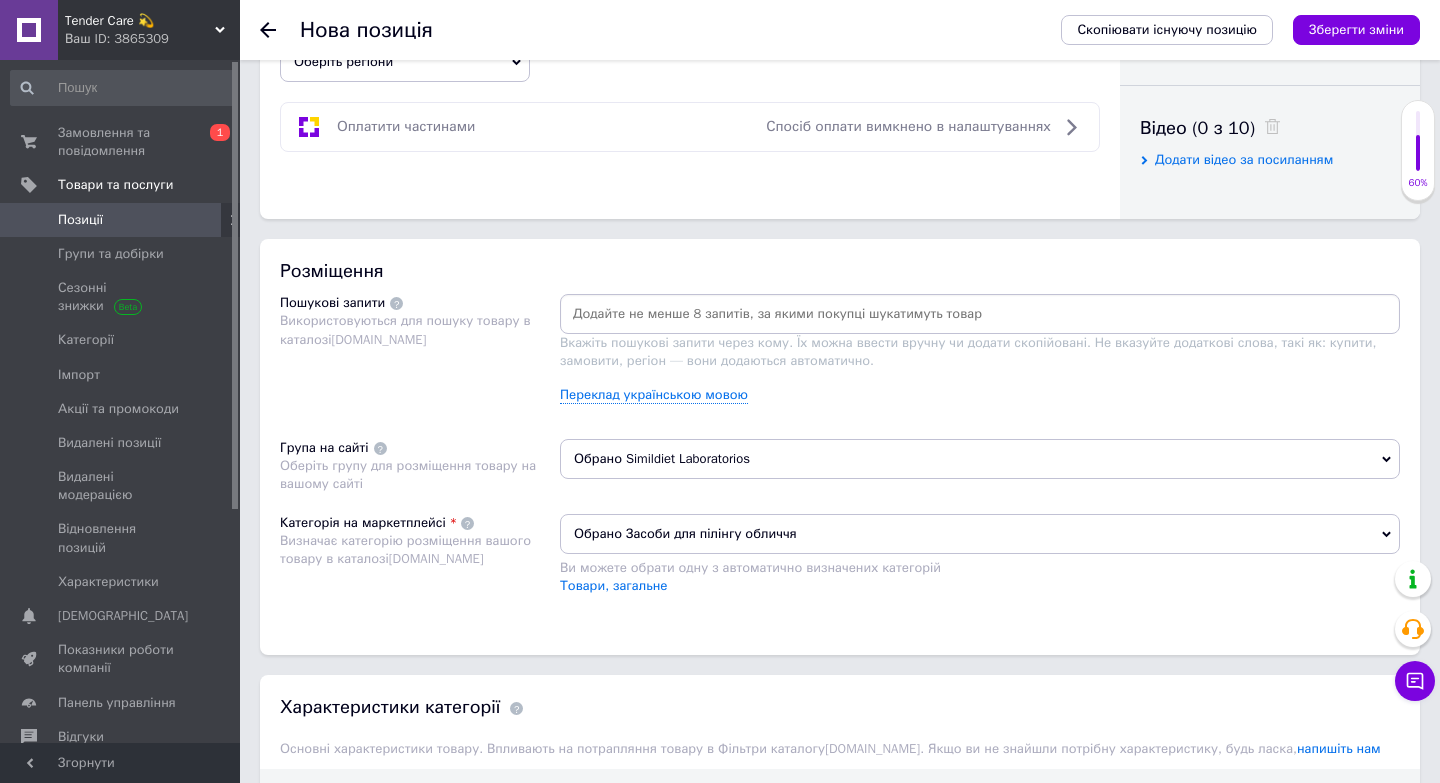 scroll, scrollTop: 974, scrollLeft: 0, axis: vertical 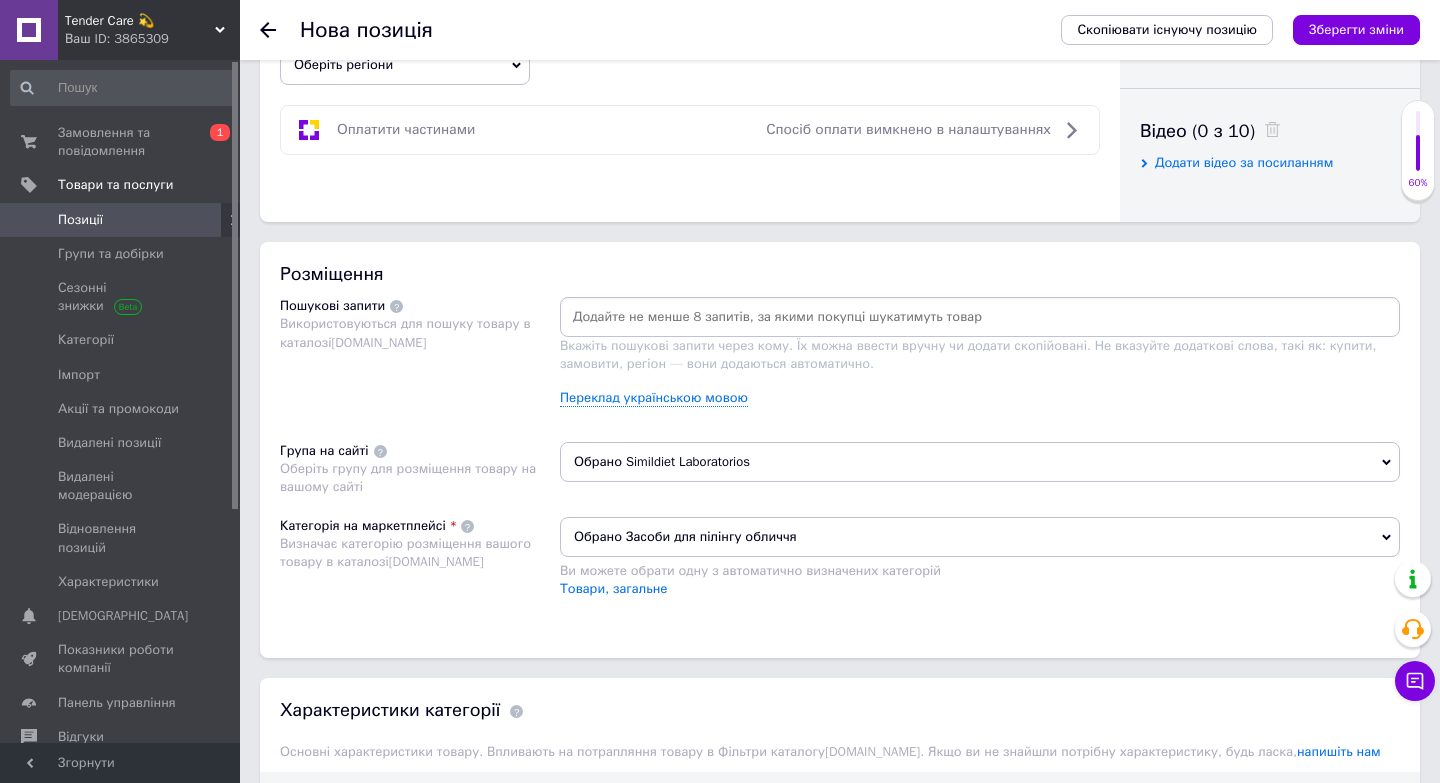 click on "Вкажіть пошукові запити через кому. Їх можна ввести вручну чи додати скопійовані. Не вказуйте додаткові слова, такі як: купити, замовити, регіон — вони додаються автоматично. Переклад українською мовою" at bounding box center (980, 359) 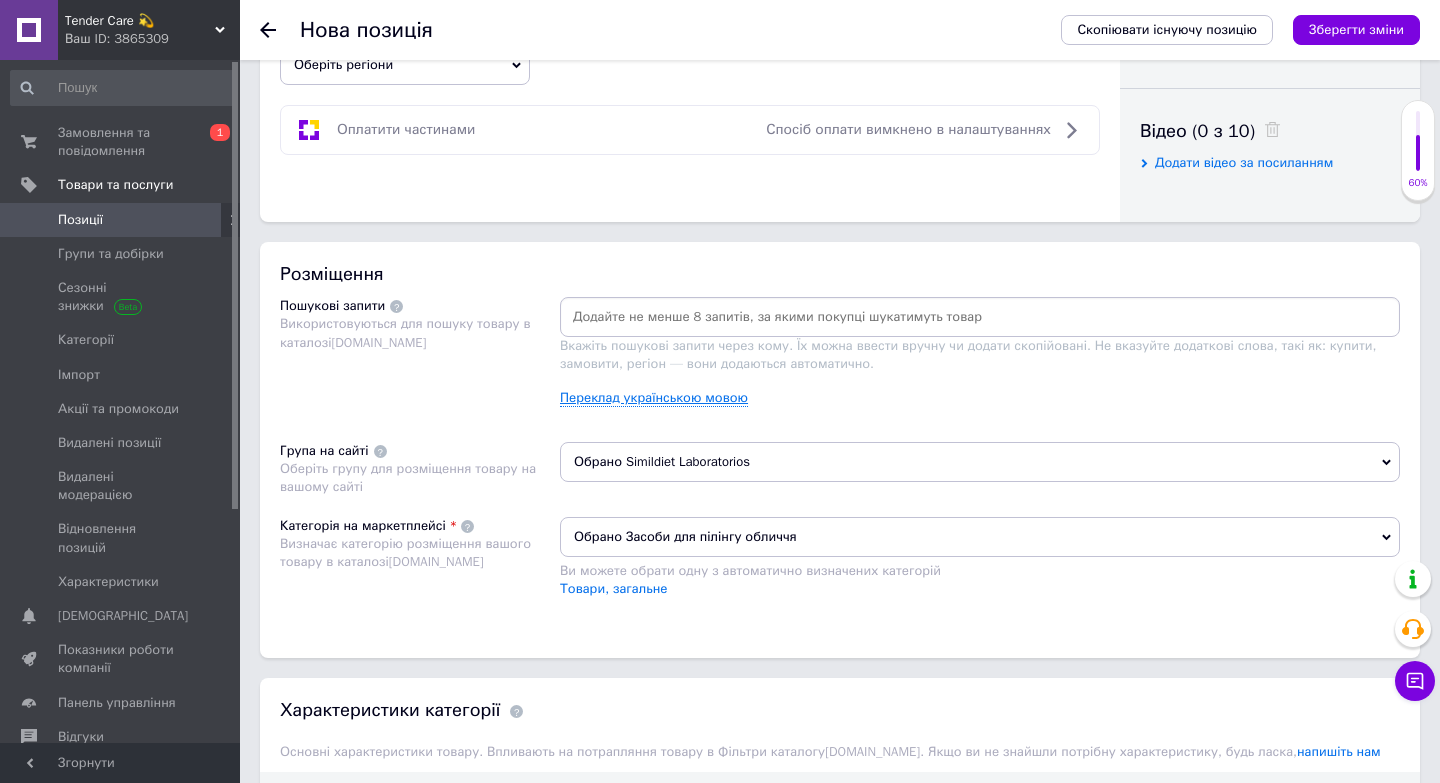 click on "Переклад українською мовою" at bounding box center [654, 398] 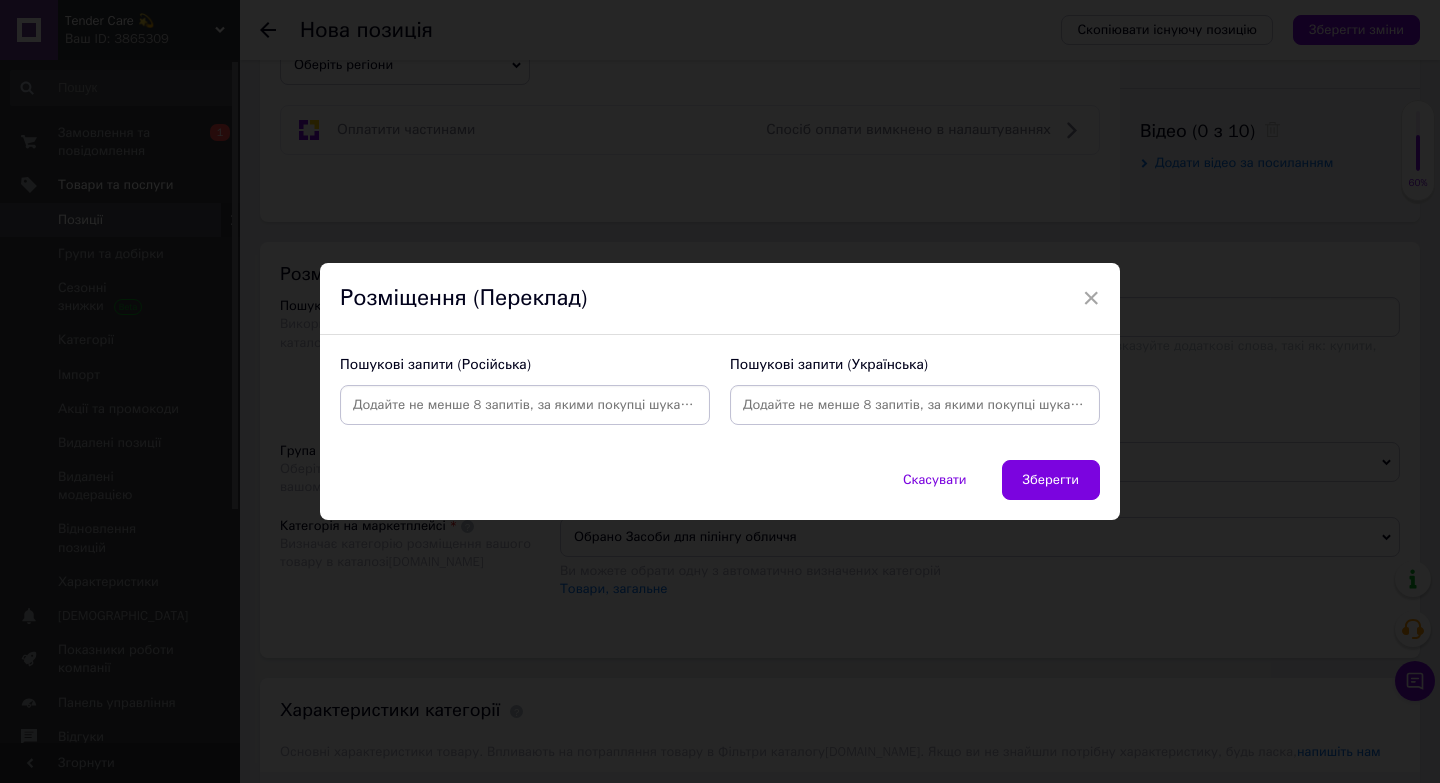 click at bounding box center (525, 405) 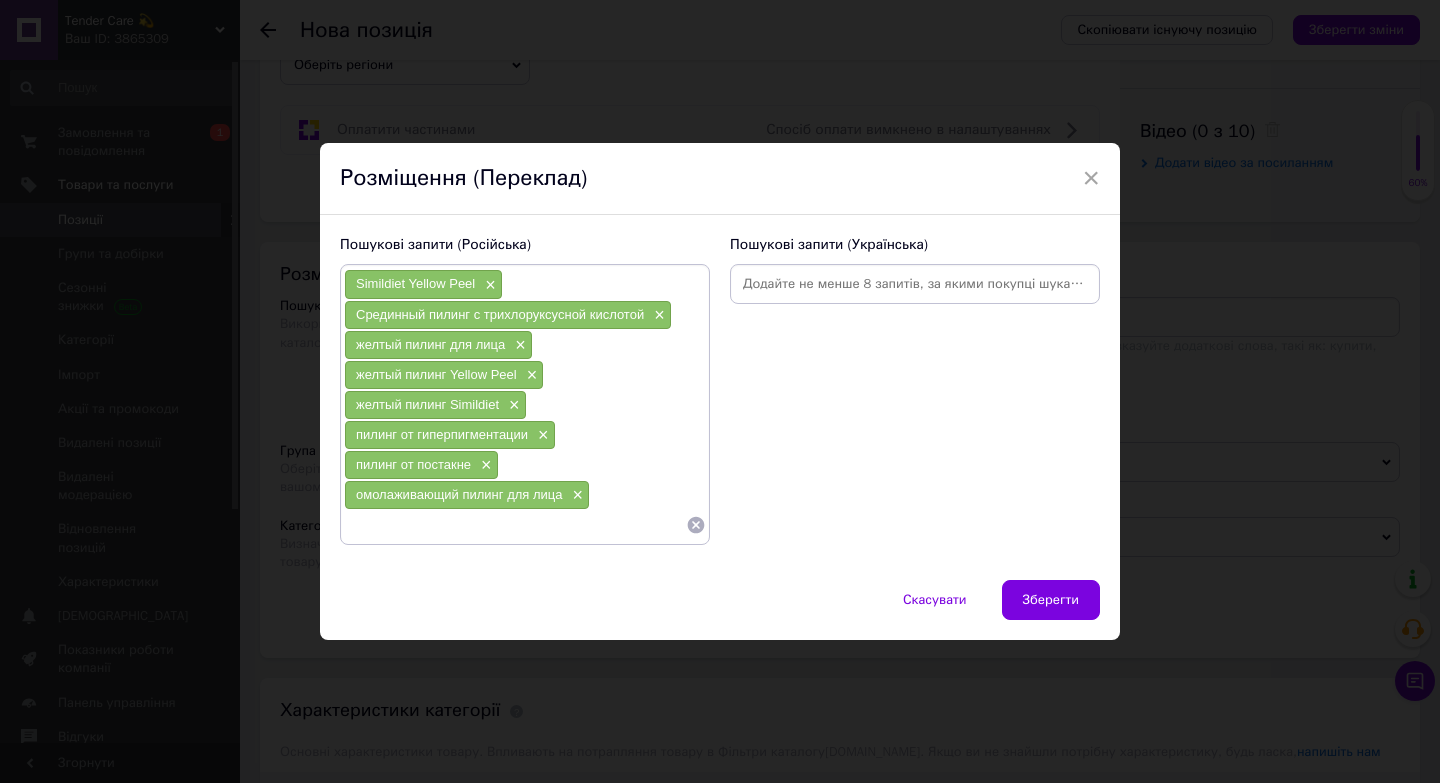 click at bounding box center (915, 284) 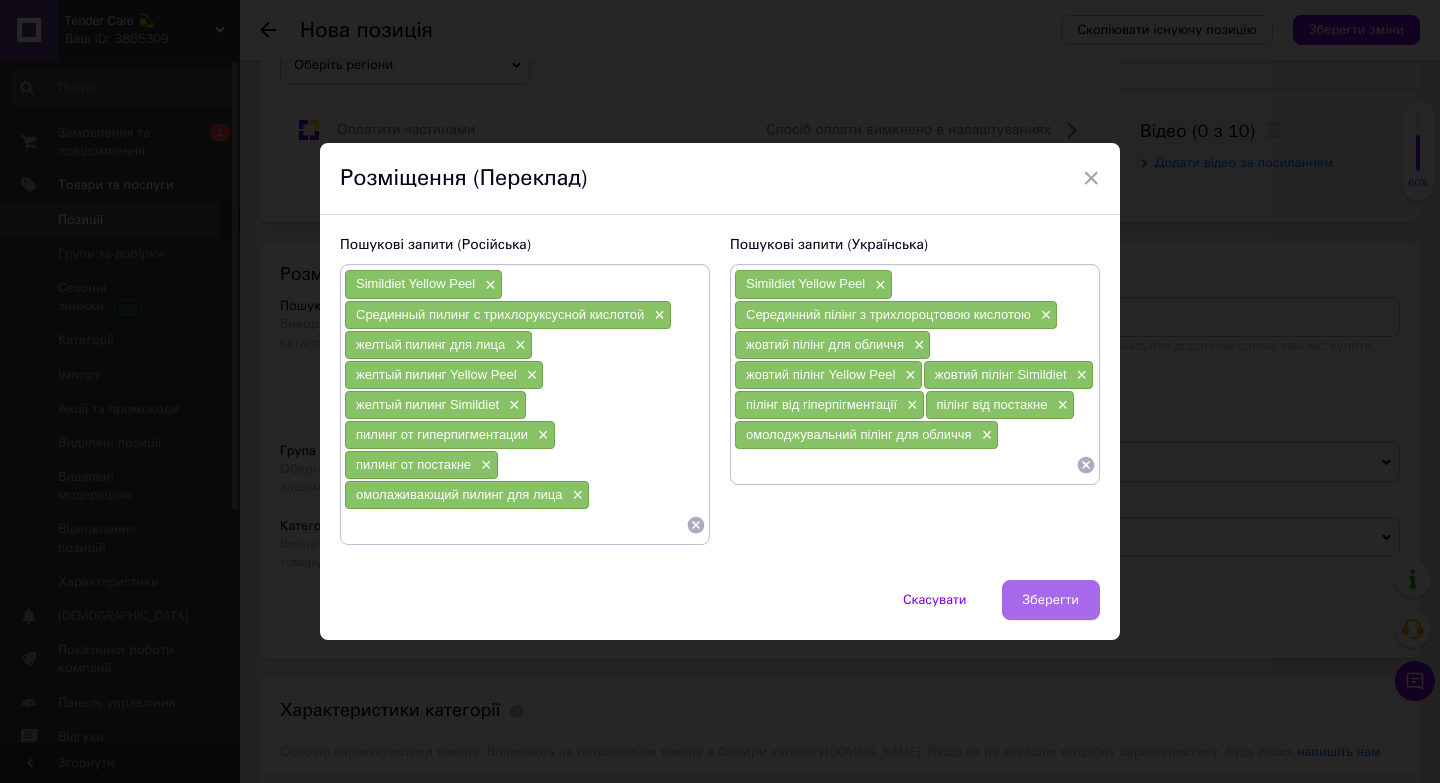 click on "Зберегти" at bounding box center (1051, 600) 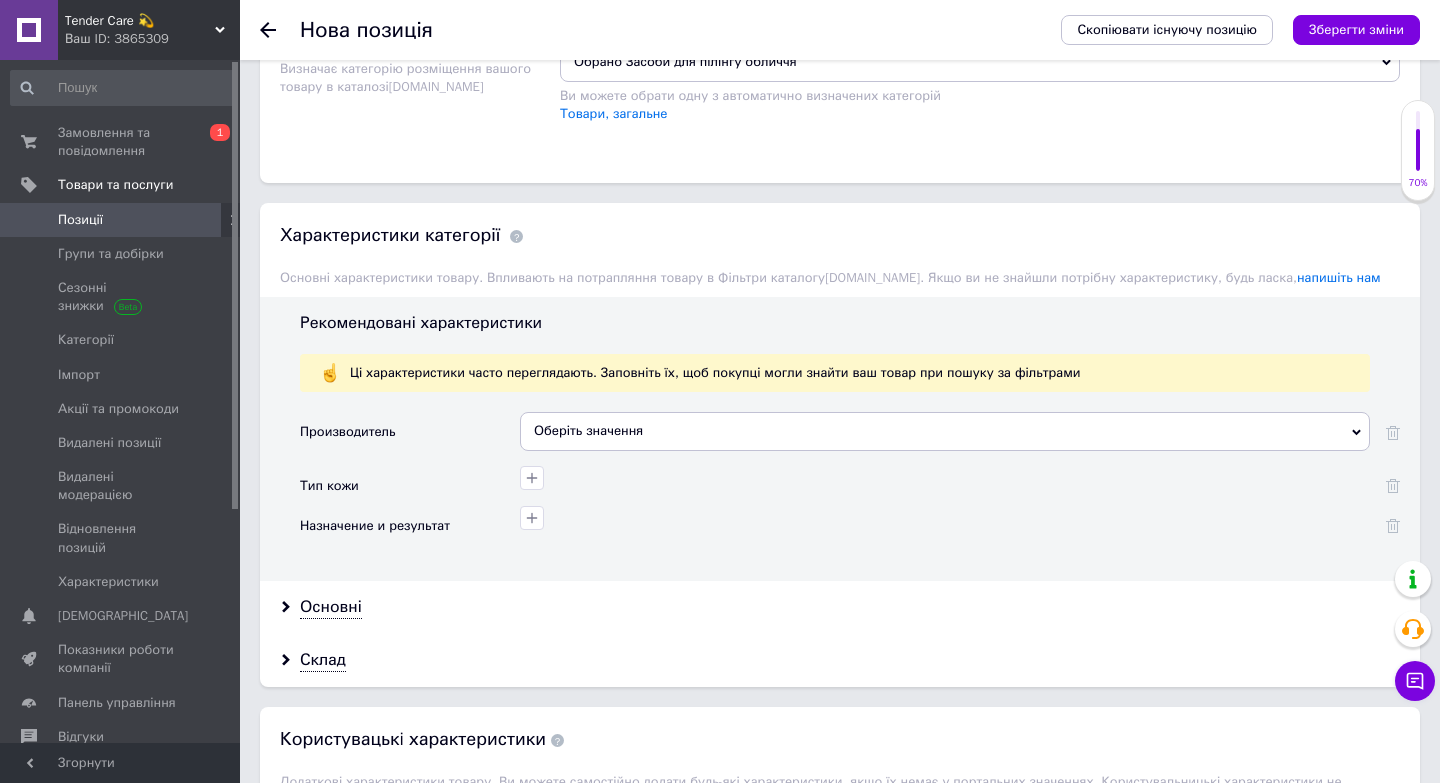 scroll, scrollTop: 1623, scrollLeft: 0, axis: vertical 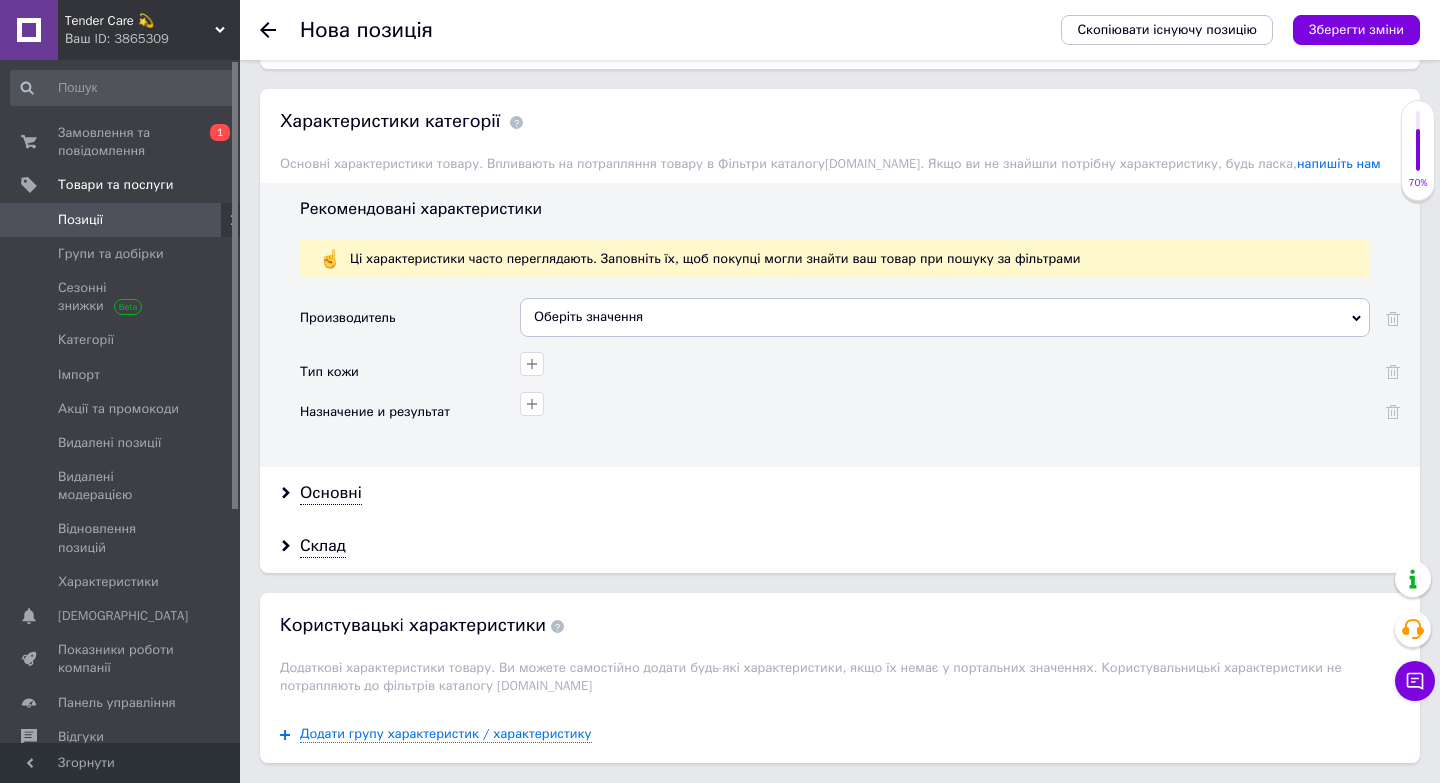 click on "Оберіть значення" at bounding box center (945, 317) 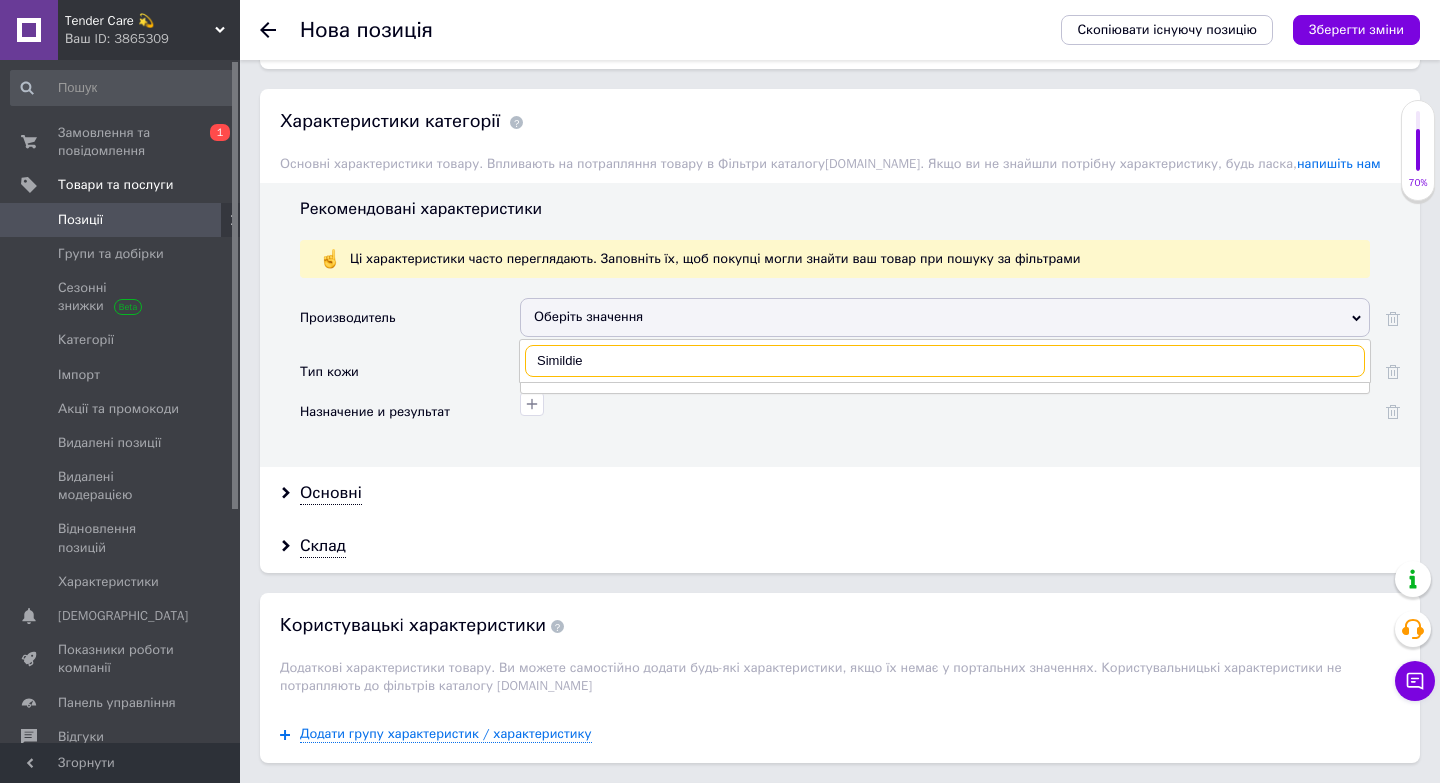type on "Simildiet" 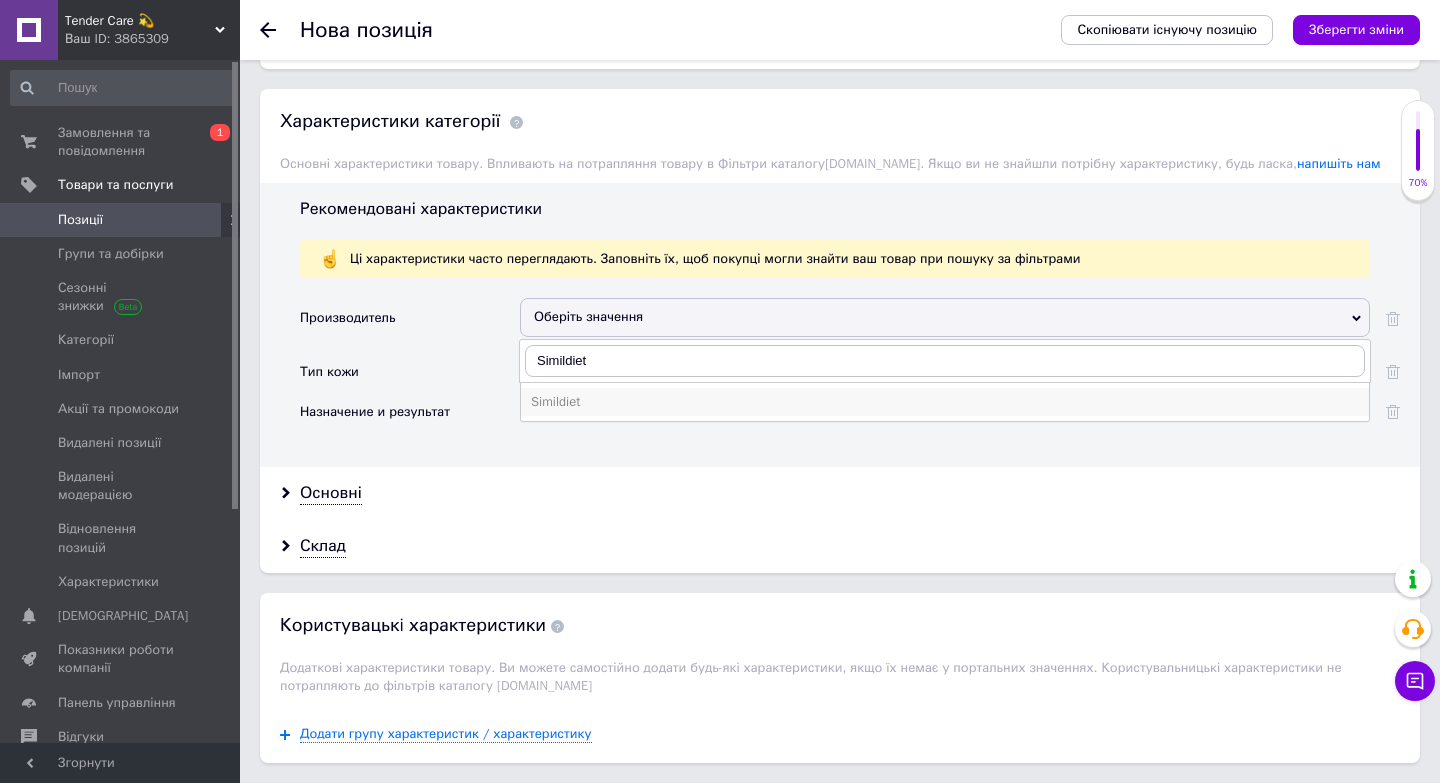 click on "Simildiet" at bounding box center (945, 402) 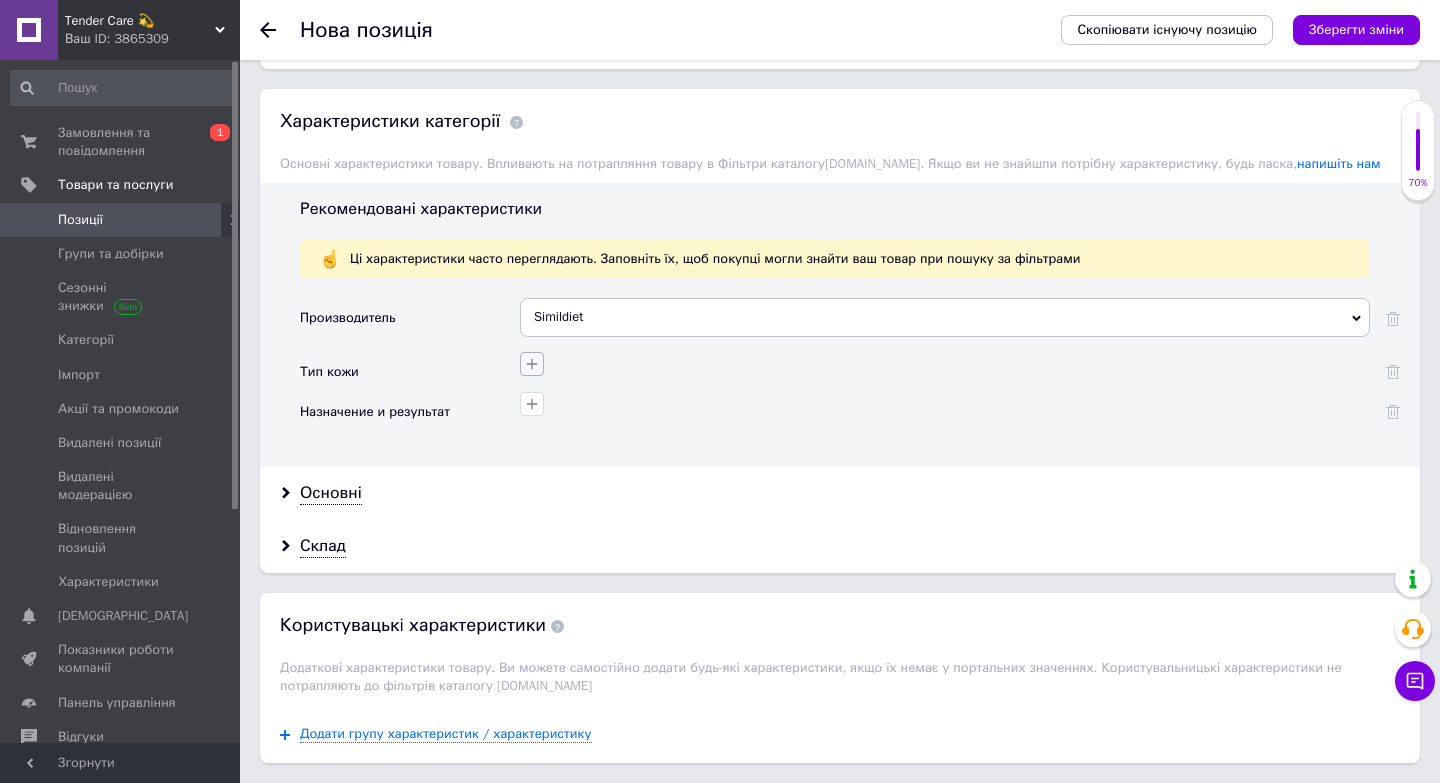 click at bounding box center [532, 364] 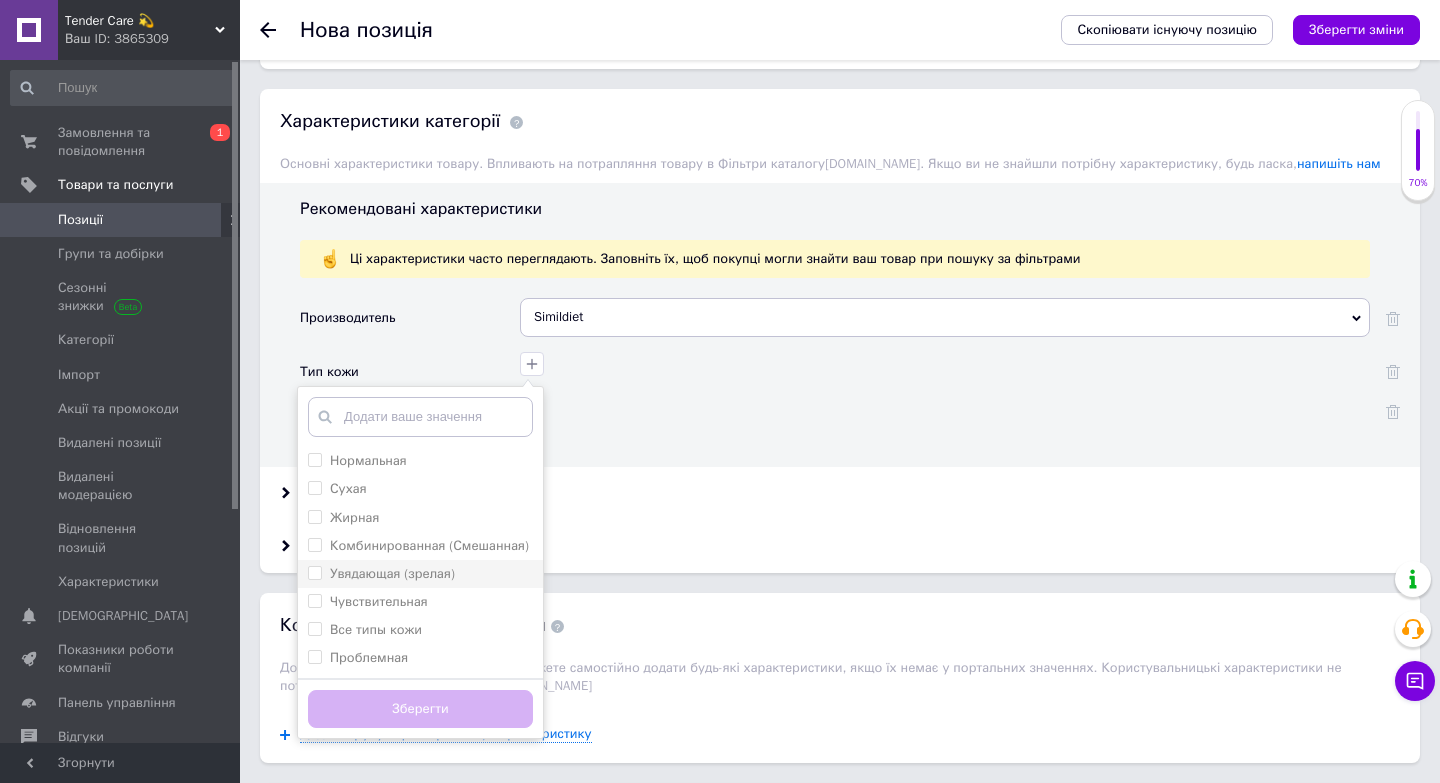 click on "Увядающая (зрелая)" at bounding box center [392, 574] 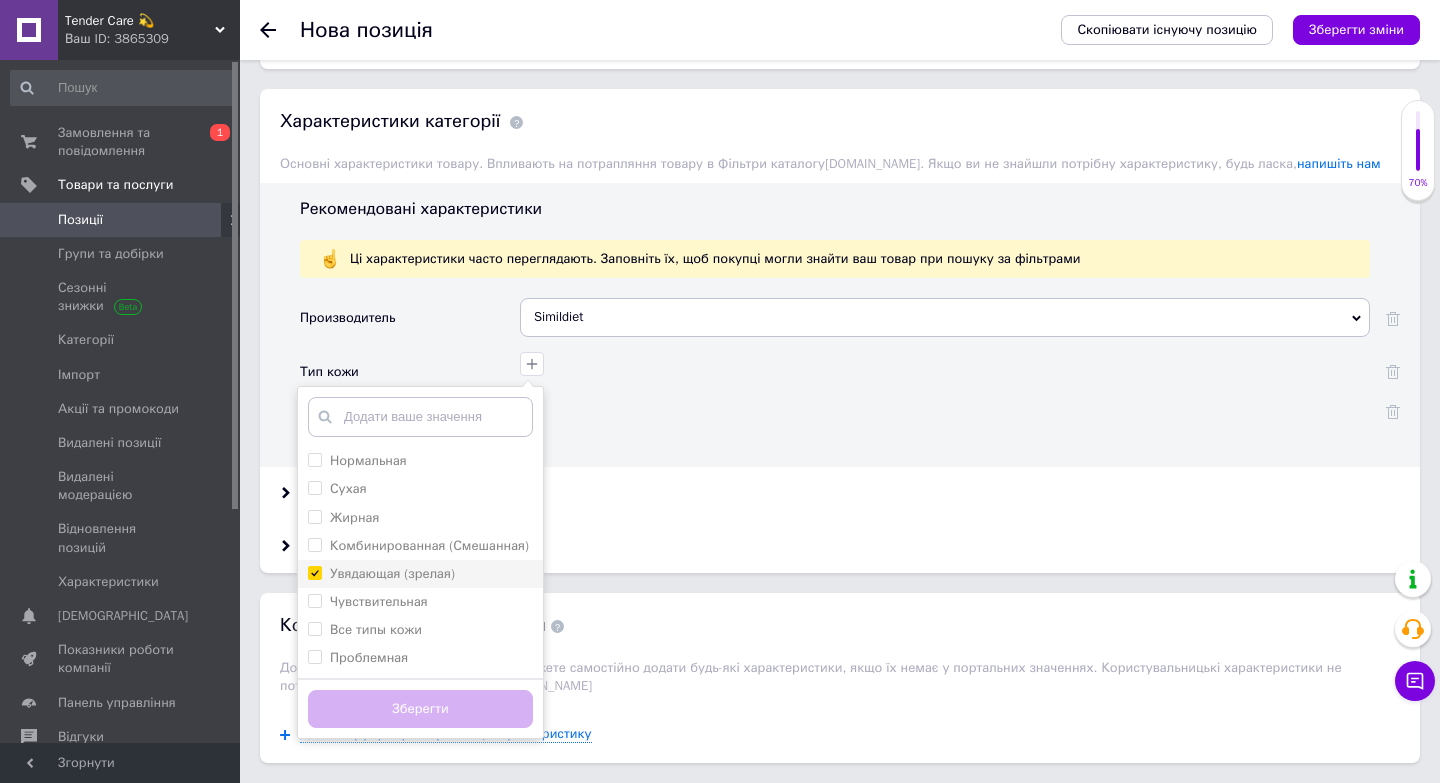 click on "Увядающая (зрелая)" at bounding box center [314, 572] 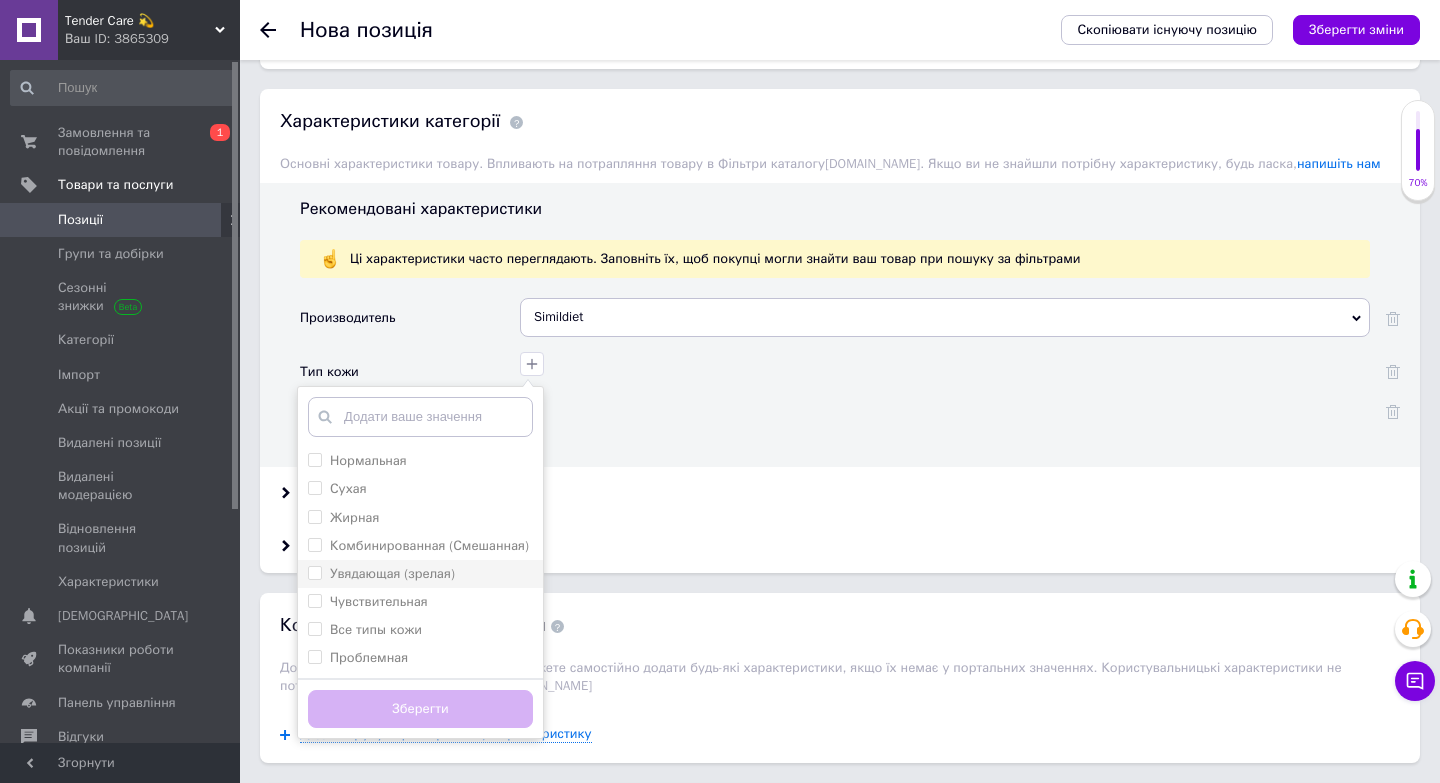 checkbox on "false" 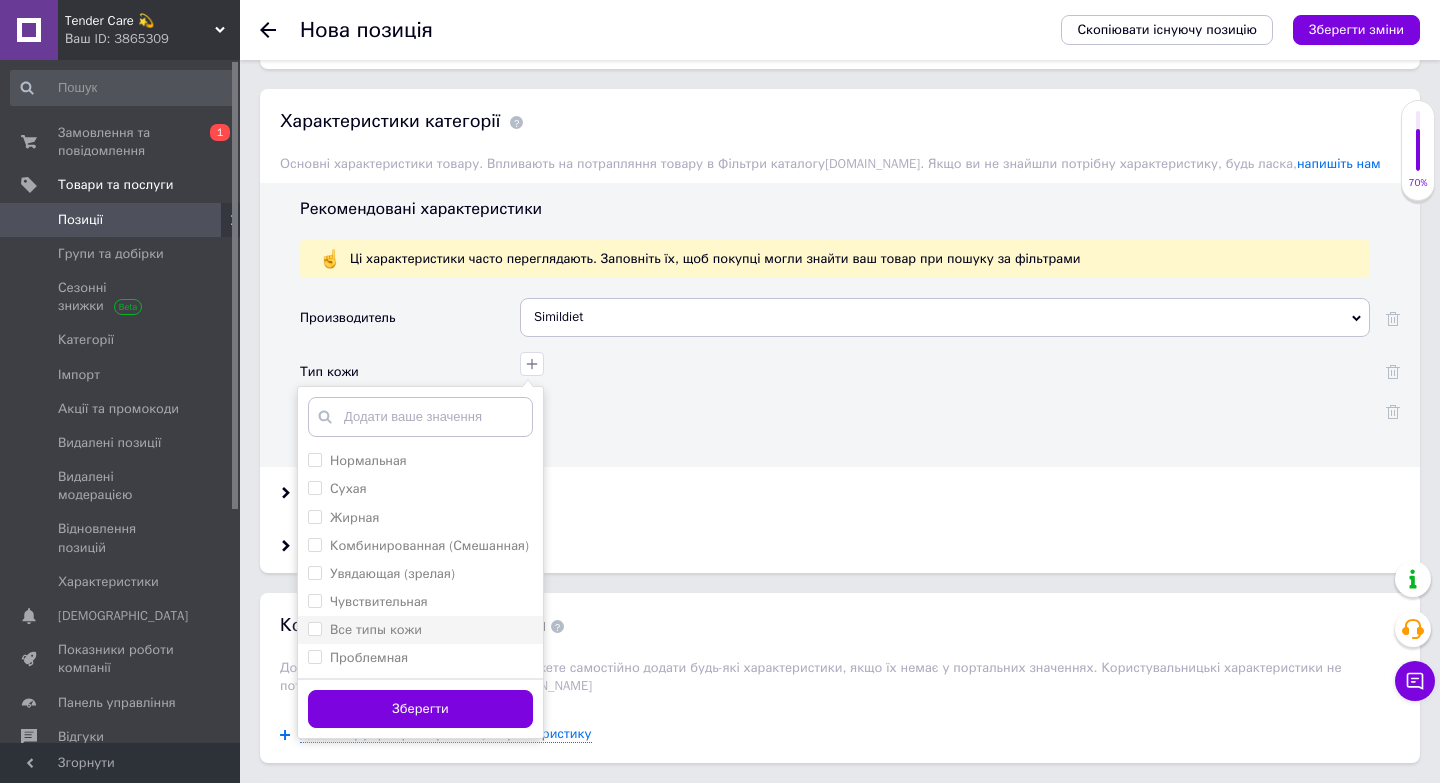 click on "Все типы кожи" at bounding box center (376, 629) 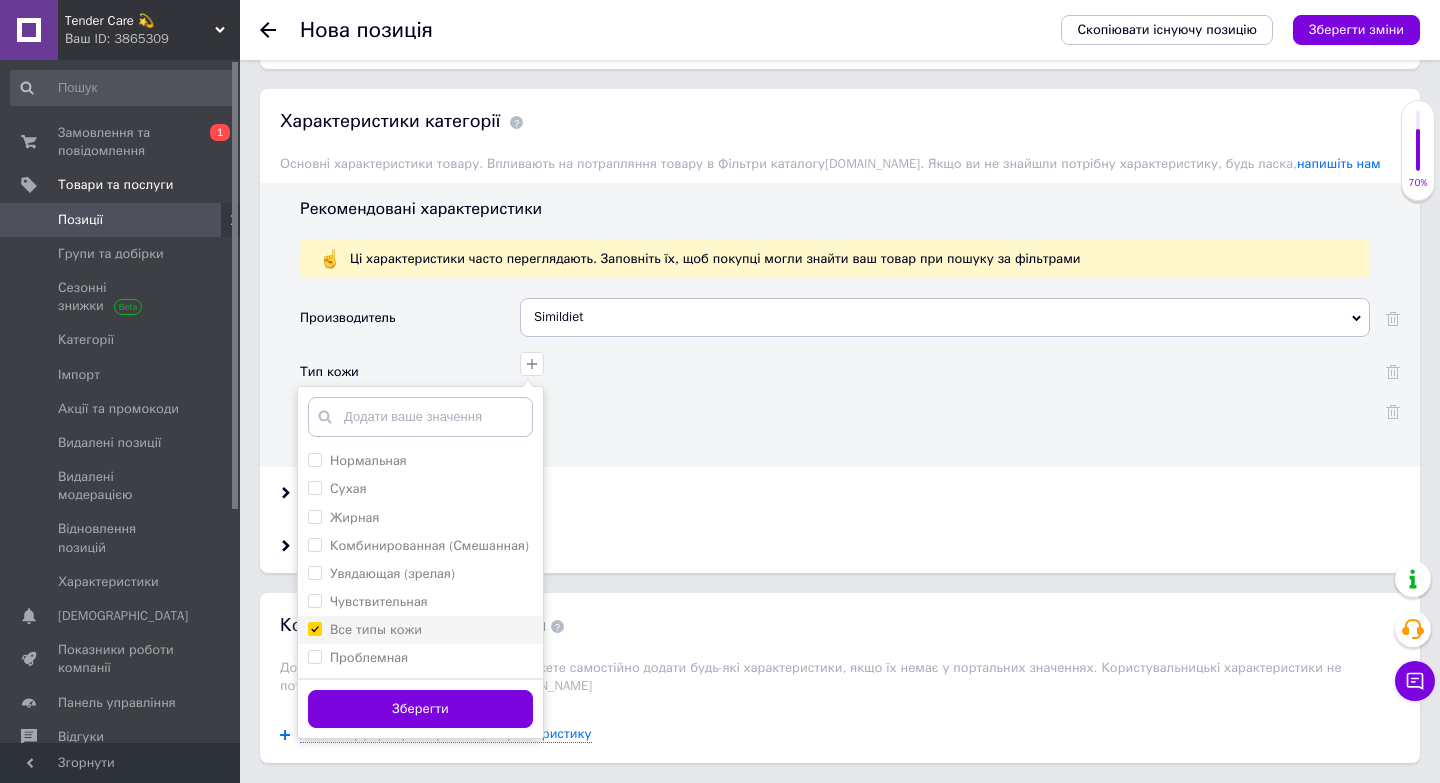 checkbox on "true" 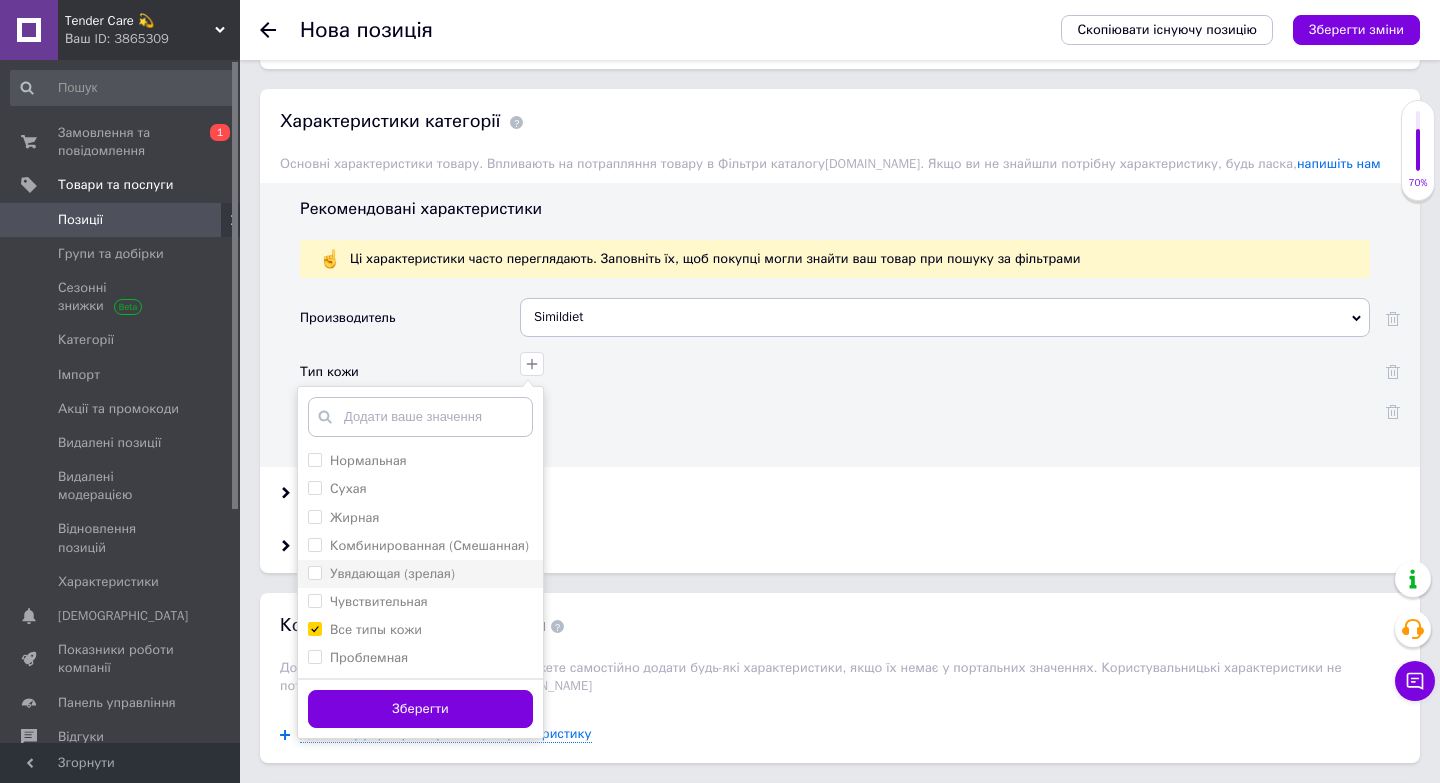 click on "Увядающая (зрелая)" at bounding box center (392, 573) 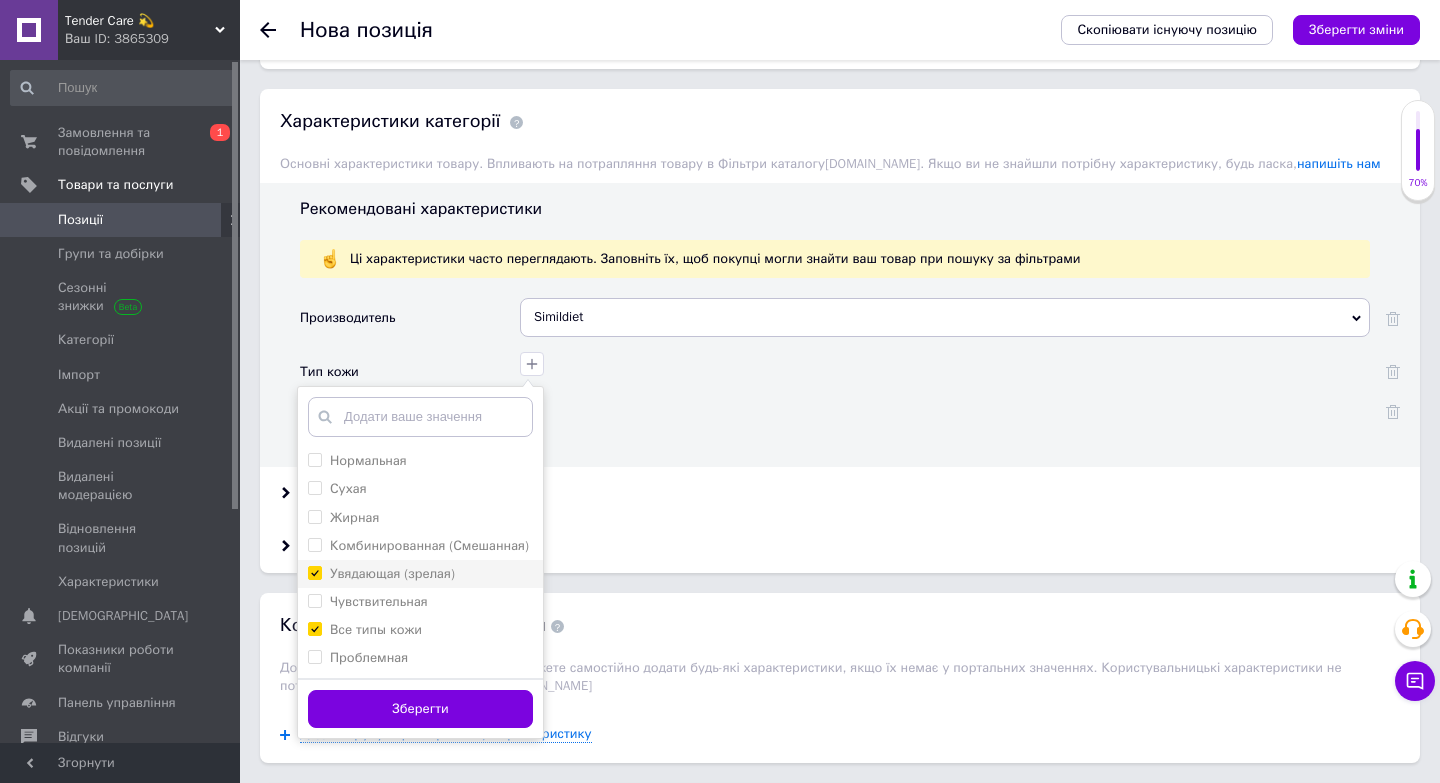 checkbox on "true" 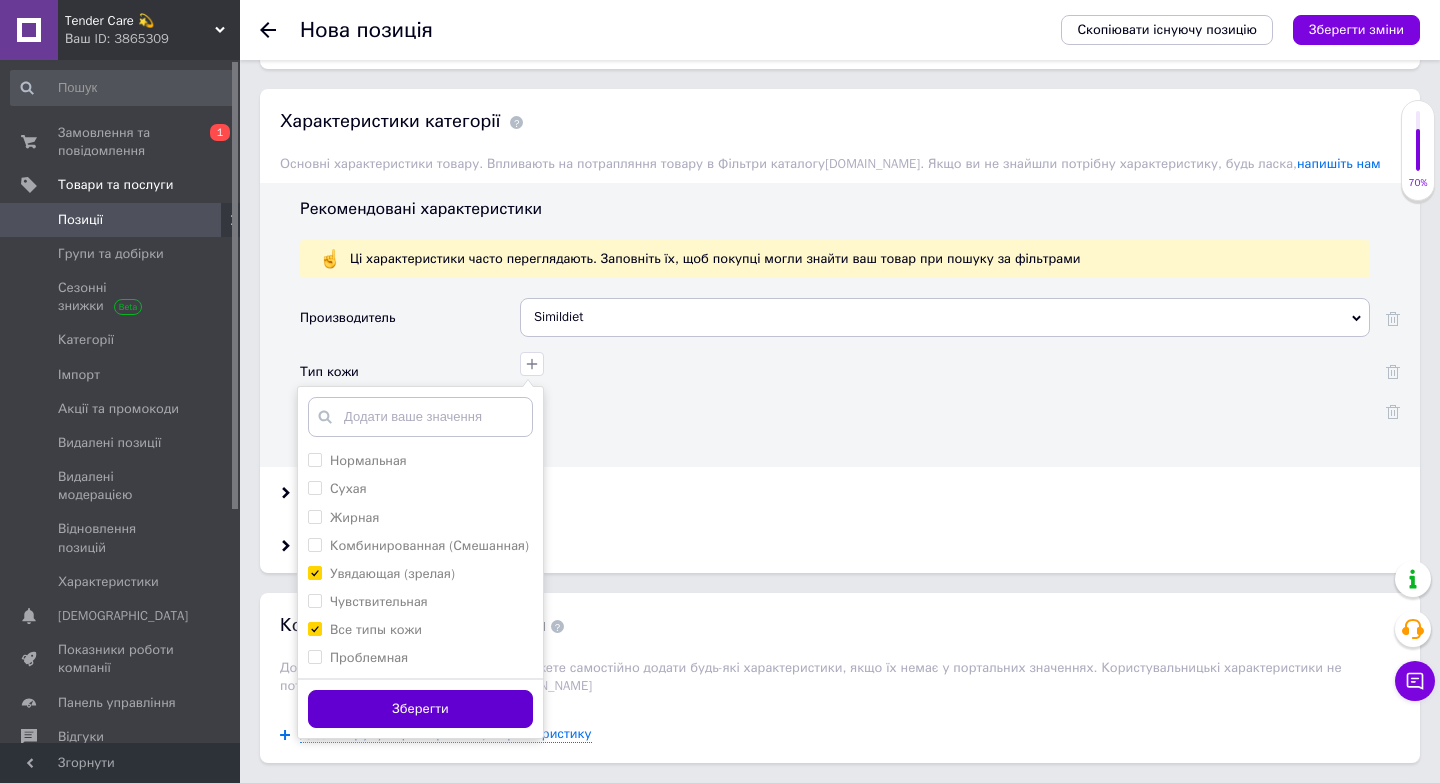 click on "Зберегти" at bounding box center (420, 709) 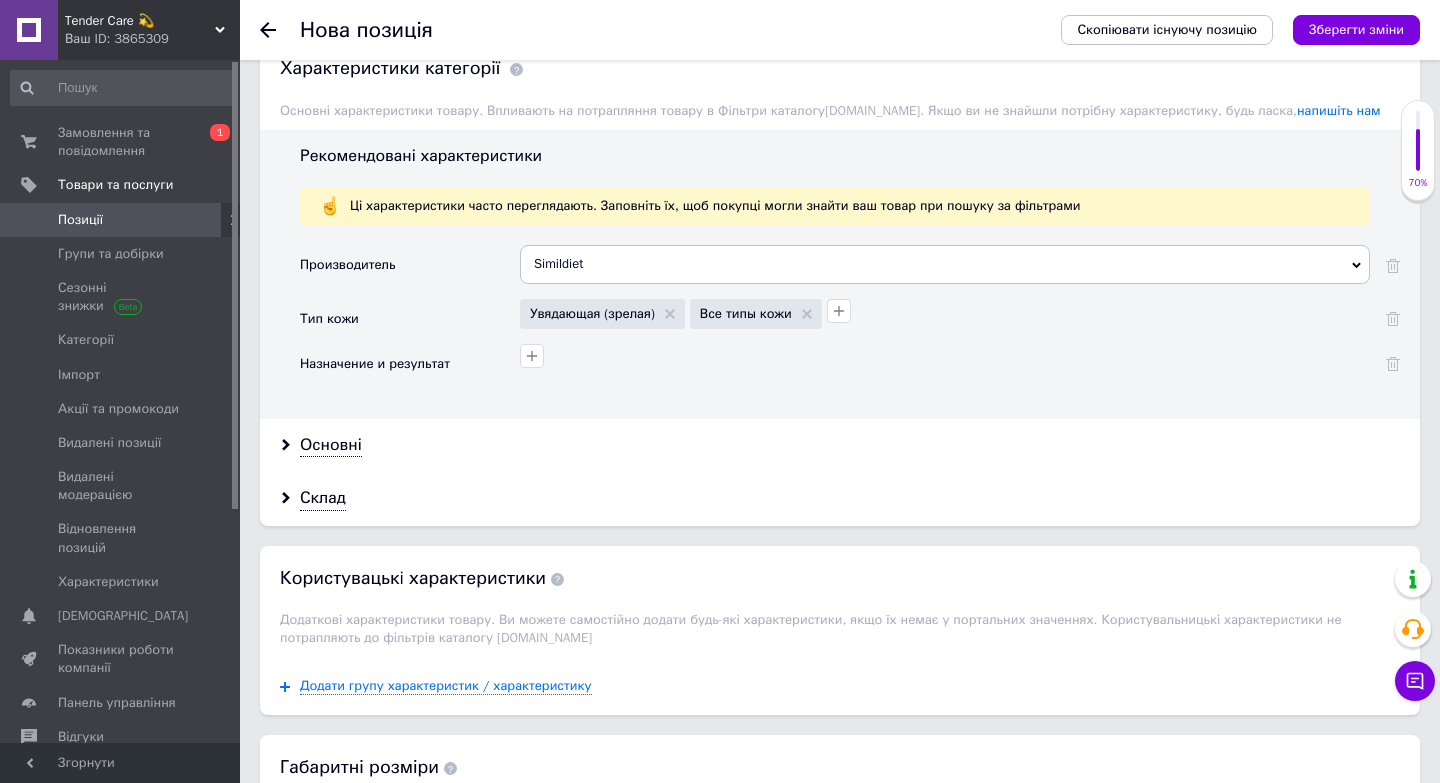 scroll, scrollTop: 1693, scrollLeft: 0, axis: vertical 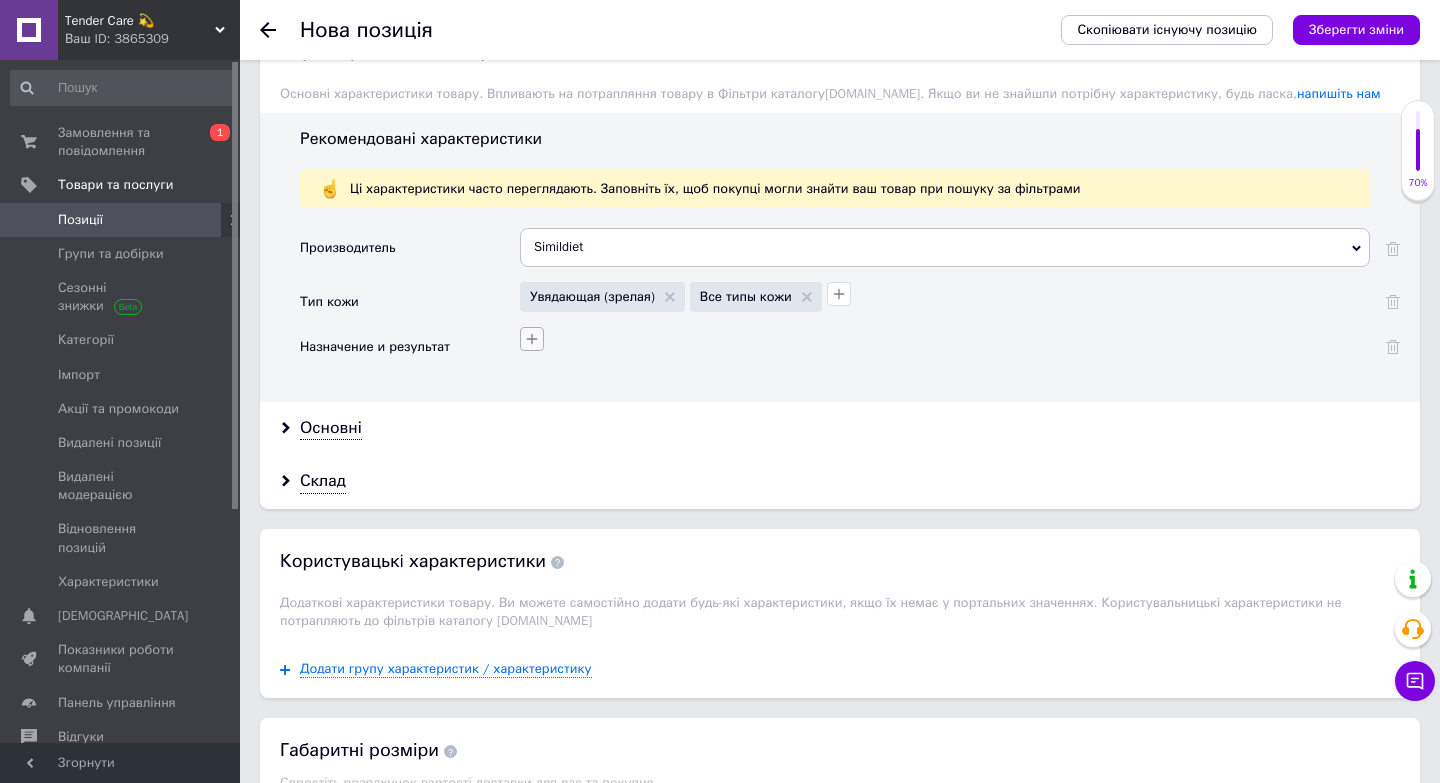 click 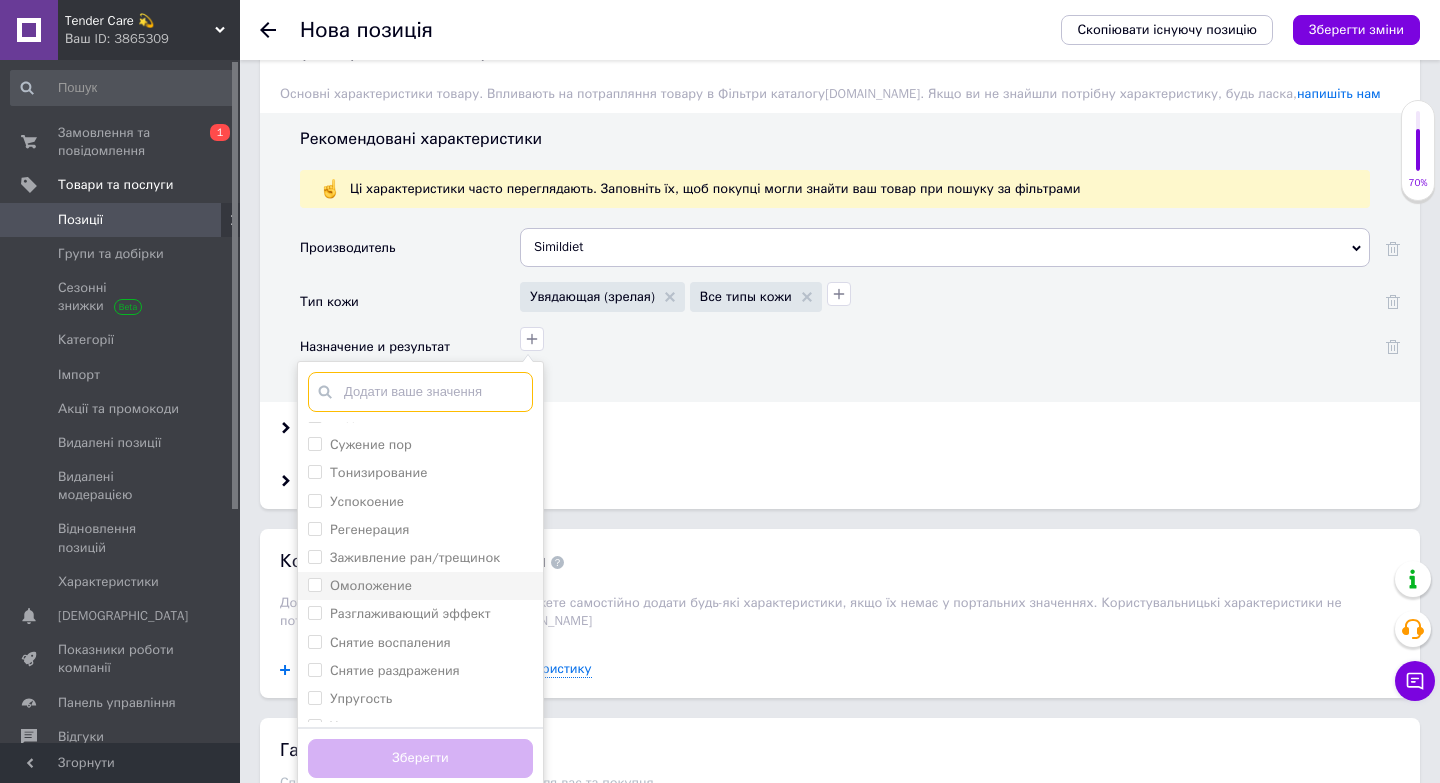 scroll, scrollTop: 279, scrollLeft: 0, axis: vertical 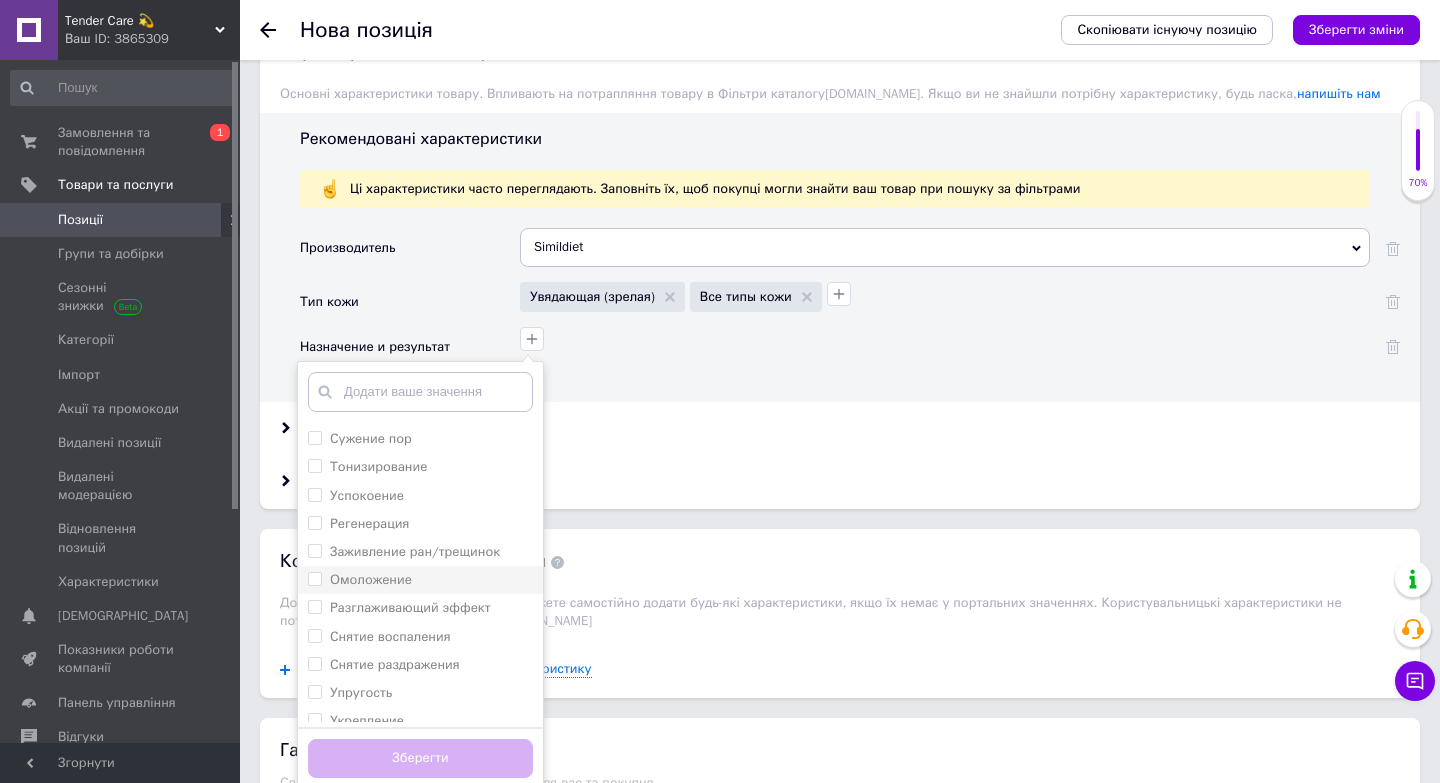 click on "Омоложение" at bounding box center [371, 580] 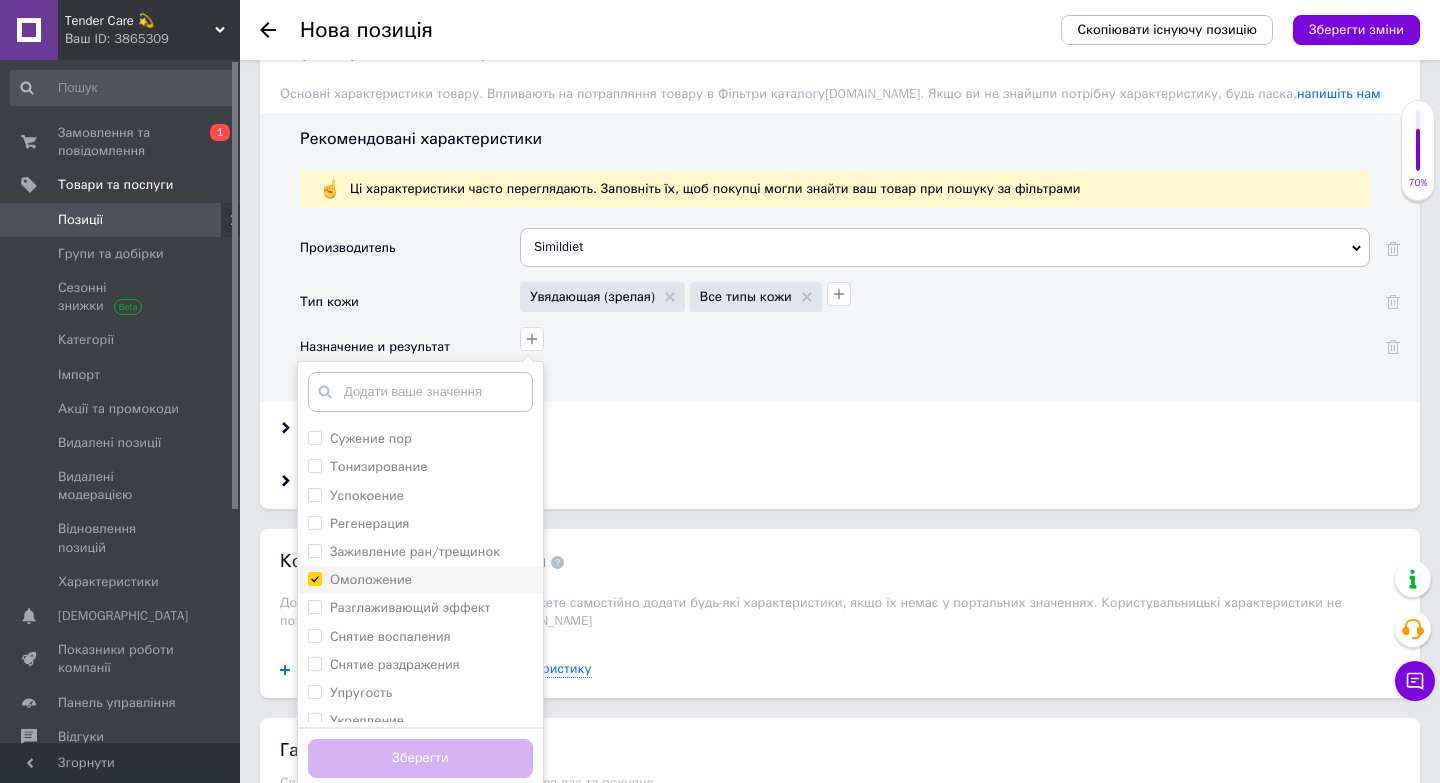 click on "Омоложение" at bounding box center [314, 578] 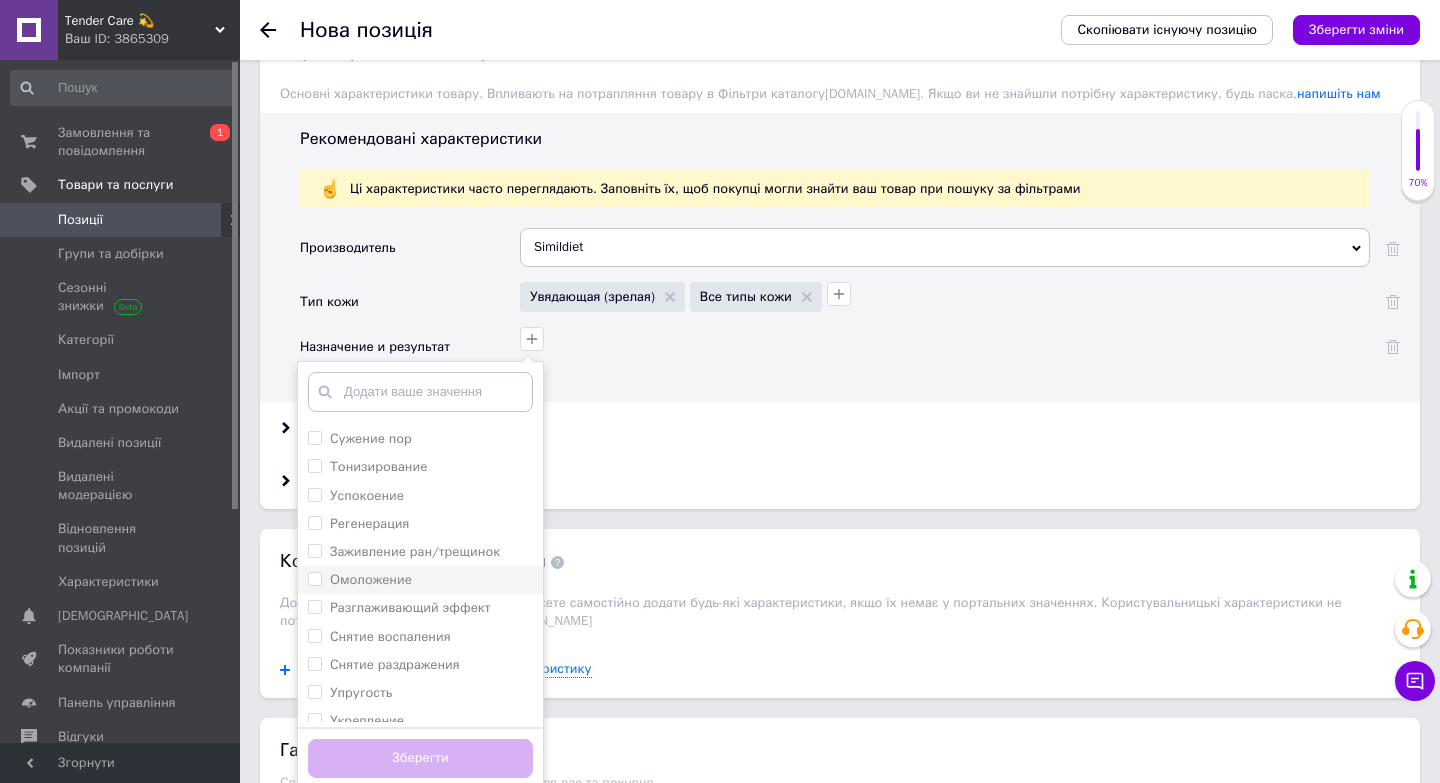 checkbox on "false" 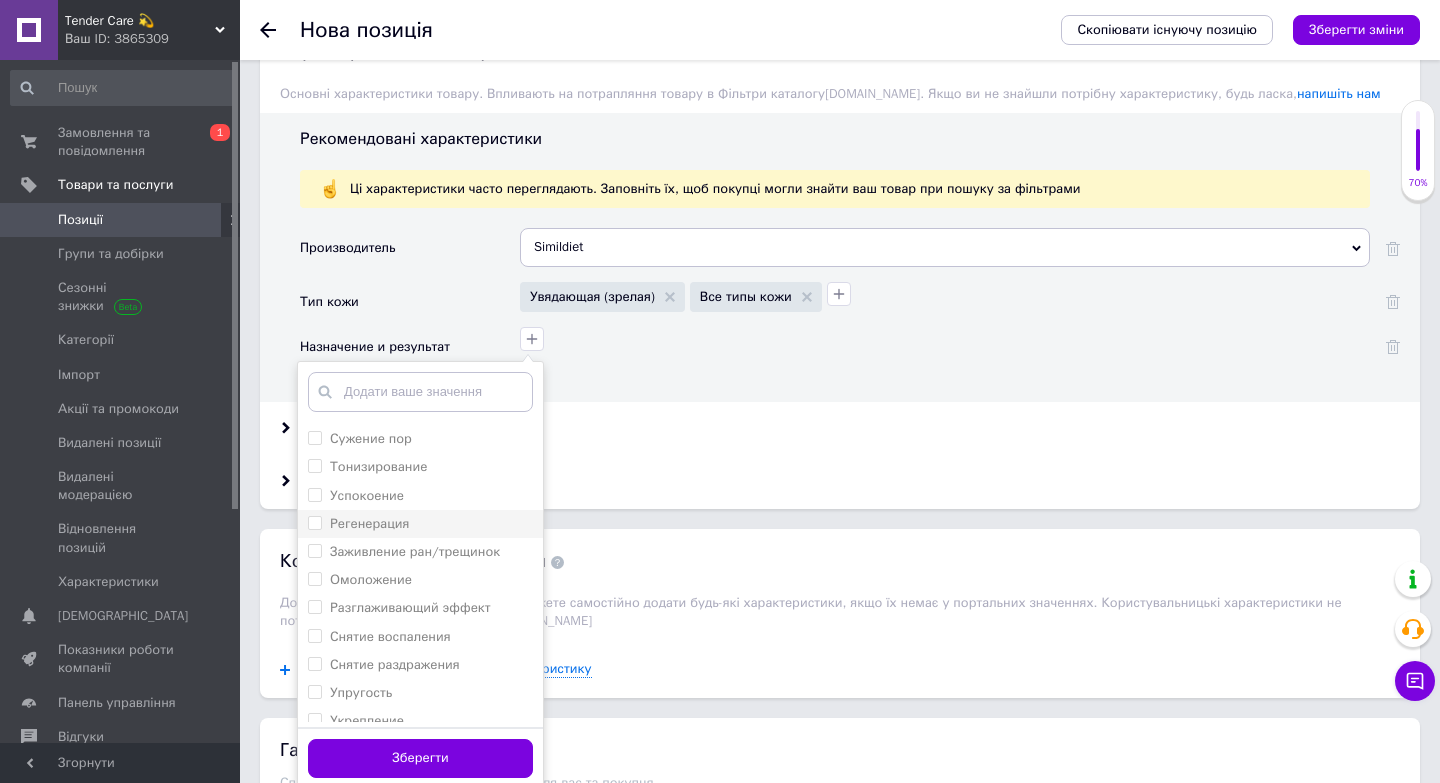 click on "Регенерация" at bounding box center (369, 523) 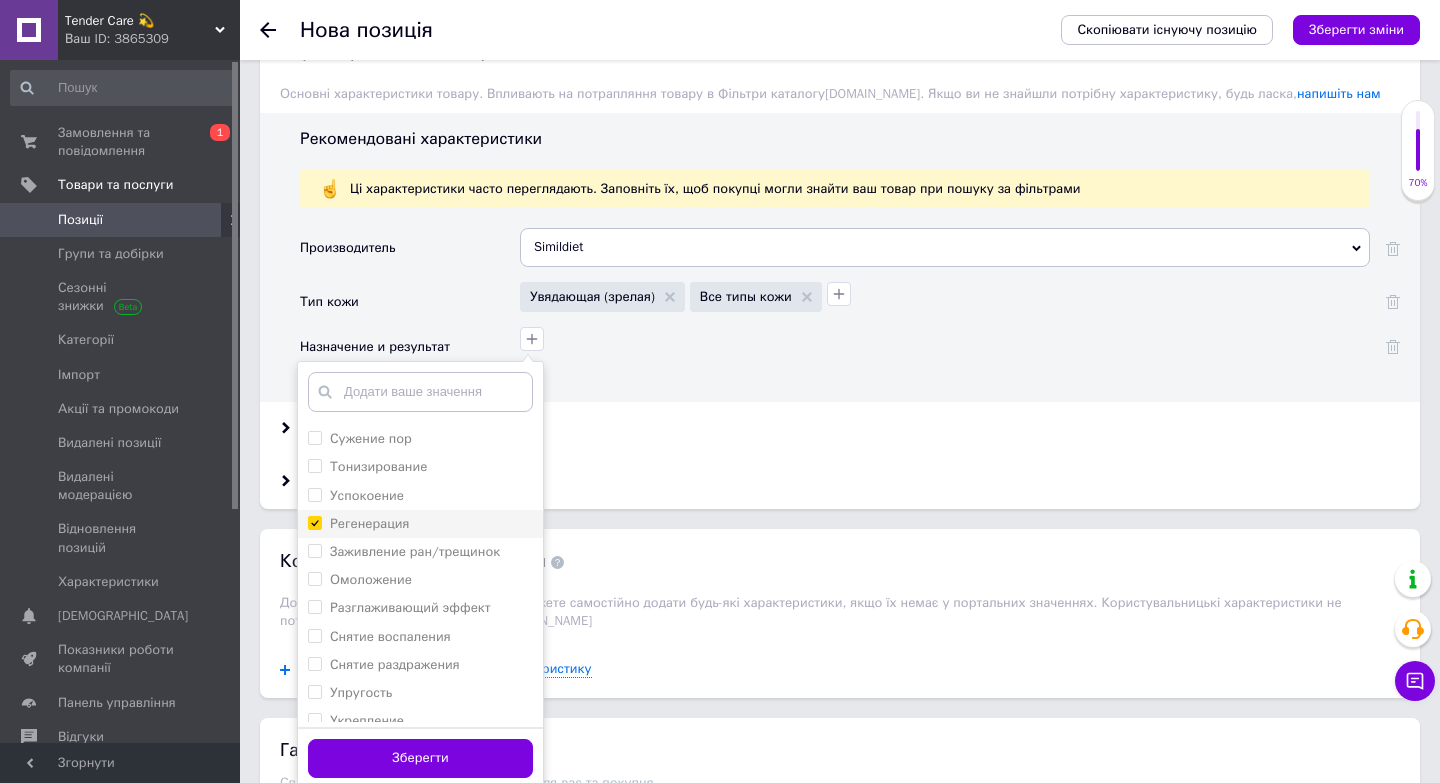 checkbox on "true" 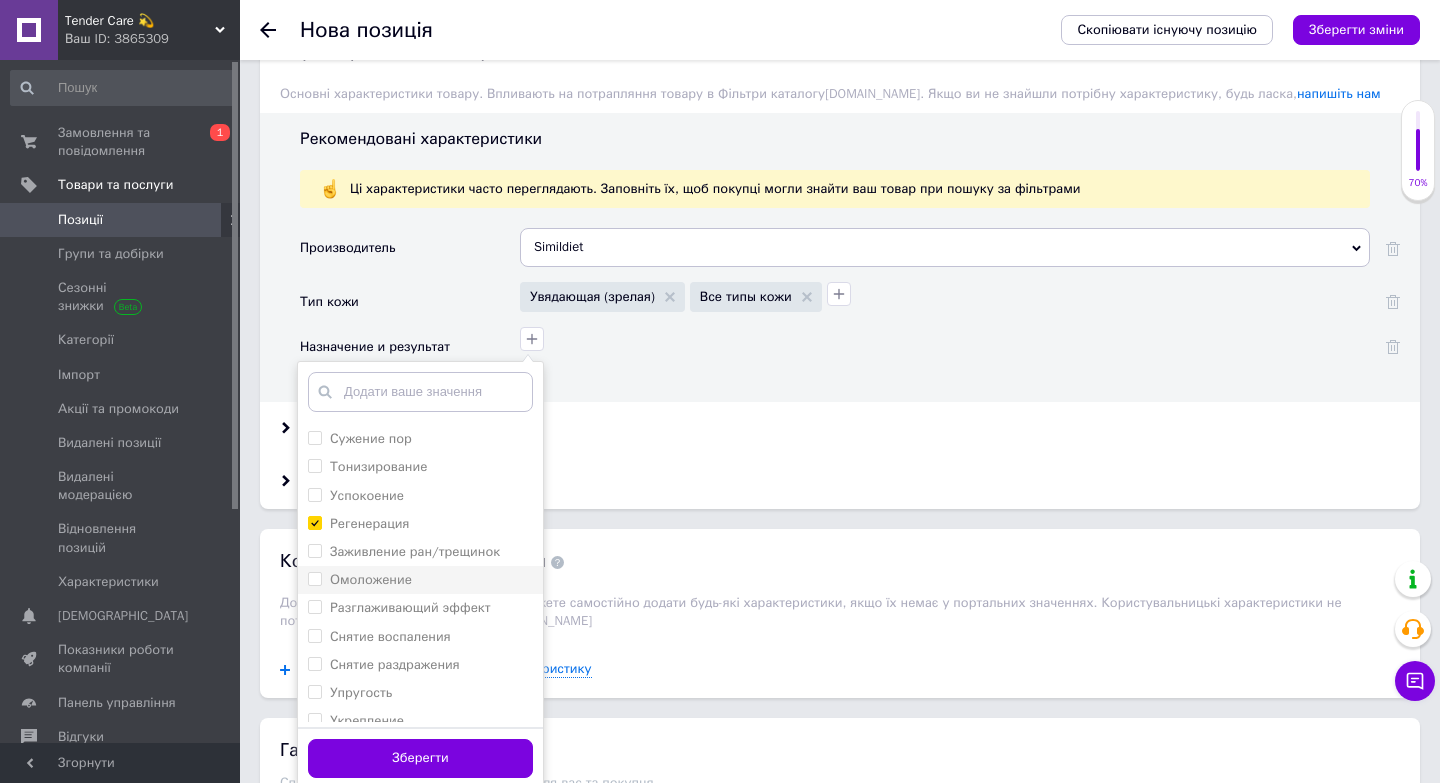 click on "Омоложение" at bounding box center [371, 579] 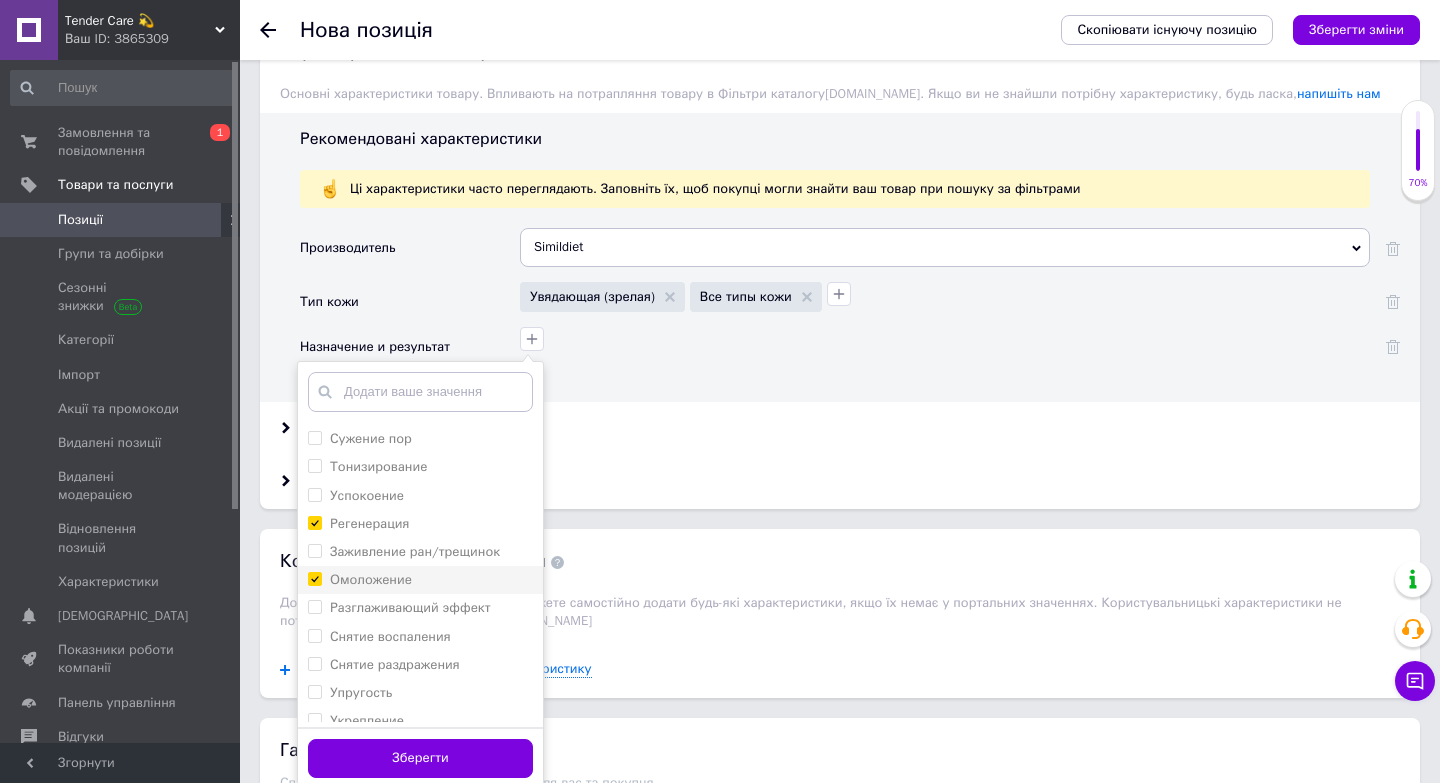 checkbox on "true" 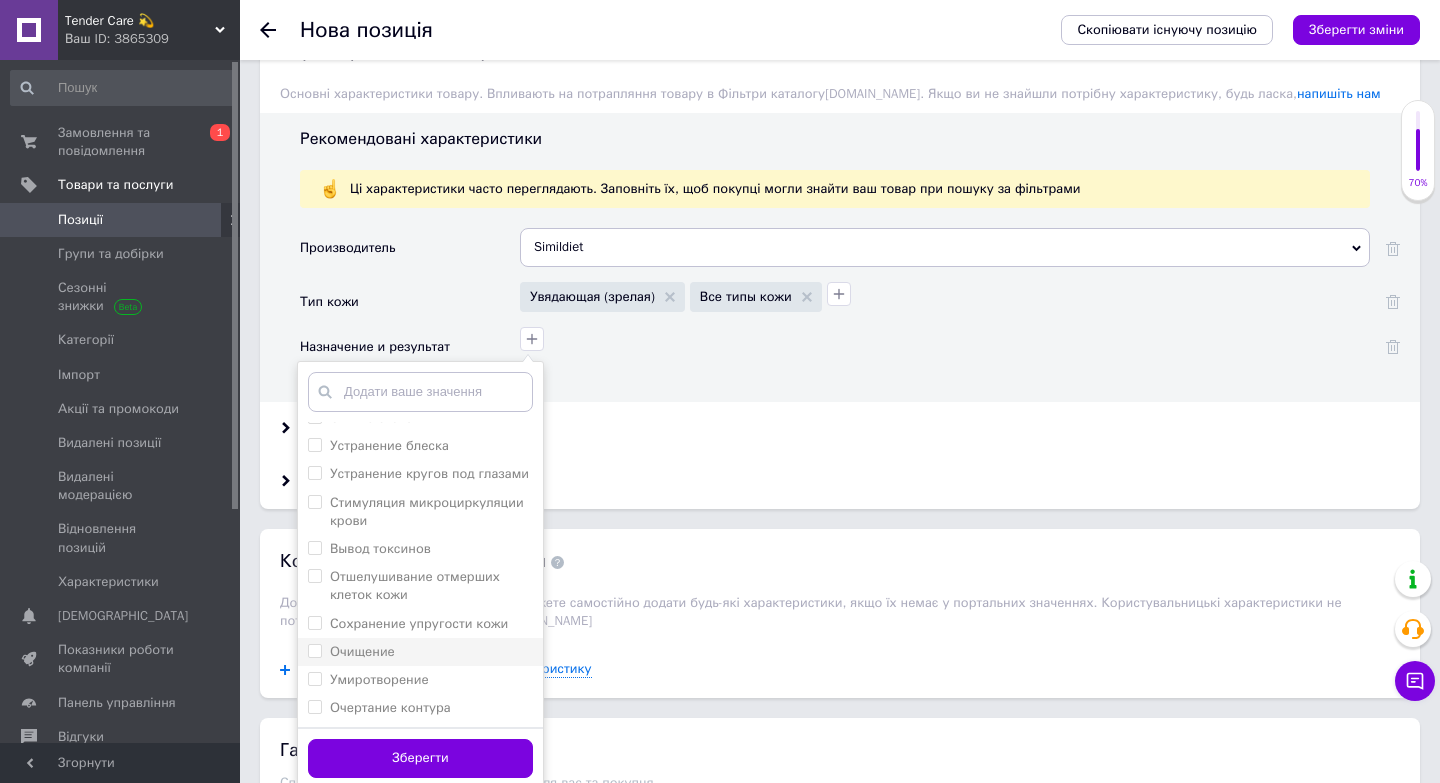 scroll, scrollTop: 712, scrollLeft: 0, axis: vertical 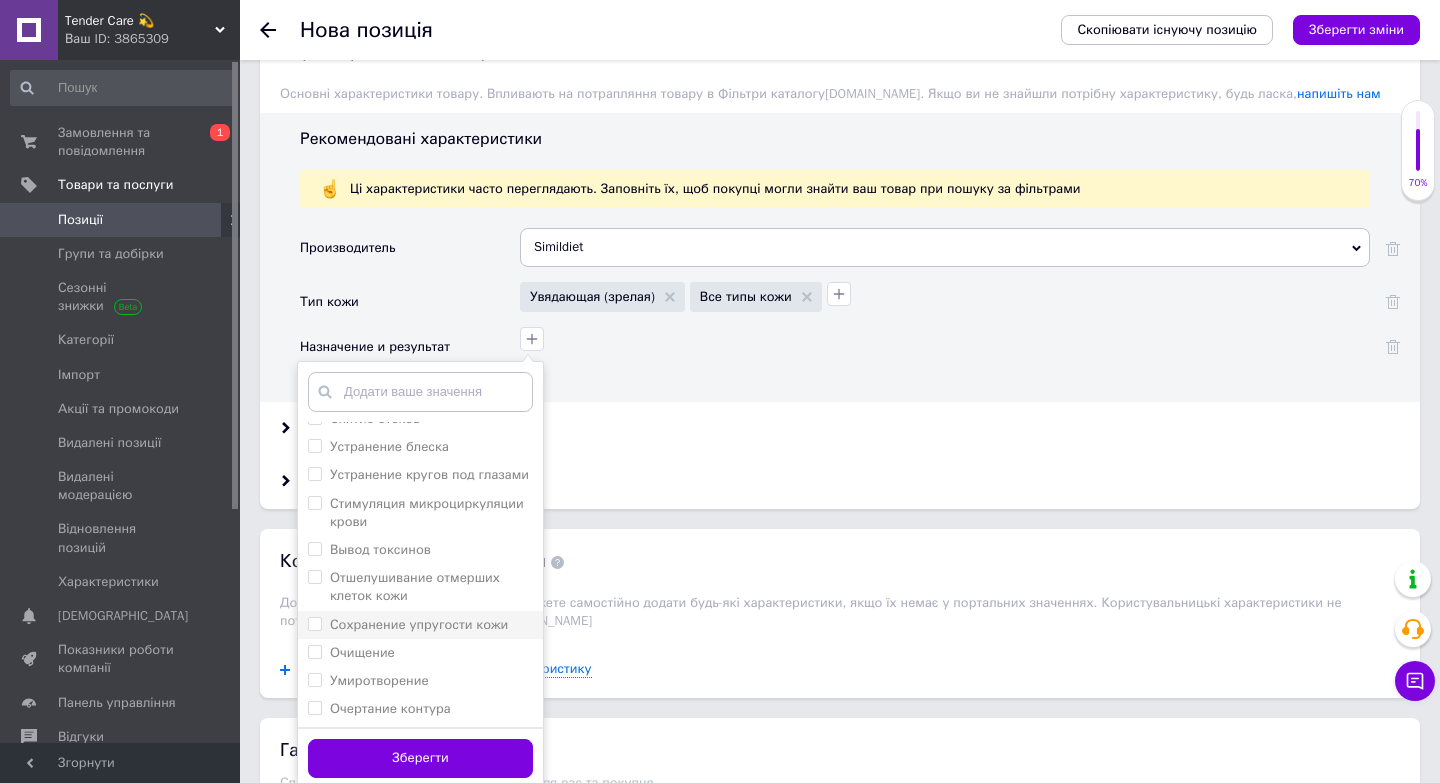 click on "Сохранение упругости кожи" at bounding box center (419, 624) 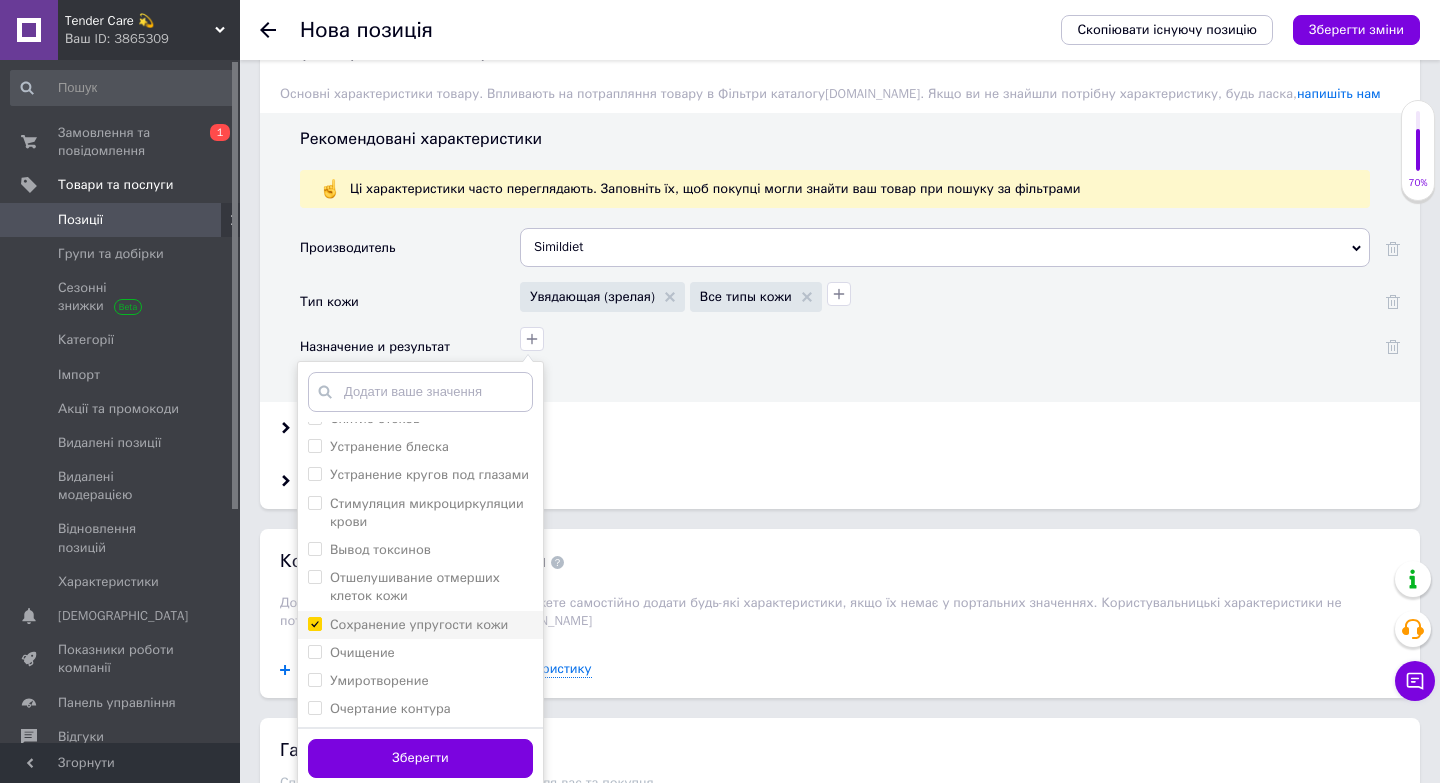 checkbox on "true" 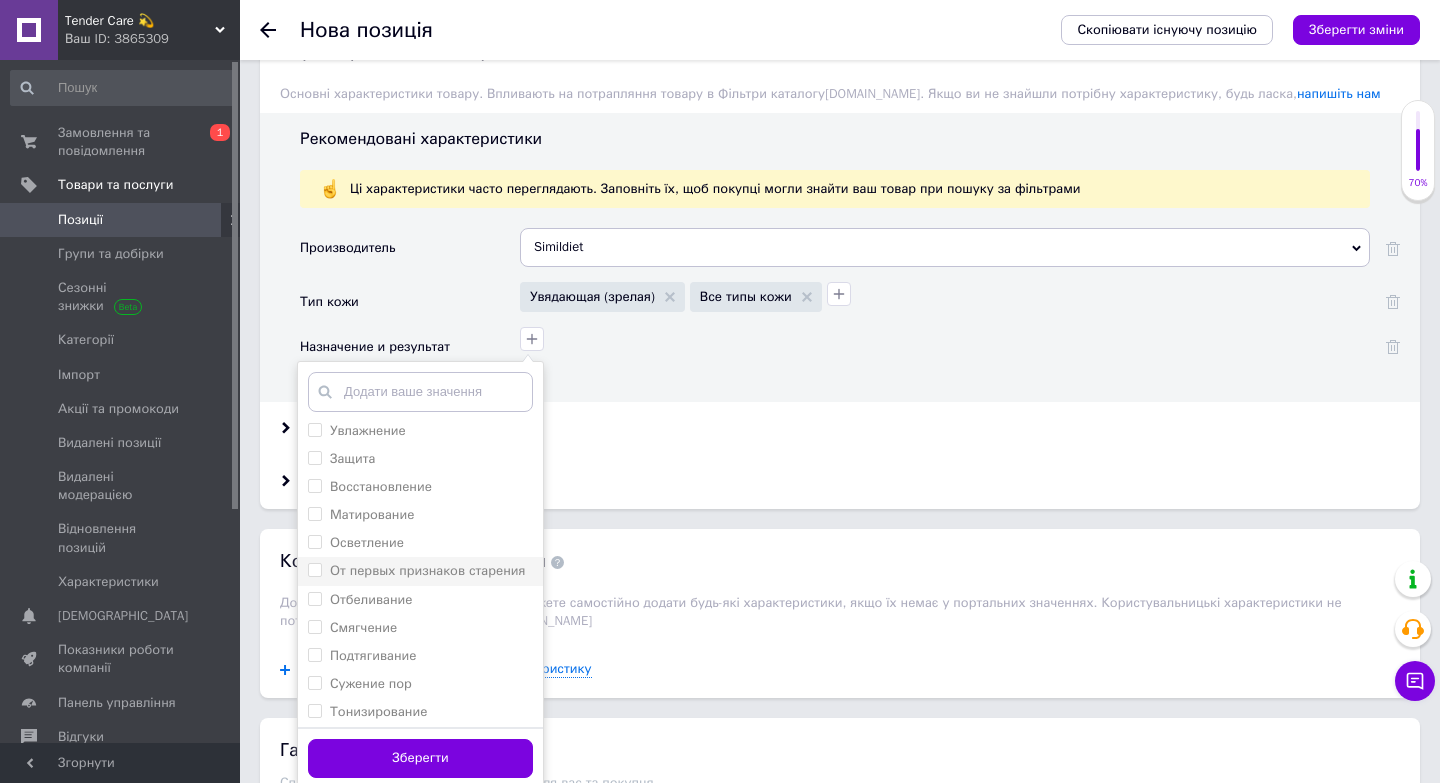 scroll, scrollTop: 30, scrollLeft: 0, axis: vertical 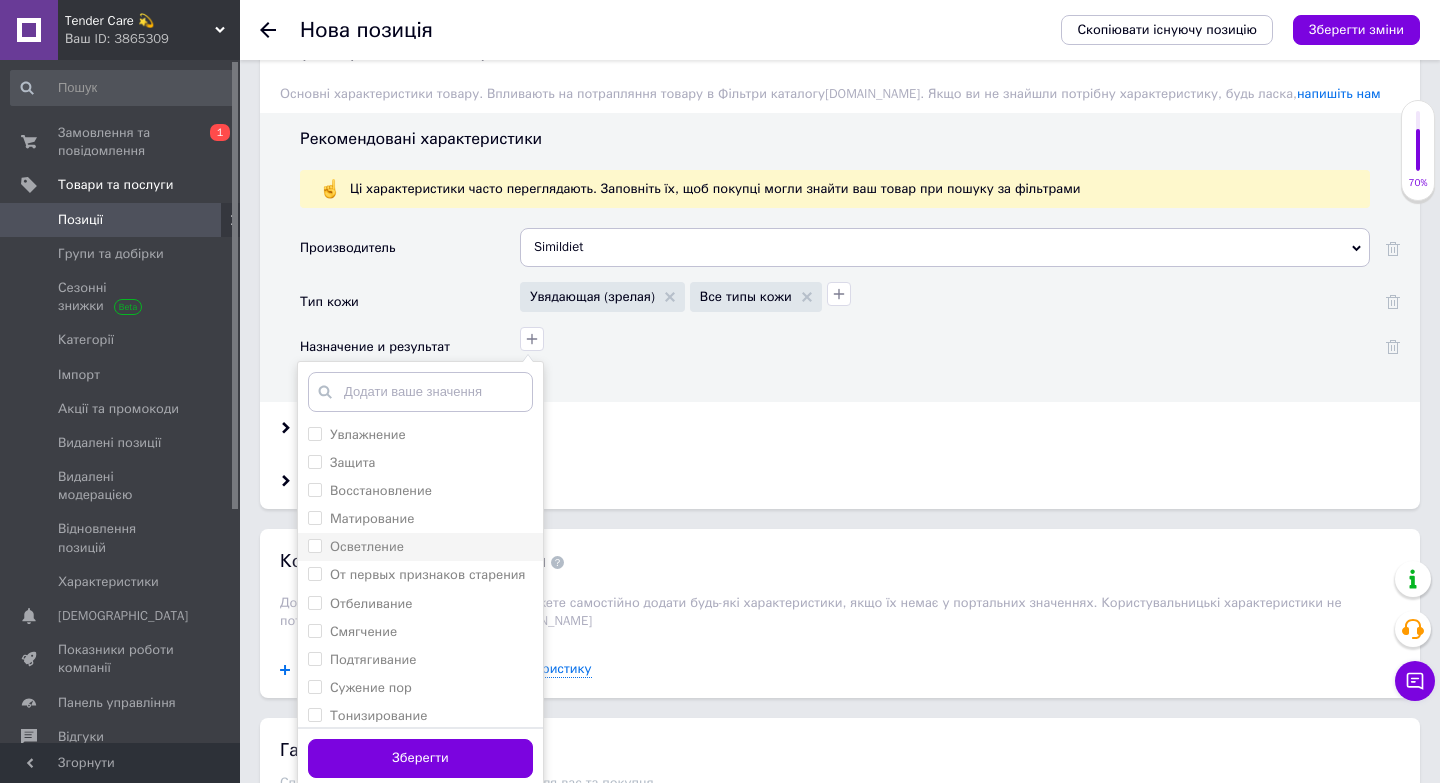 click on "Осветление" at bounding box center (420, 547) 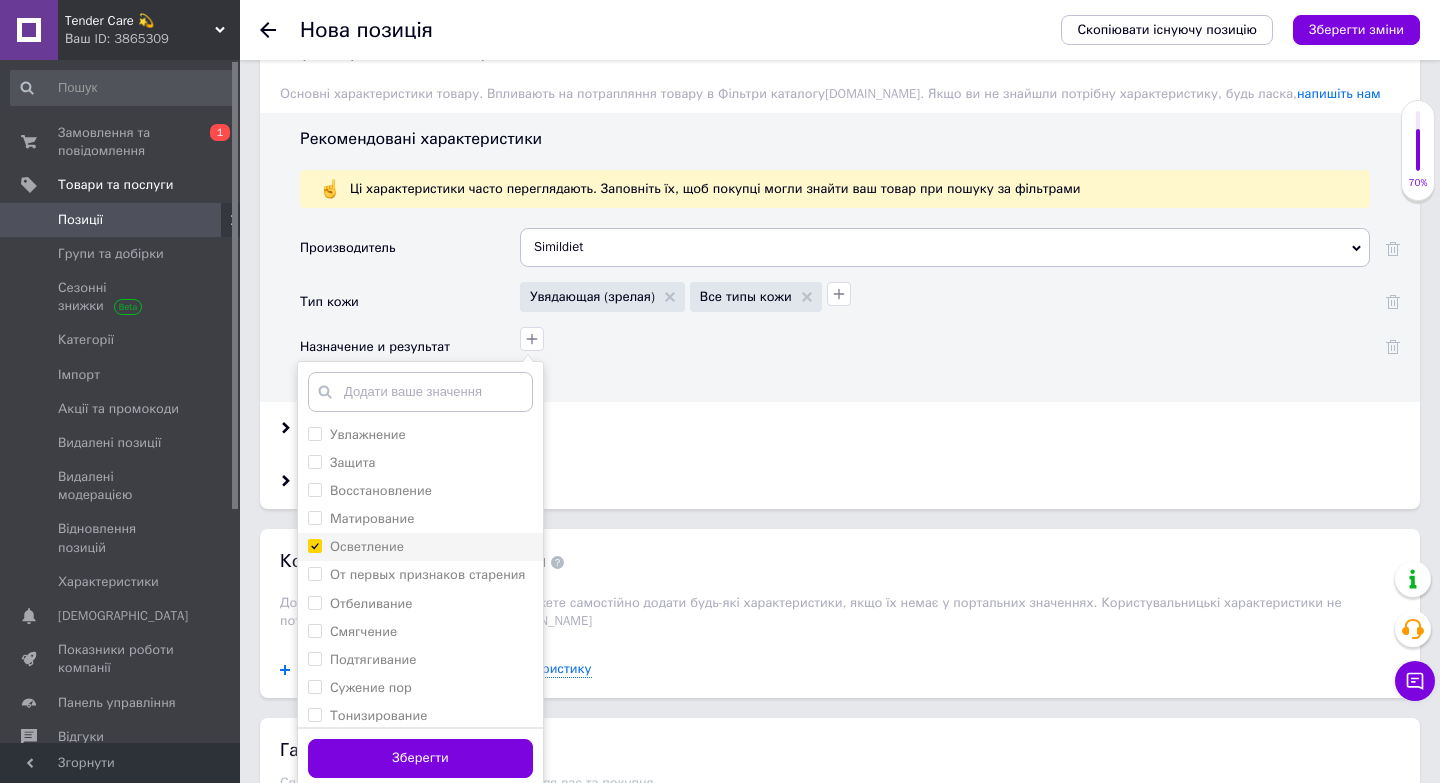 checkbox on "true" 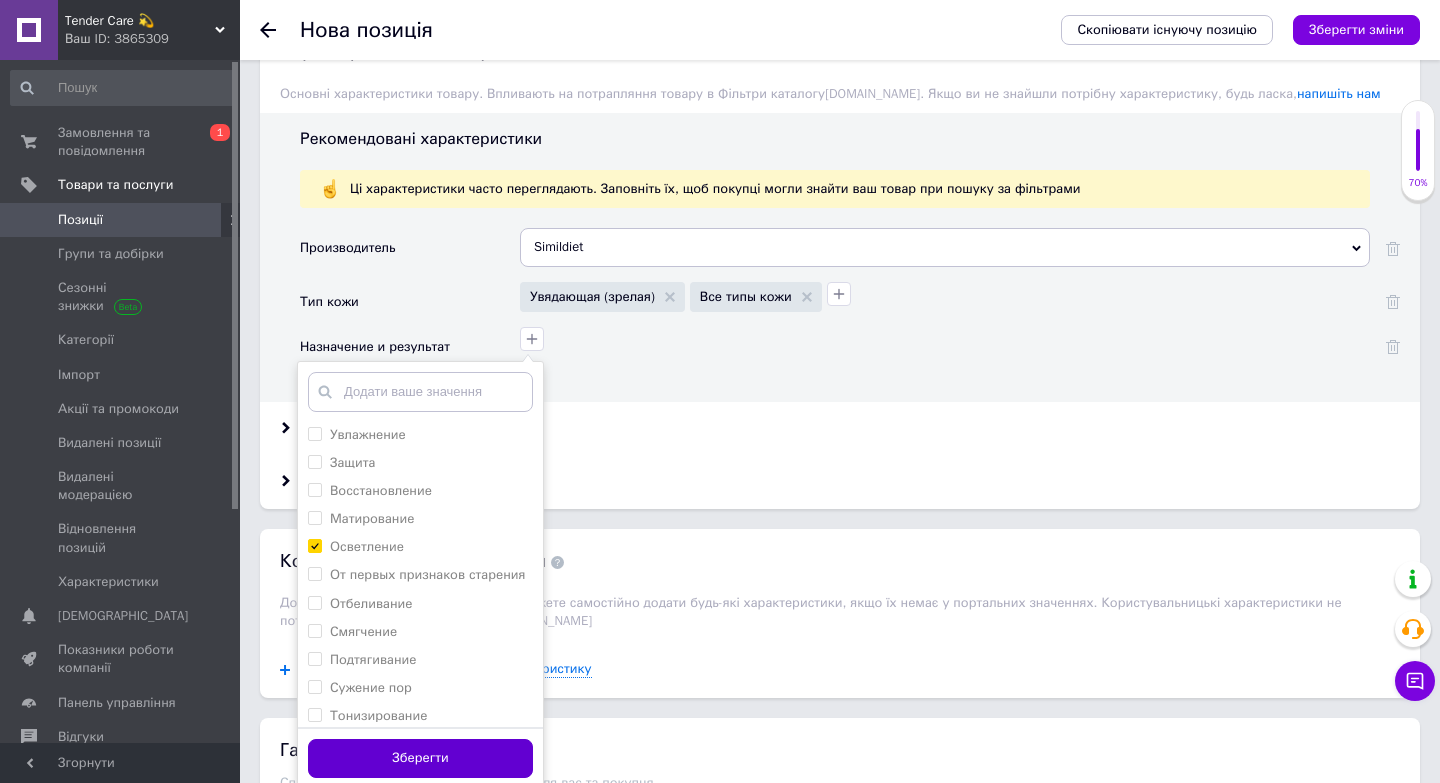 click on "Зберегти" at bounding box center [420, 758] 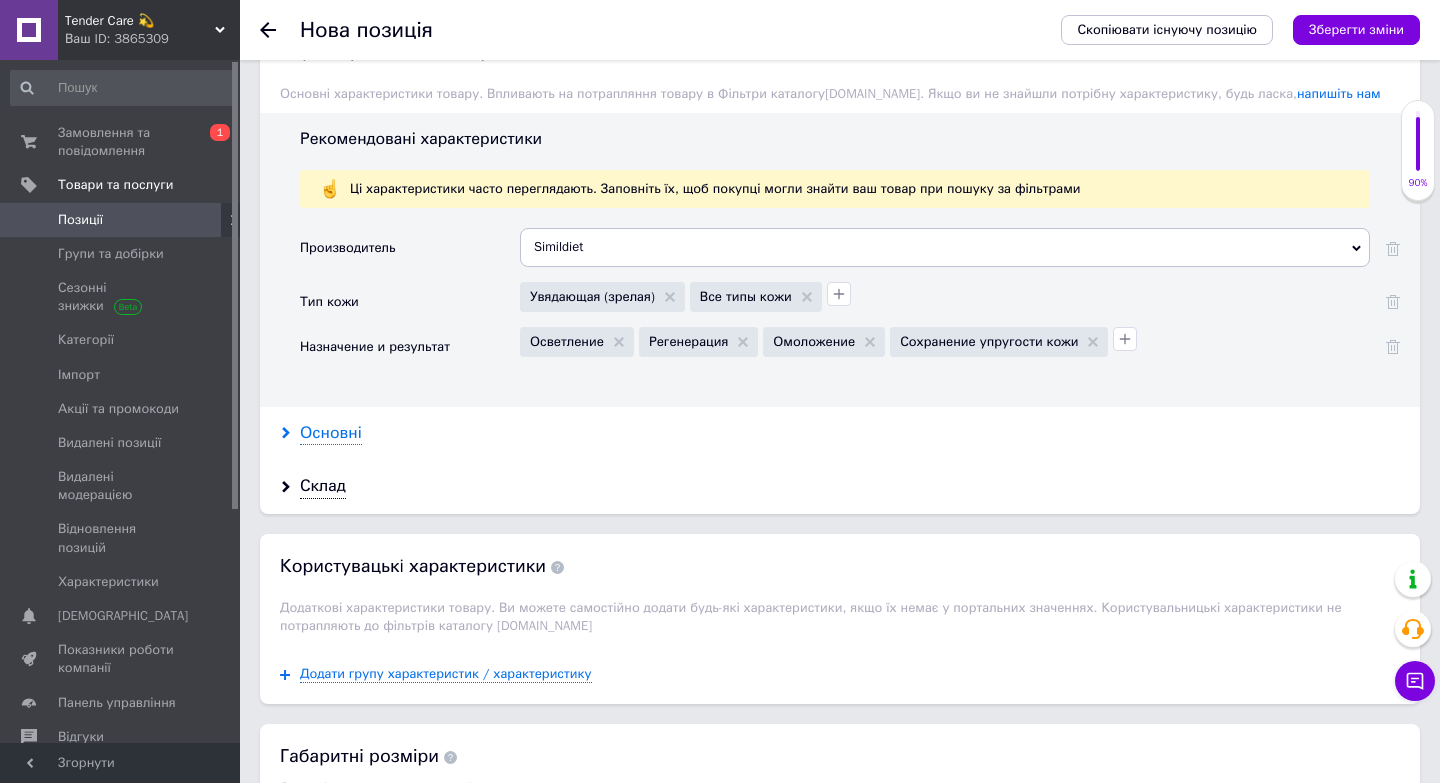 click on "Основні" at bounding box center (331, 433) 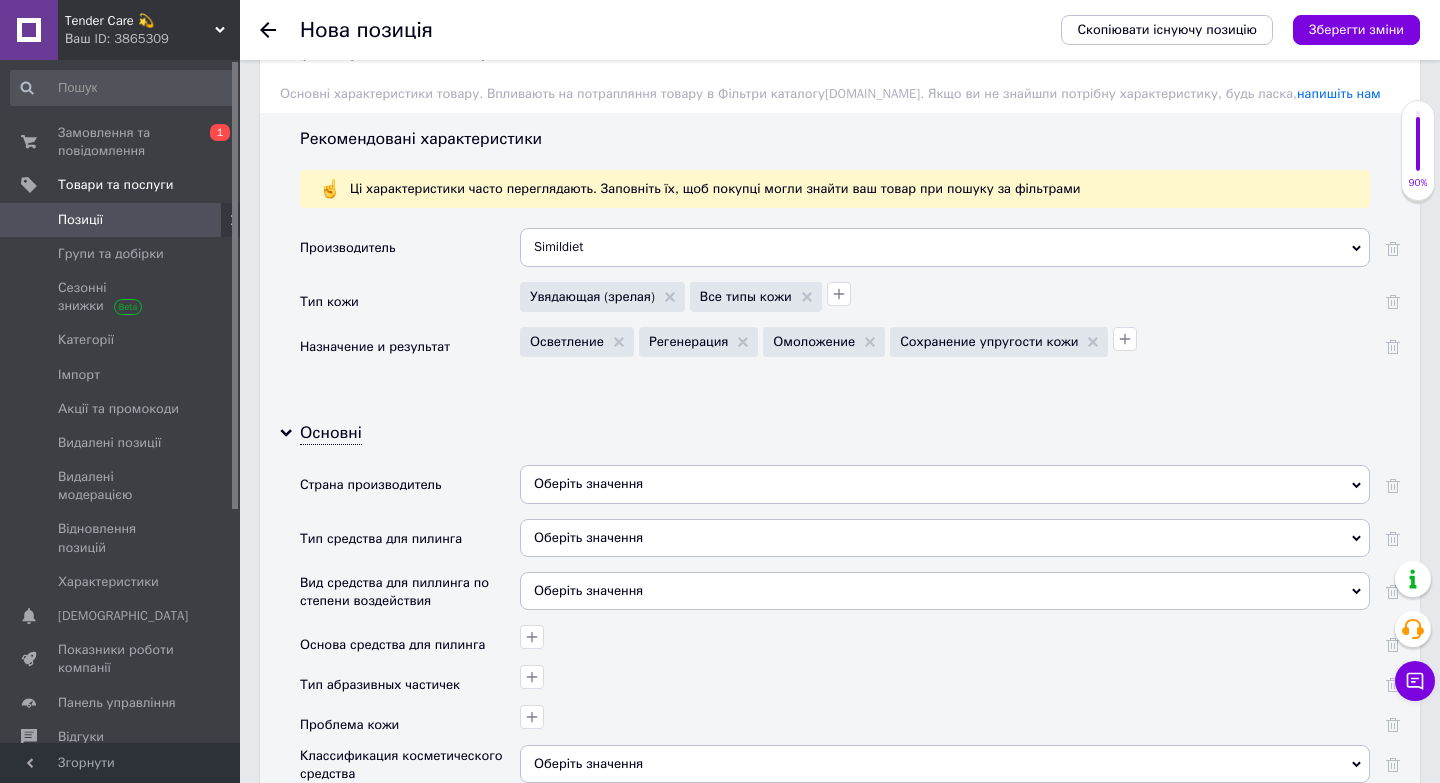 scroll, scrollTop: 1923, scrollLeft: 0, axis: vertical 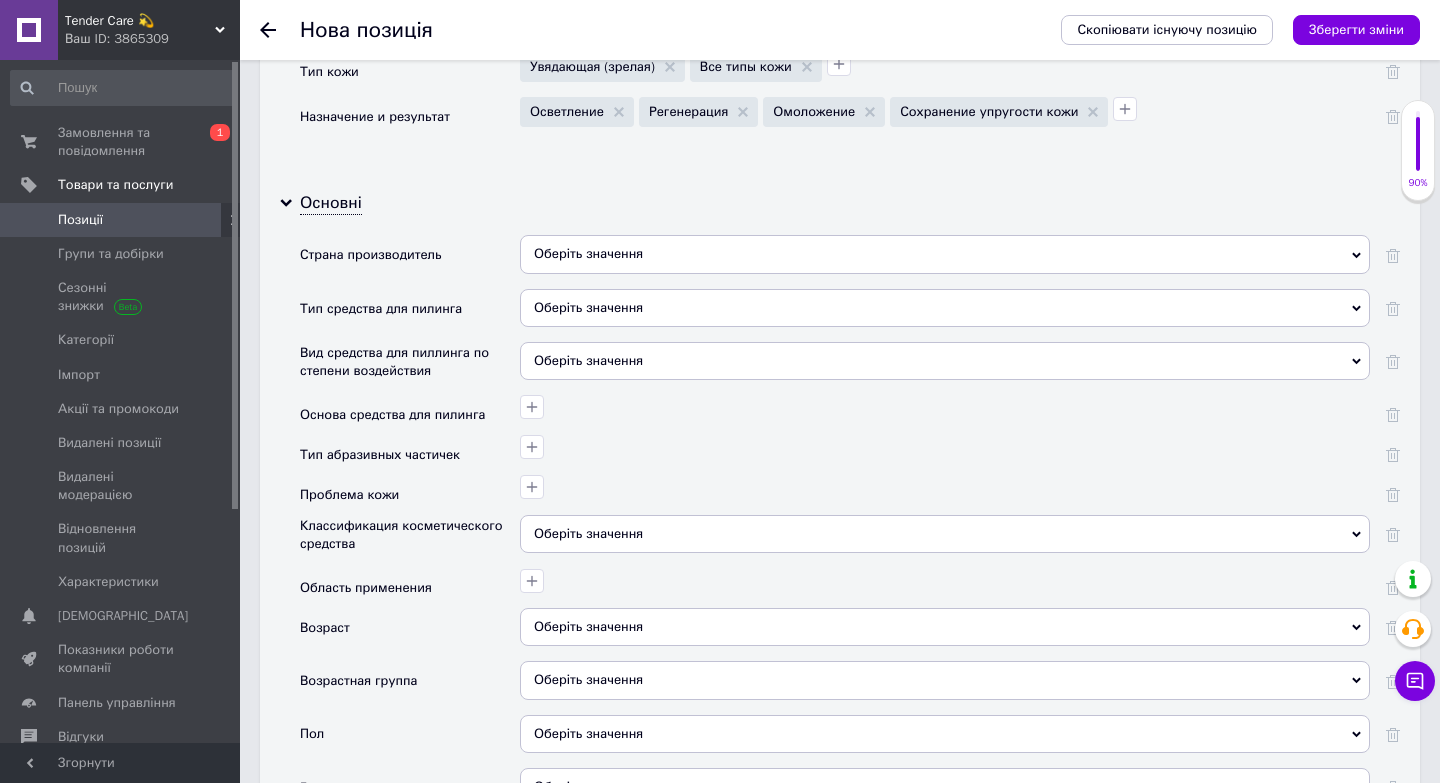 click on "Оберіть значення" at bounding box center (945, 254) 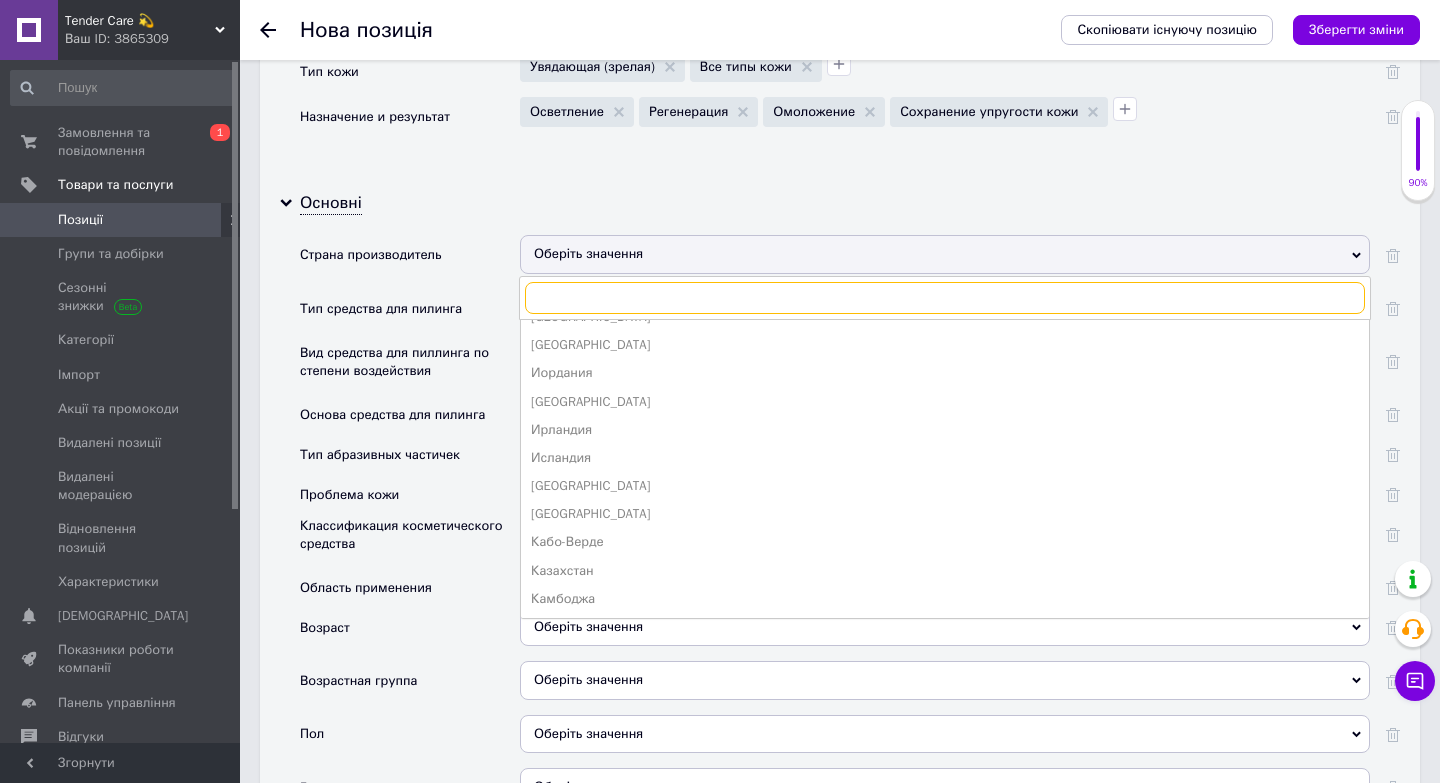 scroll, scrollTop: 1433, scrollLeft: 0, axis: vertical 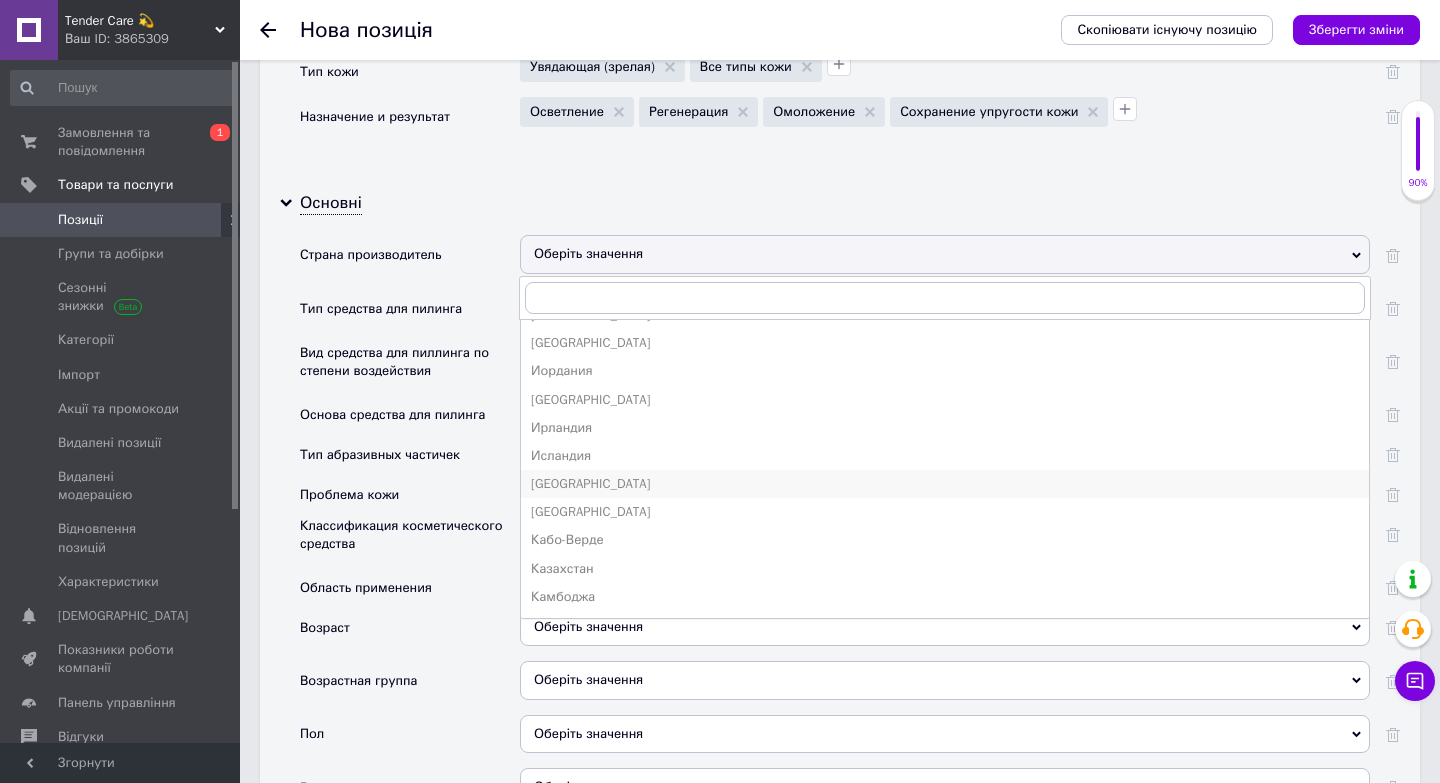 click on "[GEOGRAPHIC_DATA]" at bounding box center (945, 484) 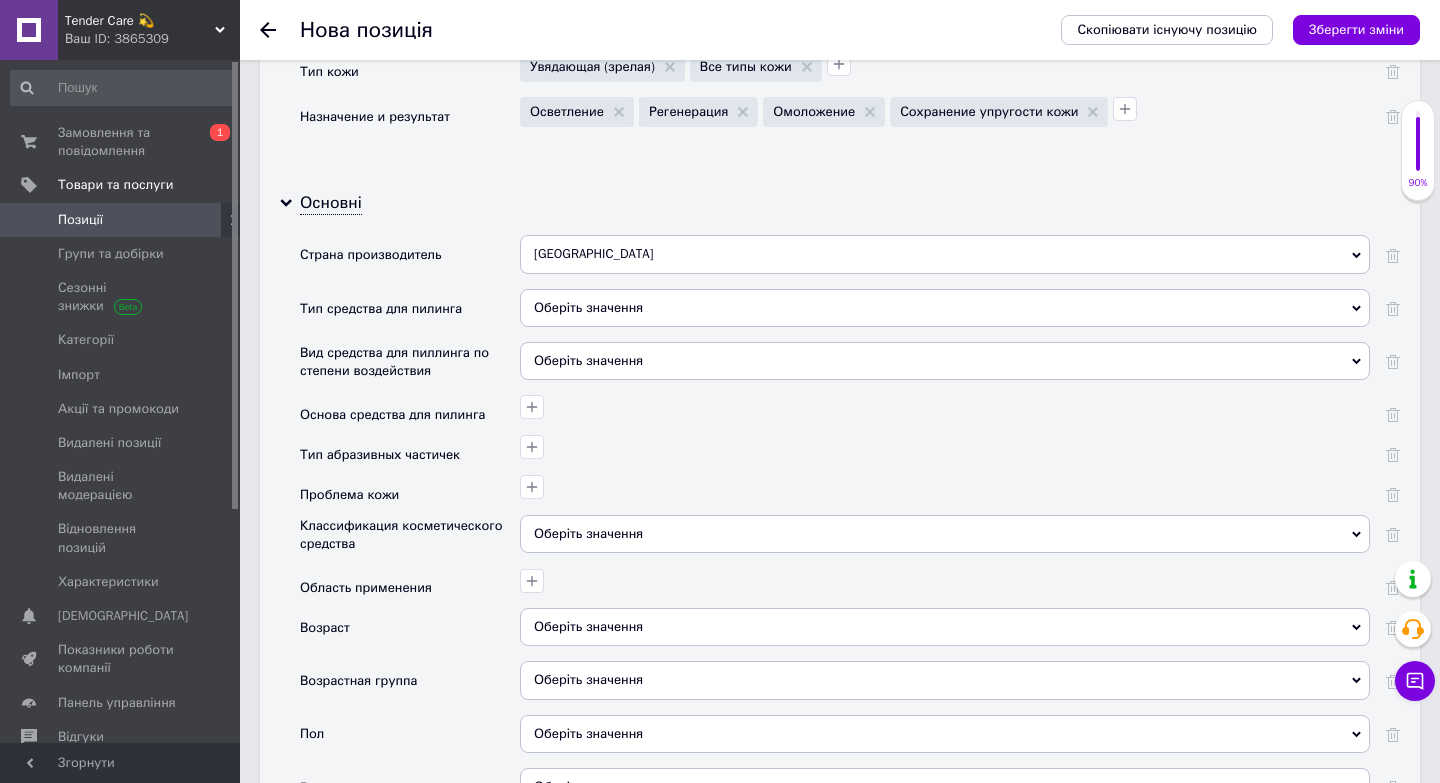 click on "Оберіть значення" at bounding box center [945, 308] 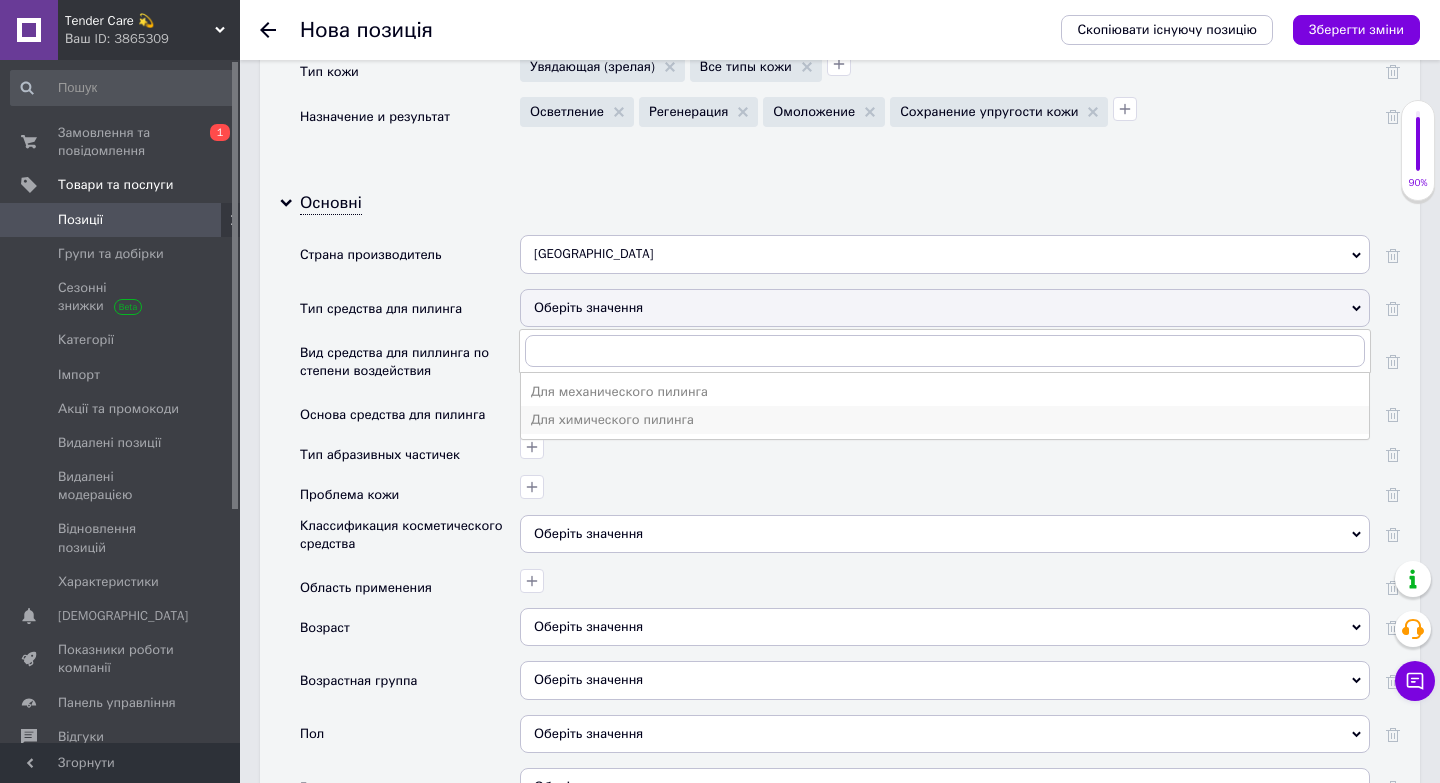 click on "Для химического пилинга" at bounding box center [945, 420] 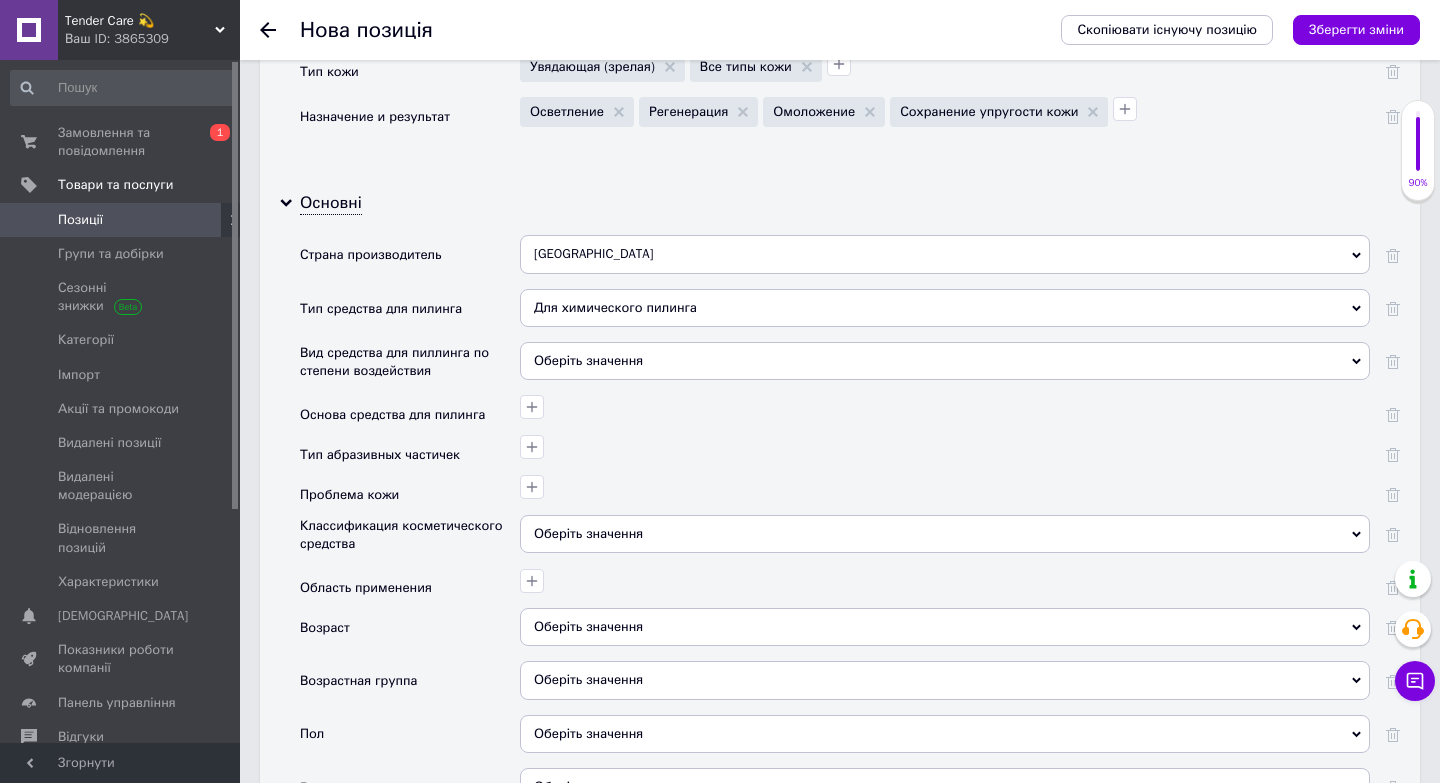 click on "Оберіть значення" at bounding box center [945, 361] 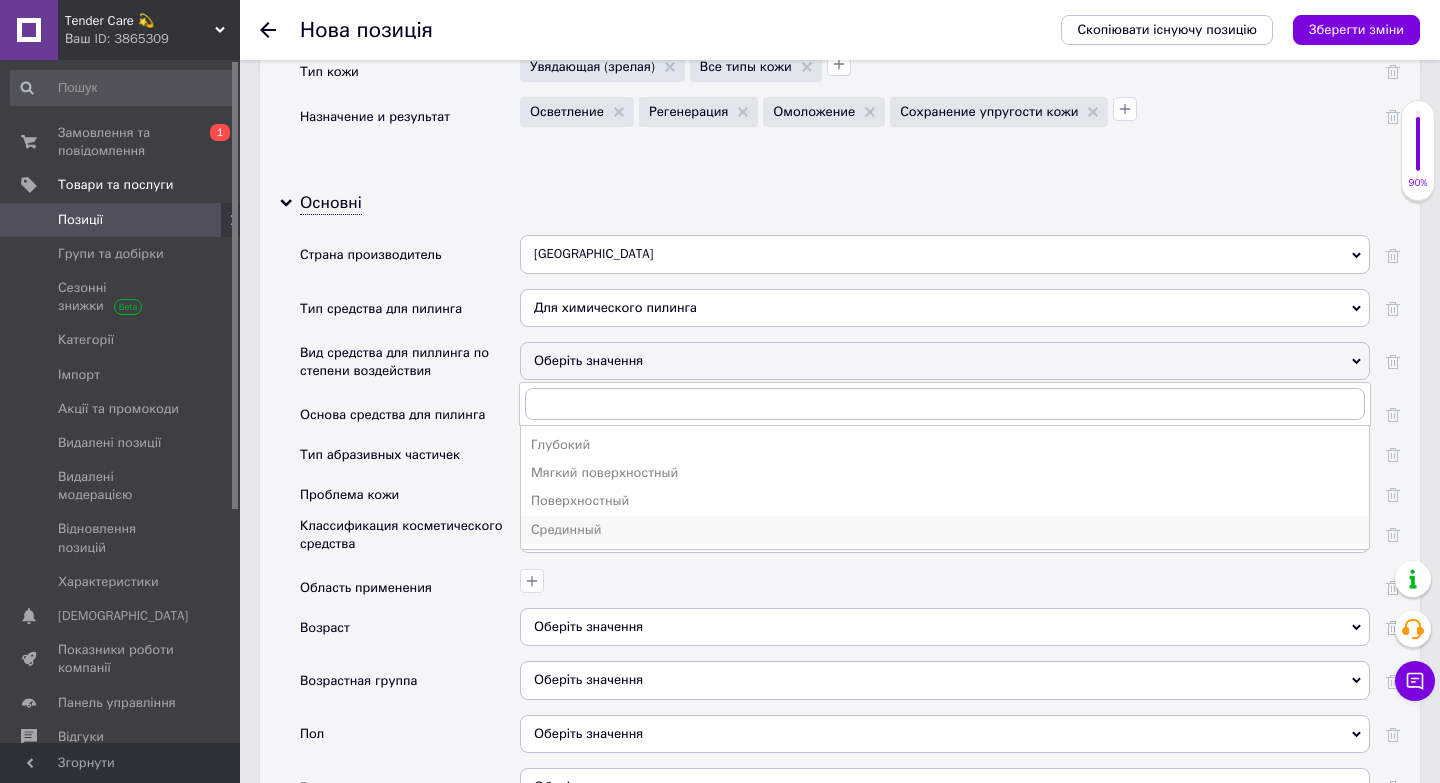 click on "Срединный" at bounding box center (945, 530) 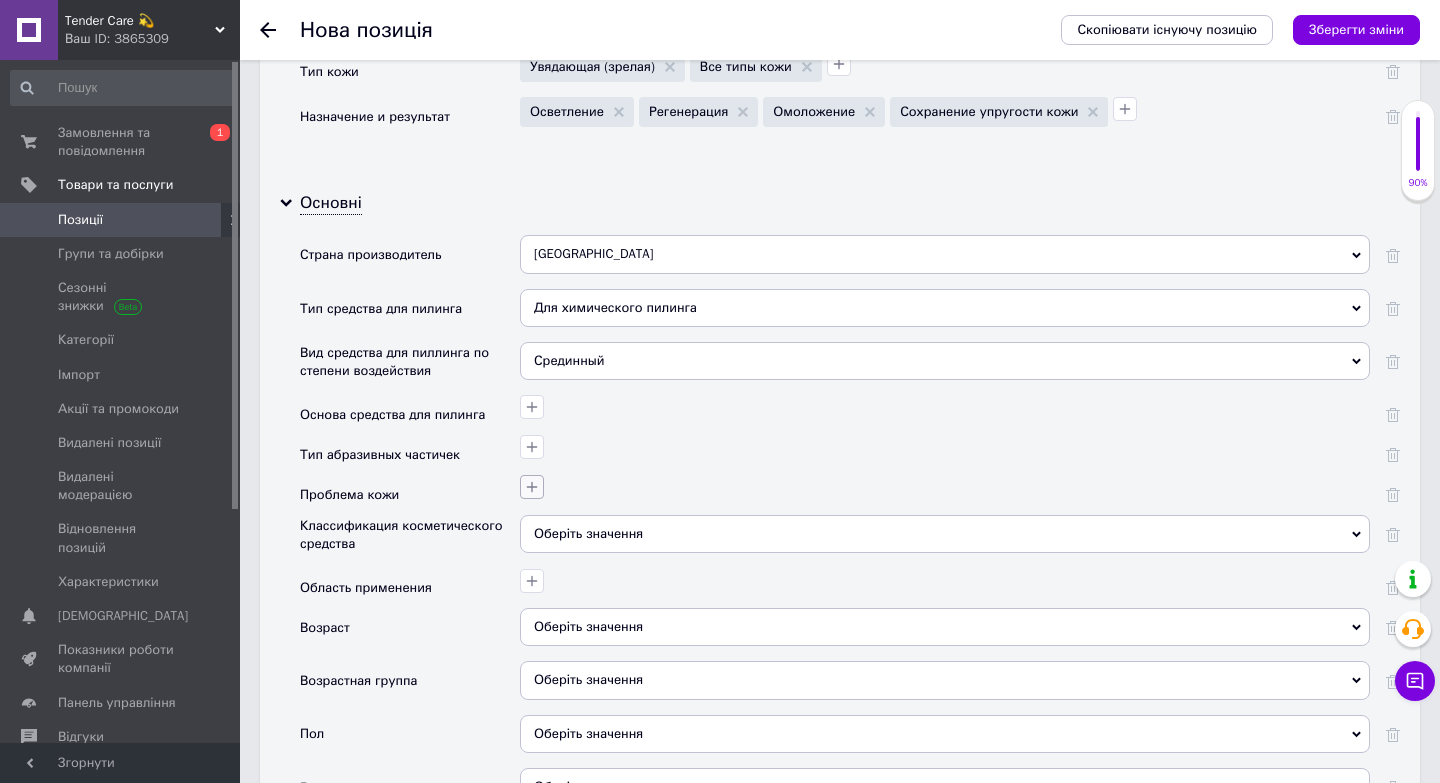 click 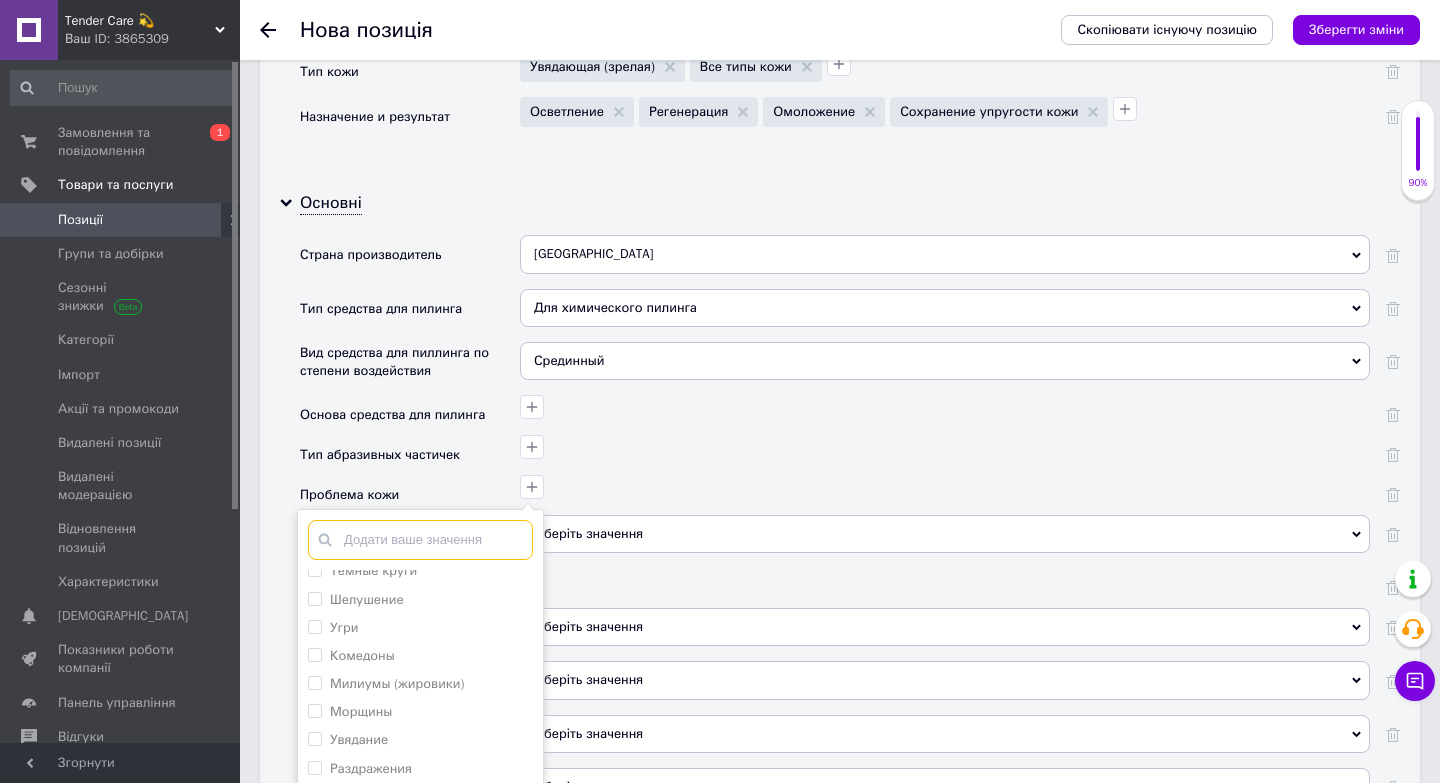 scroll, scrollTop: 320, scrollLeft: 0, axis: vertical 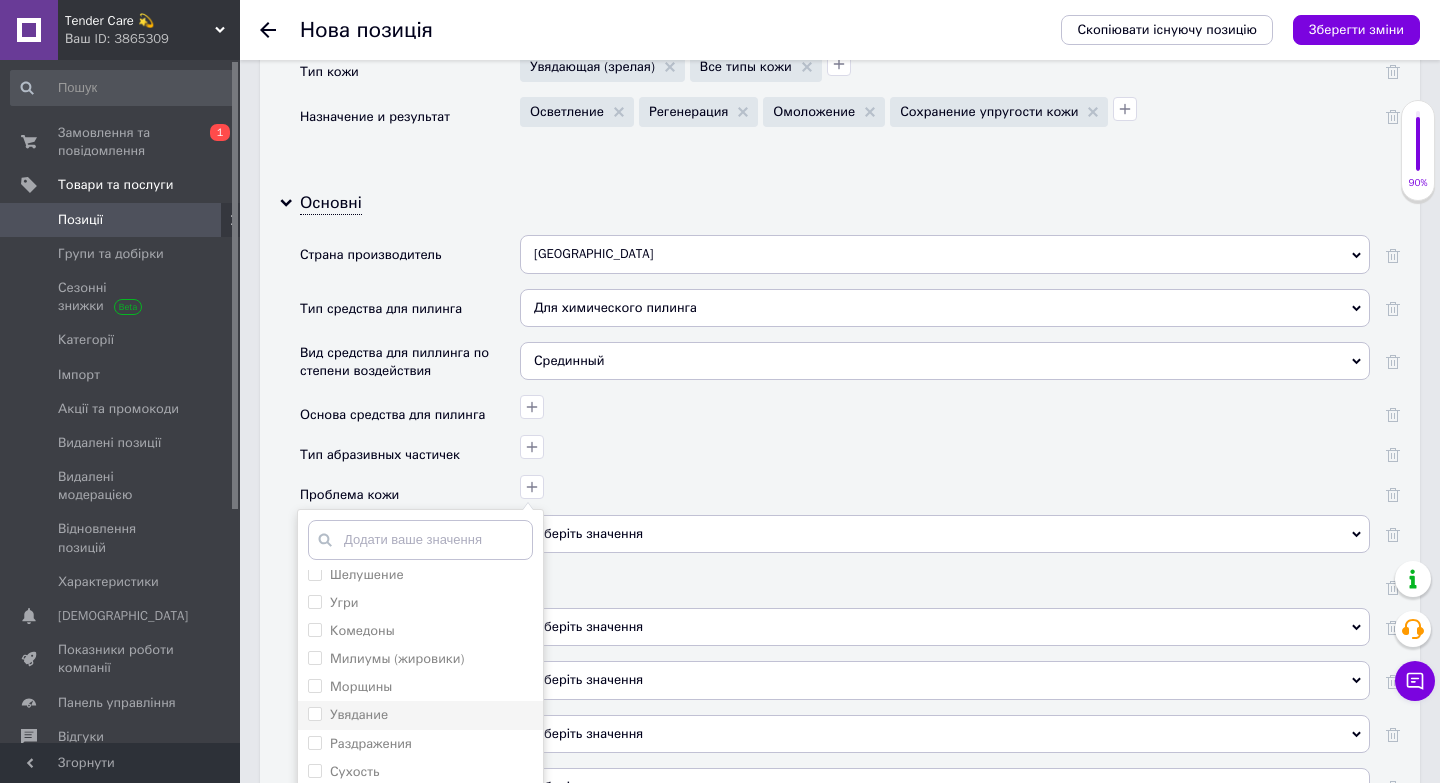 click on "Увядание" at bounding box center [420, 715] 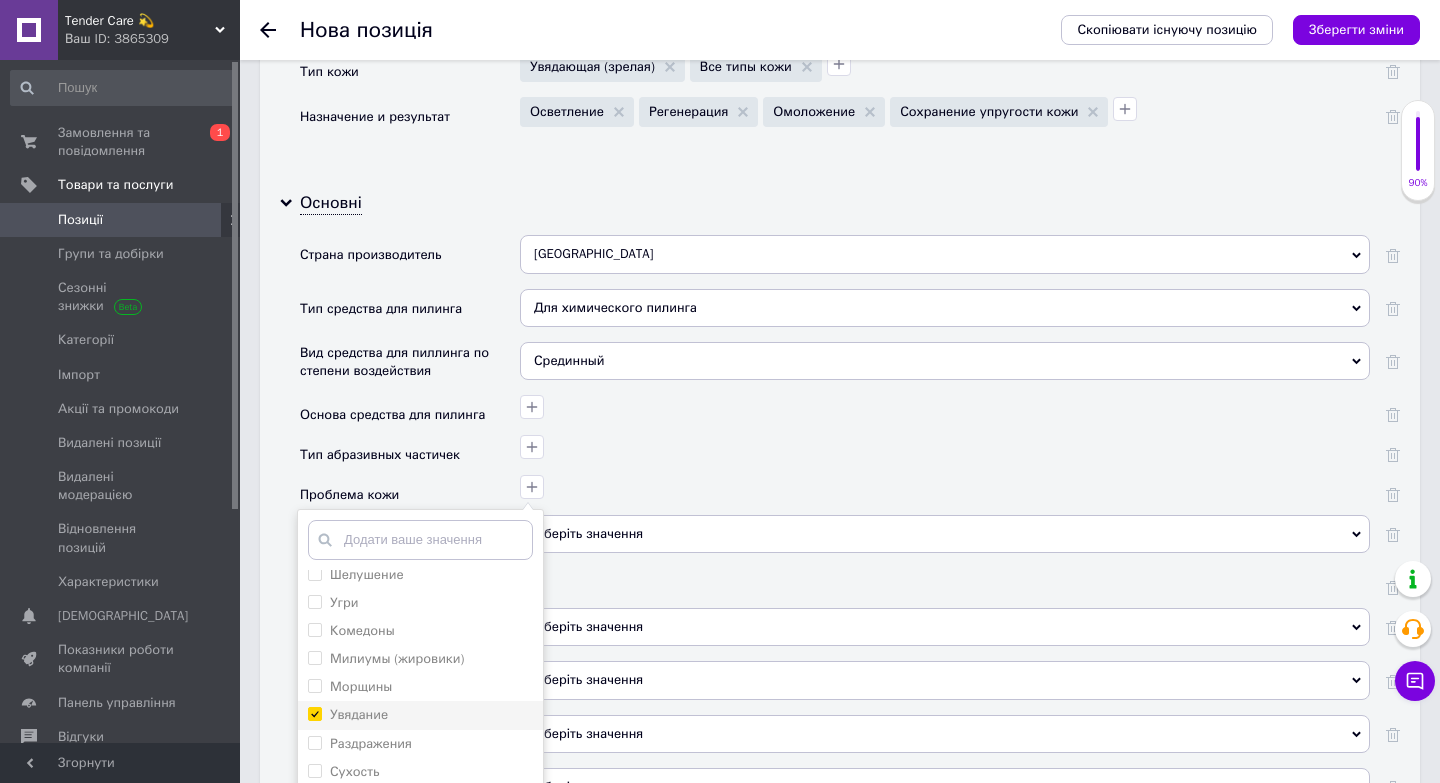 checkbox on "true" 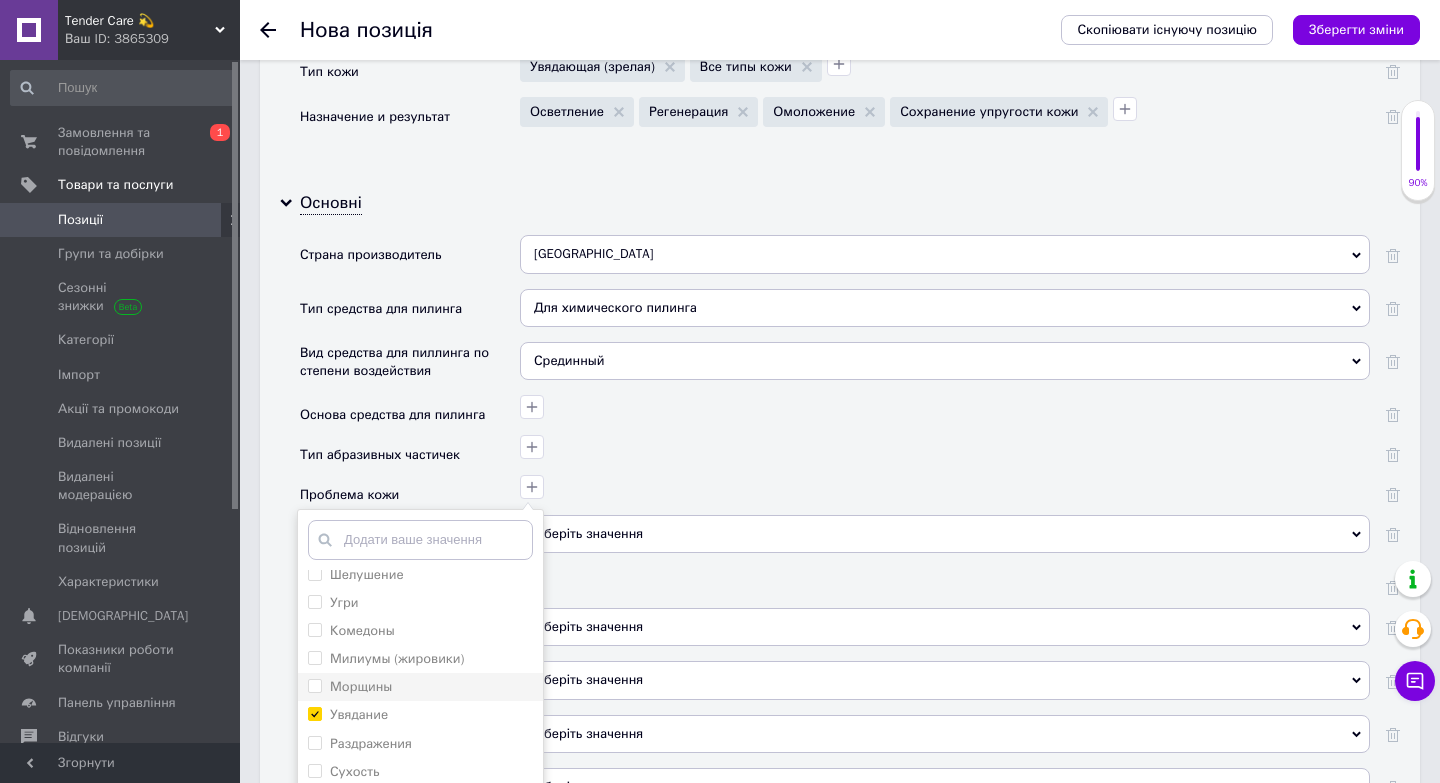 click on "Морщины" at bounding box center (420, 687) 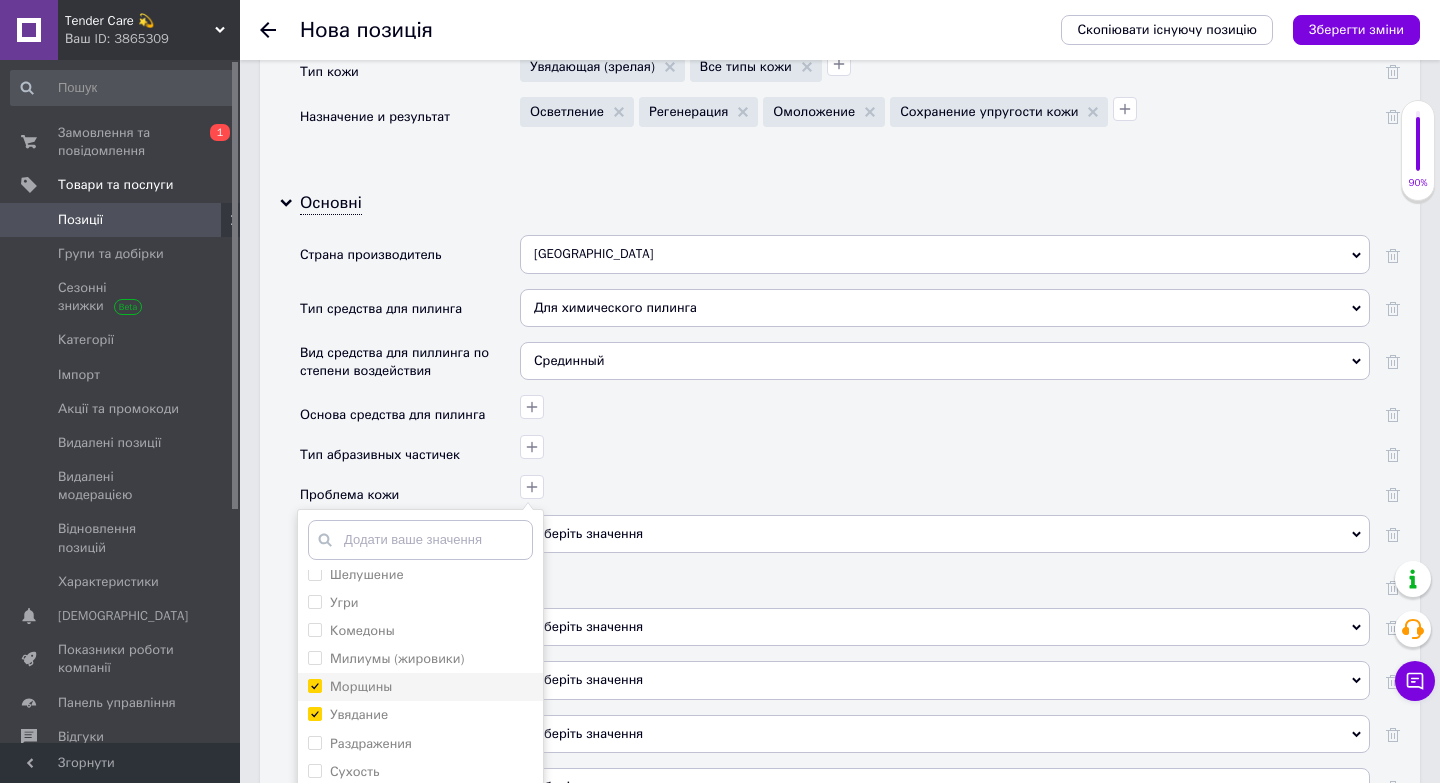 checkbox on "true" 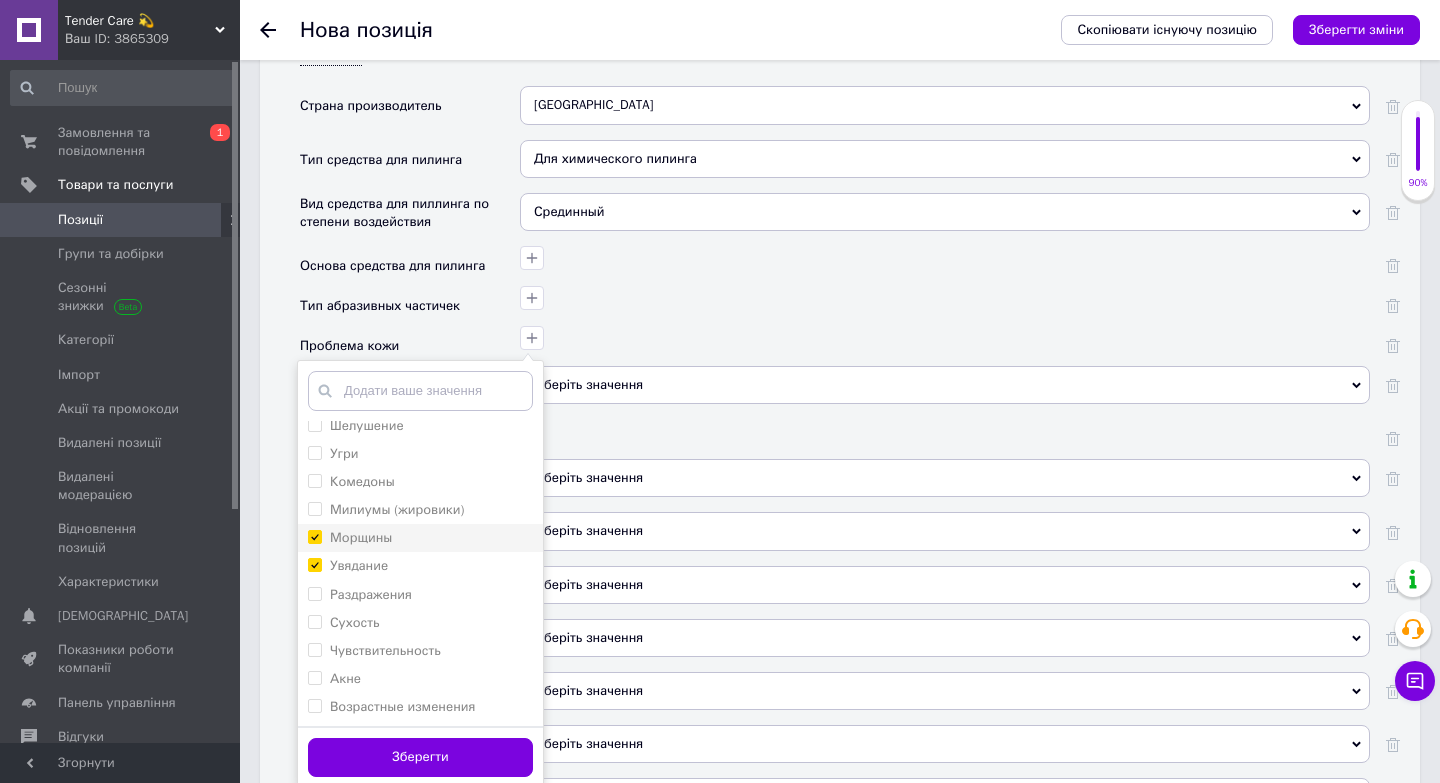 scroll, scrollTop: 2083, scrollLeft: 0, axis: vertical 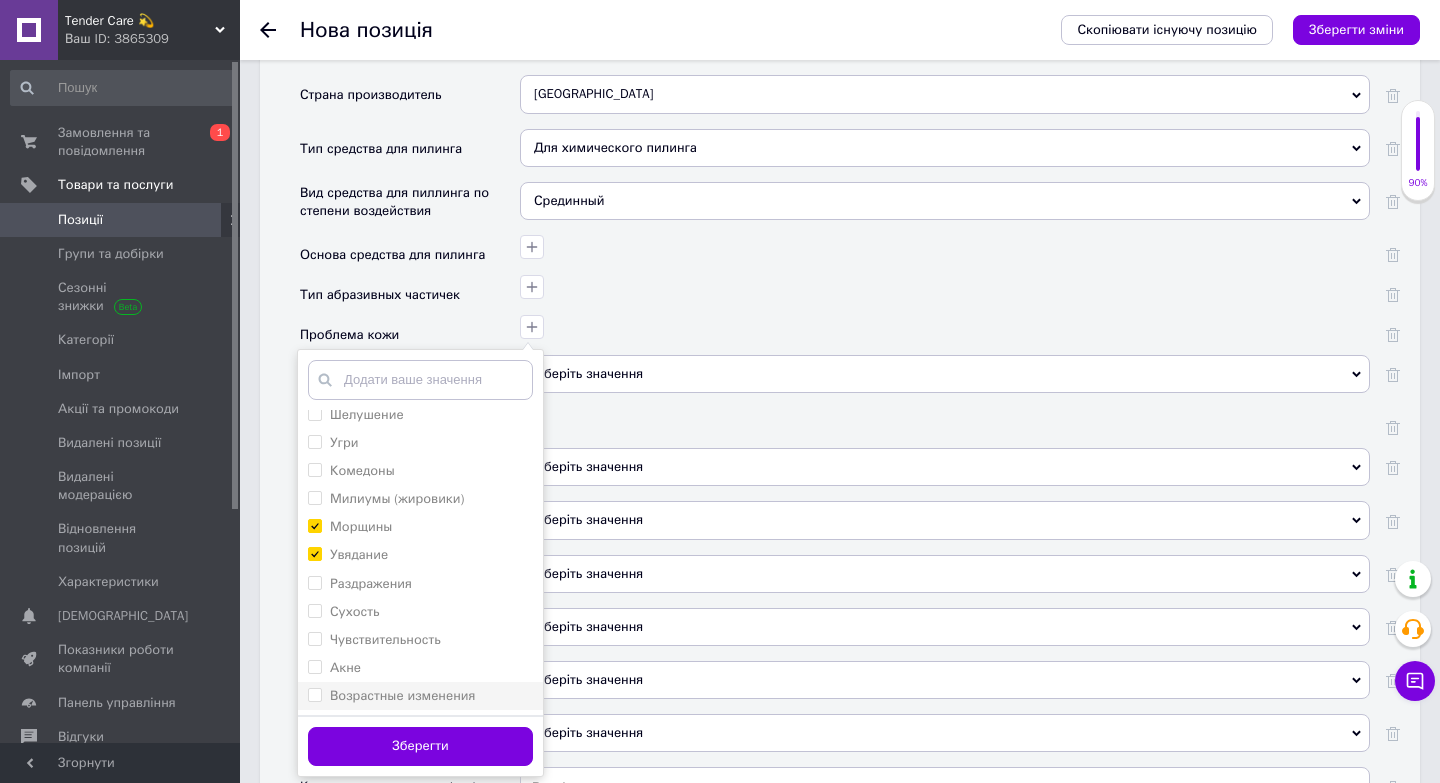 click on "Возрастные изменения" at bounding box center (402, 695) 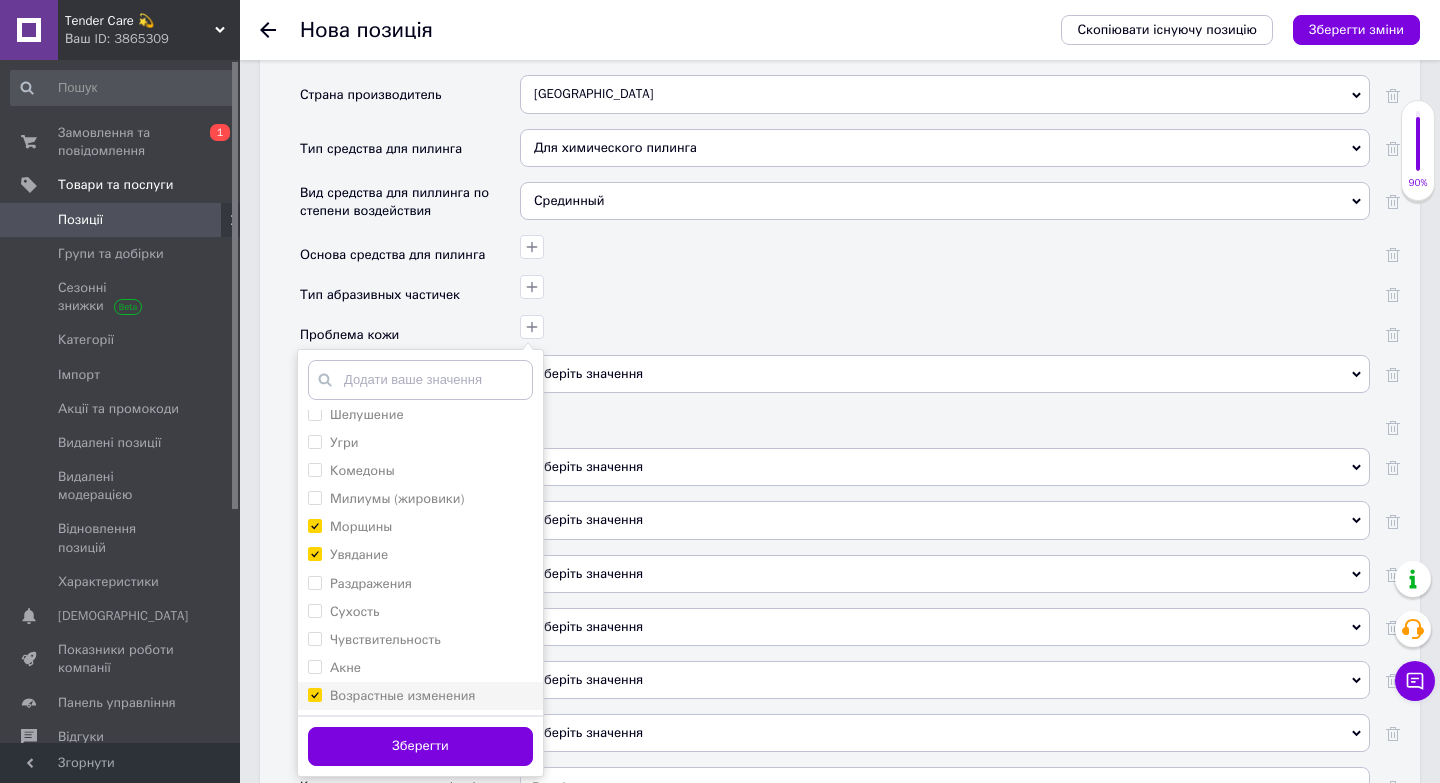 checkbox on "true" 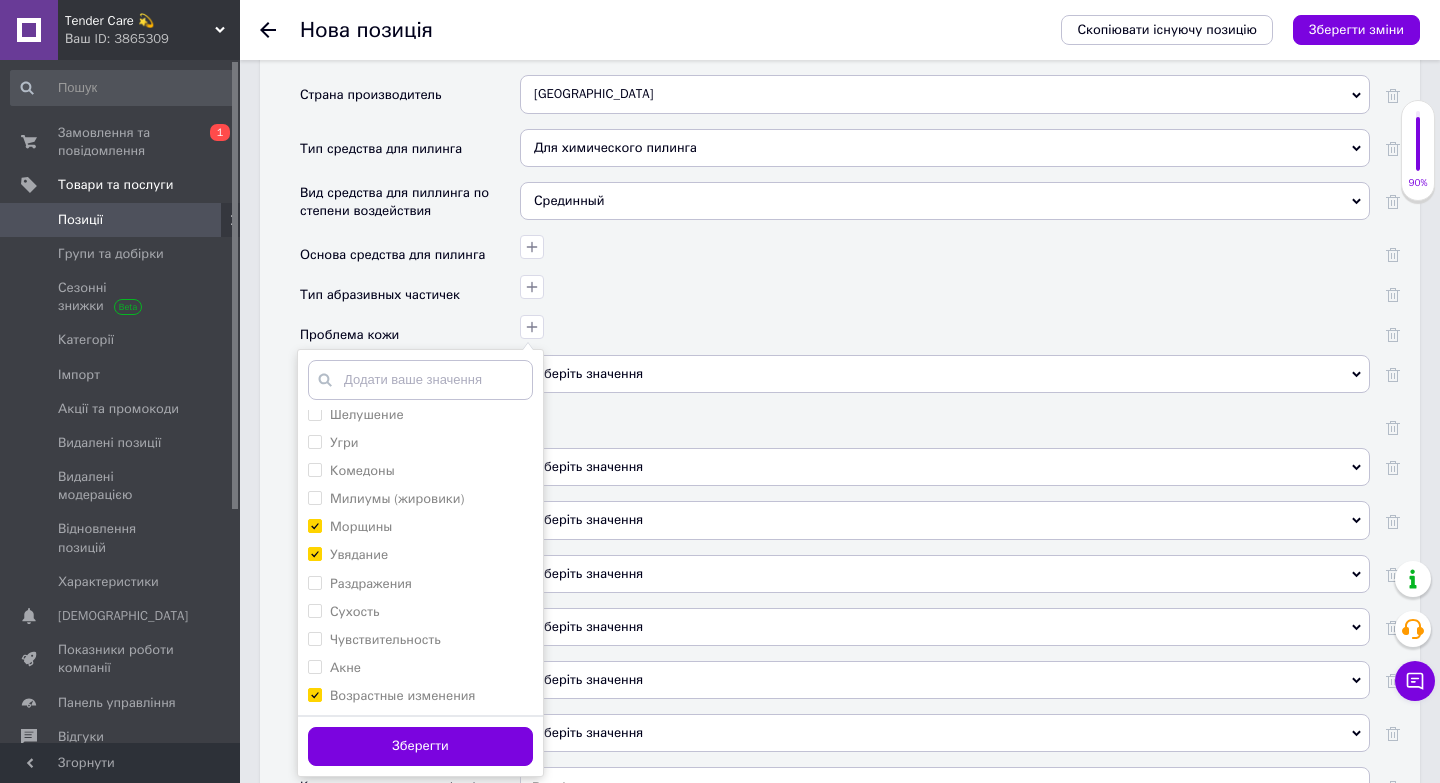 click on "Зберегти" at bounding box center (420, 745) 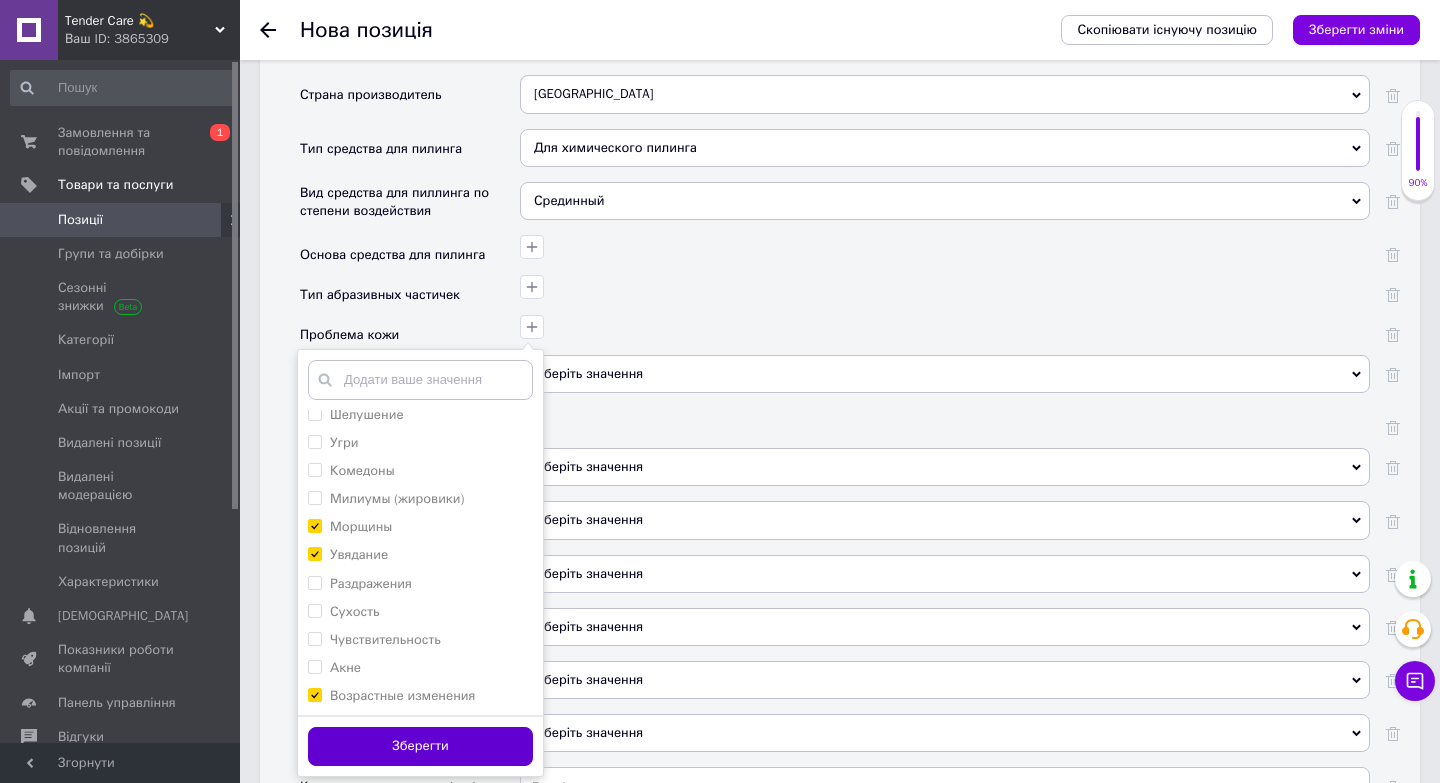 click on "Зберегти" at bounding box center [420, 746] 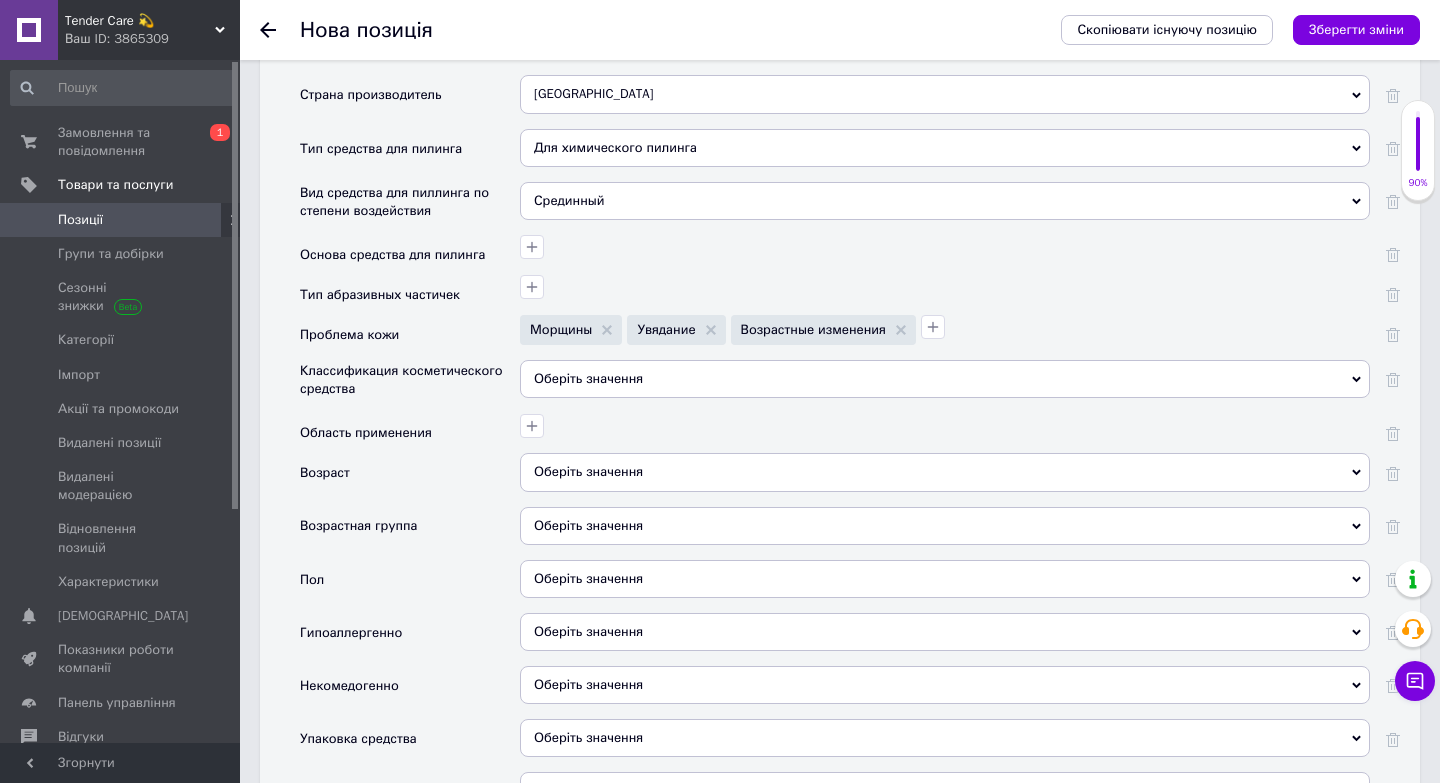 click on "Оберіть значення" at bounding box center (945, 379) 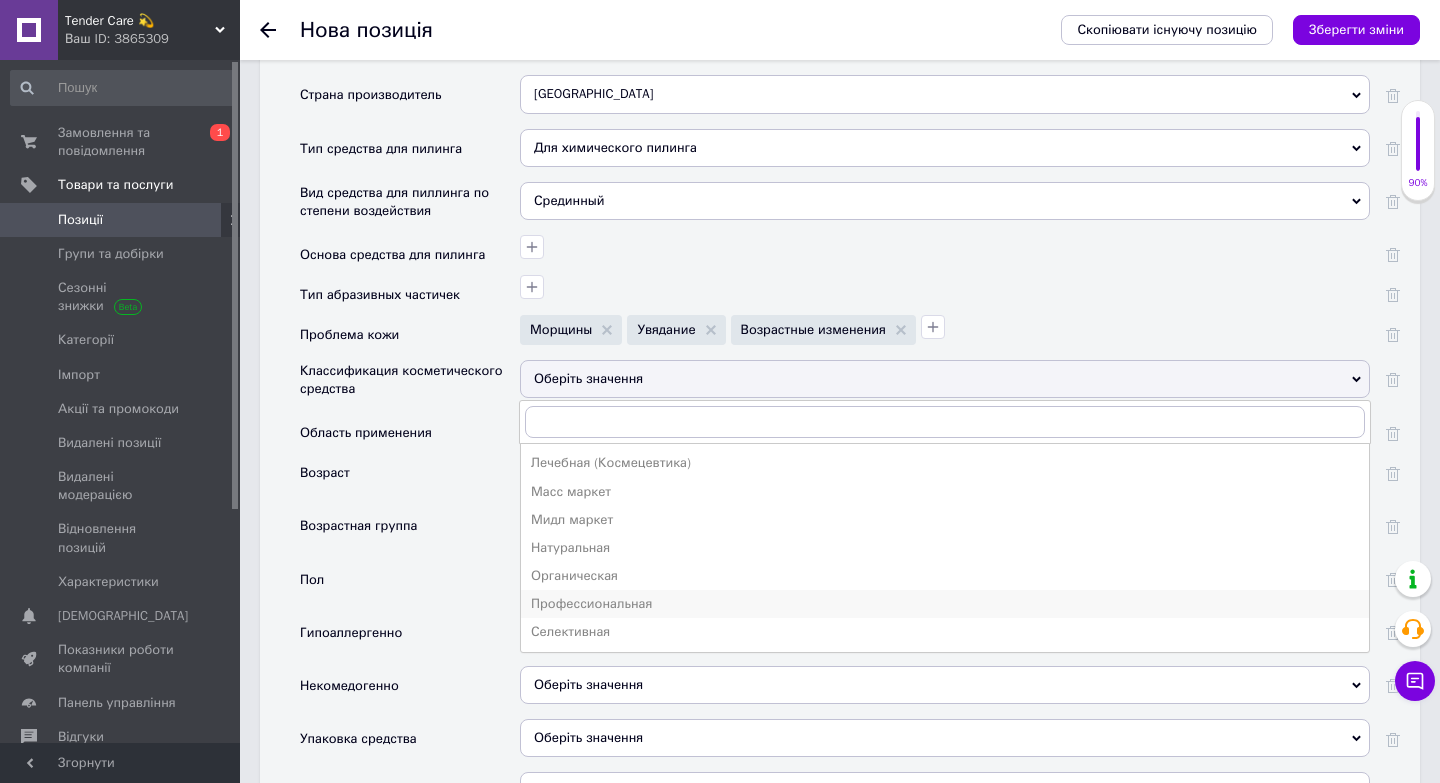 click on "Профессиональная" at bounding box center (945, 604) 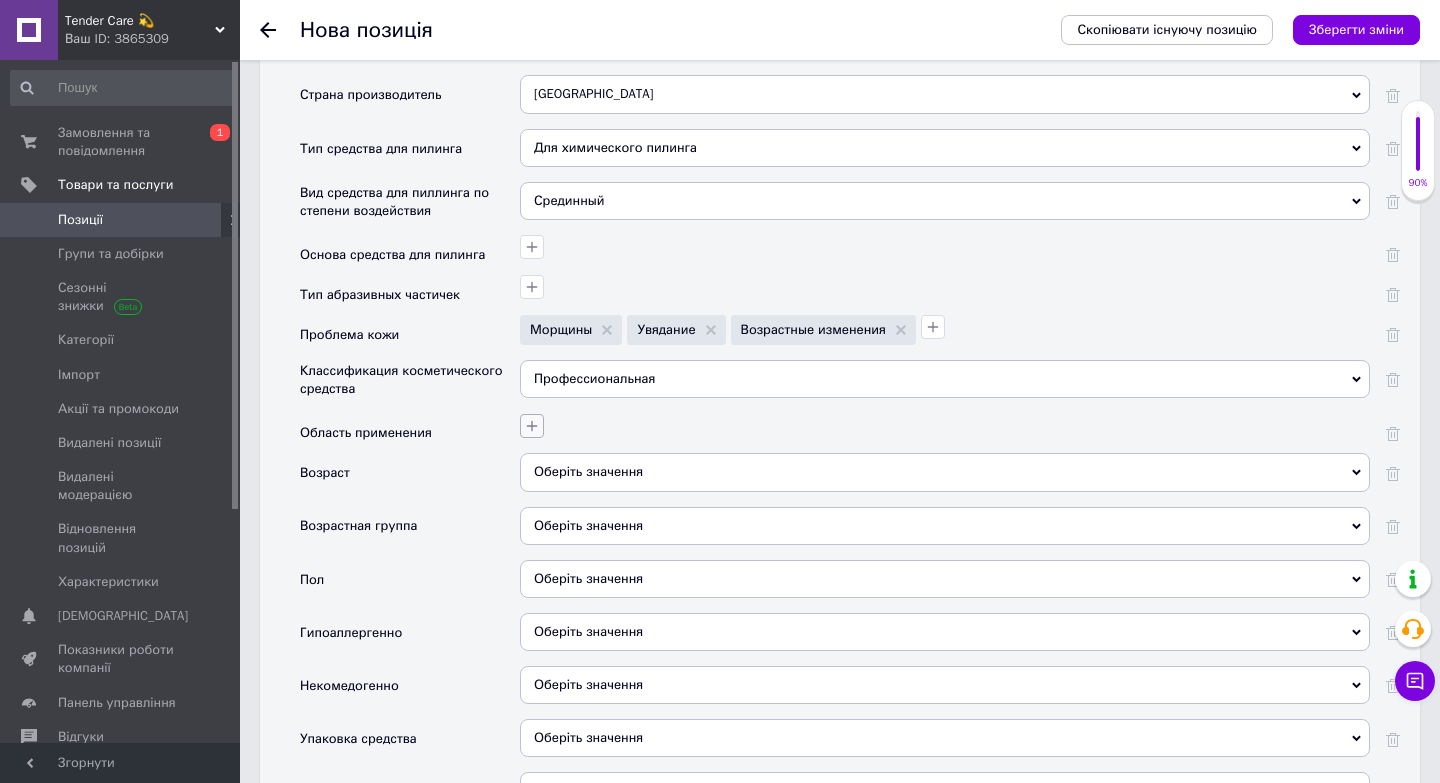 click 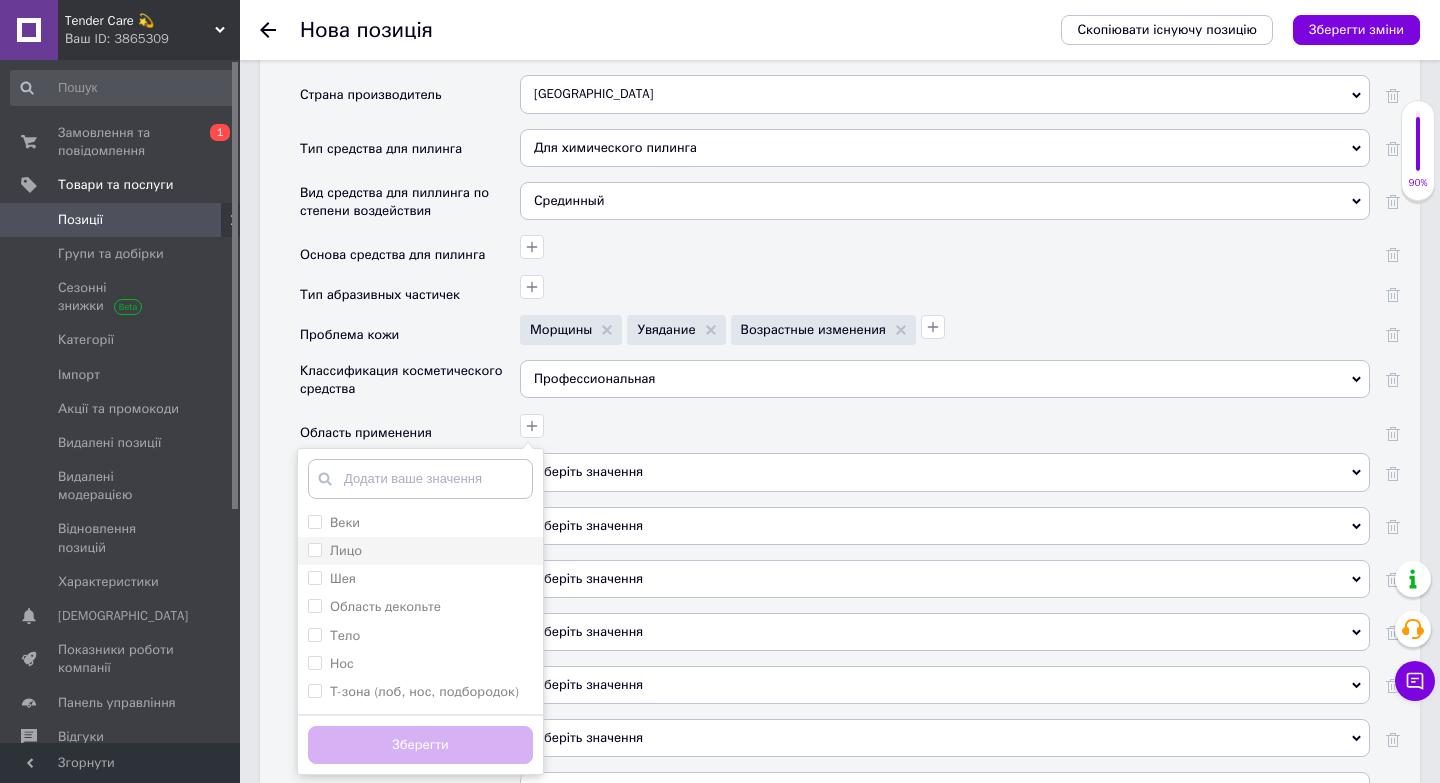 click on "Лицо" at bounding box center (420, 551) 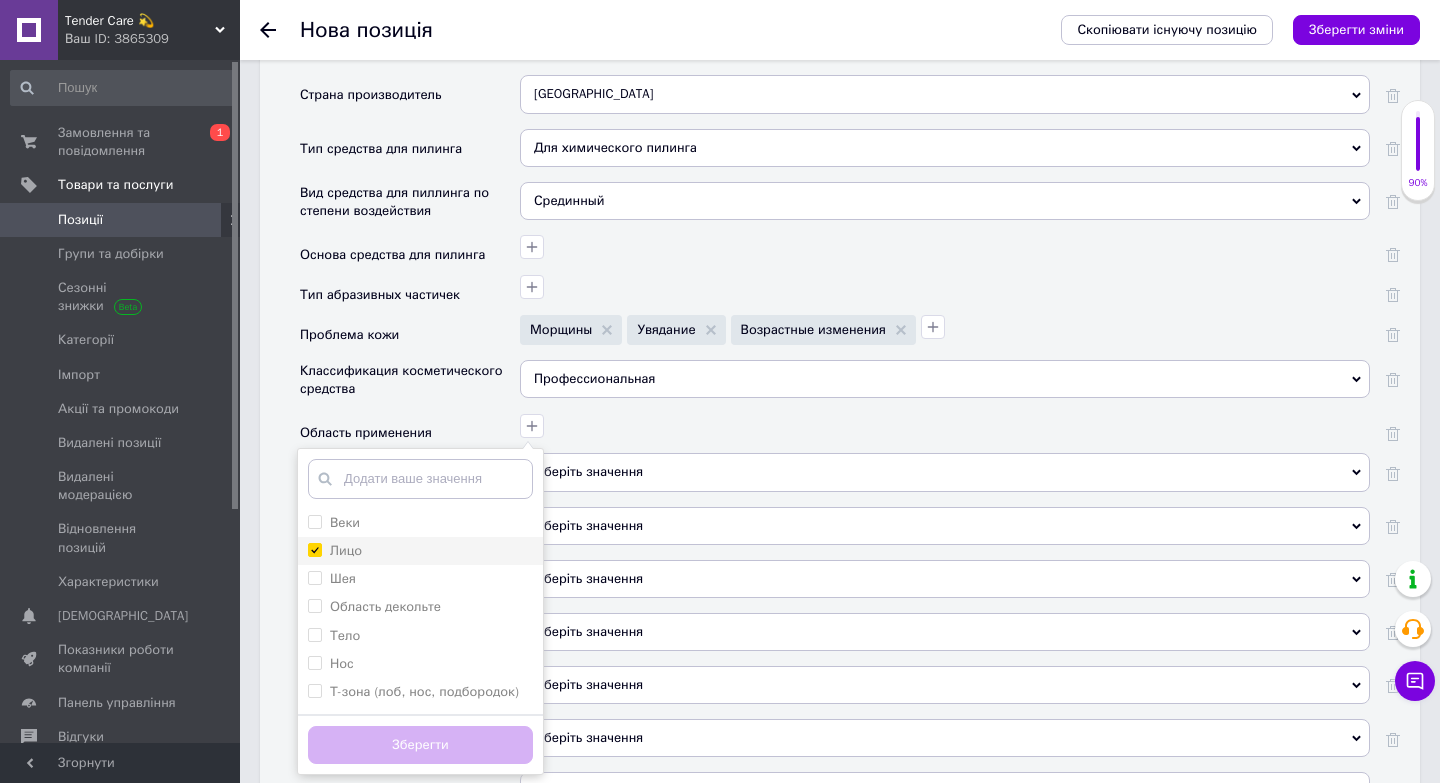 checkbox on "true" 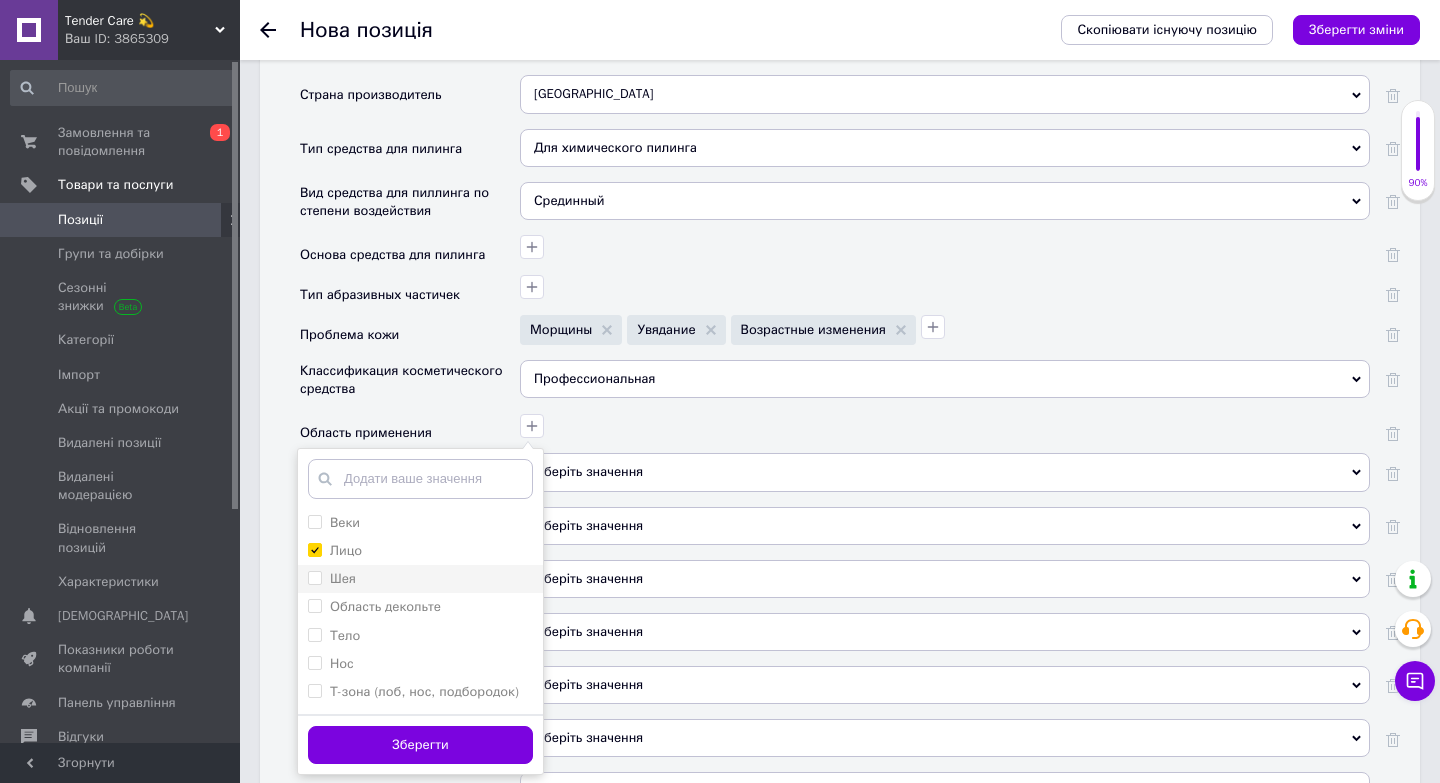 click on "Шея" at bounding box center (420, 579) 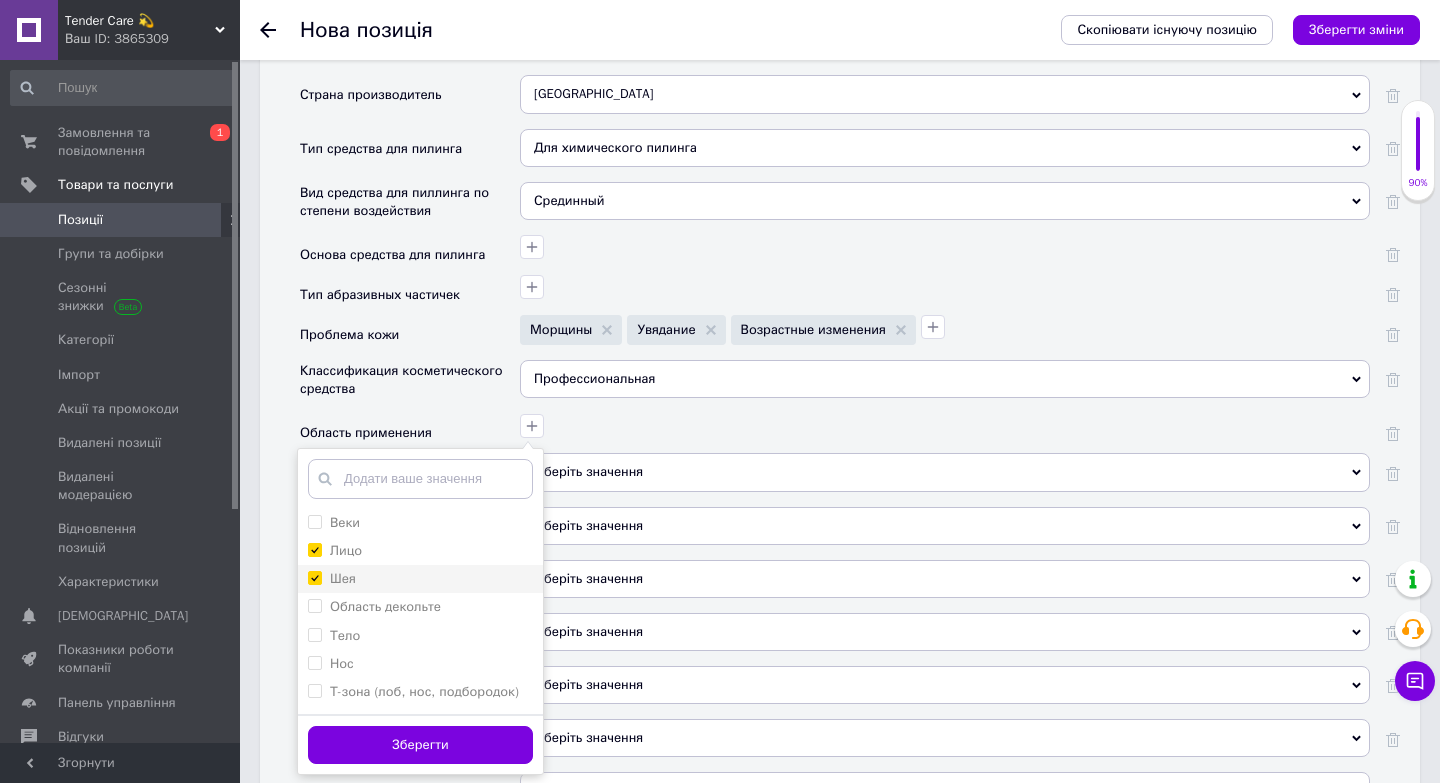 checkbox on "true" 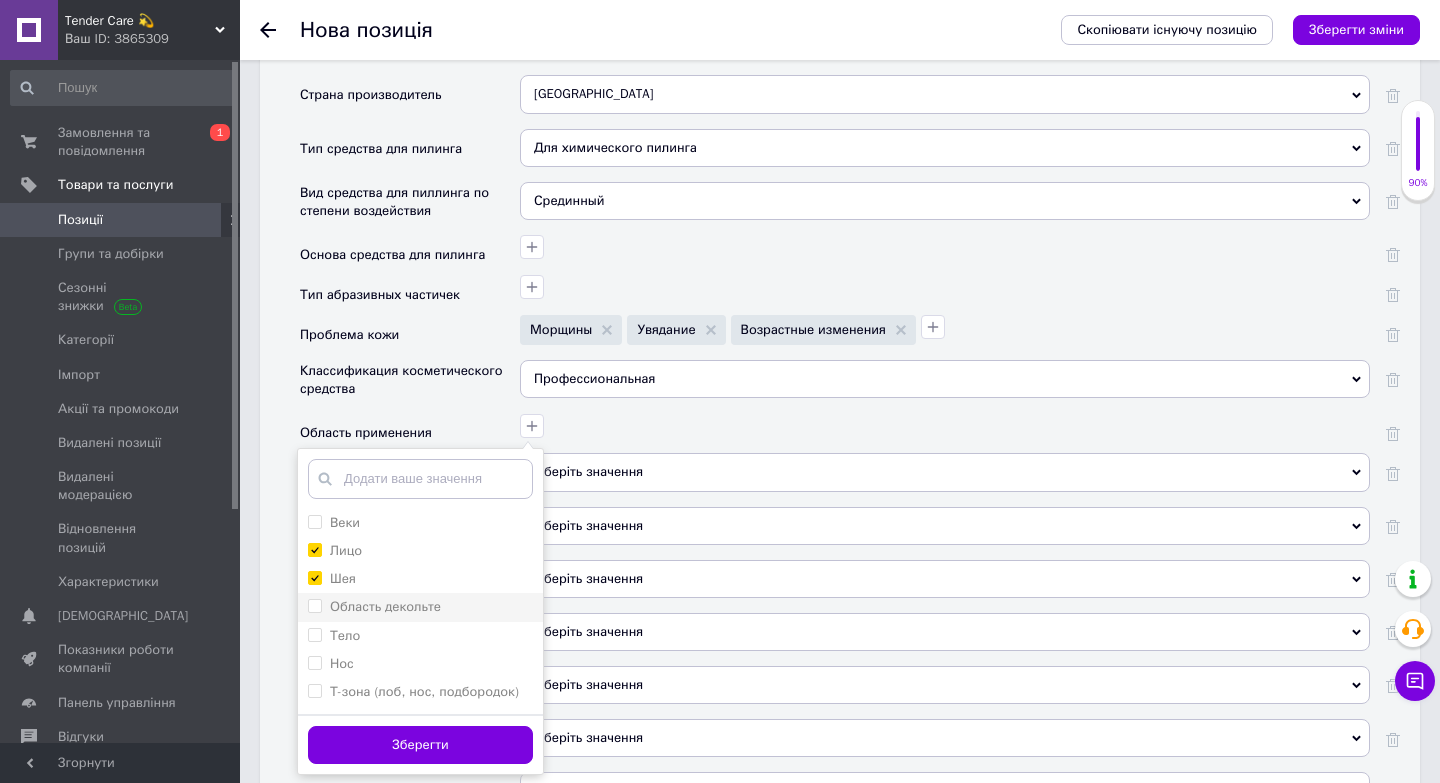 click on "Область декольте" at bounding box center [385, 606] 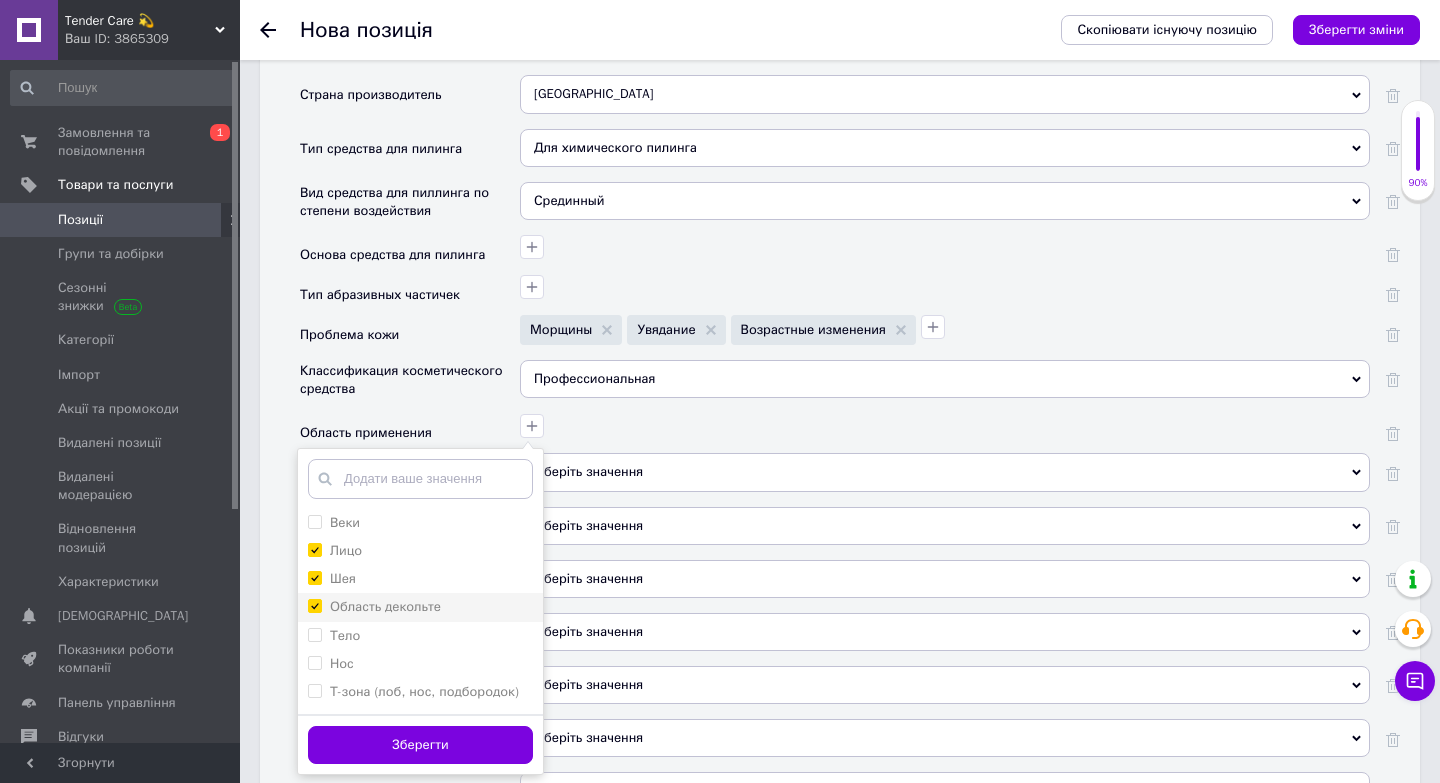 checkbox on "true" 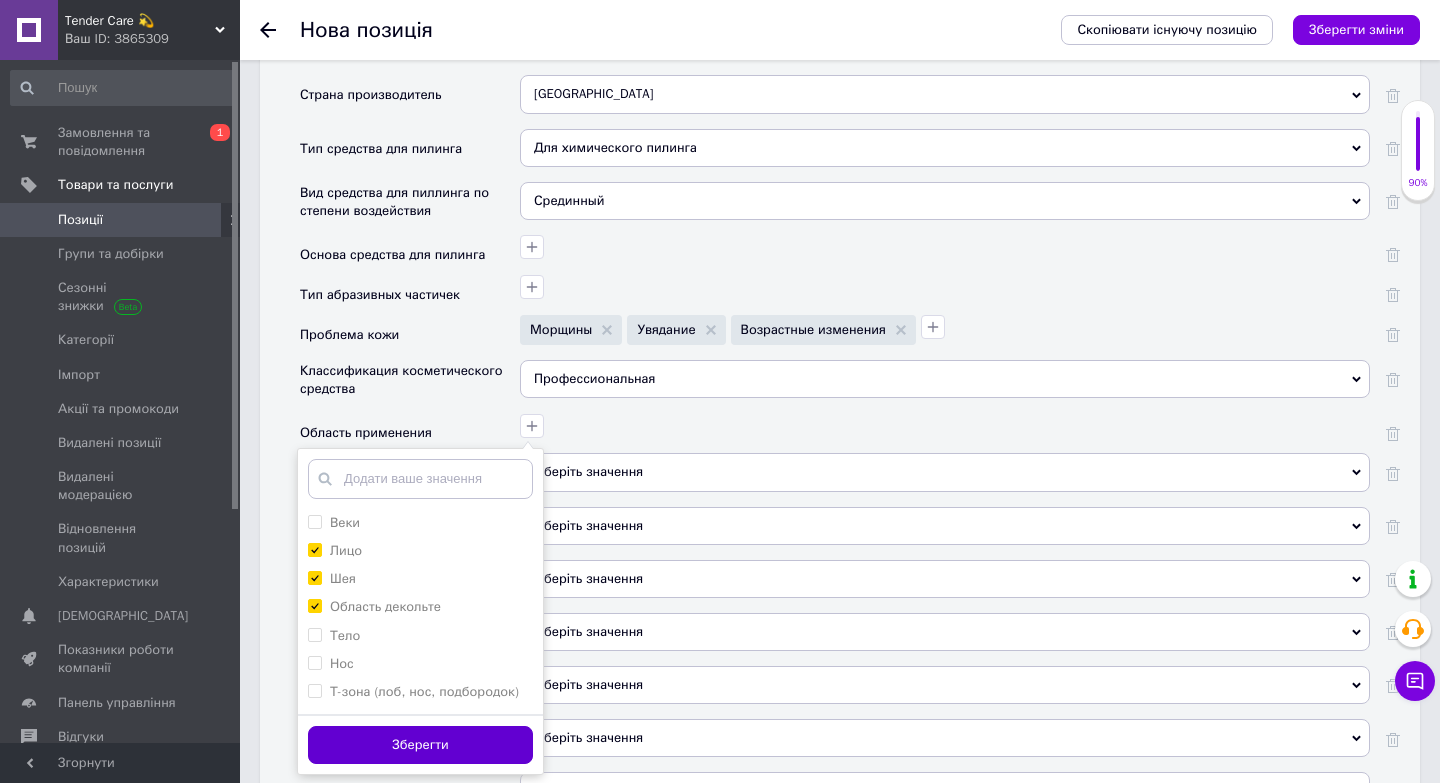 click on "Зберегти" at bounding box center (420, 745) 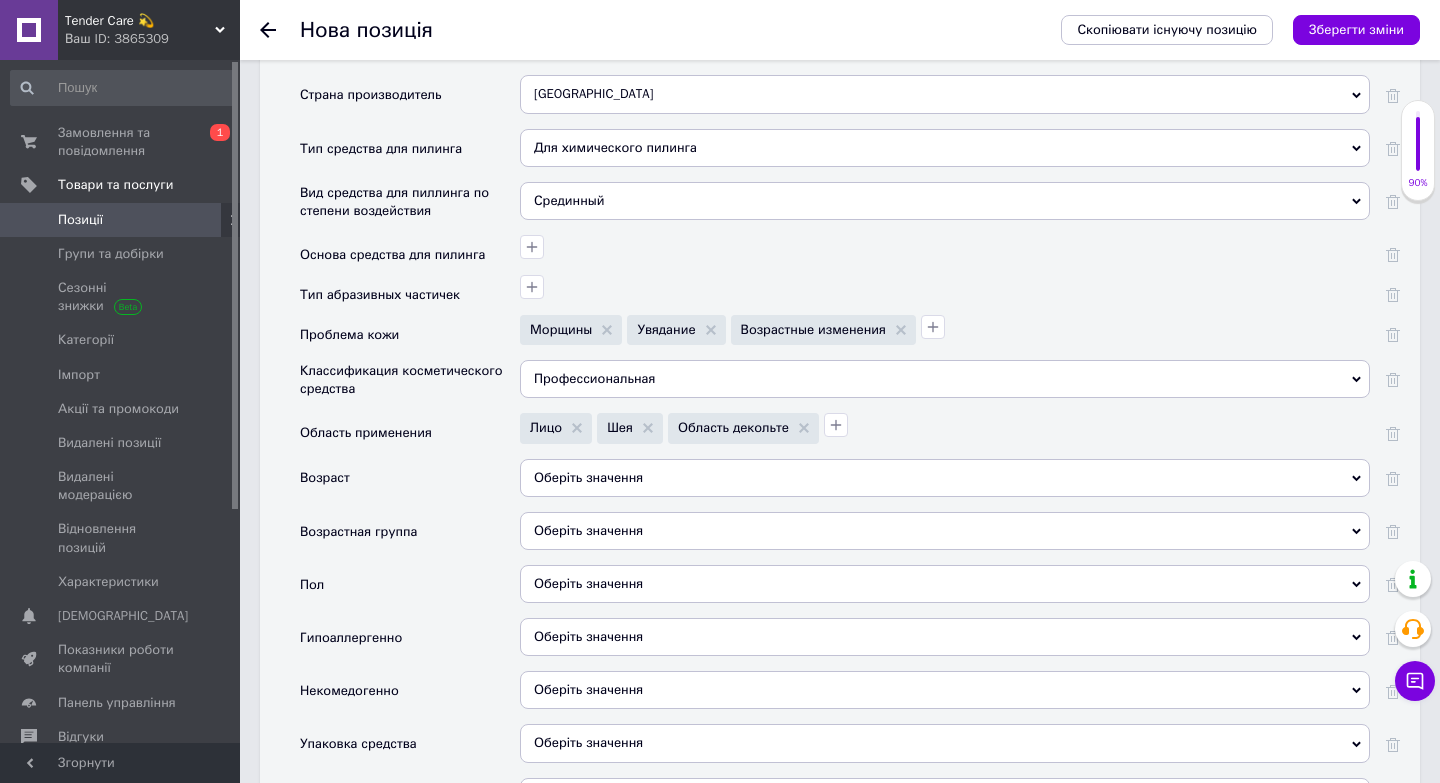click on "Оберіть значення" at bounding box center [945, 478] 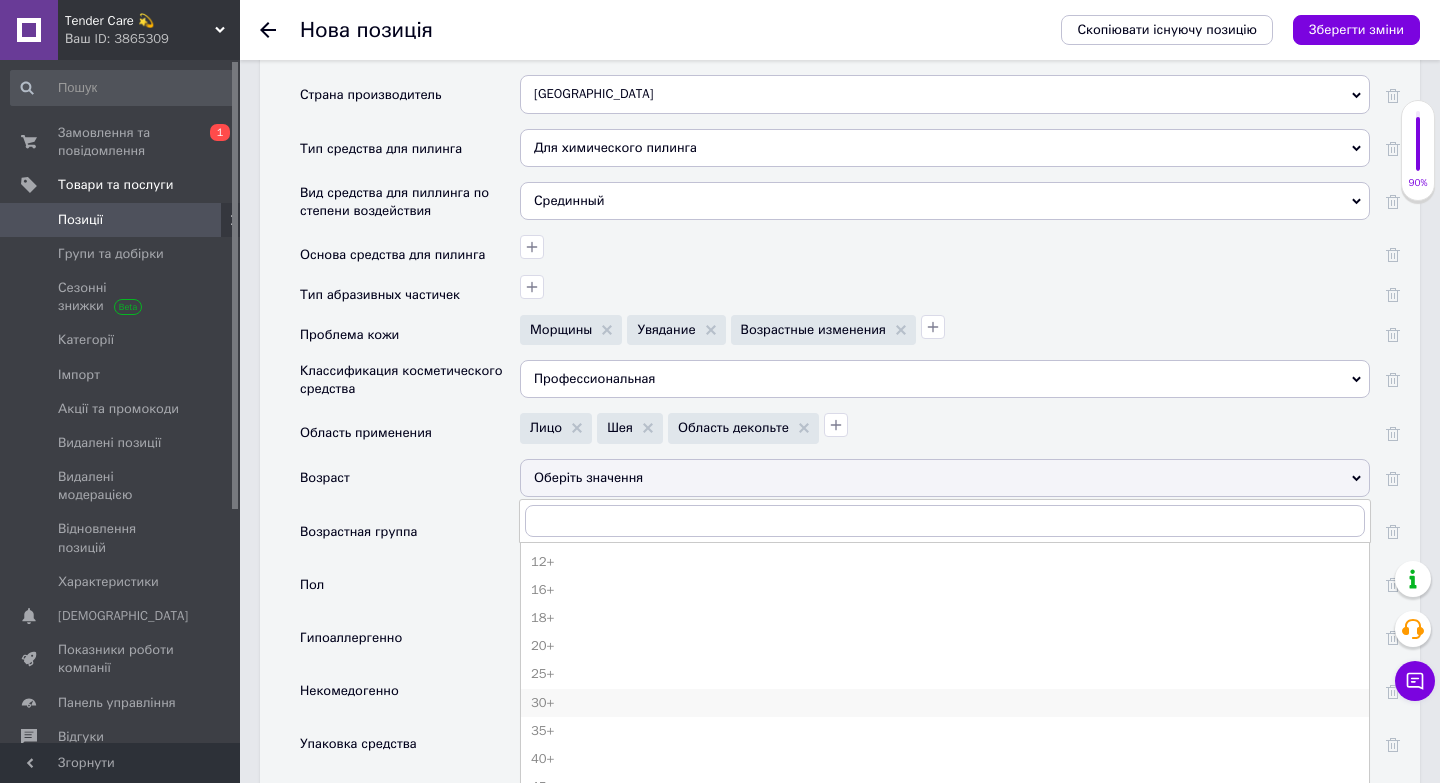 click on "30+" at bounding box center (945, 703) 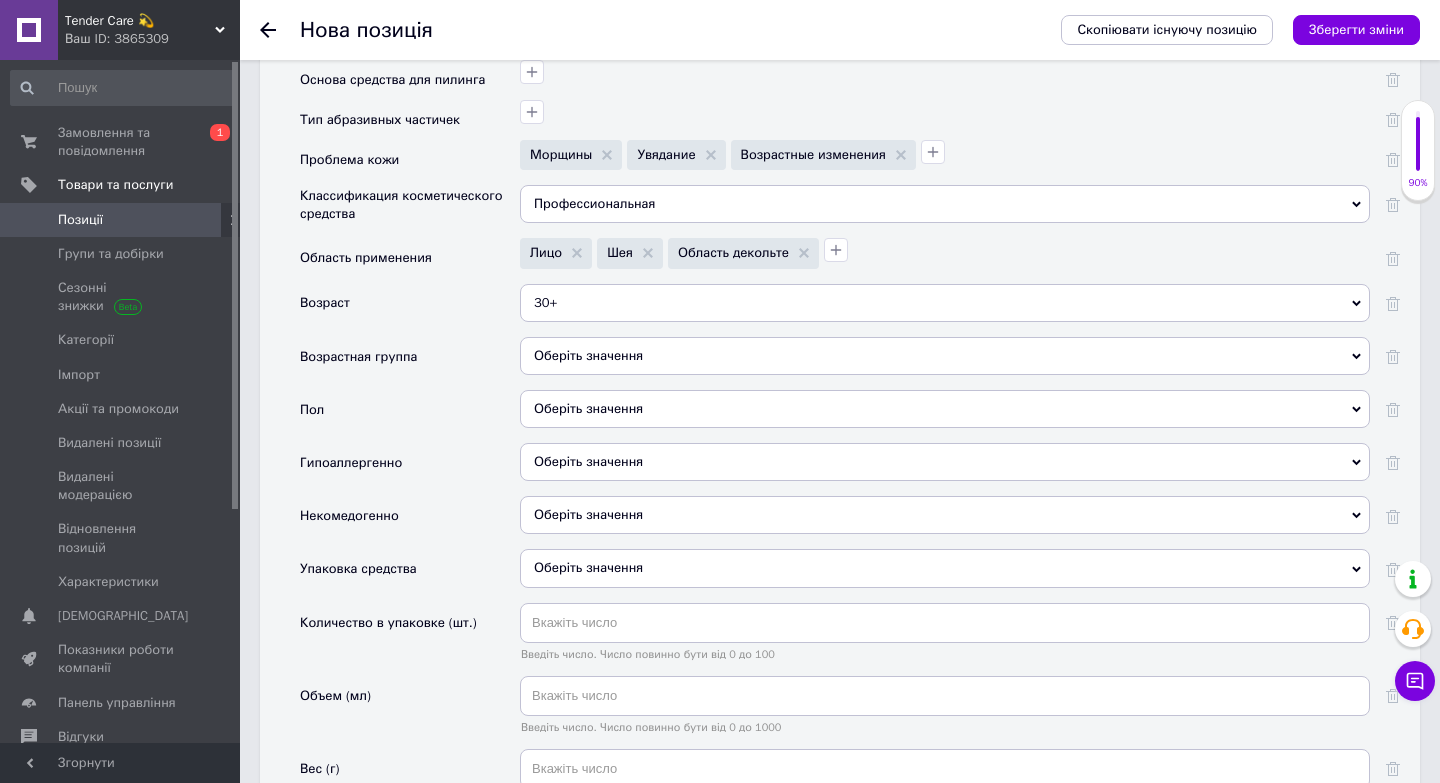 scroll, scrollTop: 2272, scrollLeft: 0, axis: vertical 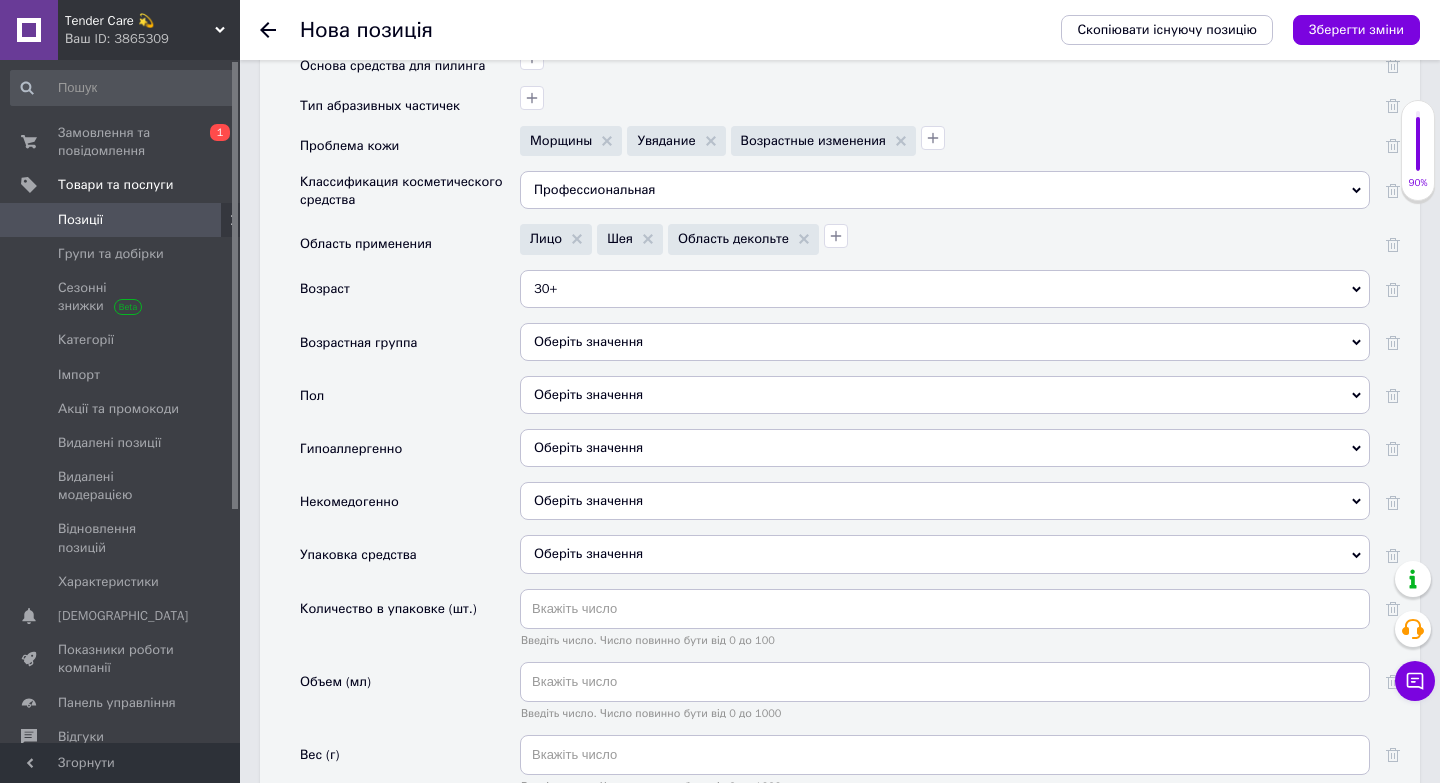 click on "Оберіть значення" at bounding box center (945, 395) 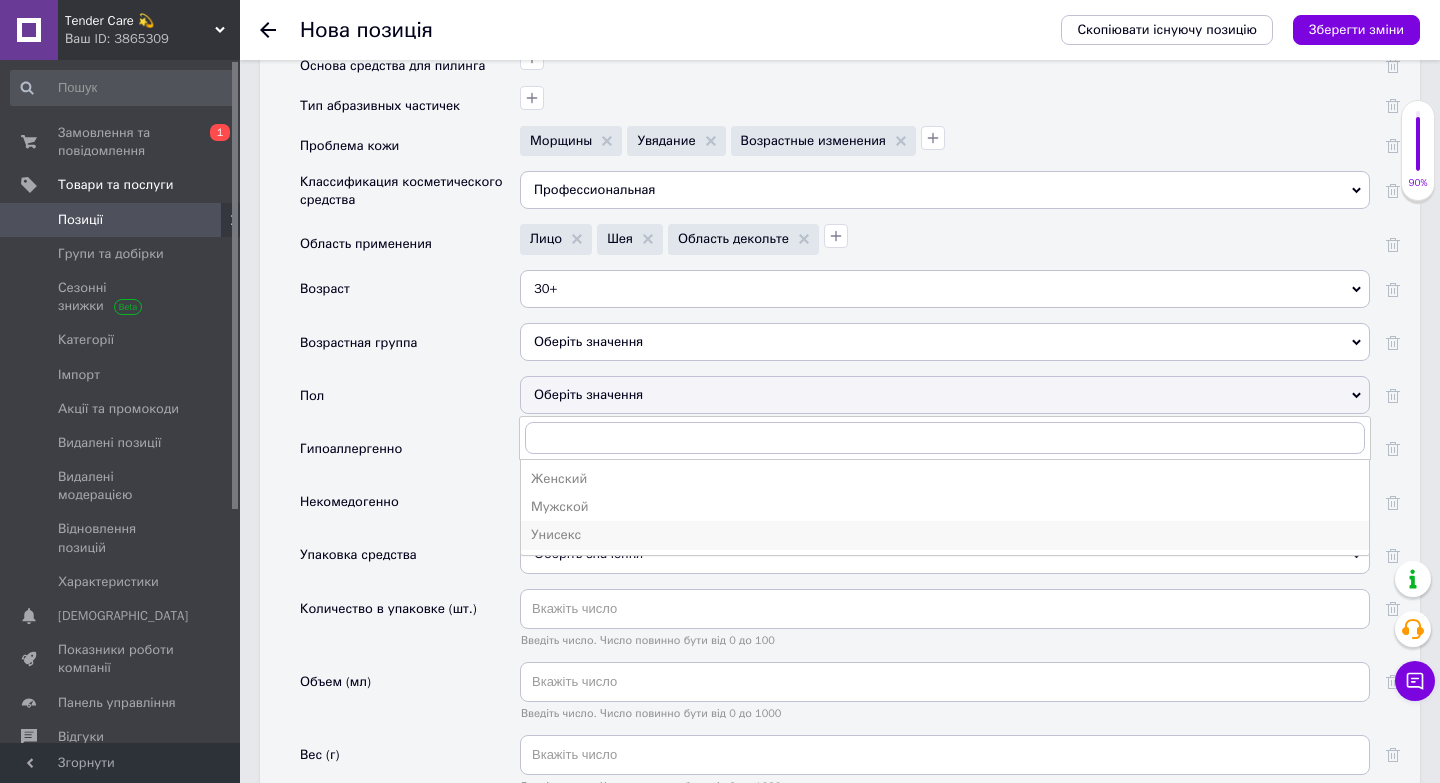 click on "Унисекс" at bounding box center (945, 535) 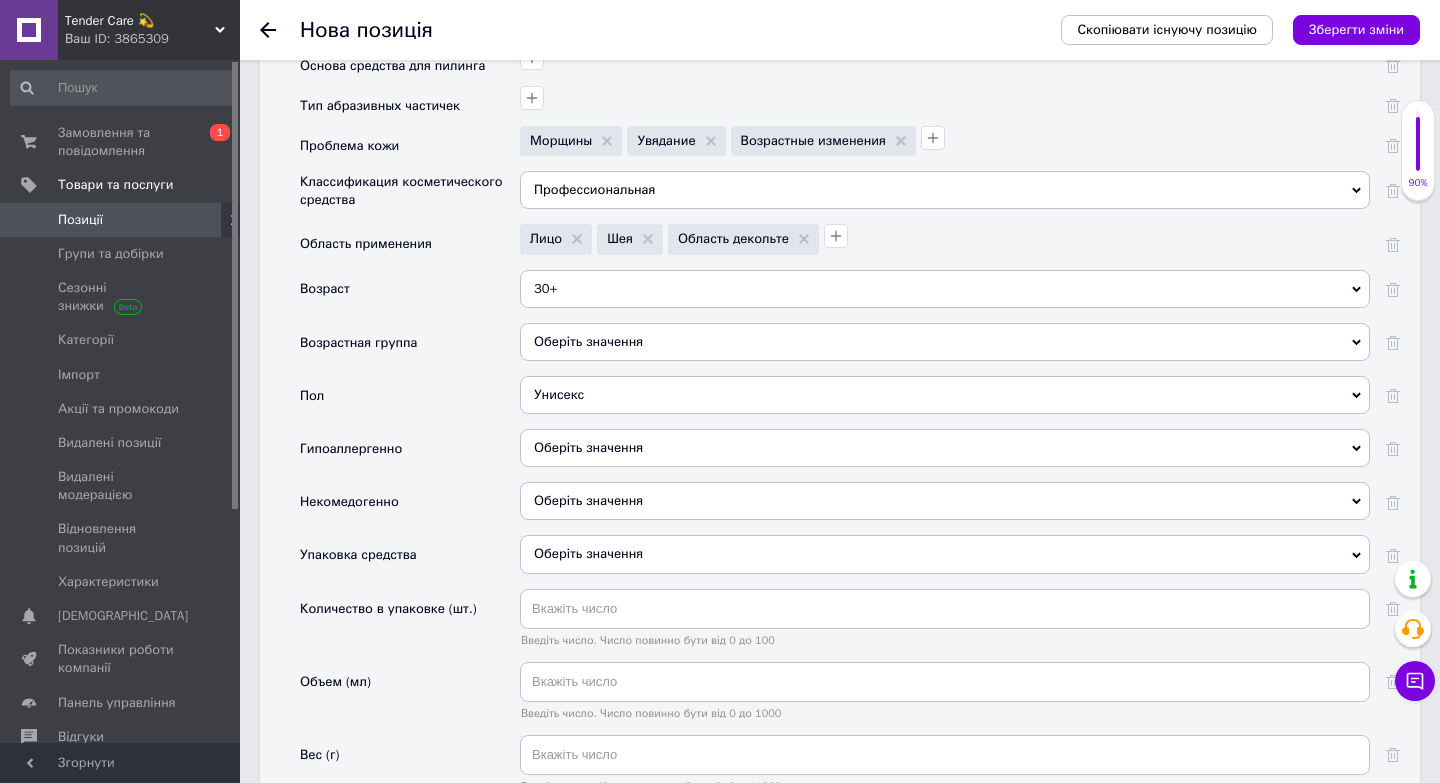 click on "Оберіть значення" at bounding box center (588, 447) 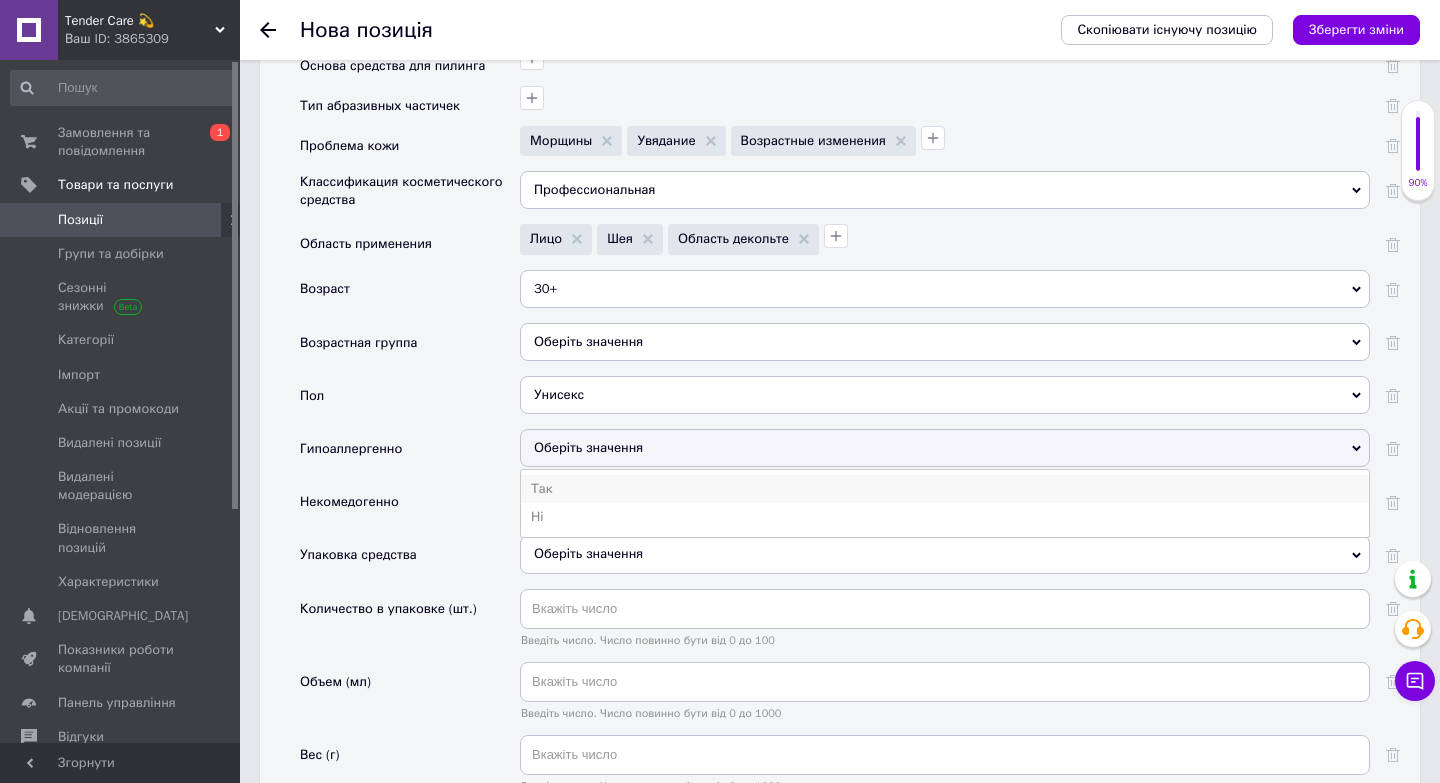 click on "Так" at bounding box center [945, 489] 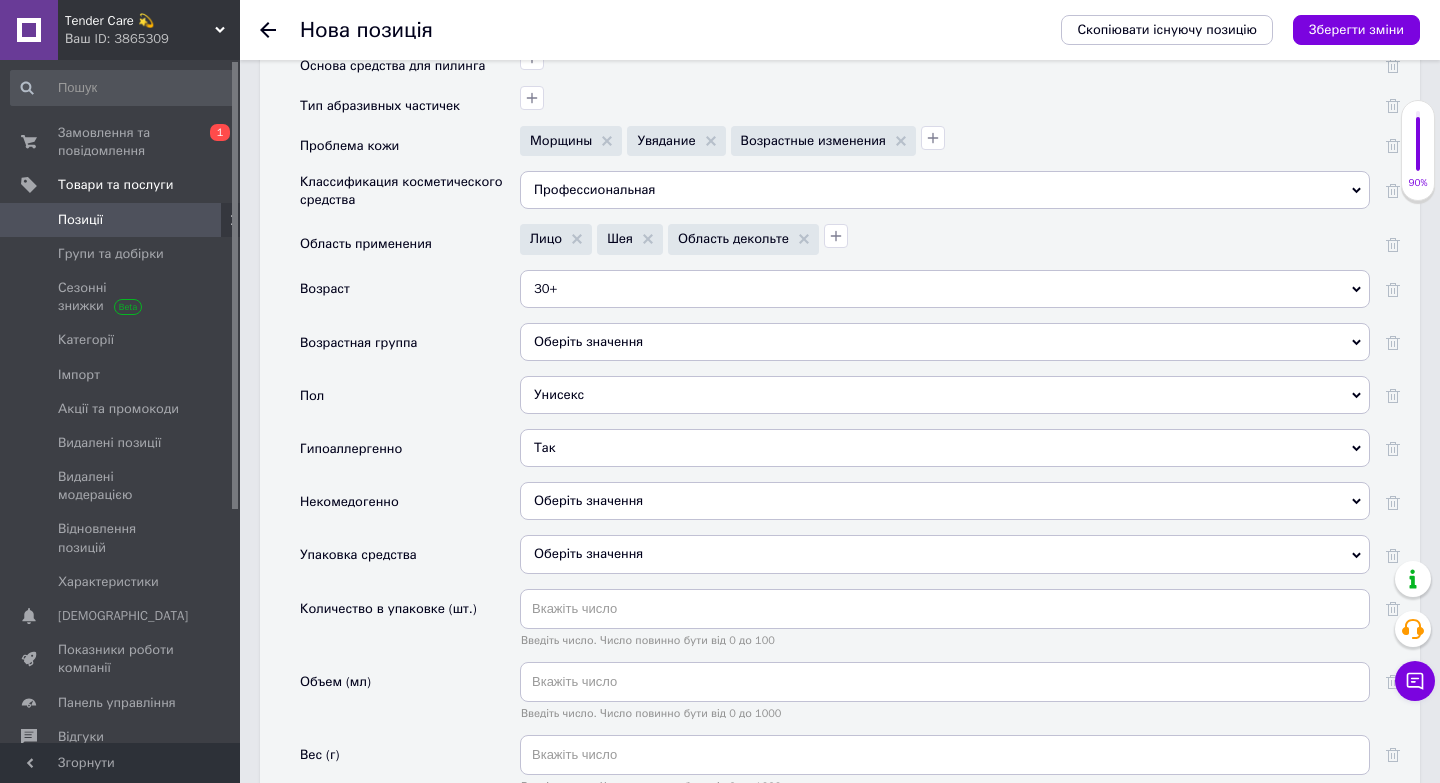 click on "Оберіть значення" at bounding box center (588, 500) 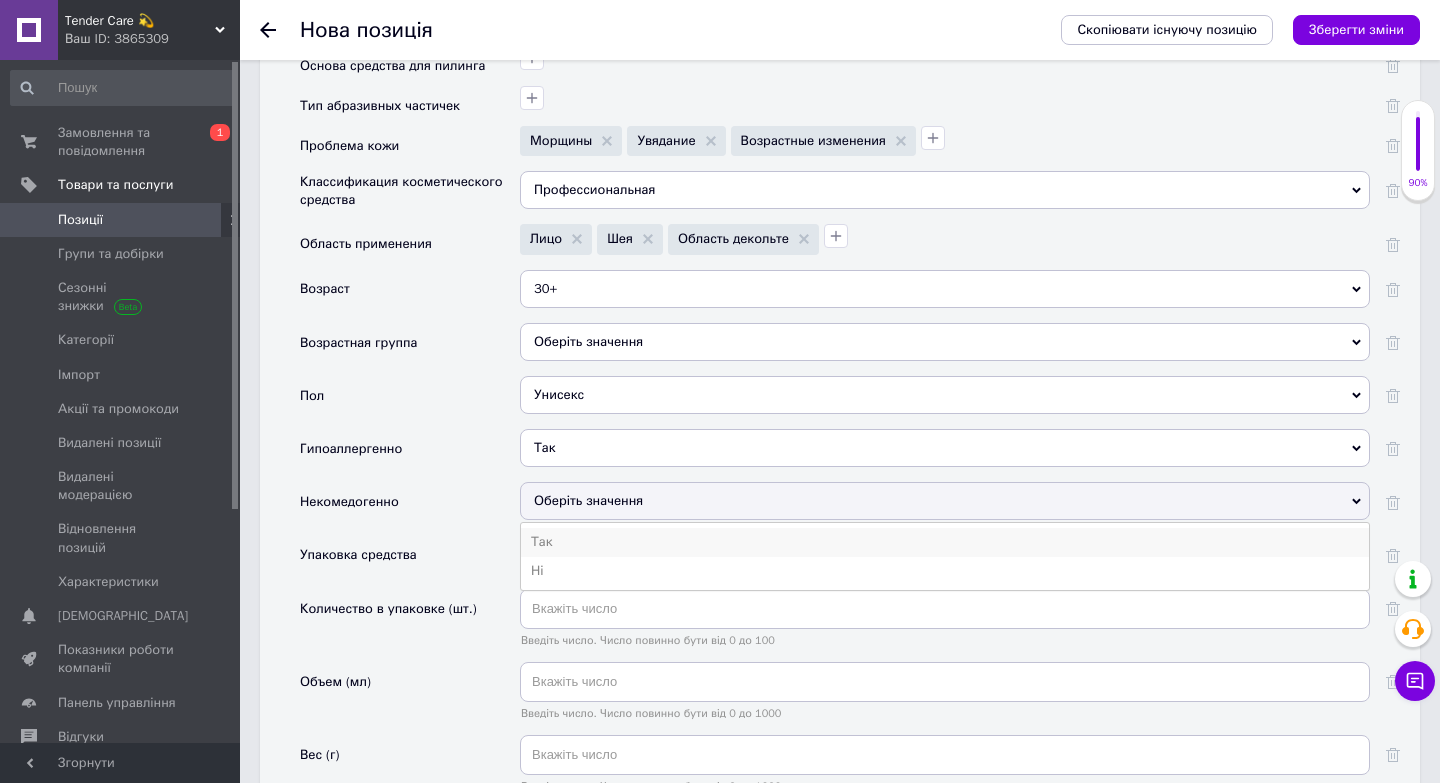 click on "Так" at bounding box center (945, 542) 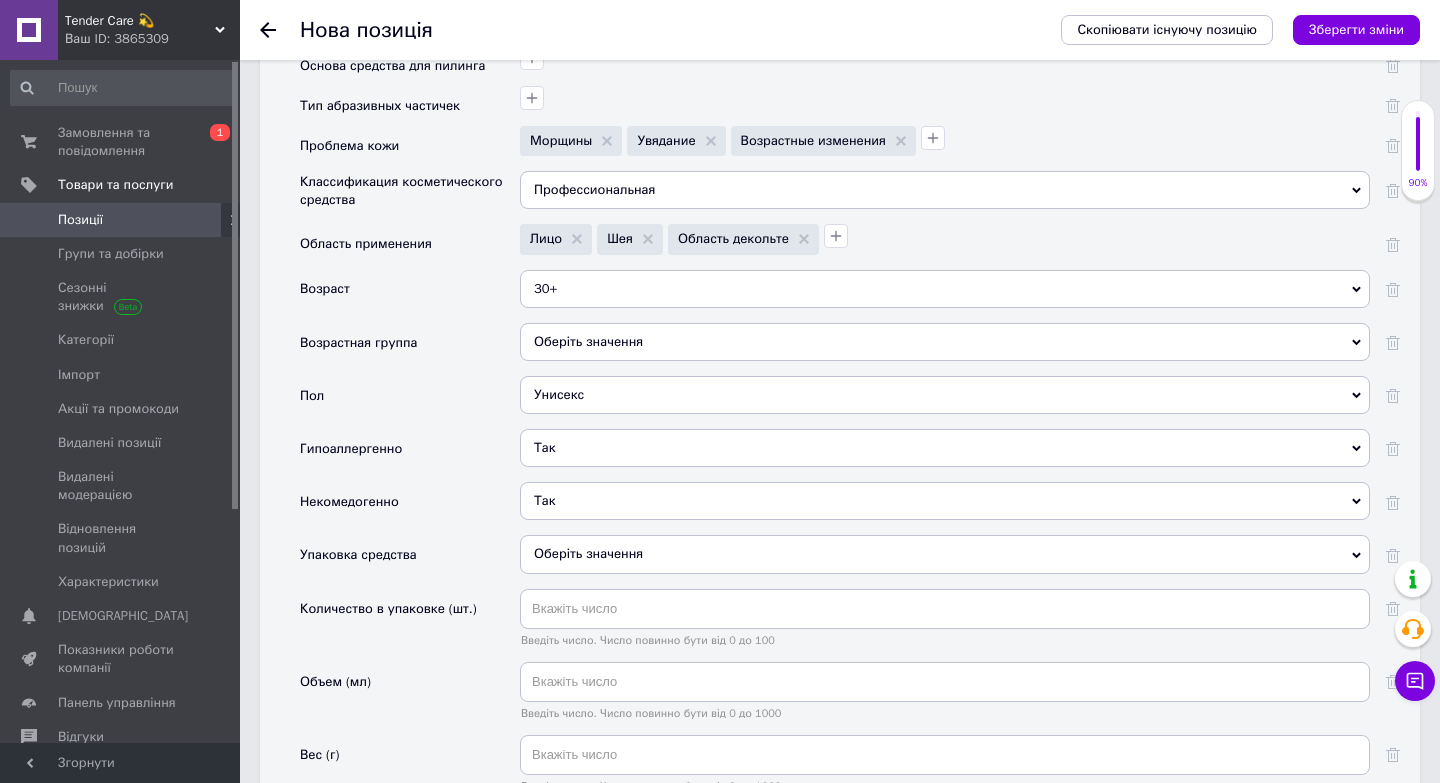click on "Оберіть значення" at bounding box center [945, 554] 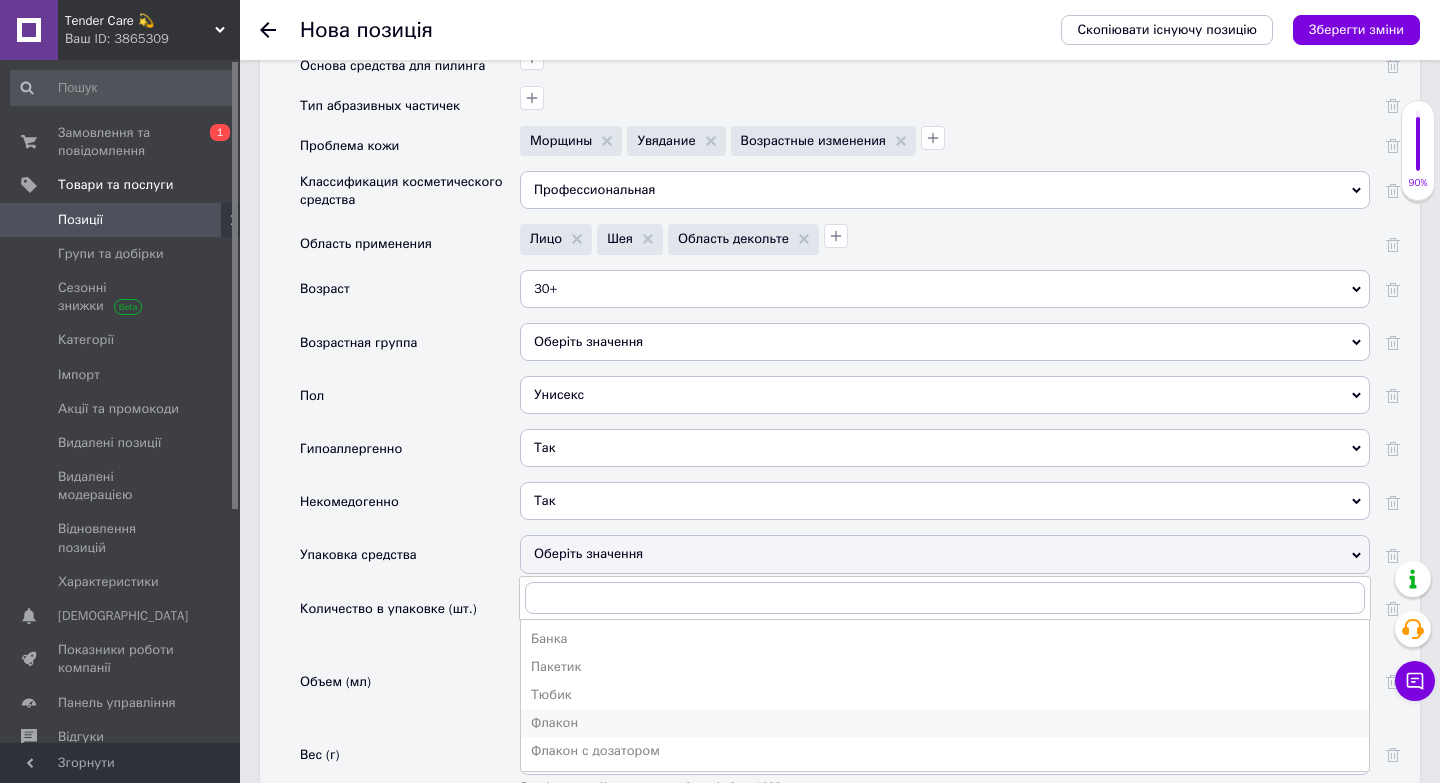 click on "Флакон" at bounding box center [945, 723] 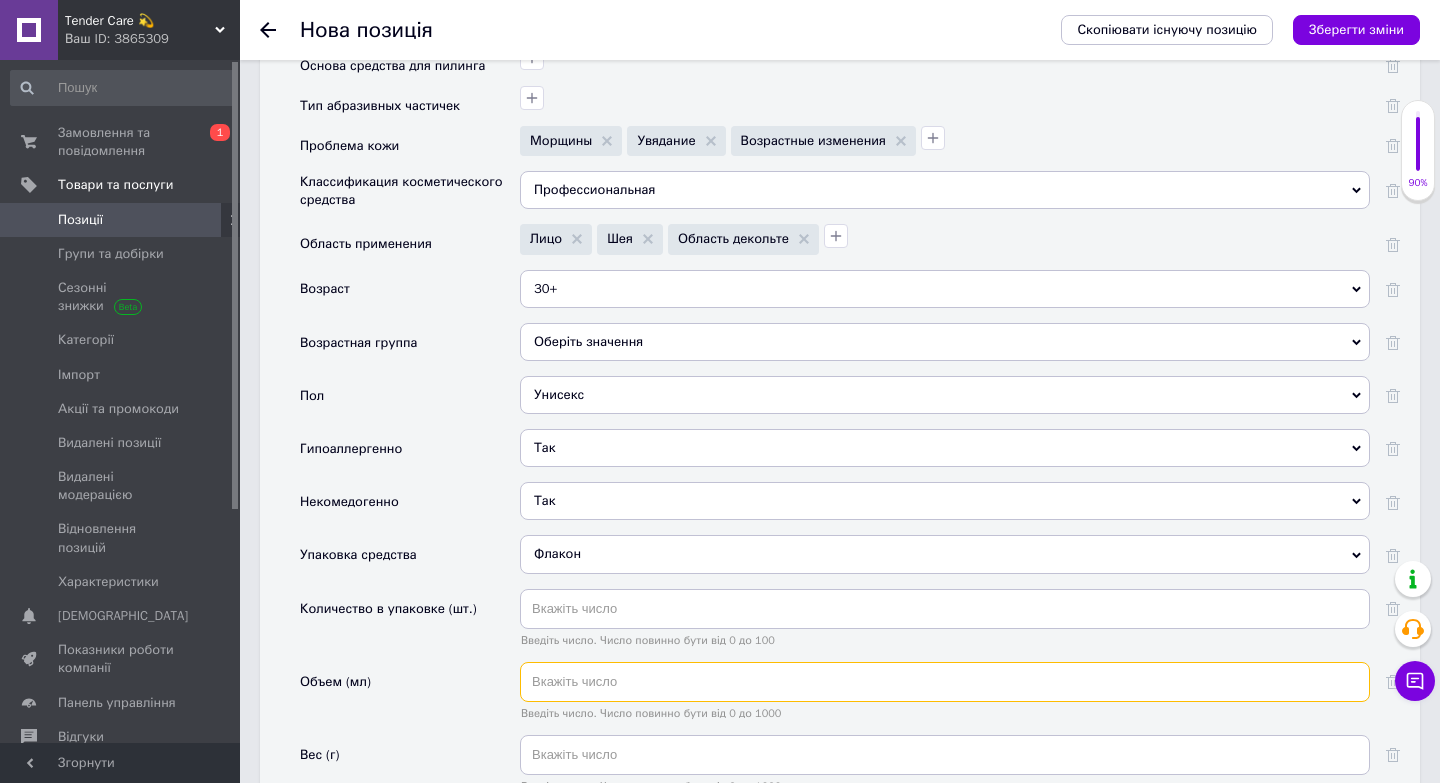 click at bounding box center (945, 682) 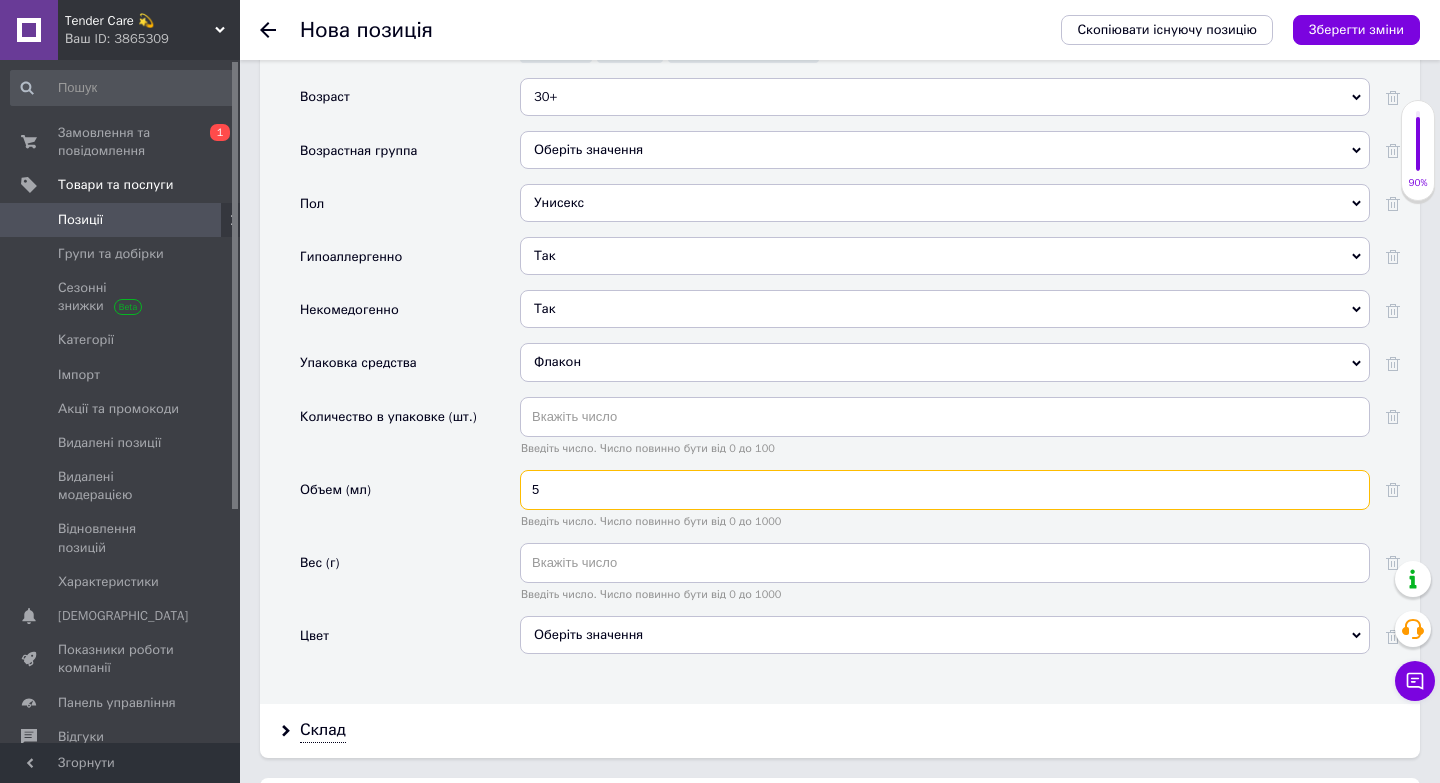 scroll, scrollTop: 2544, scrollLeft: 0, axis: vertical 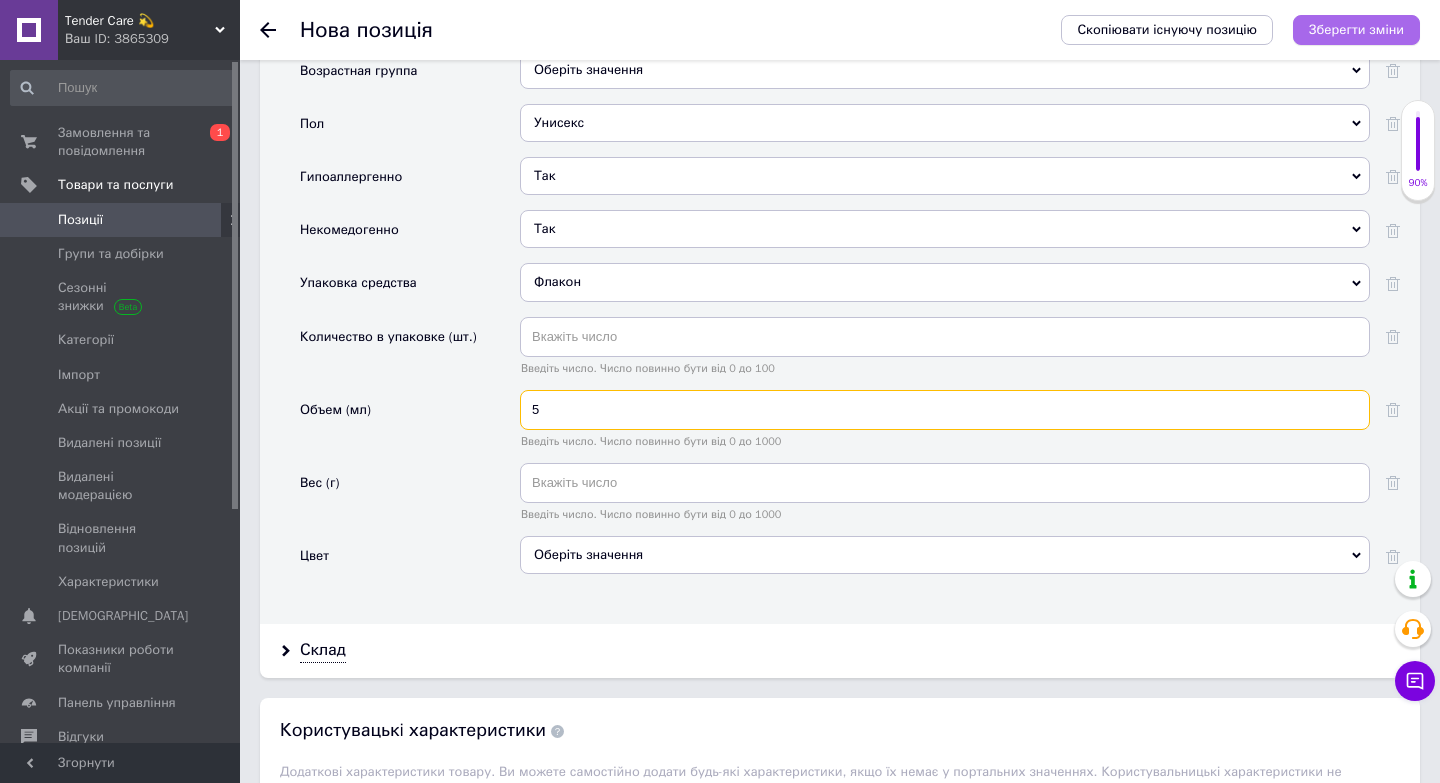 type on "5" 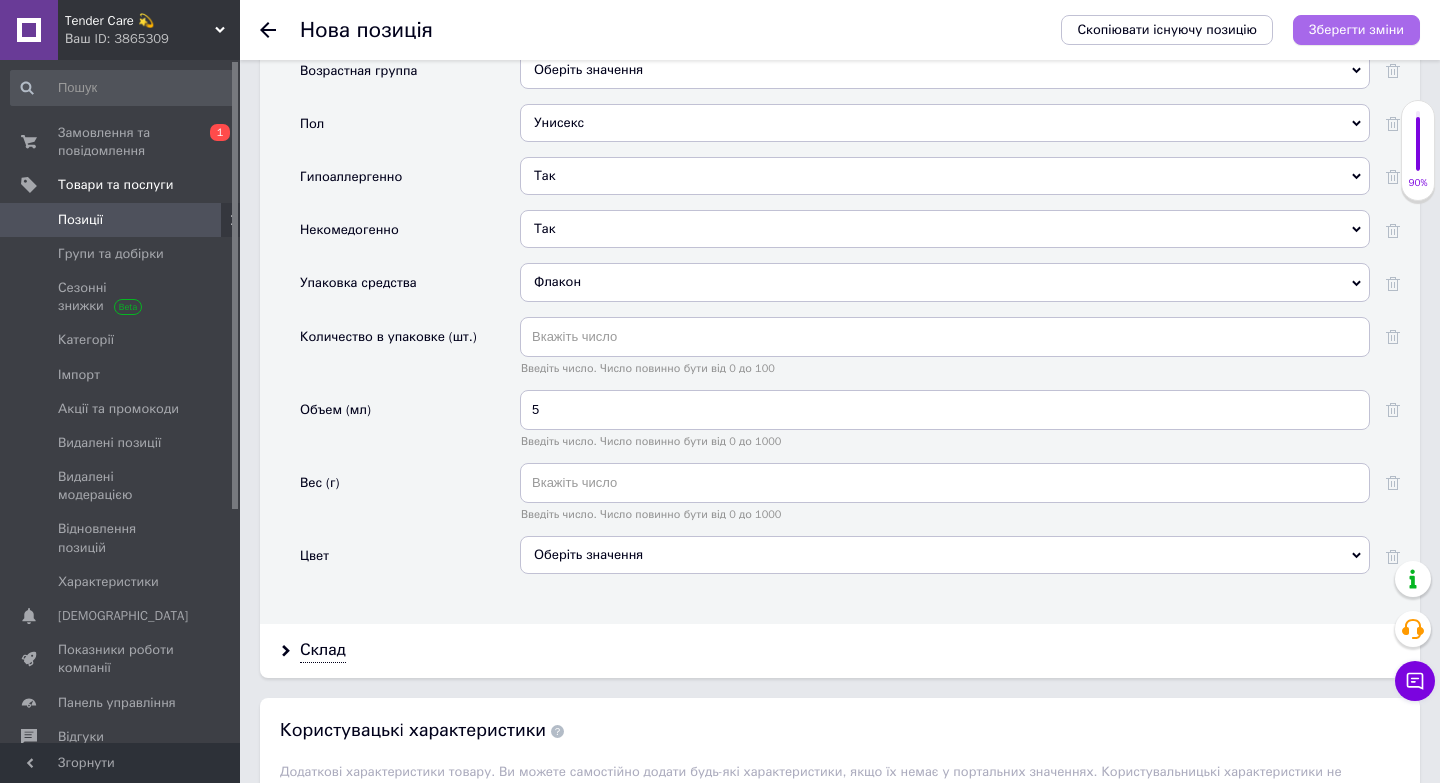 click on "Зберегти зміни" at bounding box center (1356, 29) 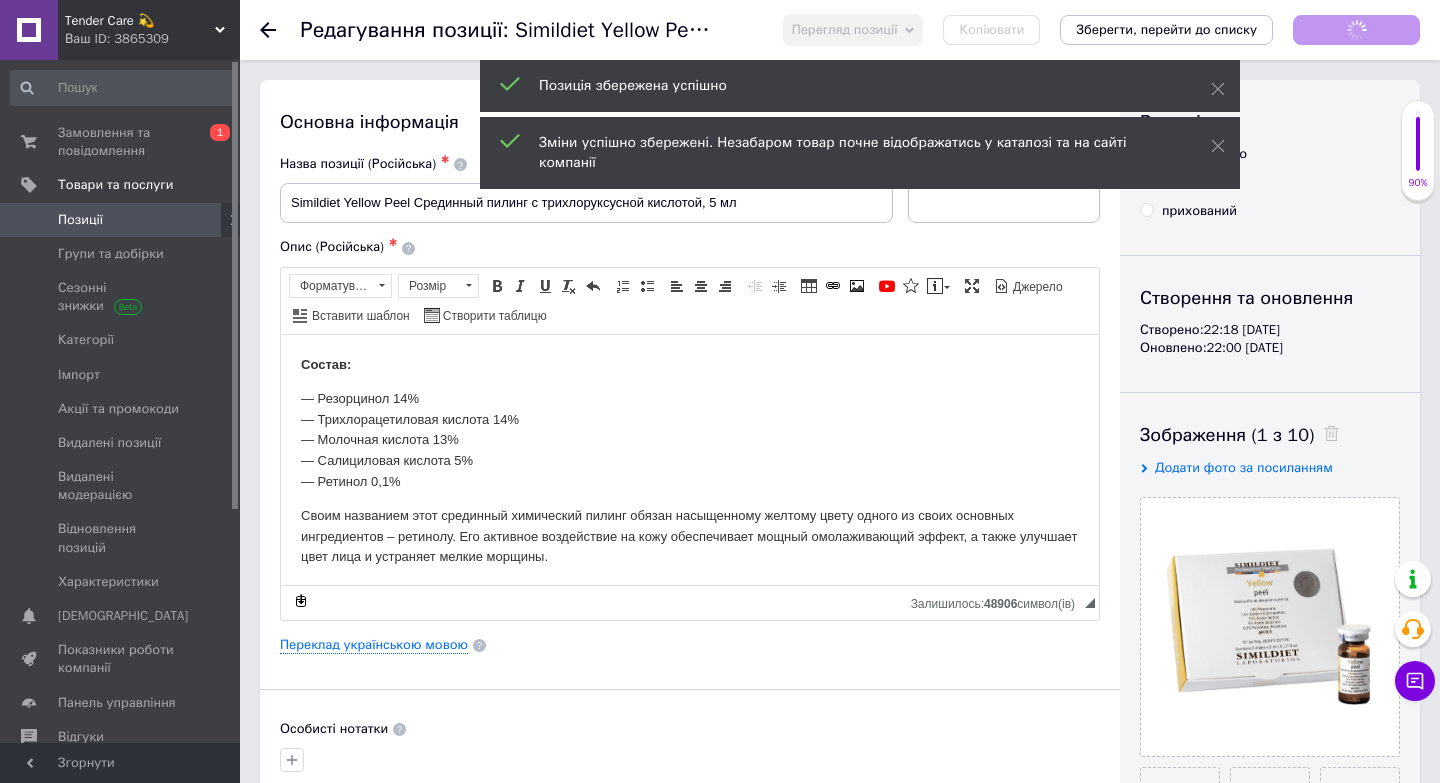 scroll, scrollTop: 0, scrollLeft: 0, axis: both 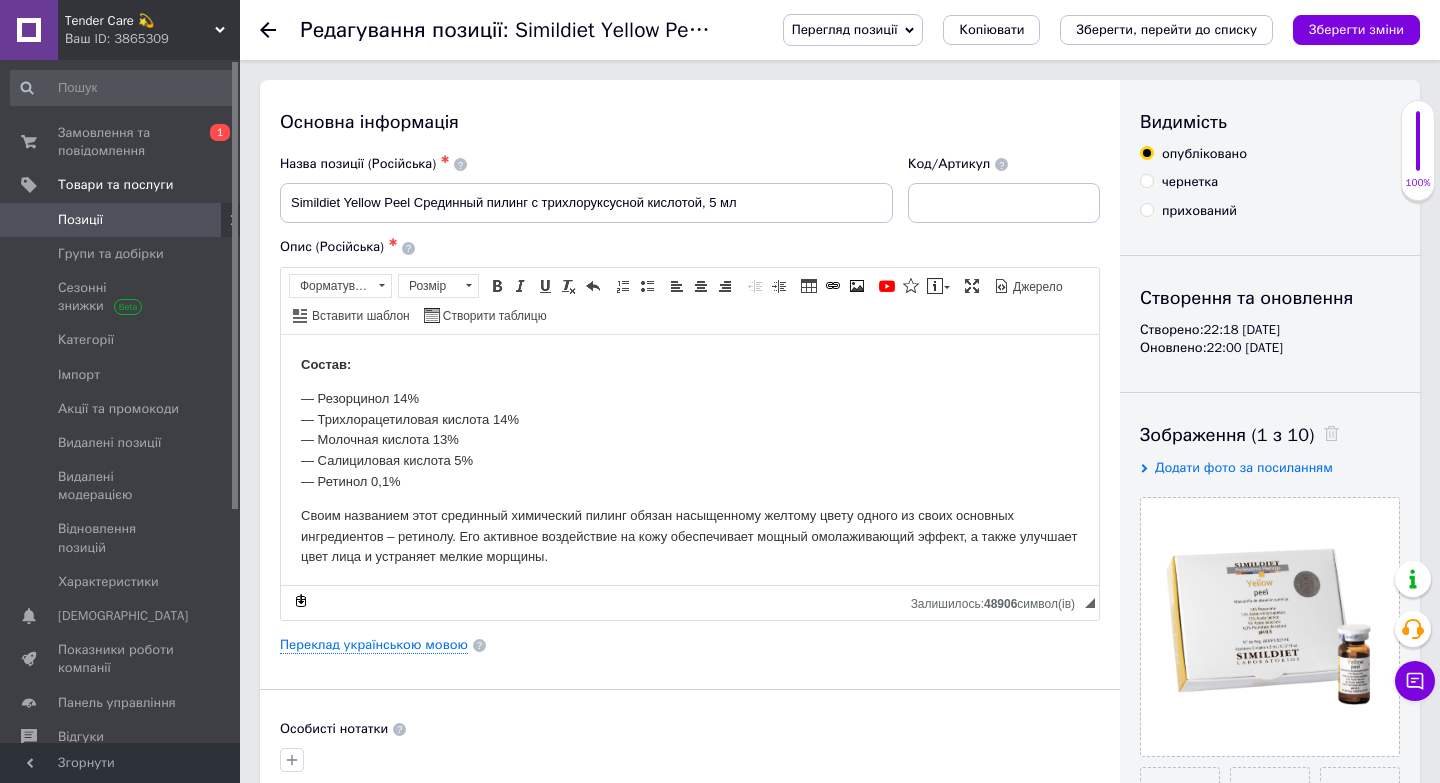 click on "Позиції" at bounding box center [80, 220] 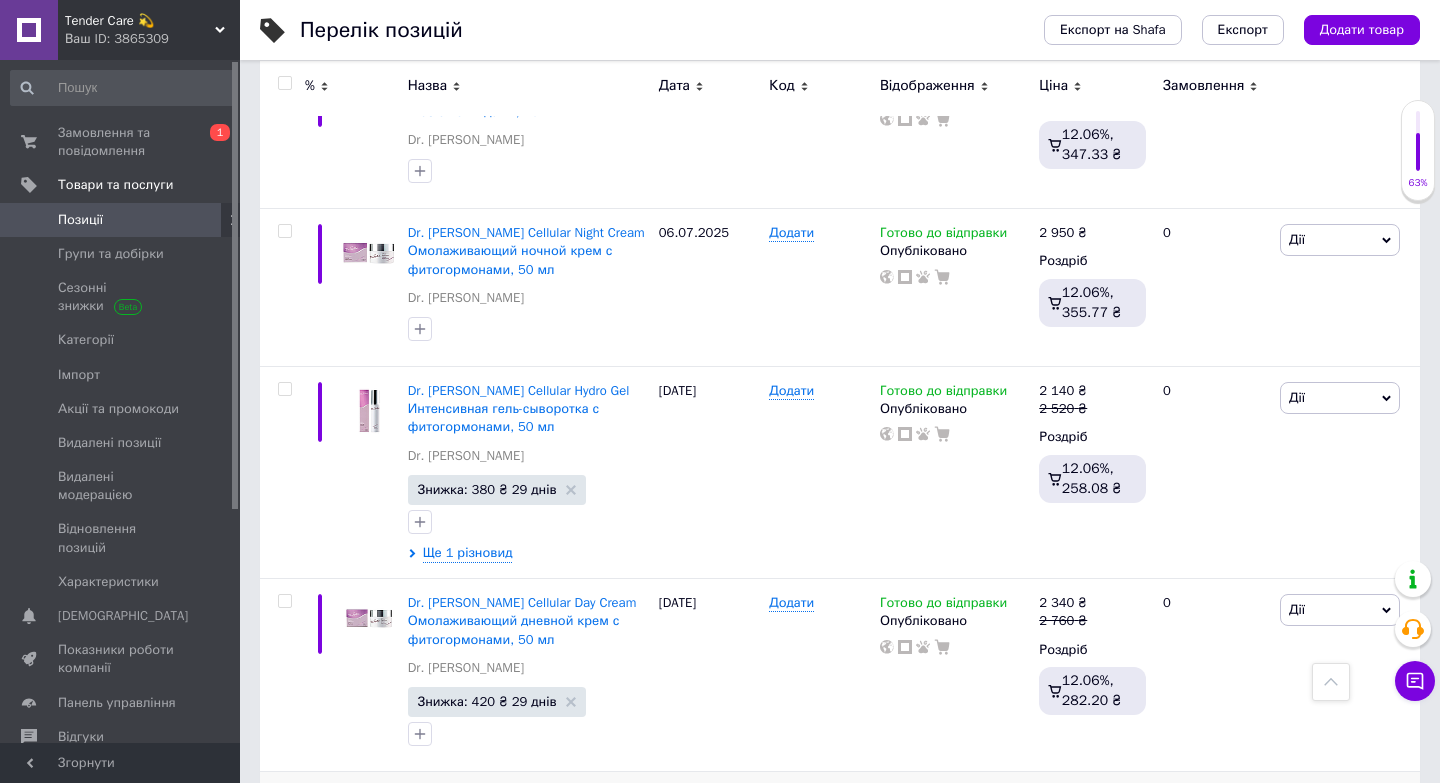 scroll, scrollTop: 0, scrollLeft: 0, axis: both 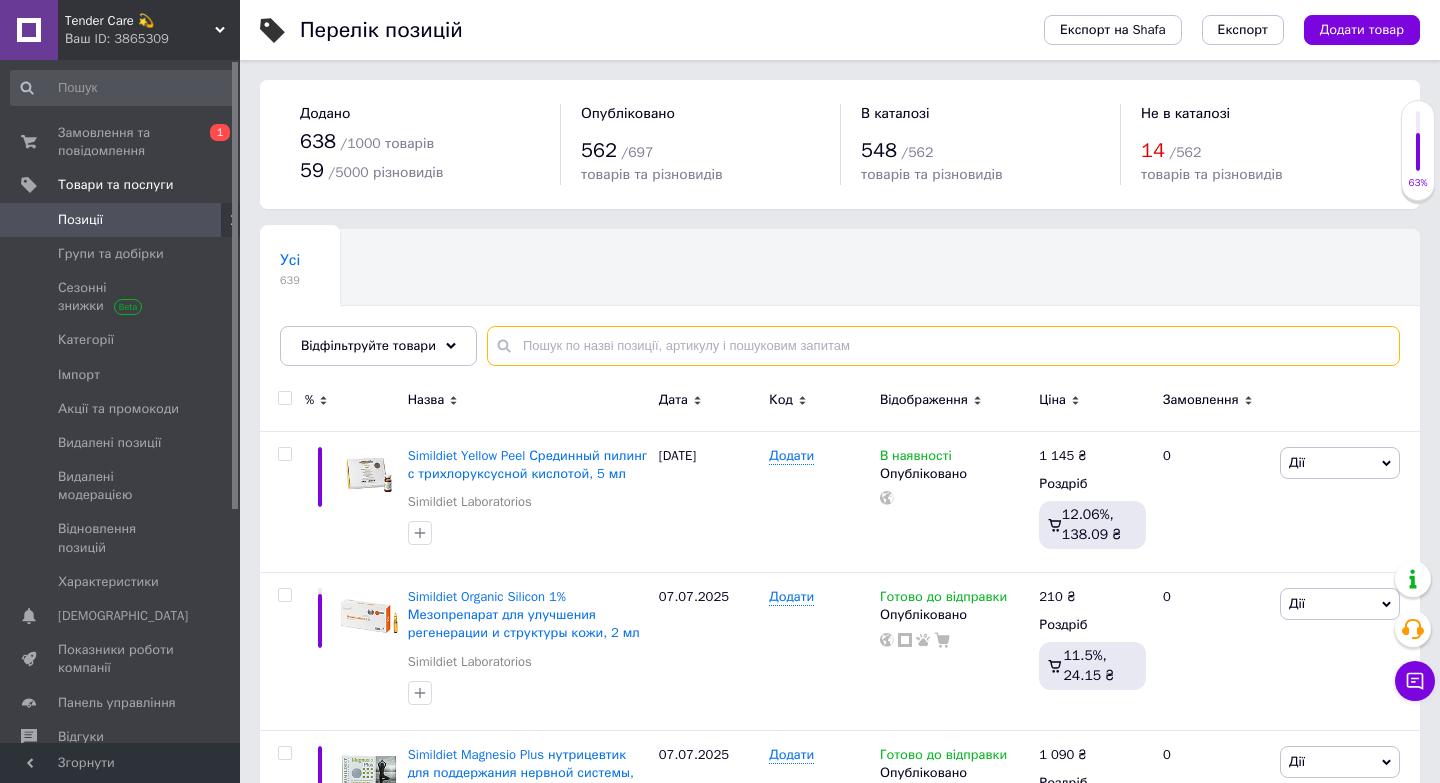 click at bounding box center [943, 346] 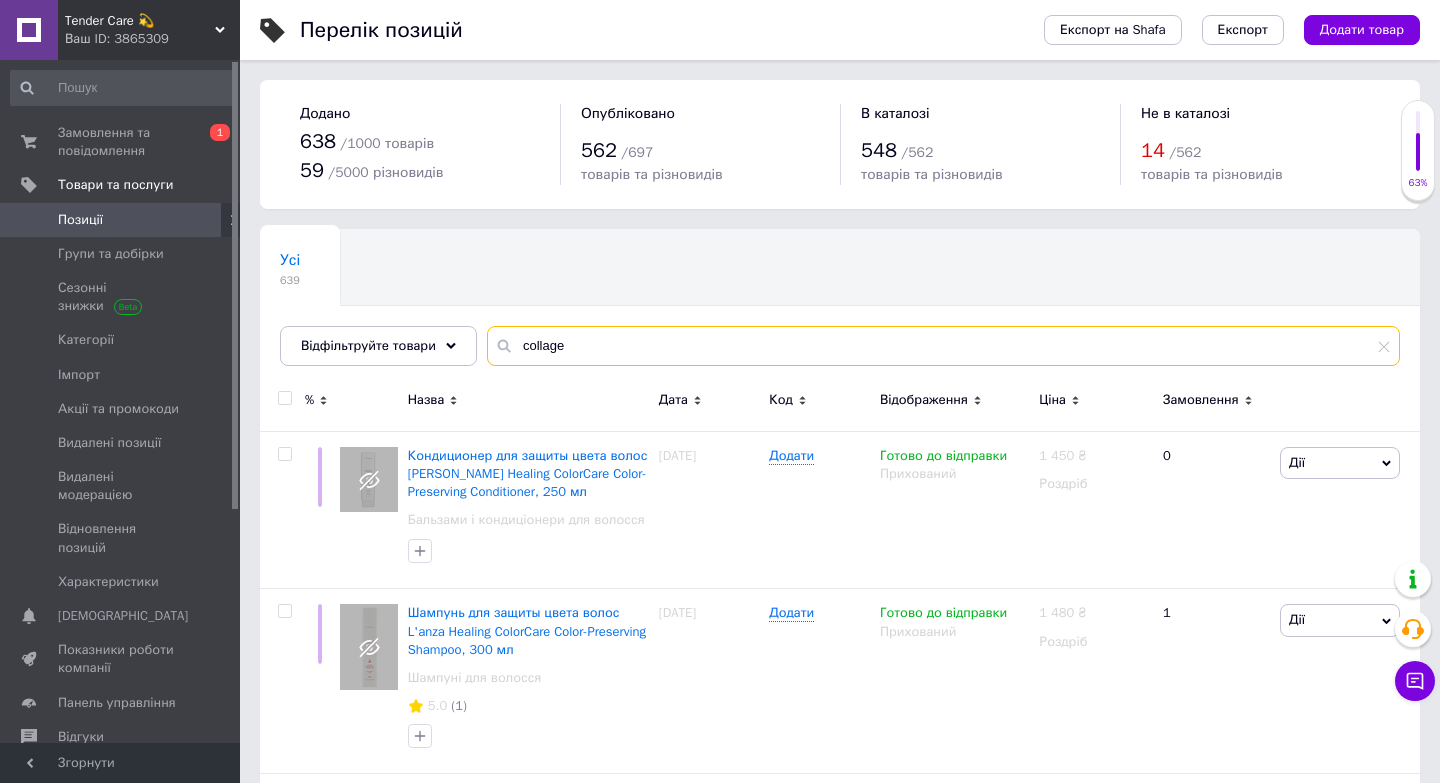 type on "collagen" 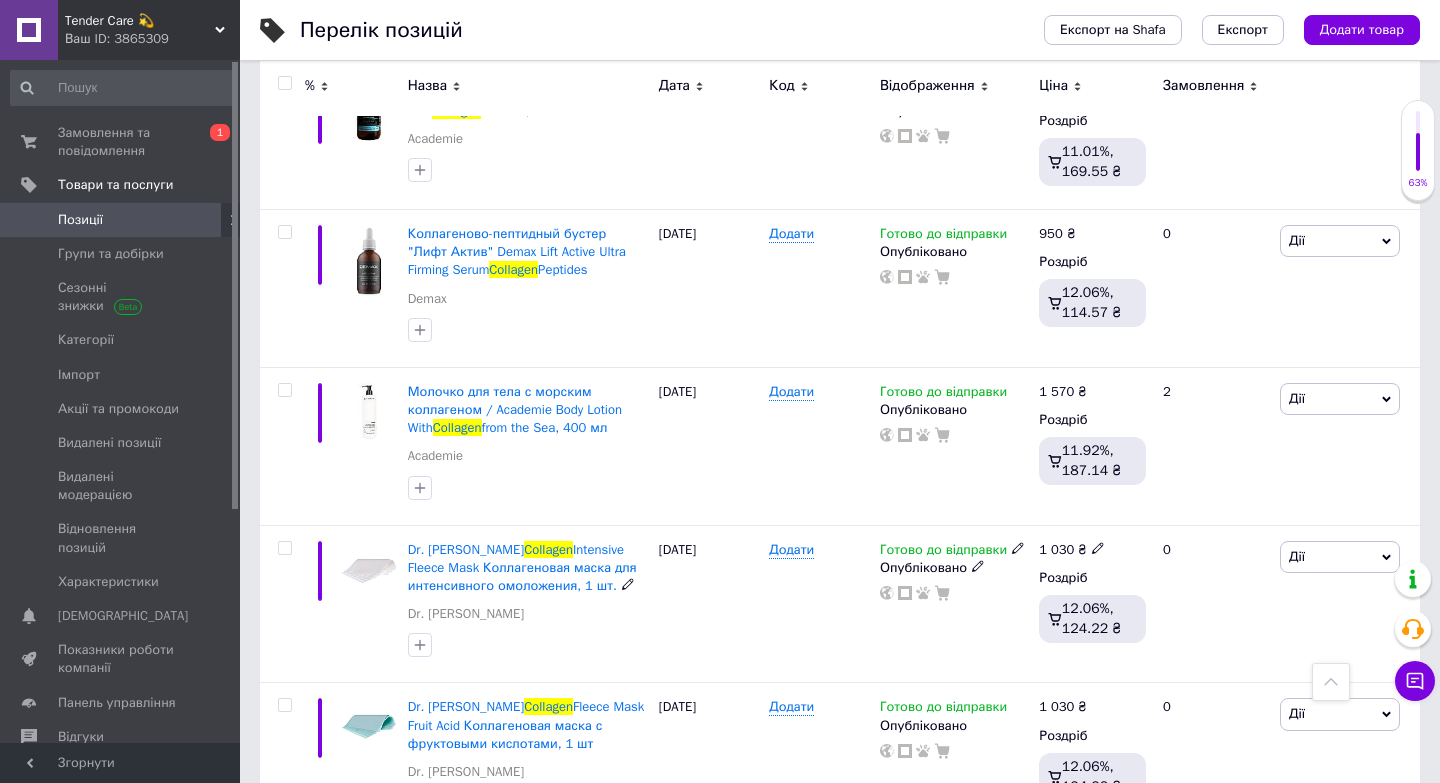 scroll, scrollTop: 0, scrollLeft: 0, axis: both 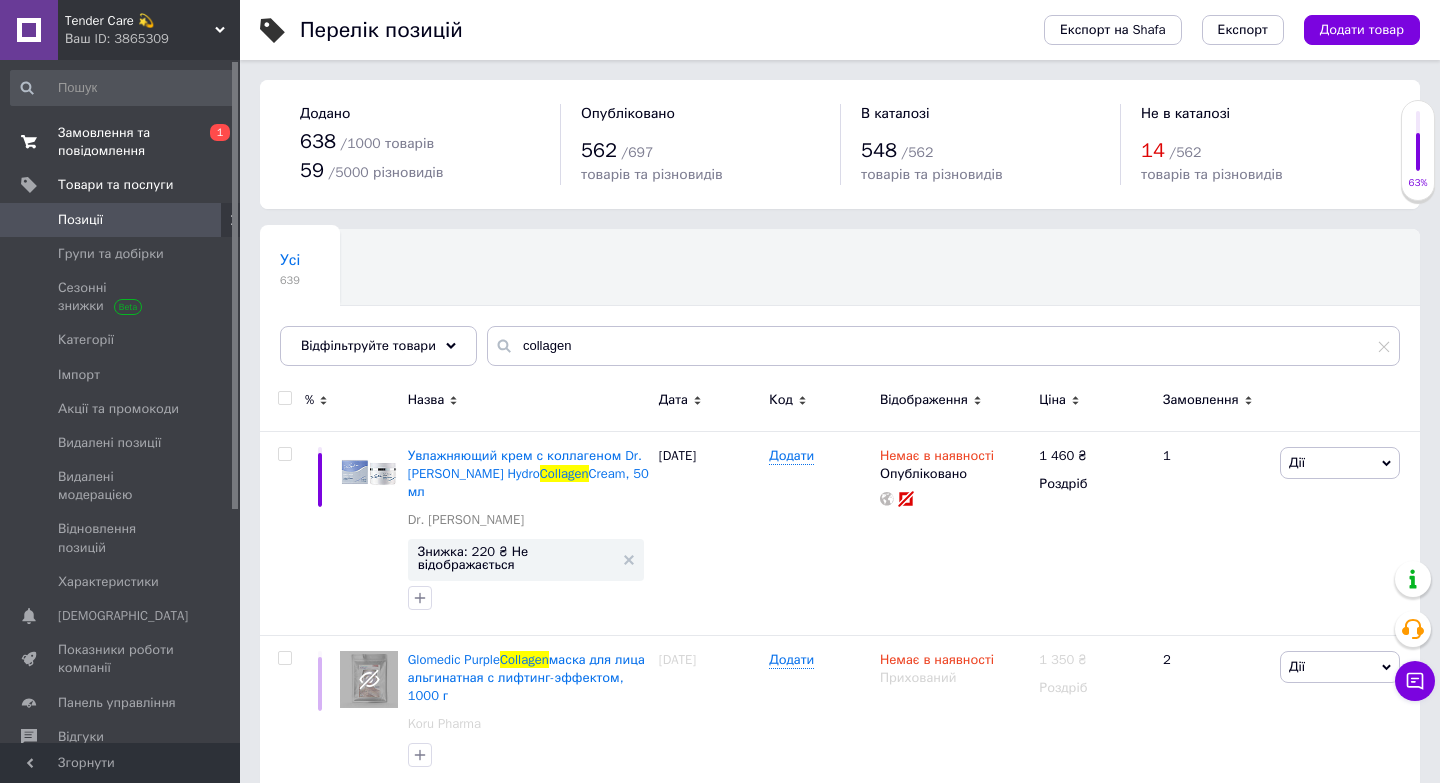 click on "Замовлення та повідомлення" at bounding box center [121, 142] 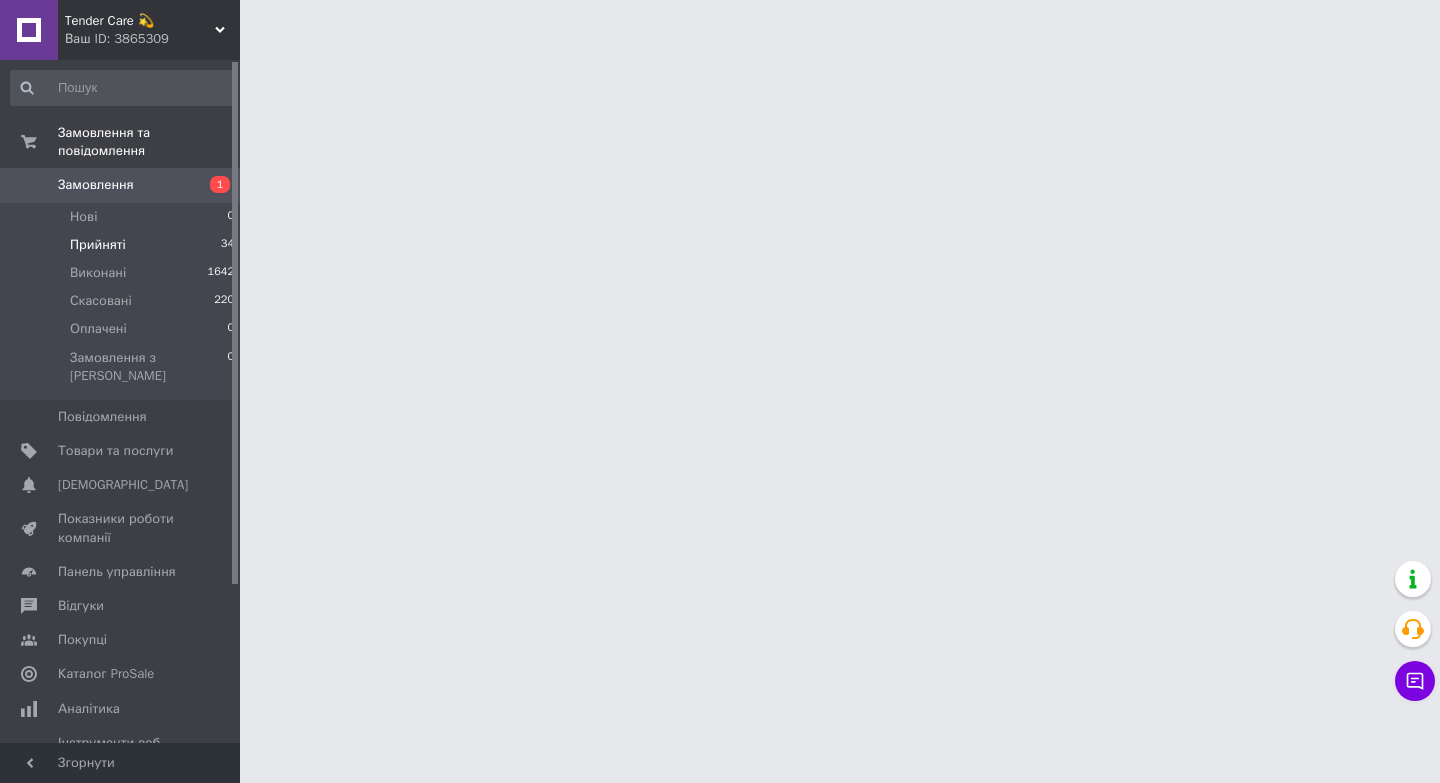 click on "Прийняті" at bounding box center (98, 245) 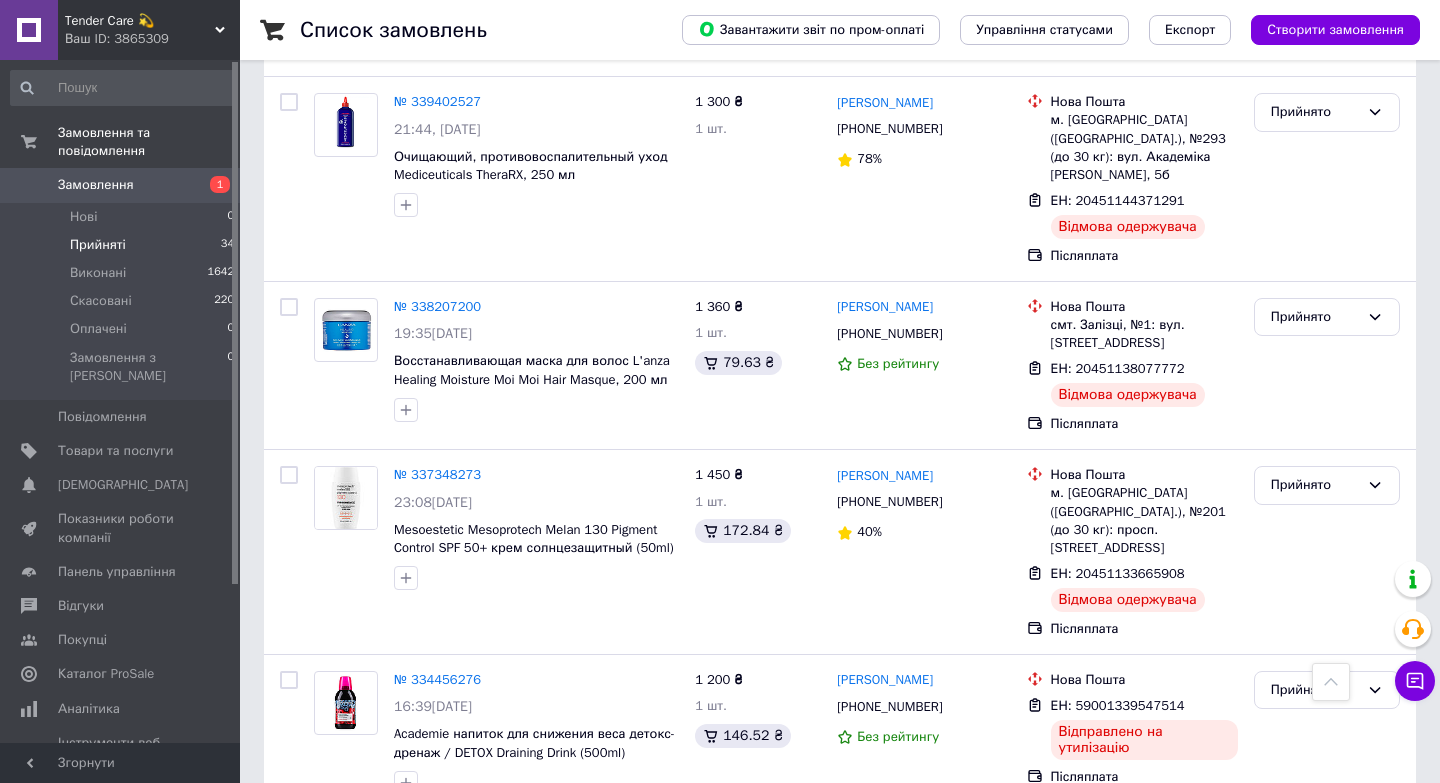 scroll, scrollTop: 1950, scrollLeft: 0, axis: vertical 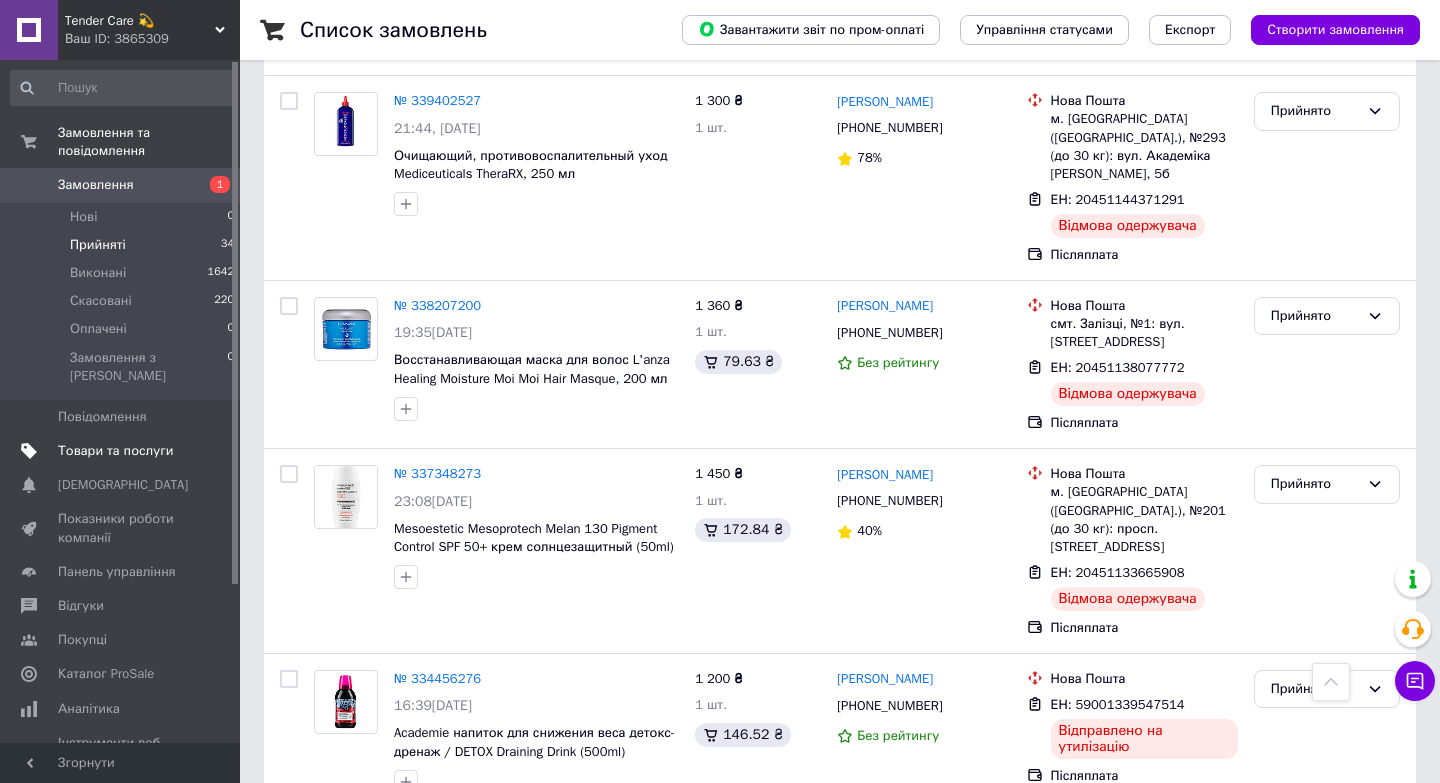 click at bounding box center [212, 451] 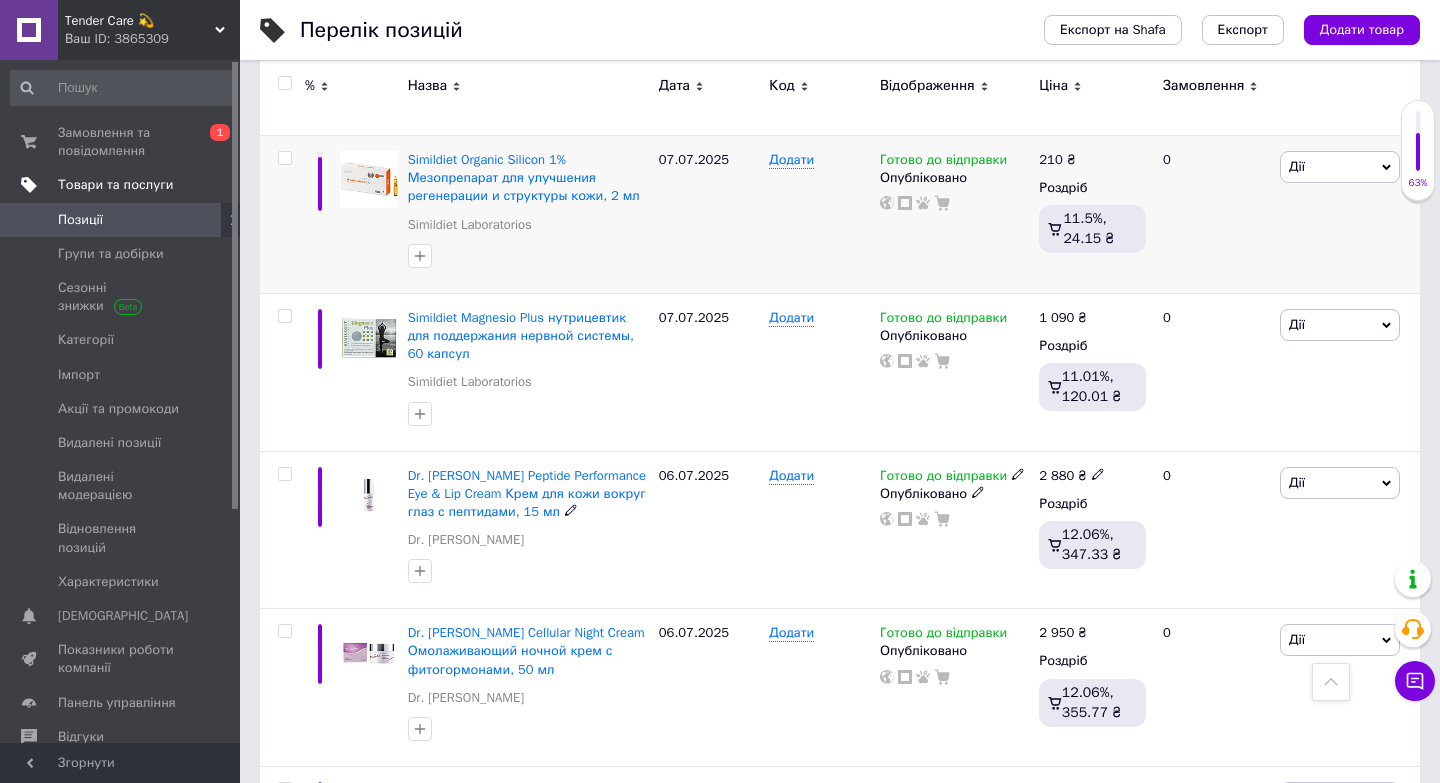 scroll, scrollTop: 439, scrollLeft: 0, axis: vertical 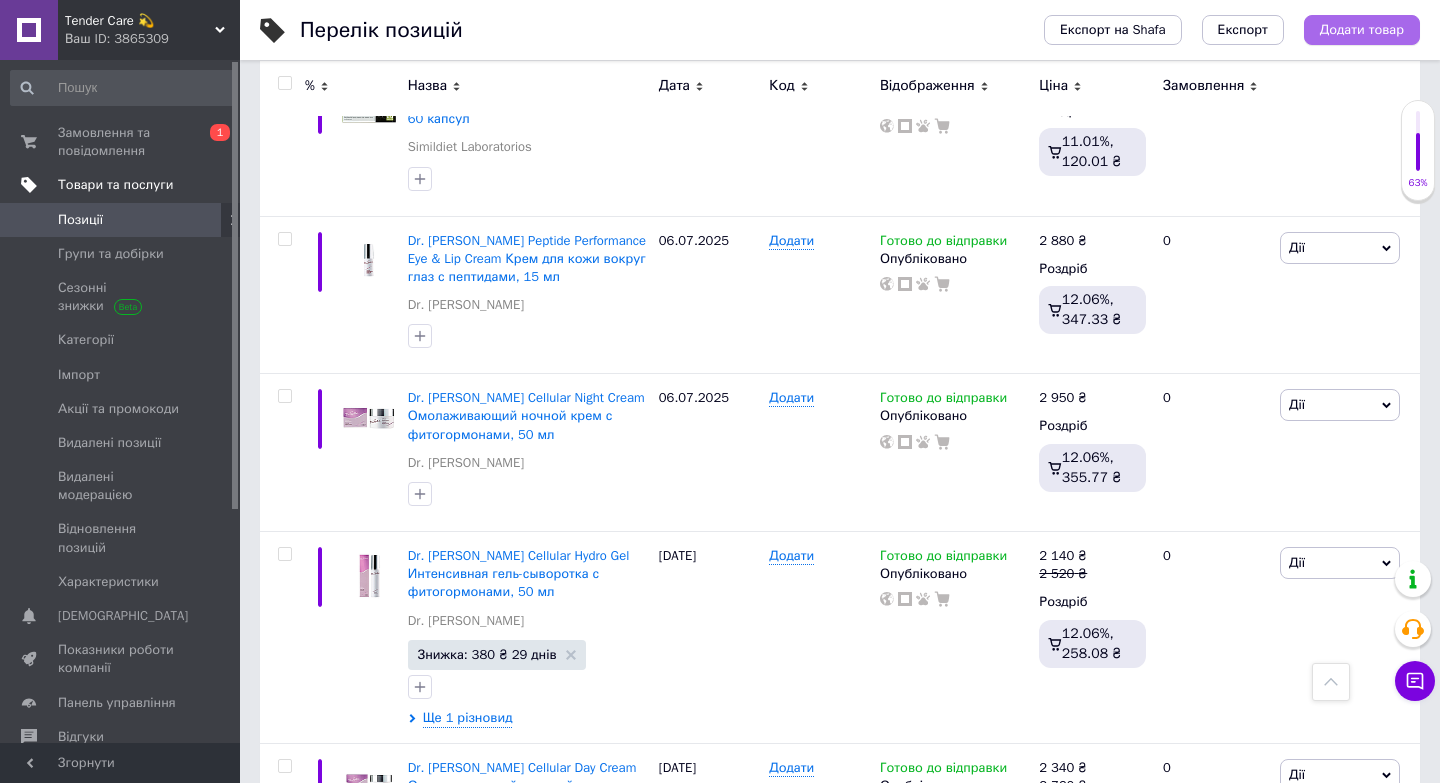 click on "Додати товар" at bounding box center [1362, 30] 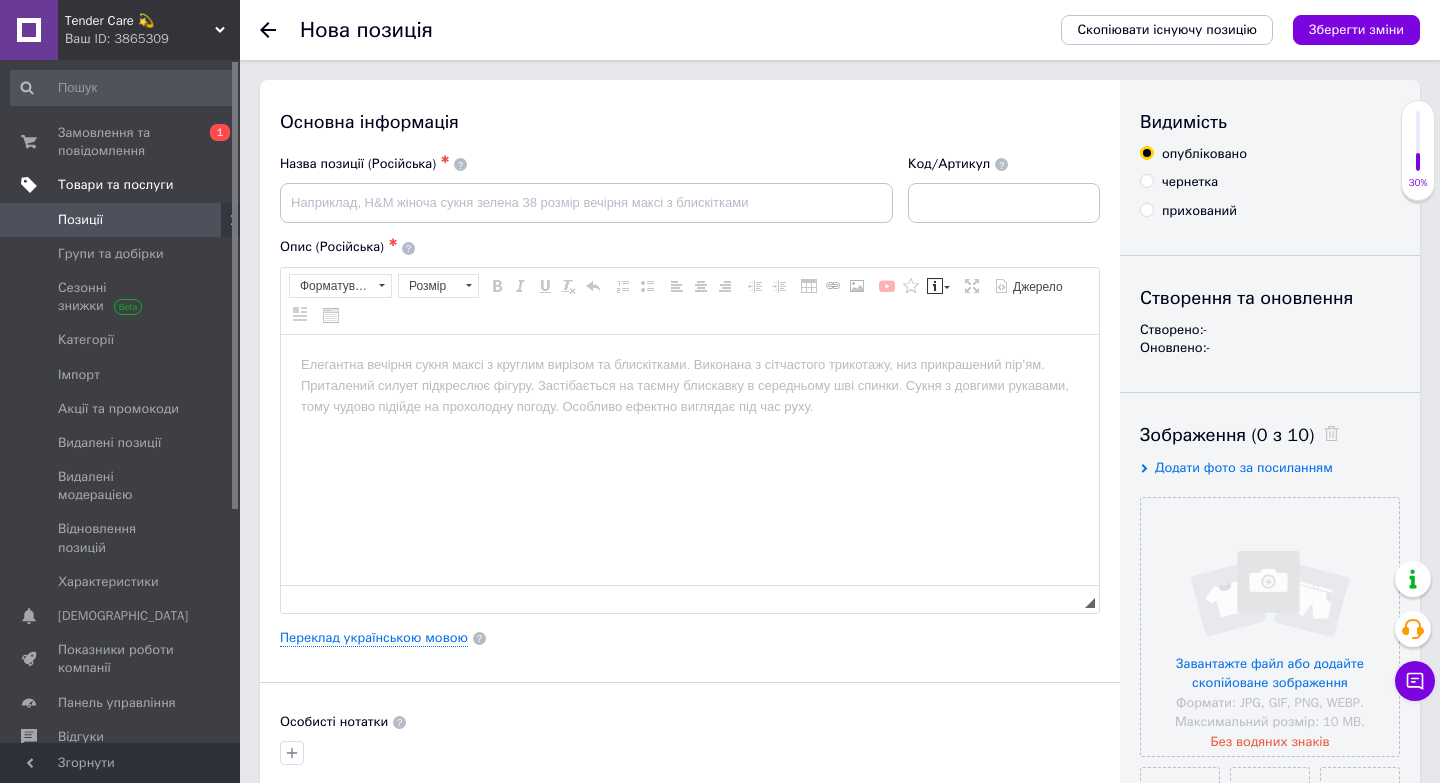 scroll, scrollTop: 0, scrollLeft: 0, axis: both 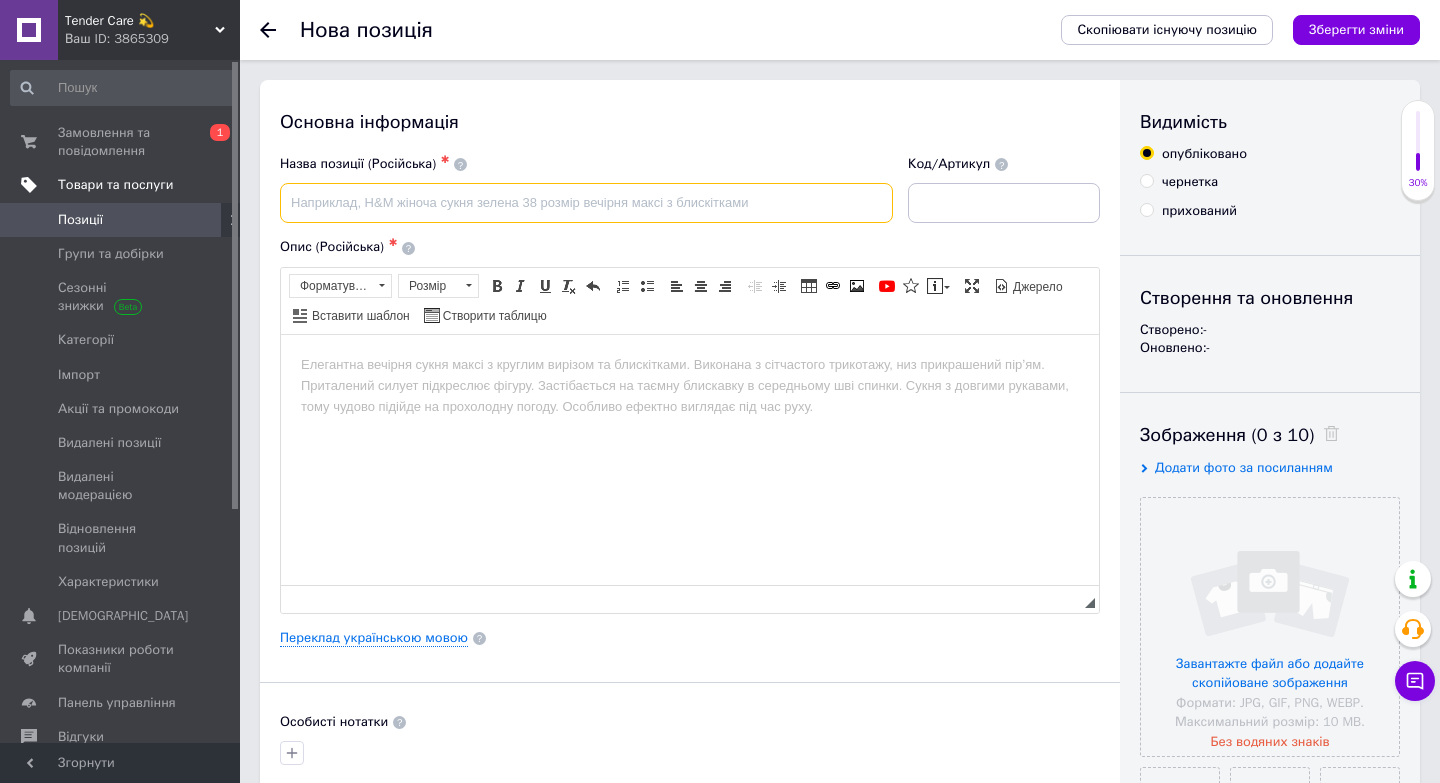 click at bounding box center [586, 203] 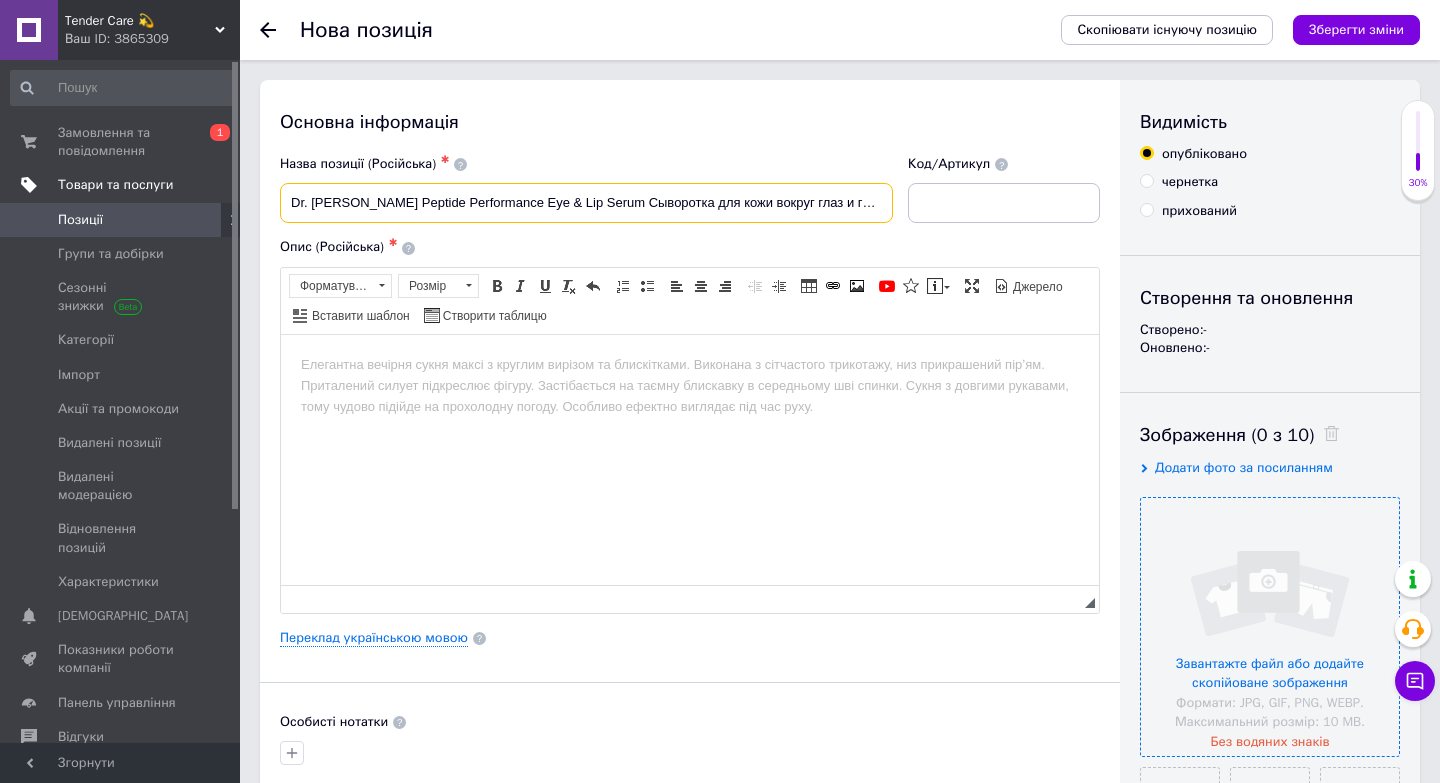 type on "Dr. [PERSON_NAME] Peptide Performance Eye & Lip Serum Сыворотка для кожи вокруг глаз и губ, 10 мл" 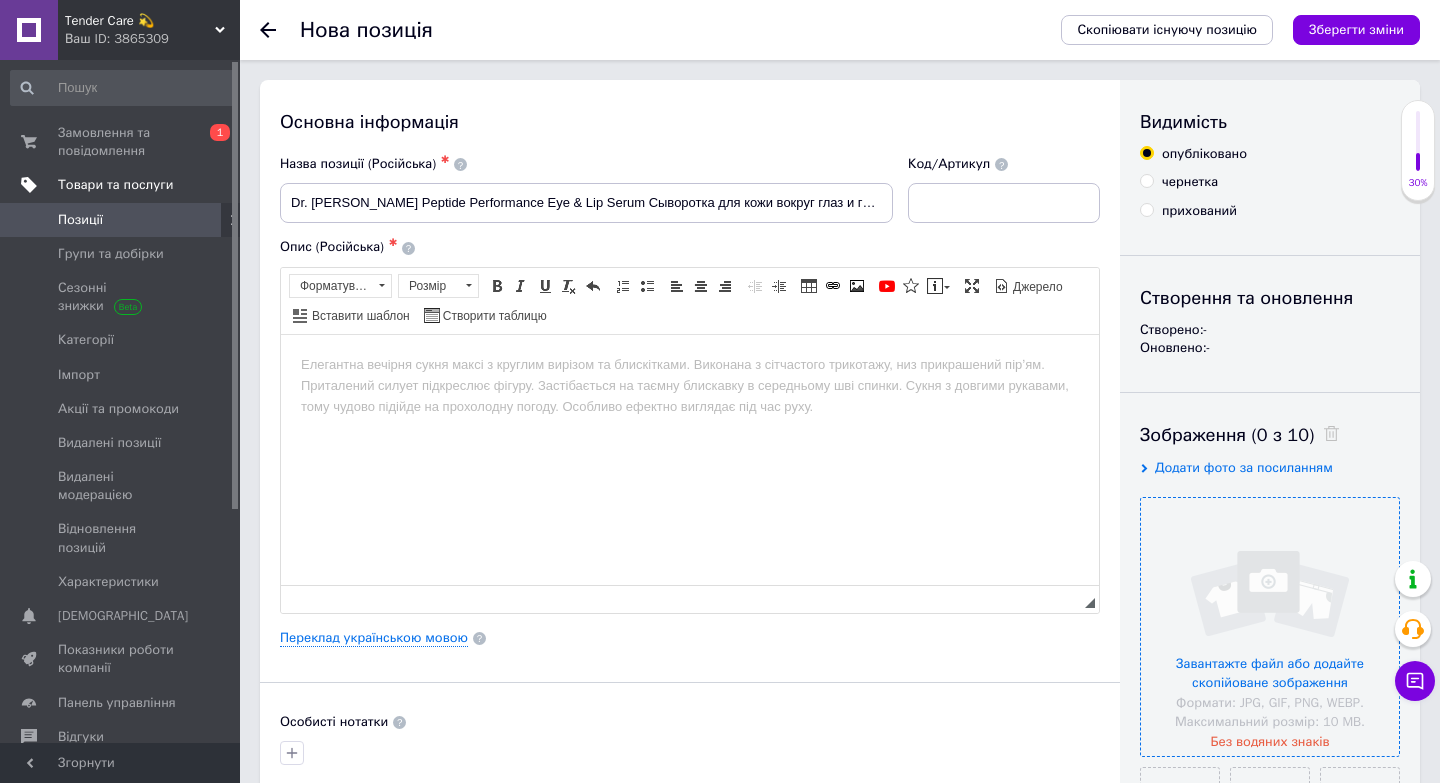 click at bounding box center [1270, 627] 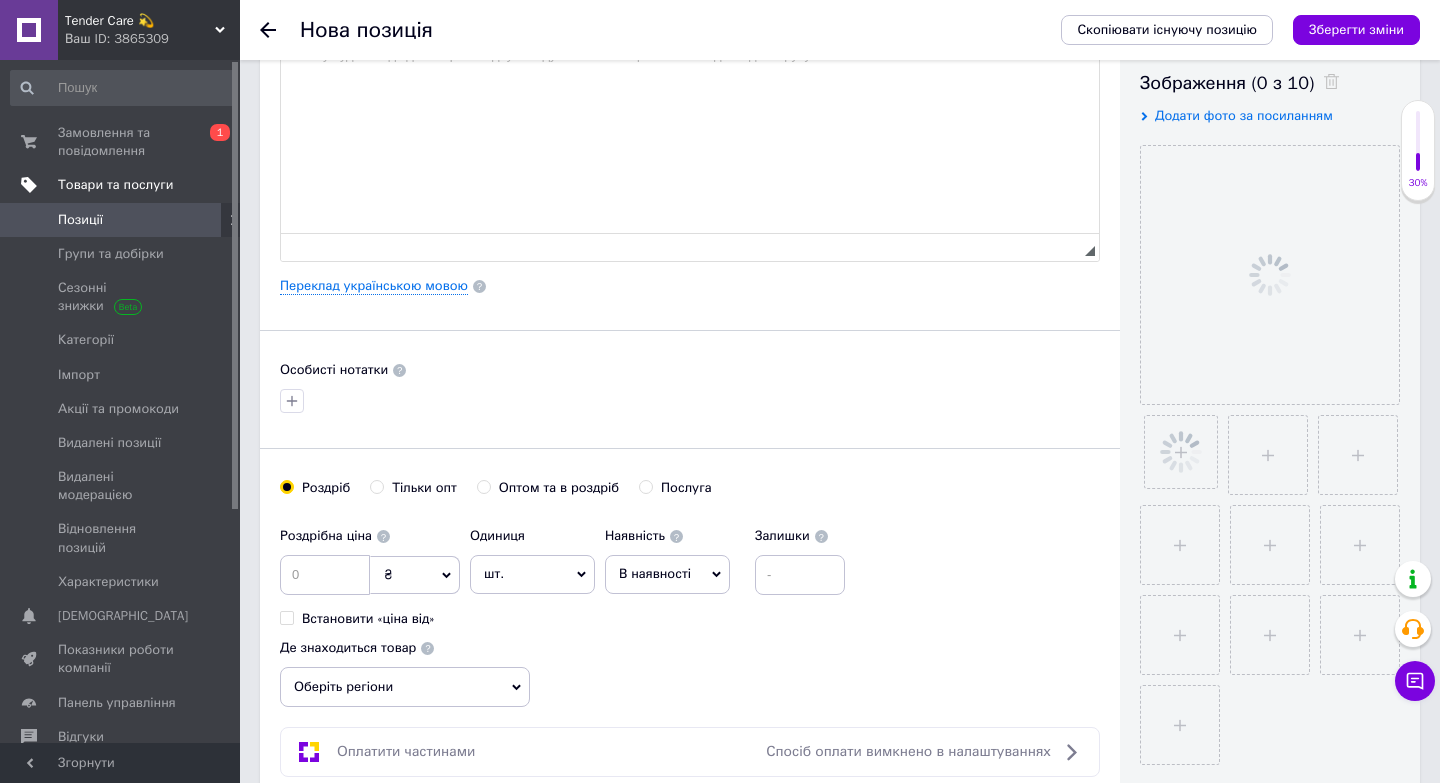 scroll, scrollTop: 533, scrollLeft: 0, axis: vertical 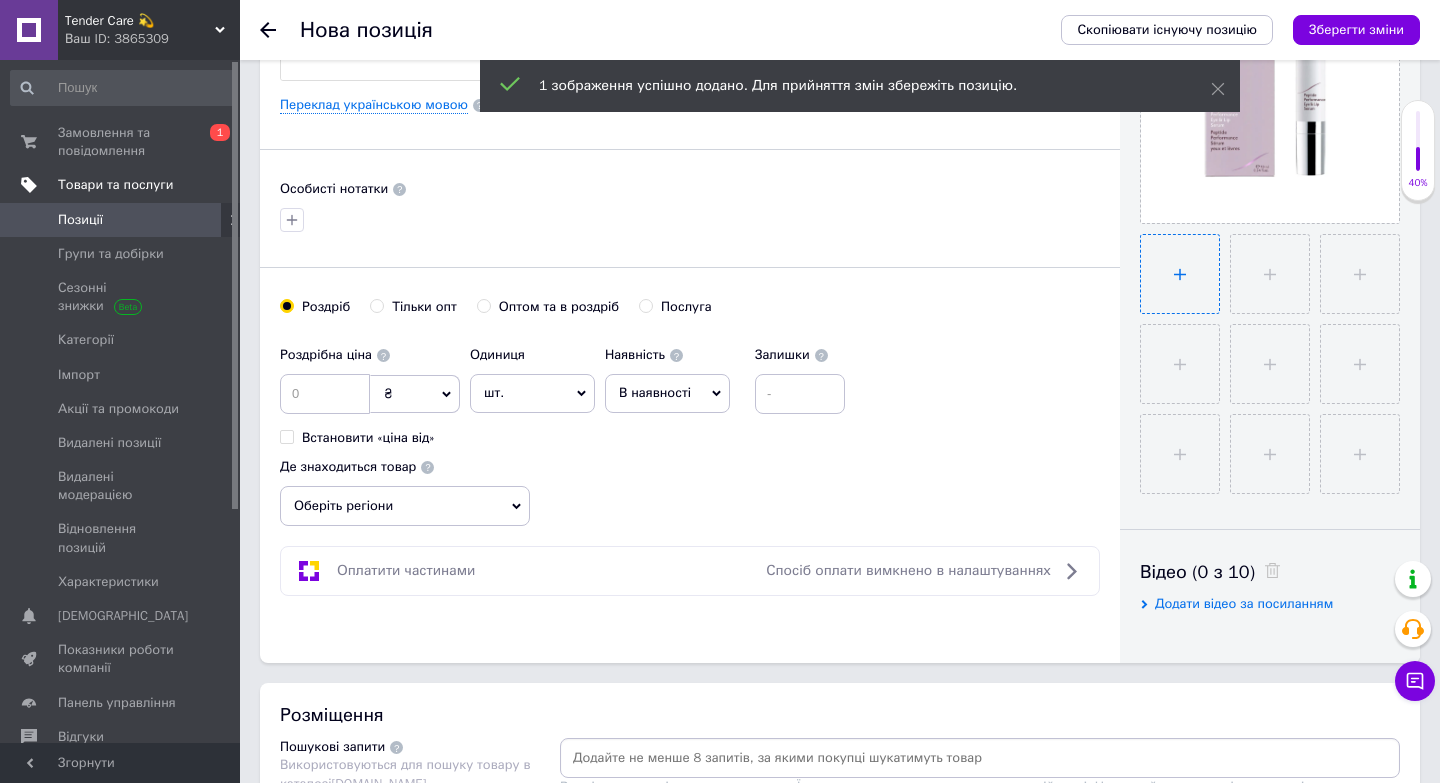 click at bounding box center (1180, 274) 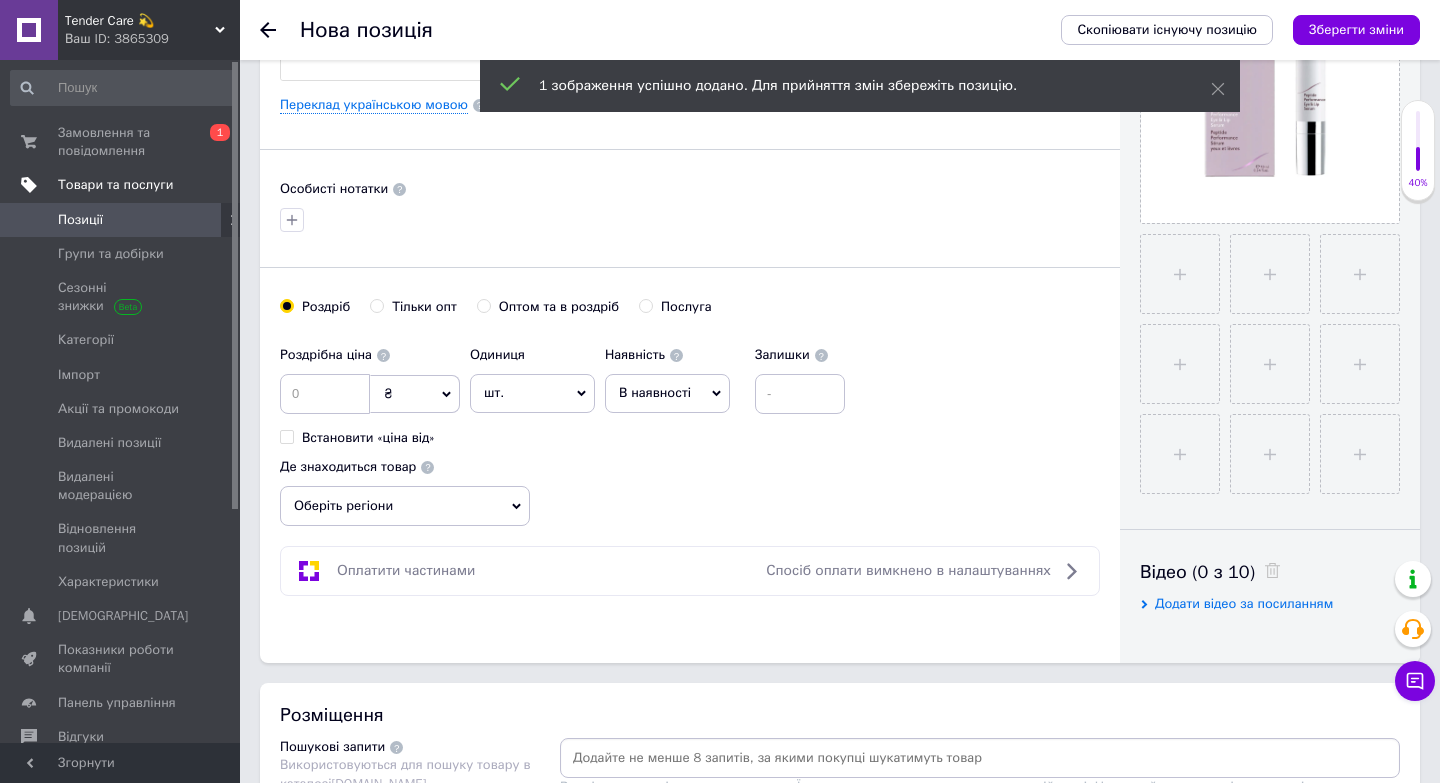 type on "C:\fakepath\Снимок экрана [DATE] 22.24.07.png" 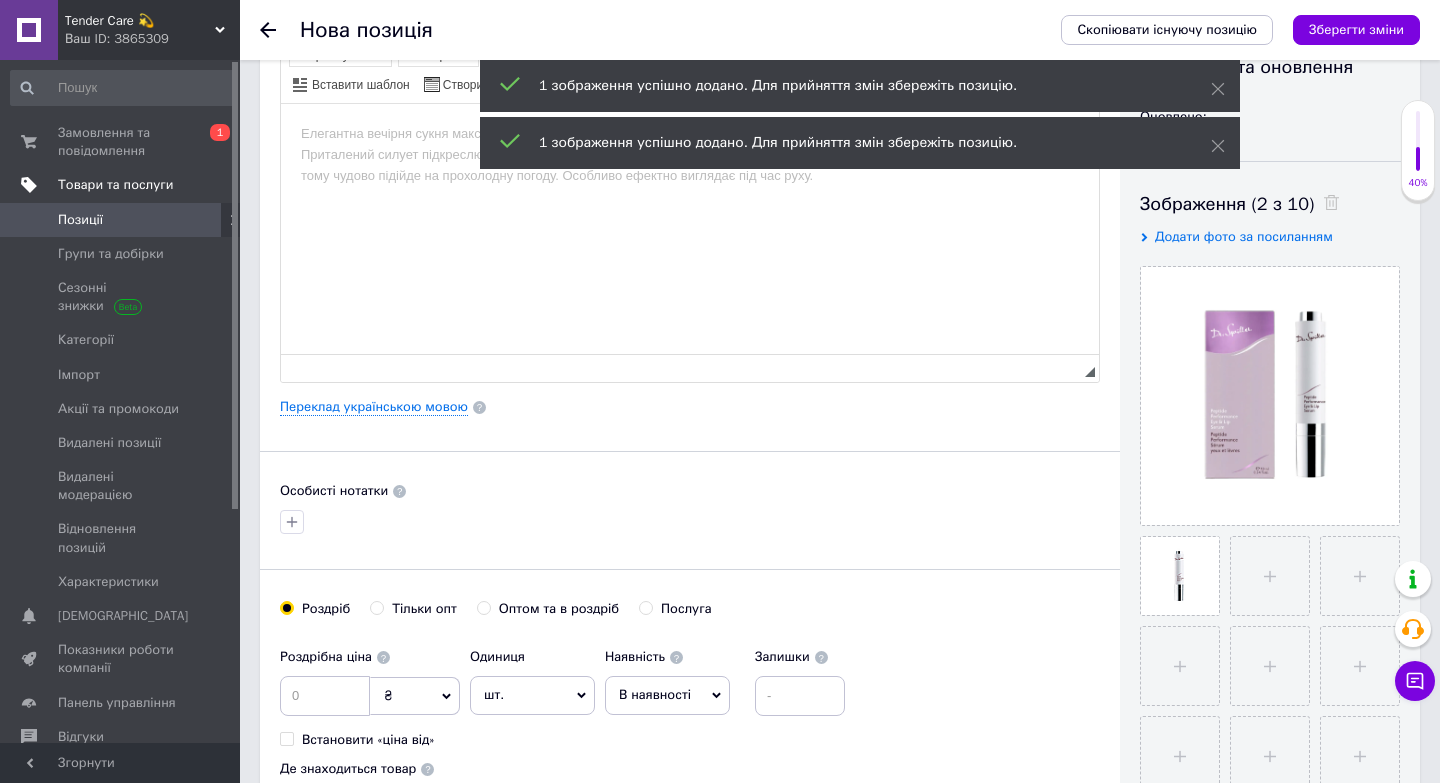 scroll, scrollTop: 234, scrollLeft: 0, axis: vertical 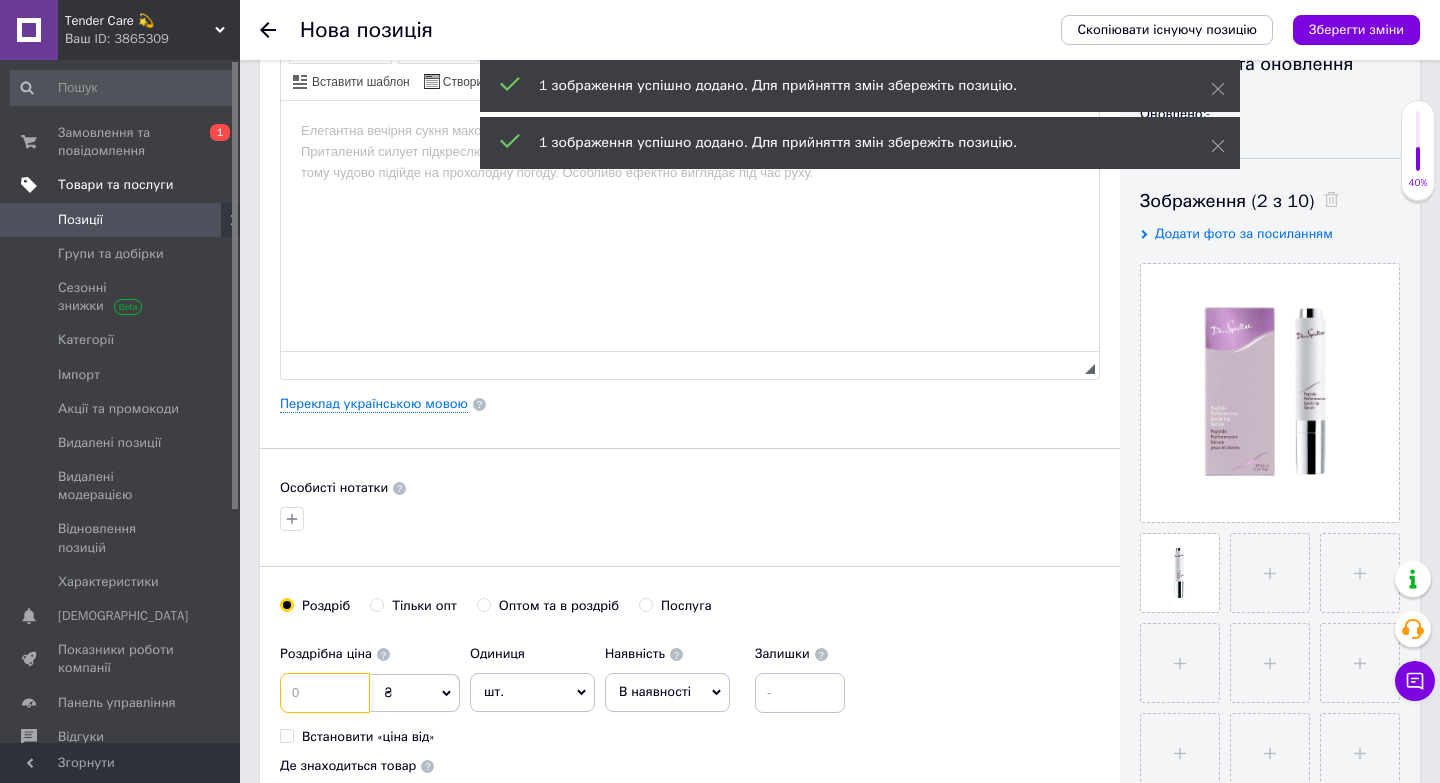 click at bounding box center [325, 693] 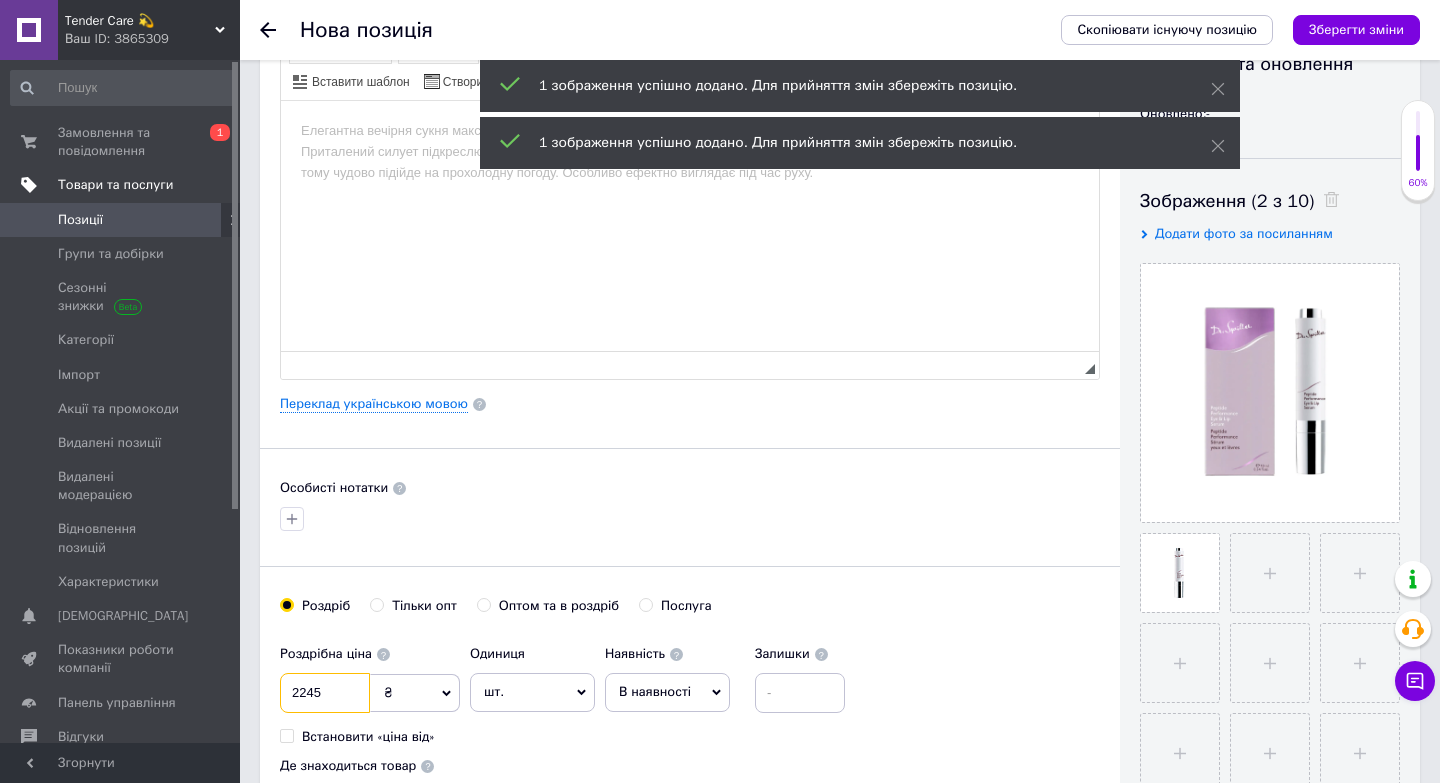 scroll, scrollTop: 199, scrollLeft: 0, axis: vertical 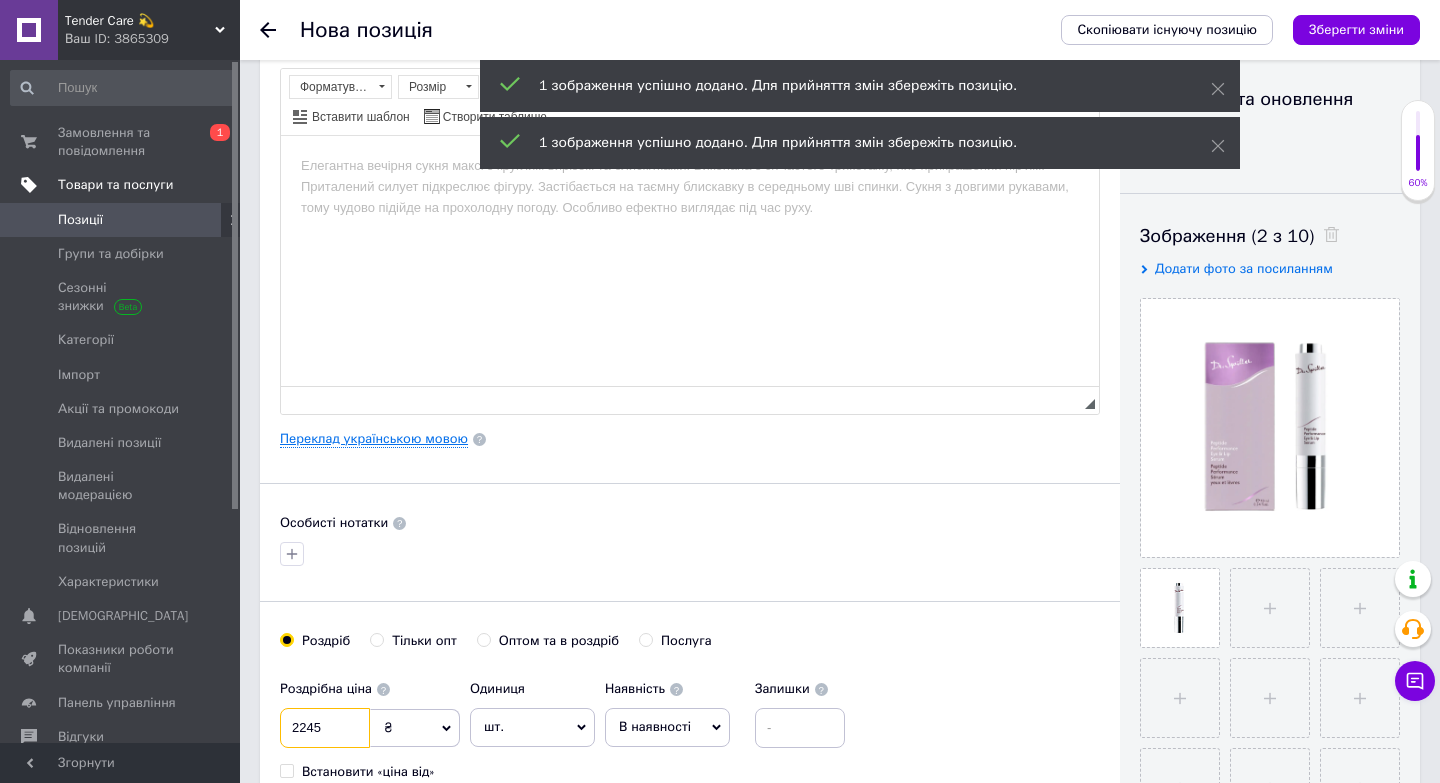 type on "2245" 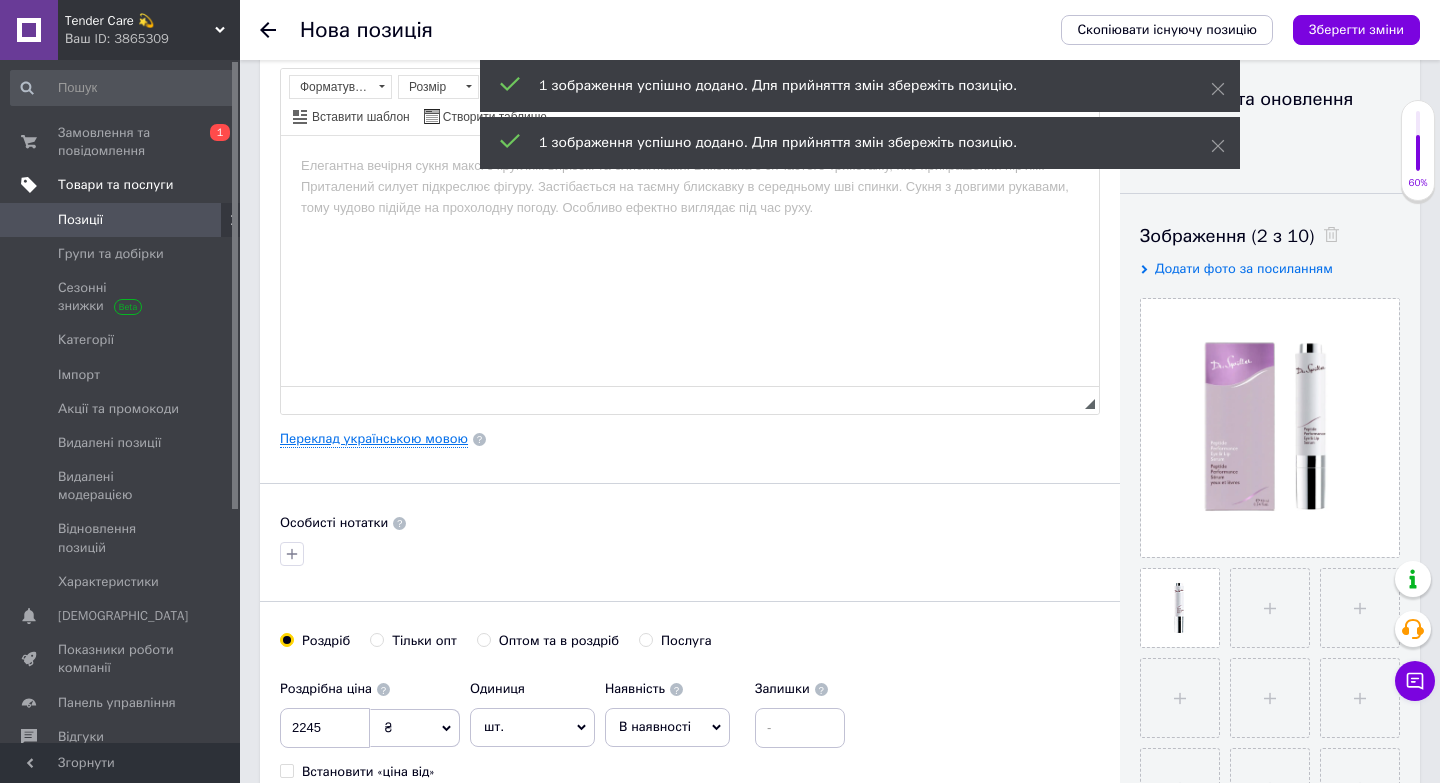 click on "Переклад українською мовою" at bounding box center [374, 439] 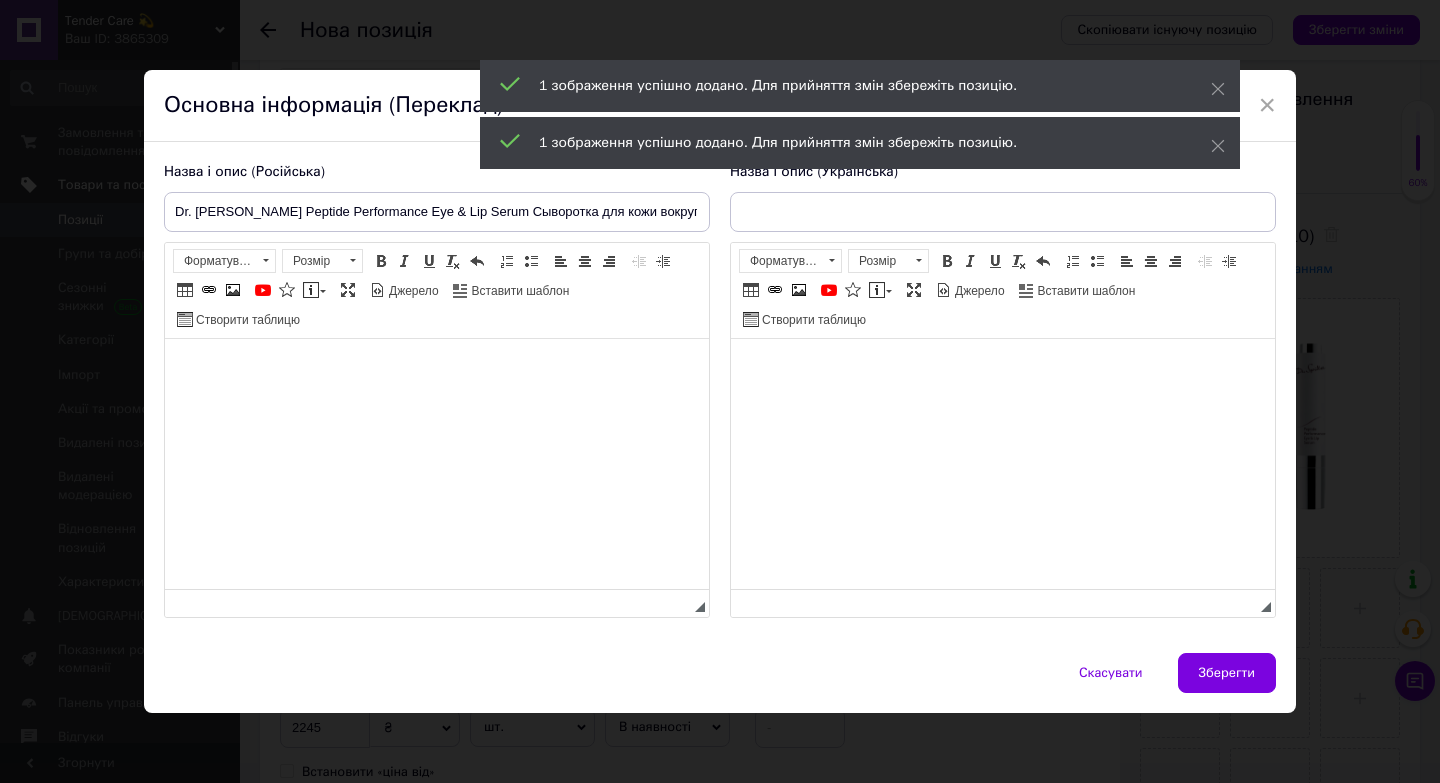 scroll, scrollTop: 0, scrollLeft: 0, axis: both 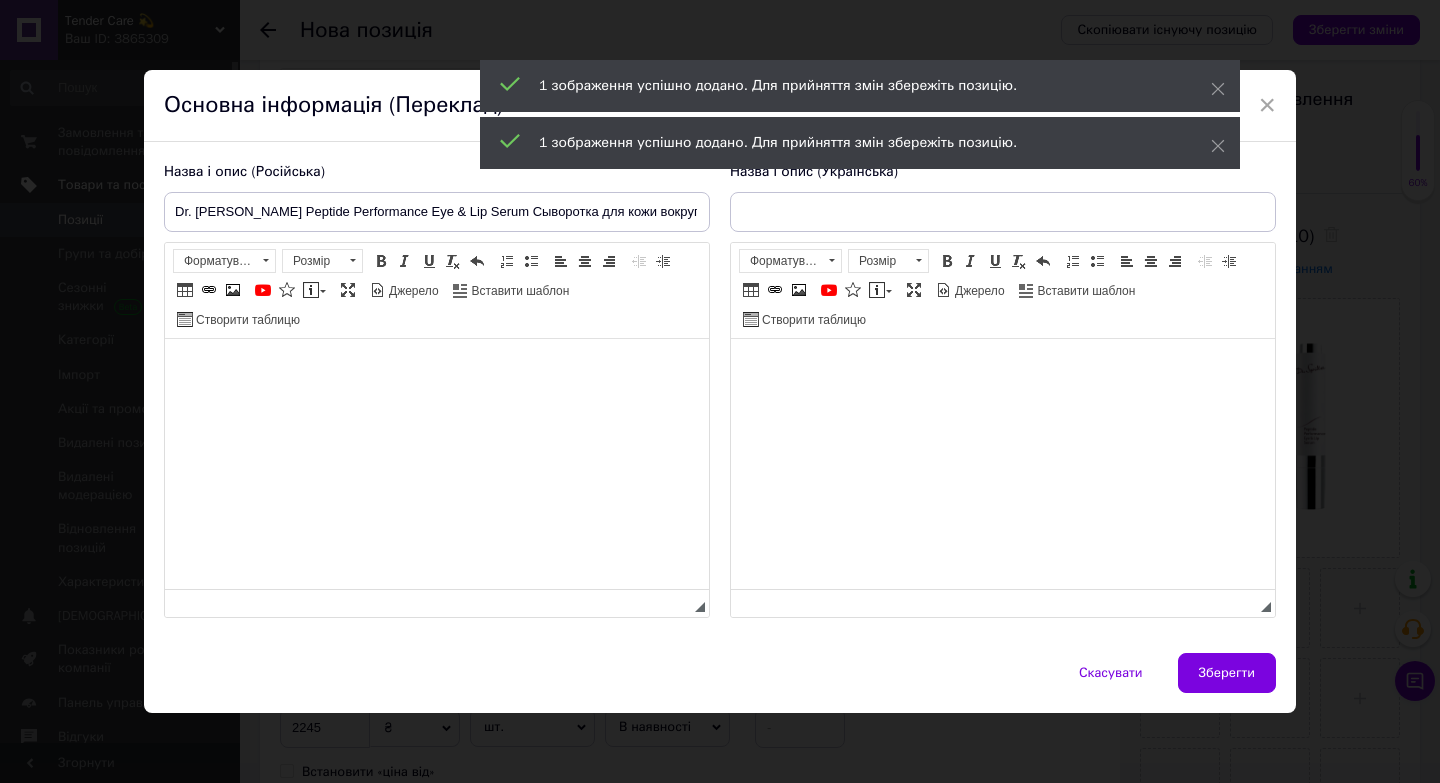 click at bounding box center [437, 368] 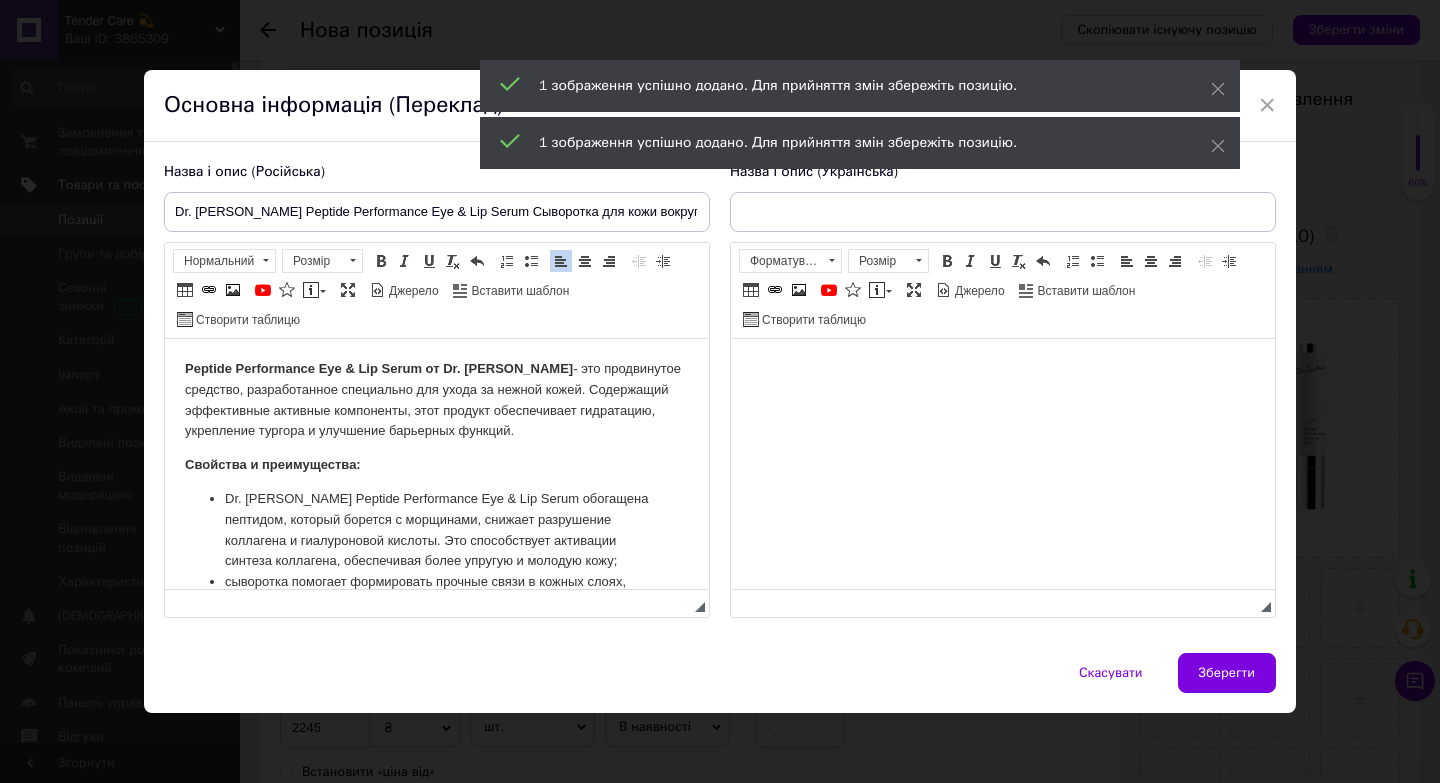 scroll, scrollTop: 400, scrollLeft: 0, axis: vertical 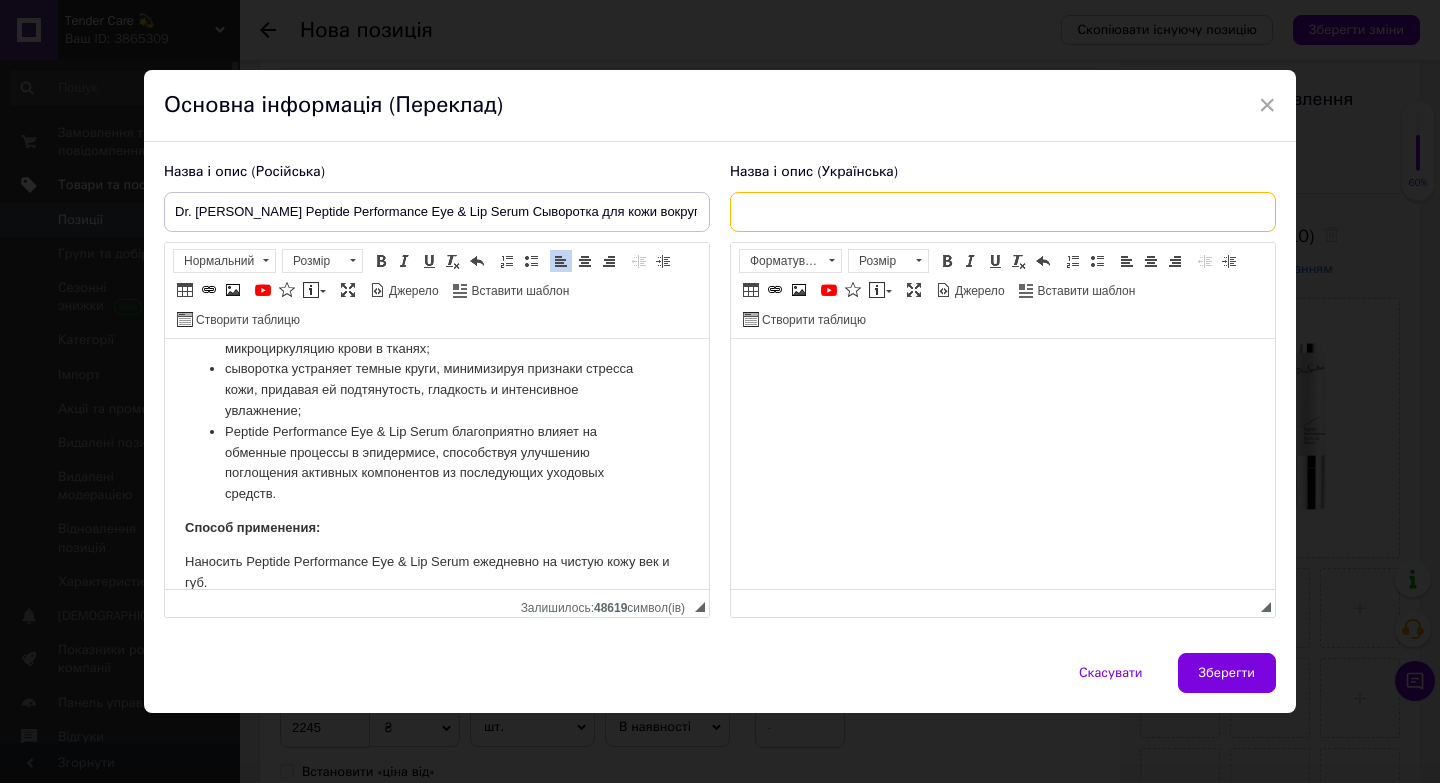 click at bounding box center (1003, 212) 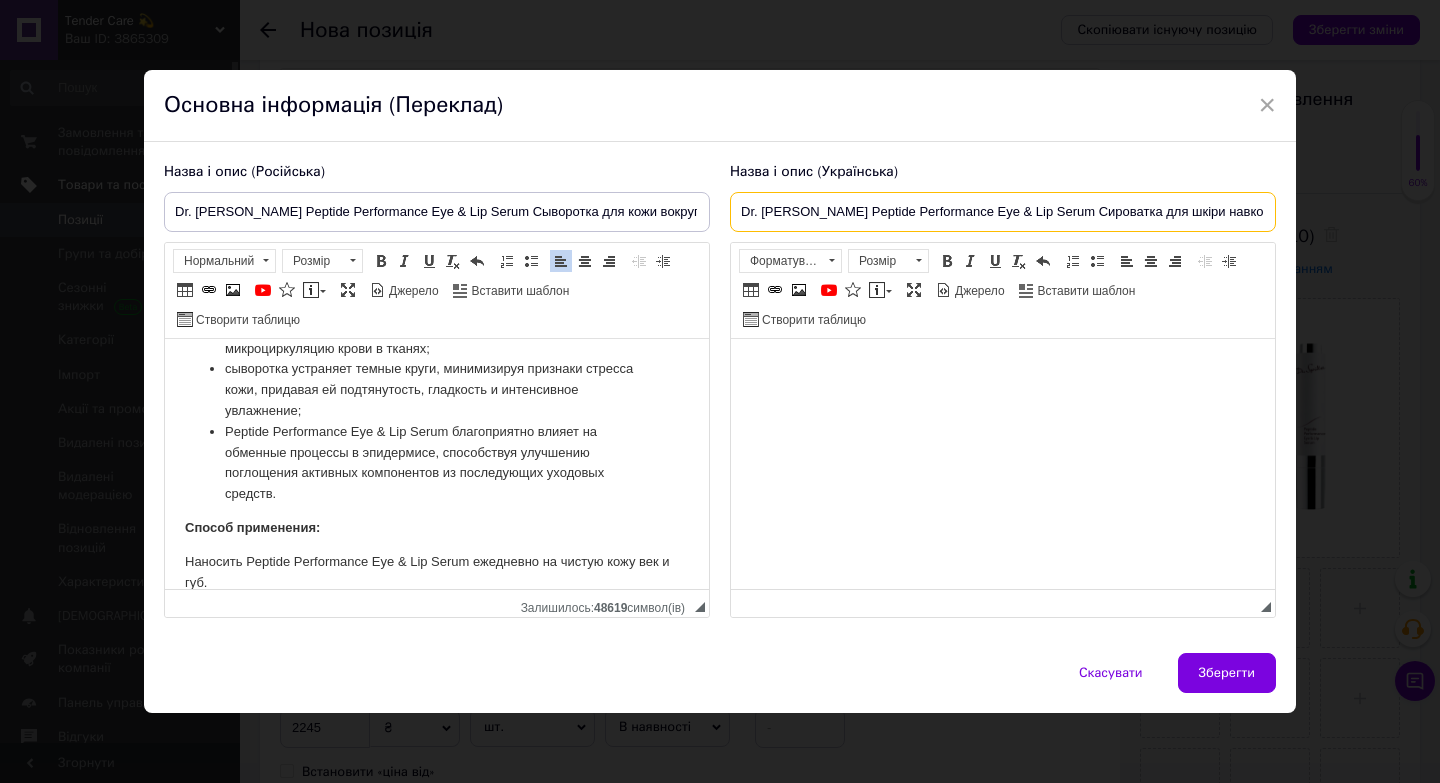scroll, scrollTop: 0, scrollLeft: 49, axis: horizontal 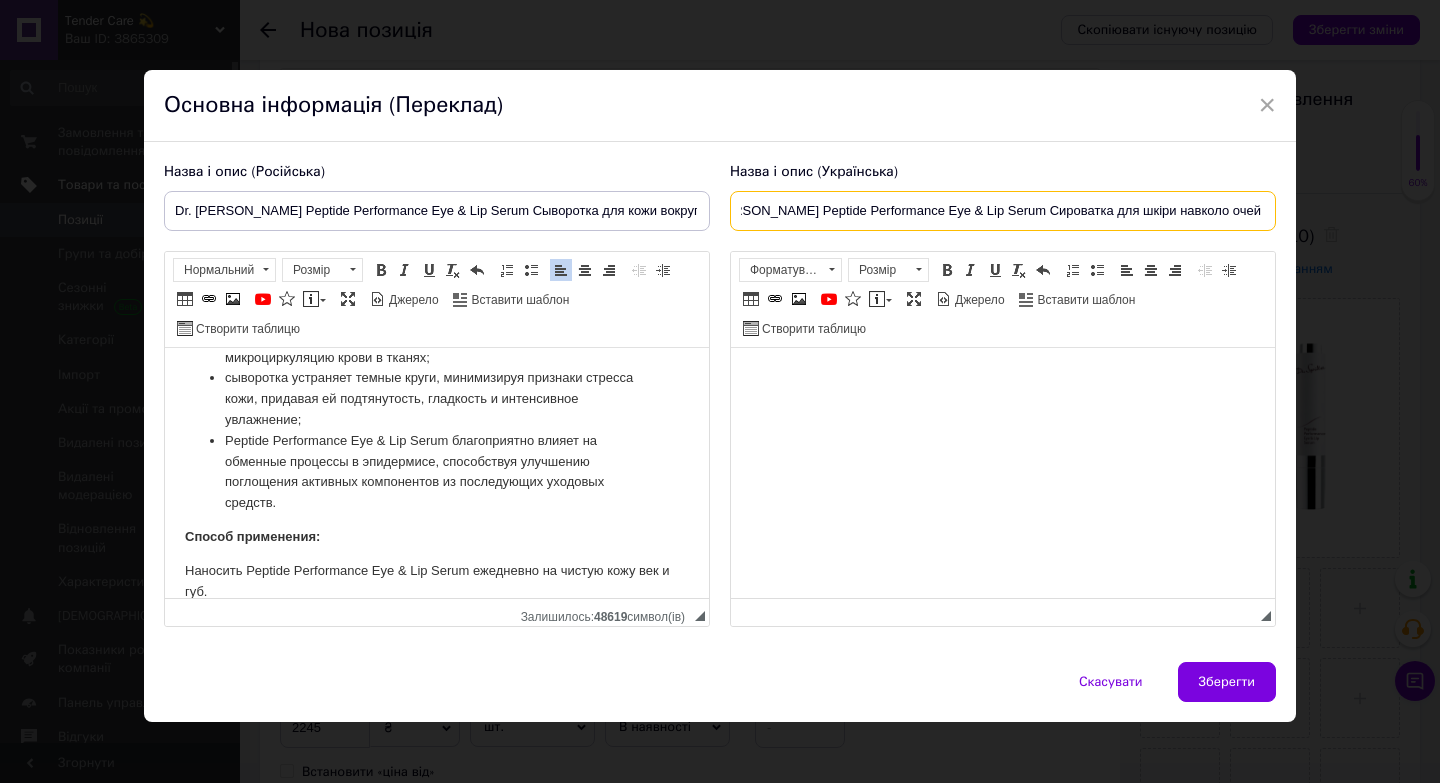 type on "Dr. [PERSON_NAME] Peptide Performance Eye & Lip Serum Сироватка для шкіри навколо очей і губ, 10 мл" 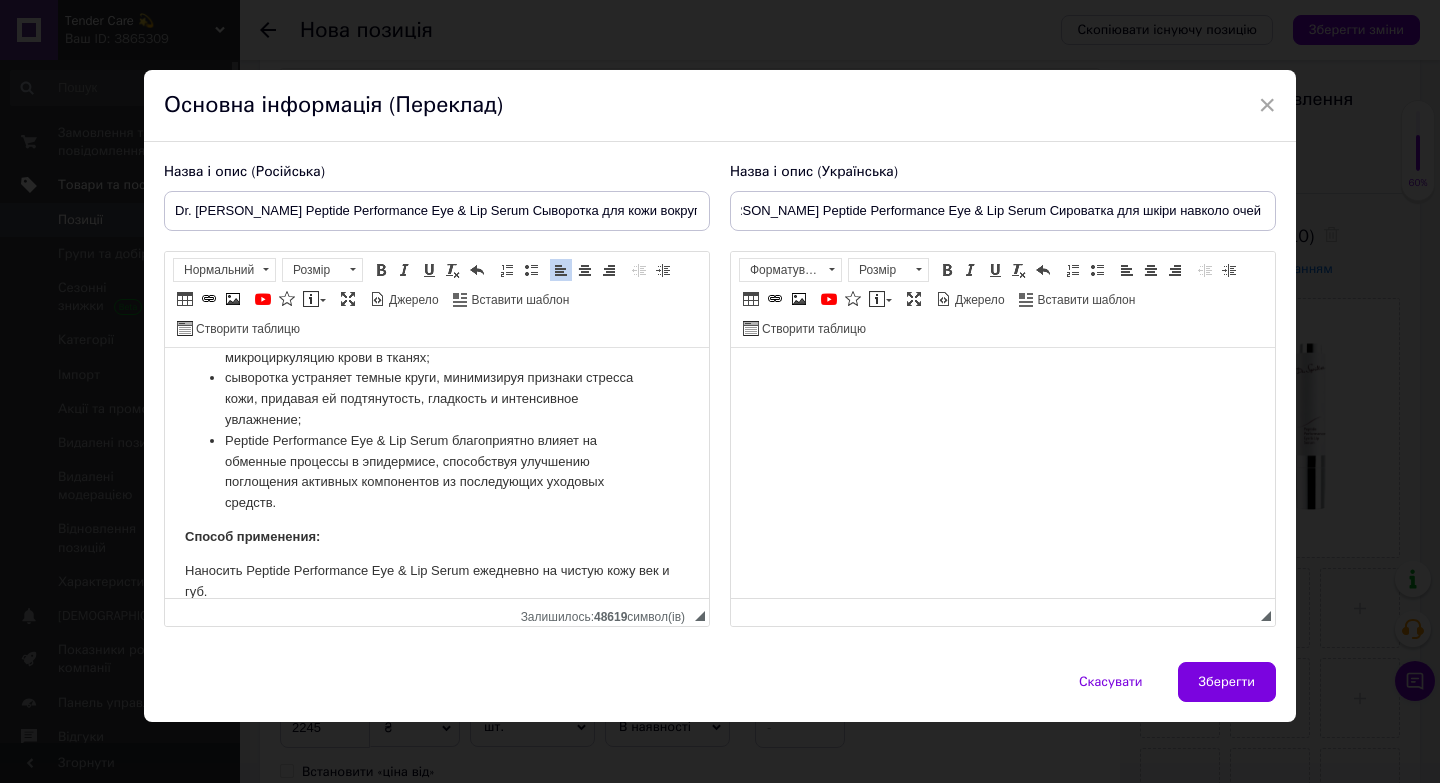 scroll, scrollTop: 0, scrollLeft: 0, axis: both 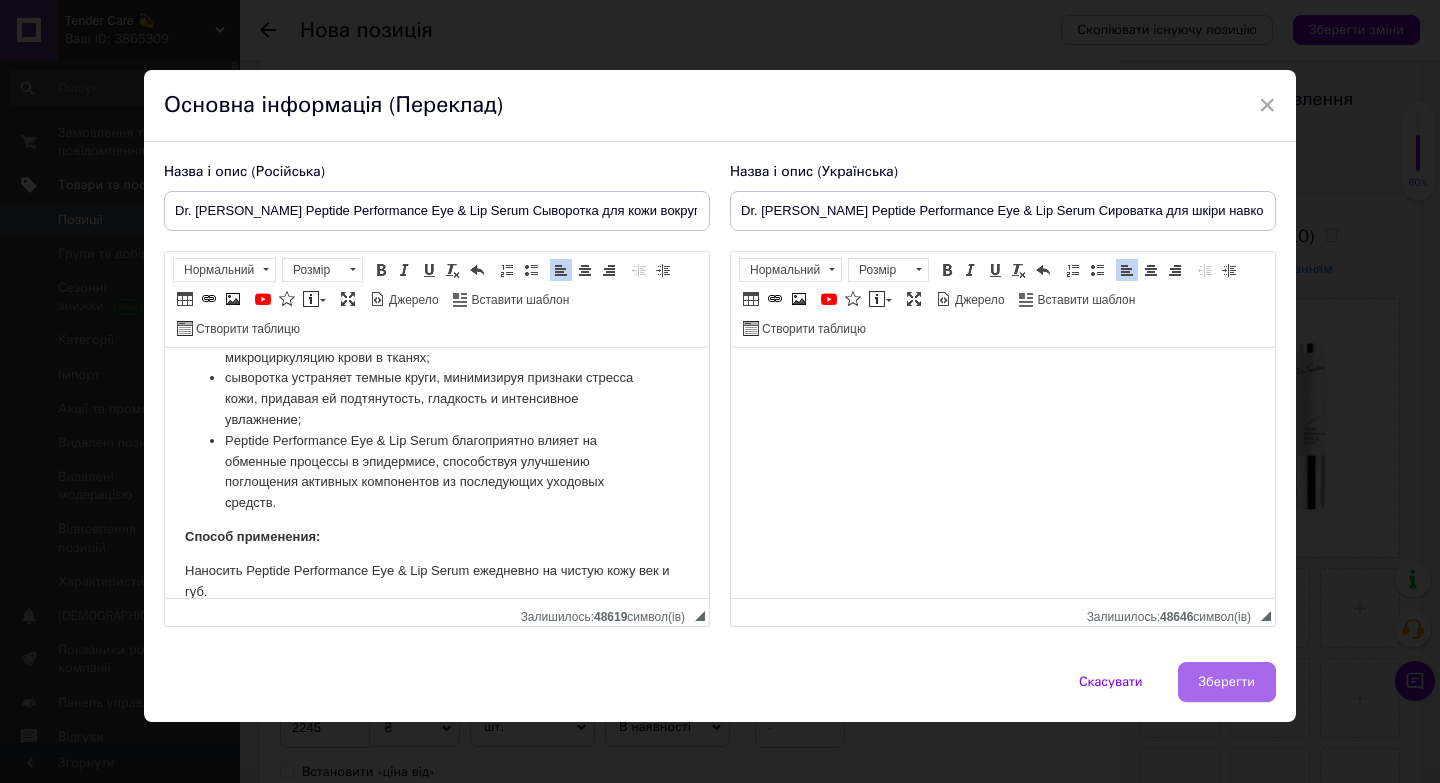 click on "Зберегти" at bounding box center [1227, 682] 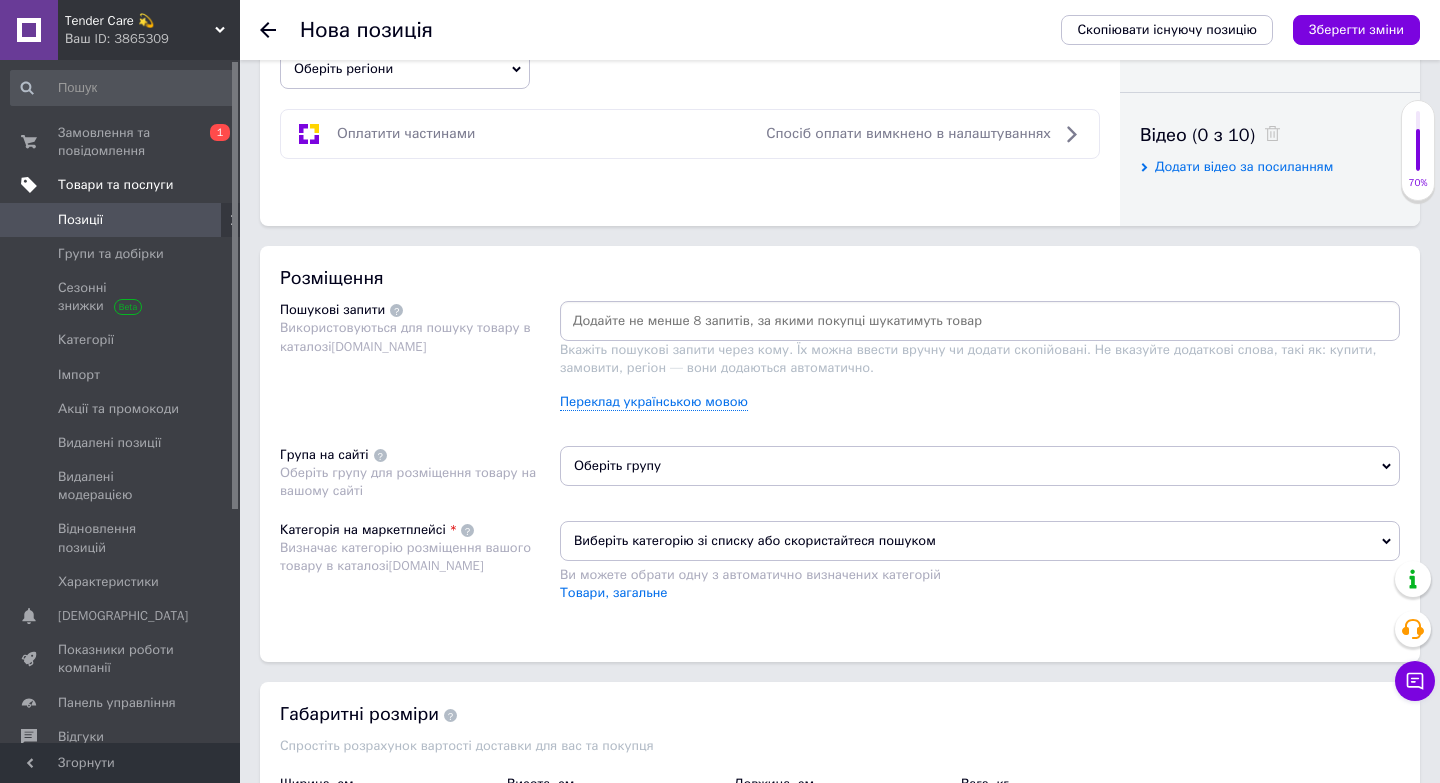 scroll, scrollTop: 1061, scrollLeft: 0, axis: vertical 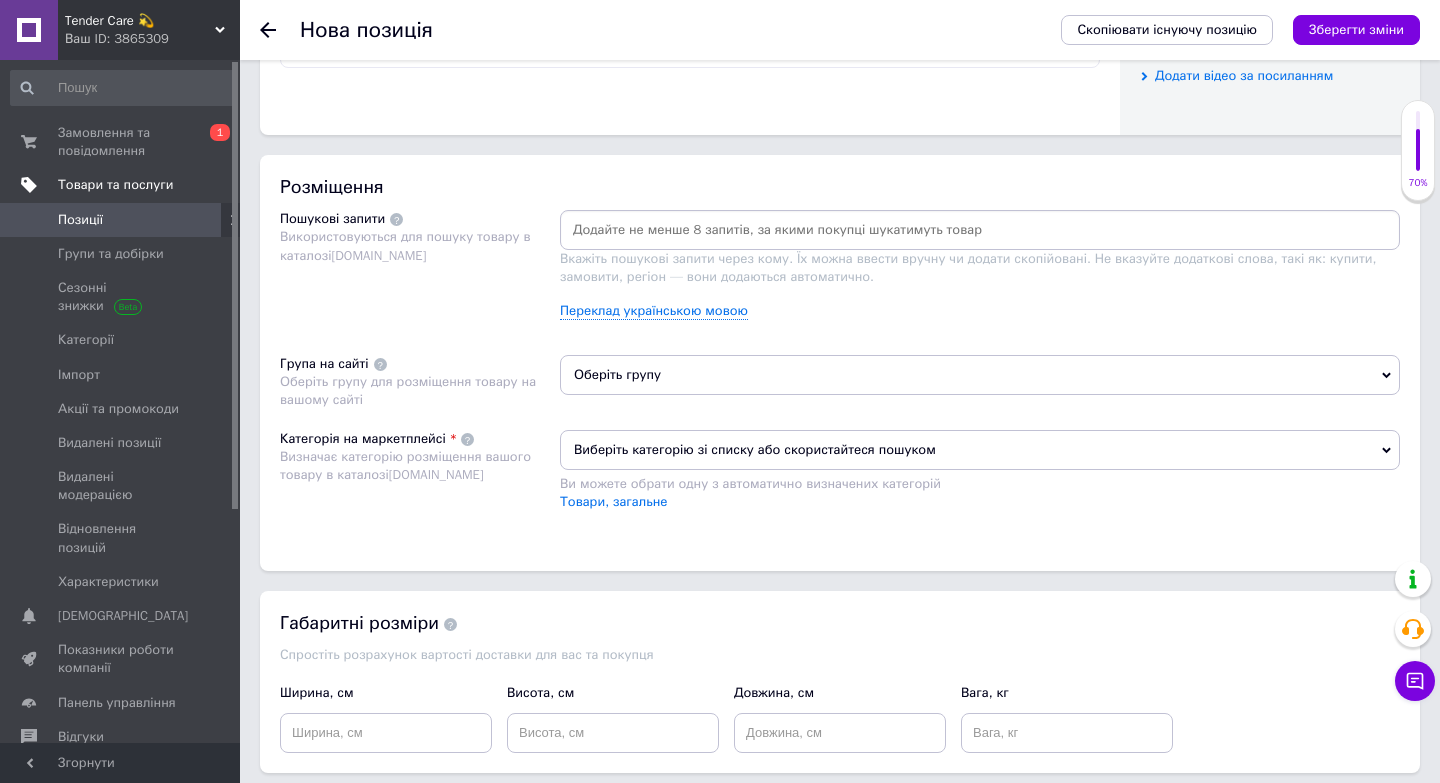 click on "Виберіть категорію зі списку або скористайтеся пошуком" at bounding box center [980, 450] 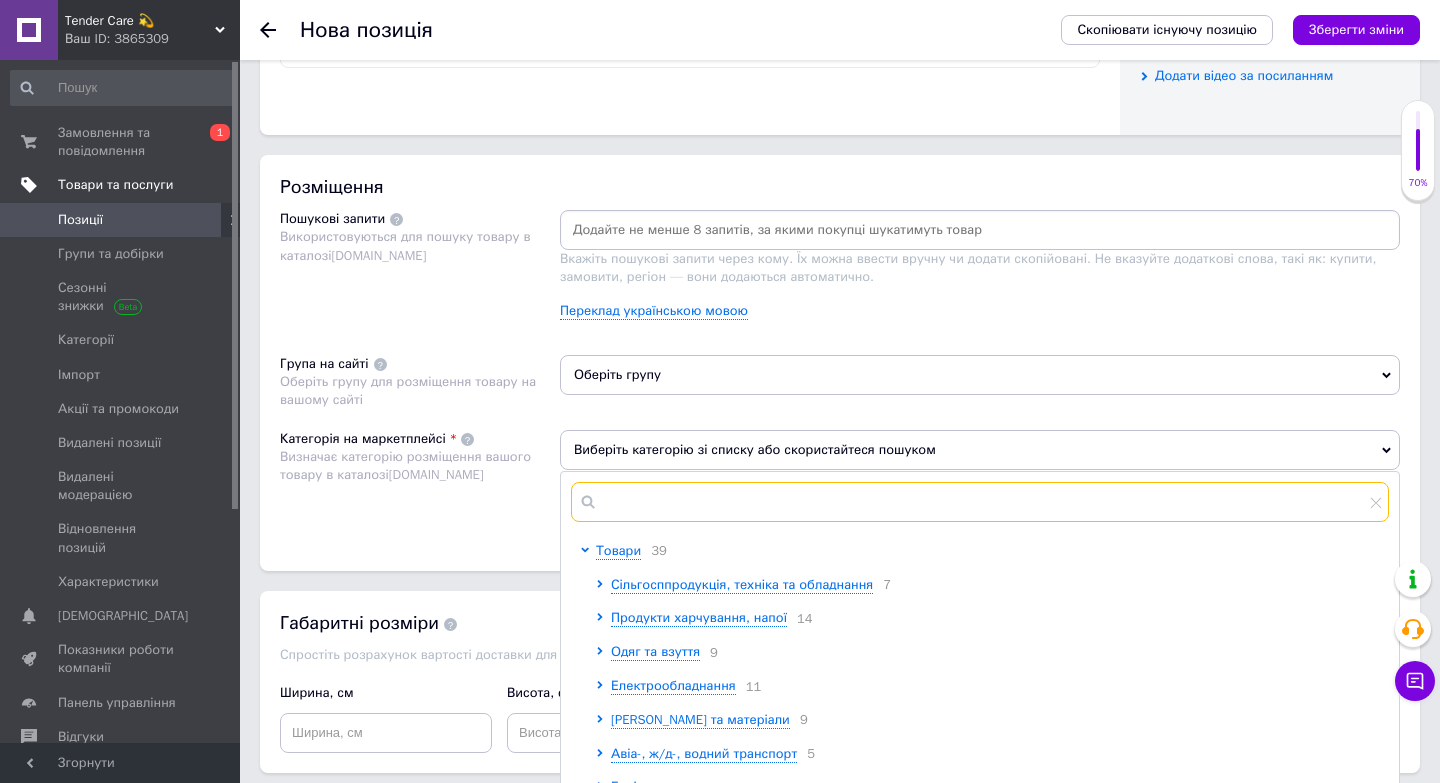 click at bounding box center (980, 502) 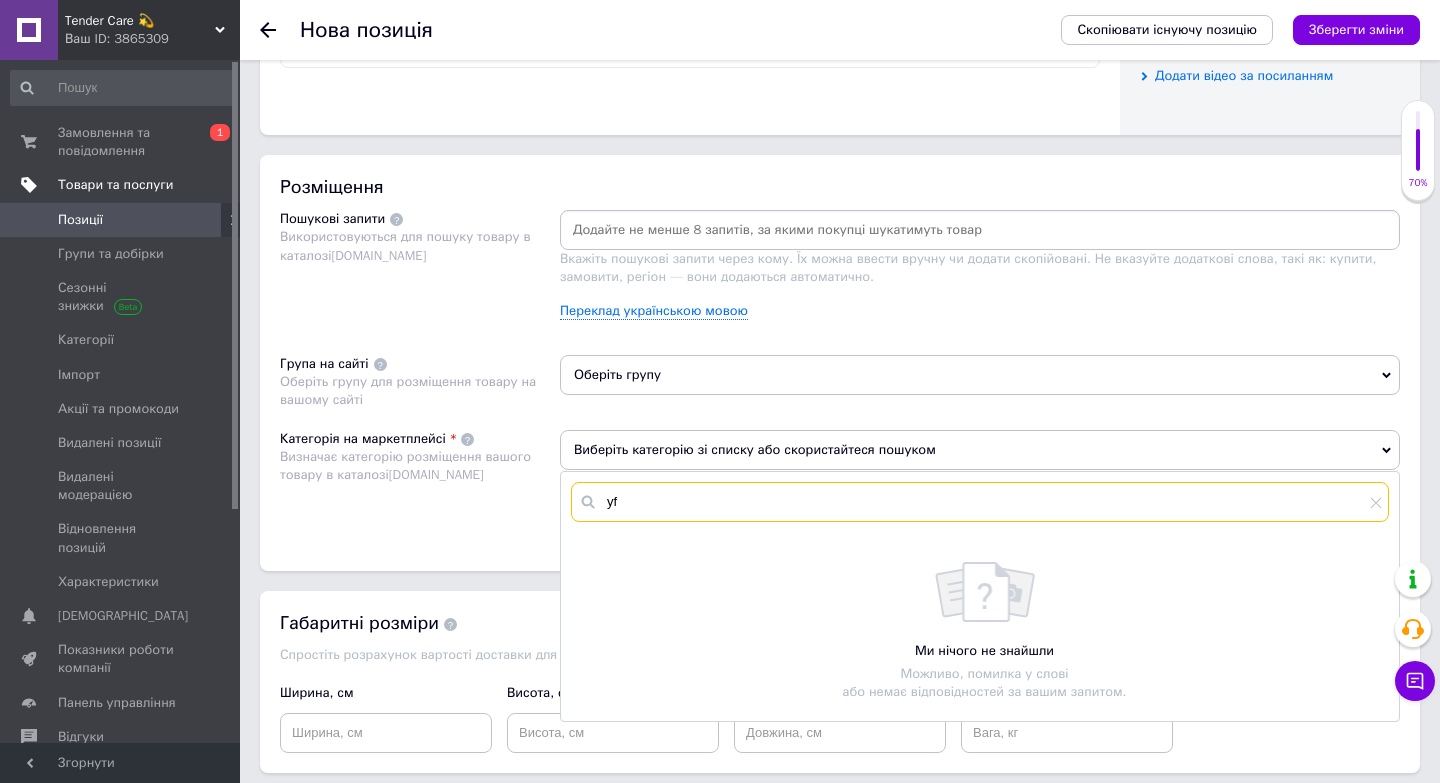 type on "y" 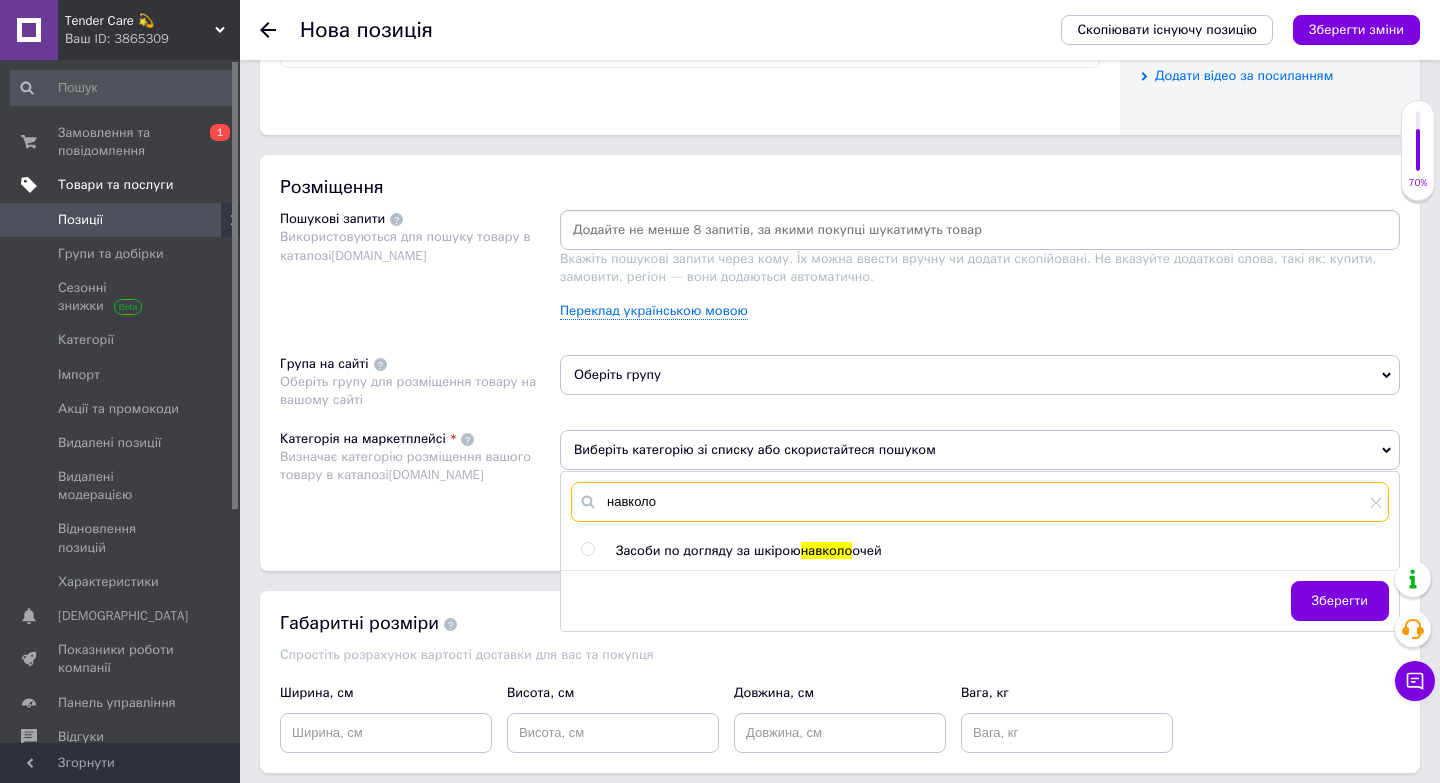 type on "навколо" 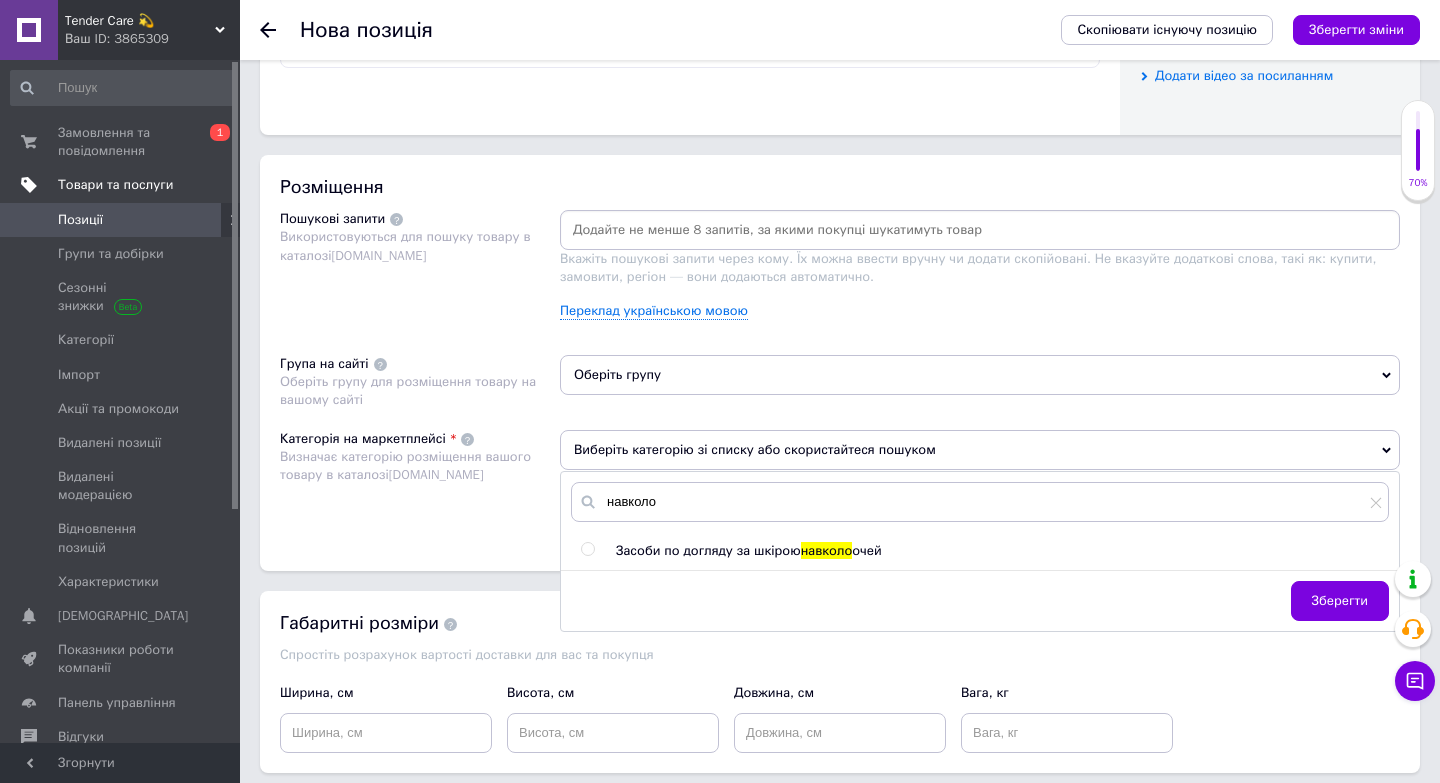 click at bounding box center (587, 549) 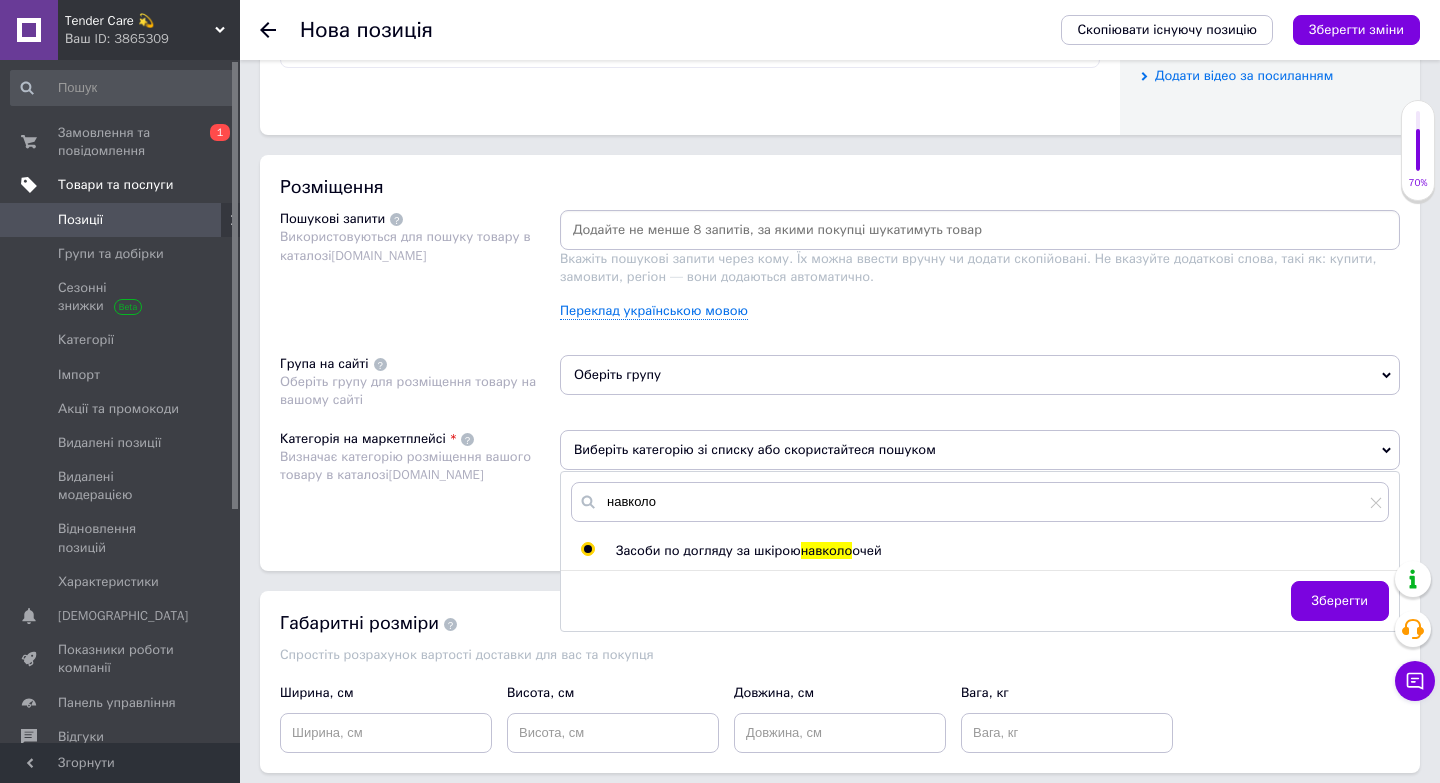 radio on "true" 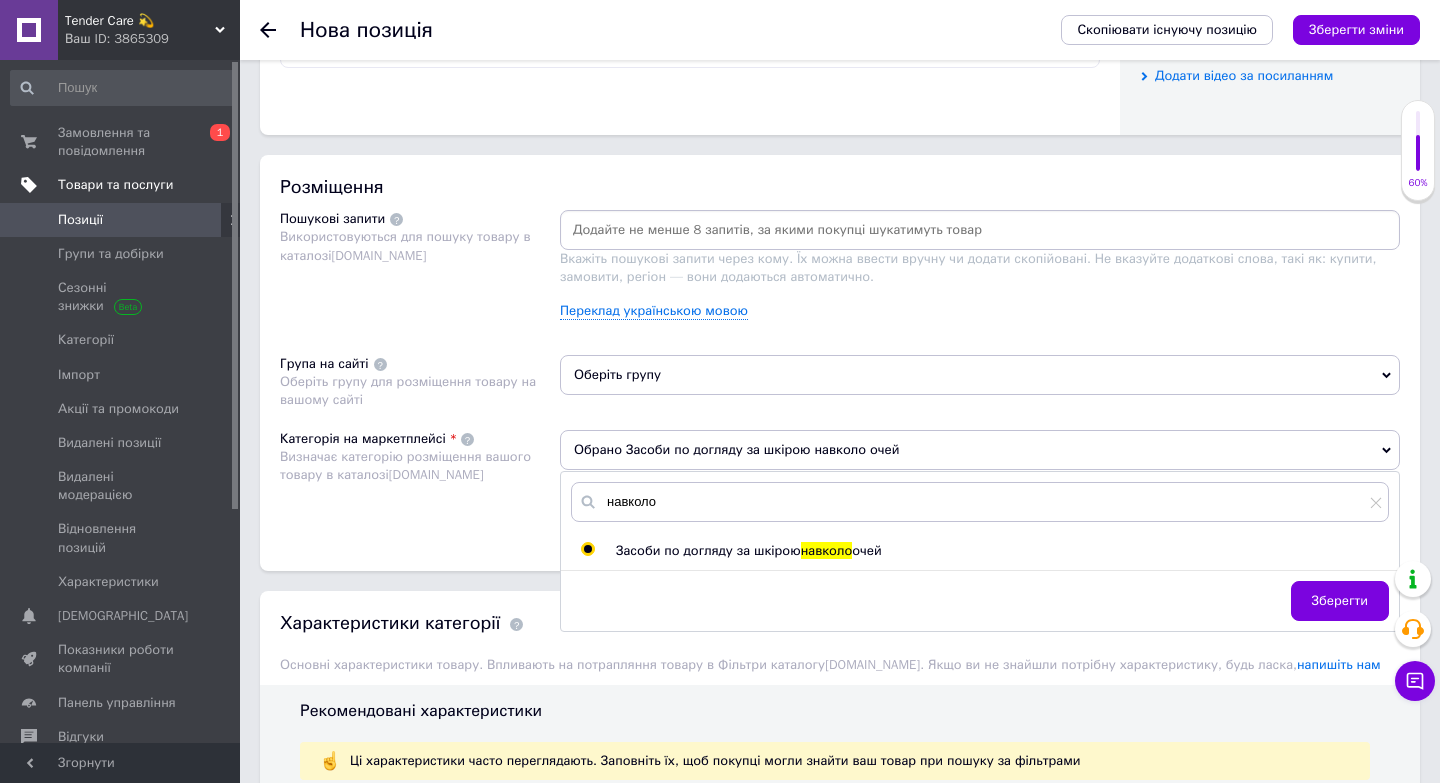 click on "Зберегти" at bounding box center (980, 600) 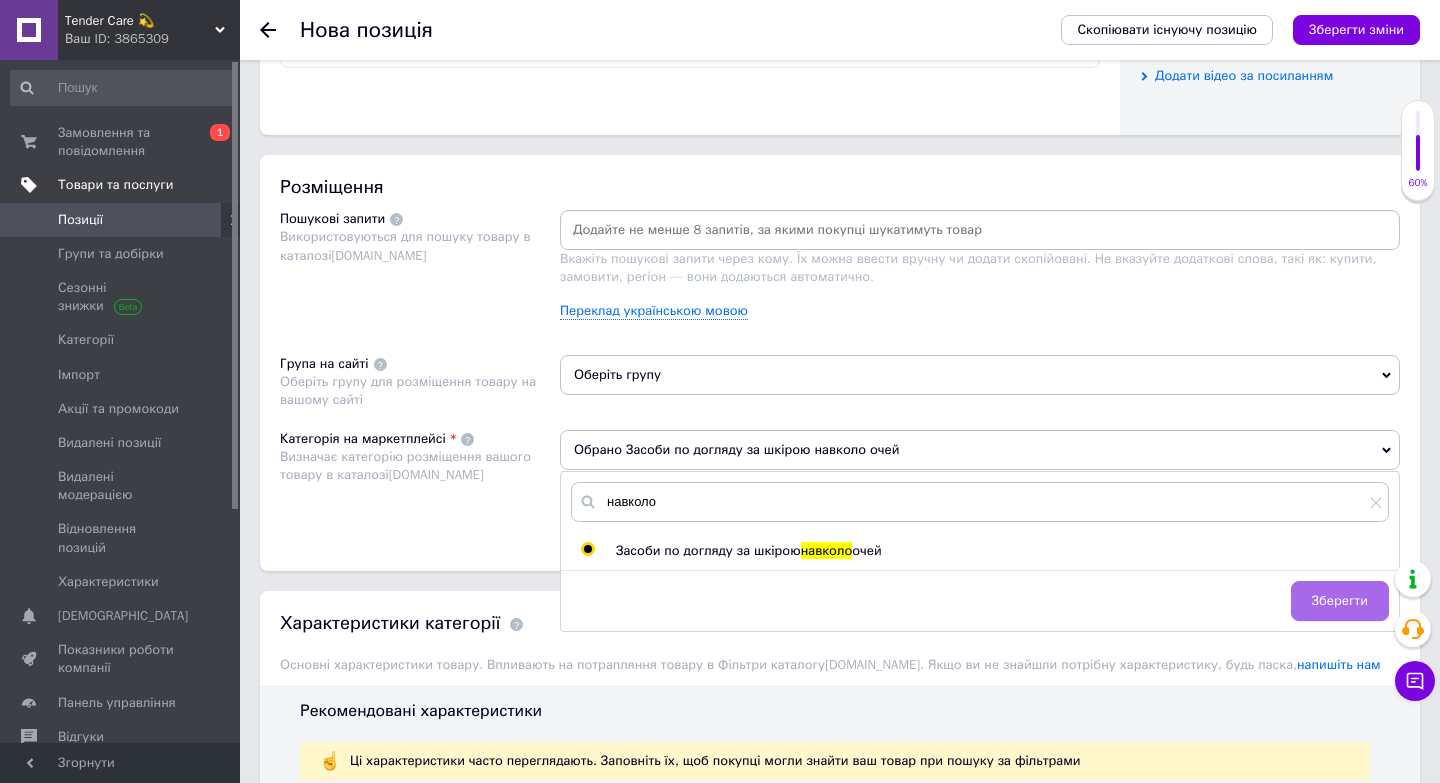 click on "Зберегти" at bounding box center [1340, 601] 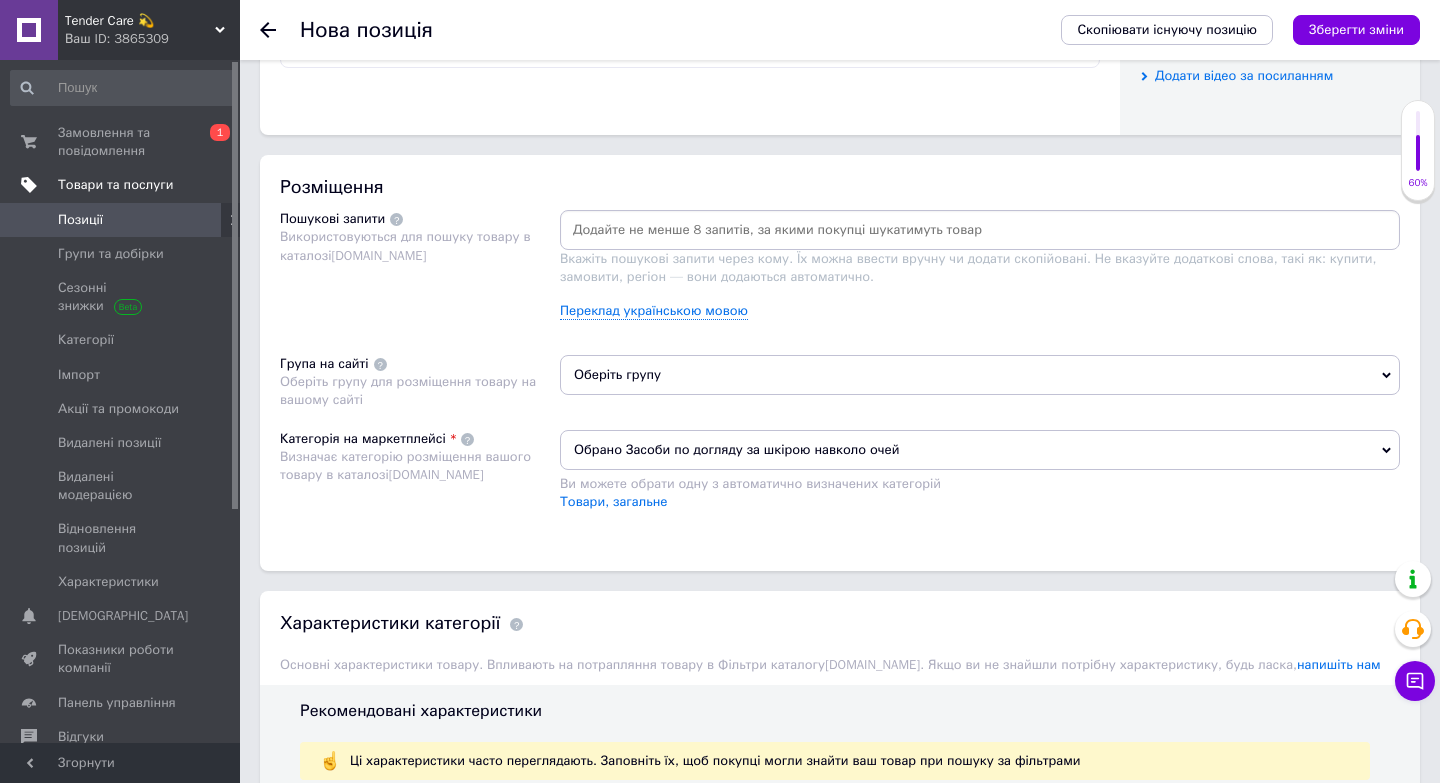 click on "Оберіть групу" at bounding box center [980, 375] 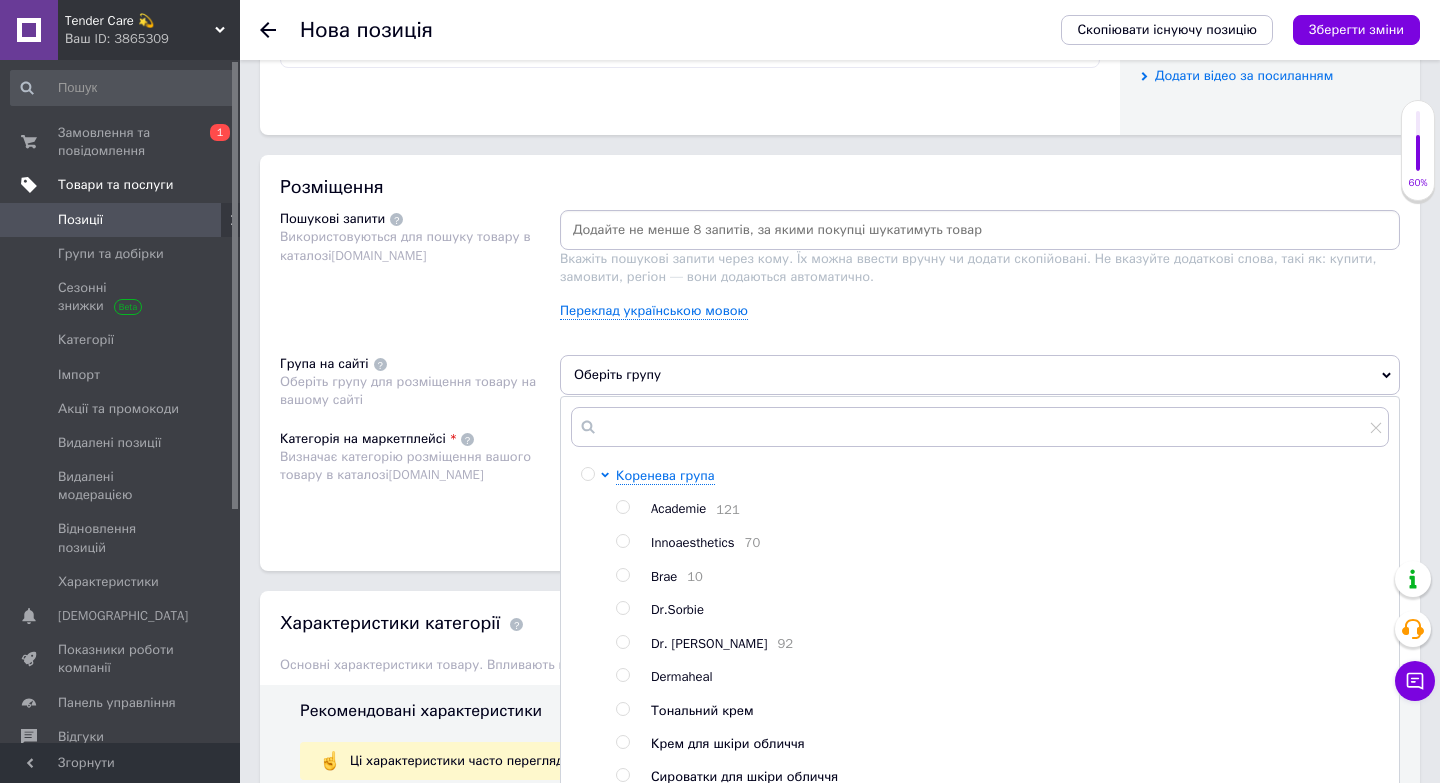 click on "Dr. [PERSON_NAME]" at bounding box center (709, 643) 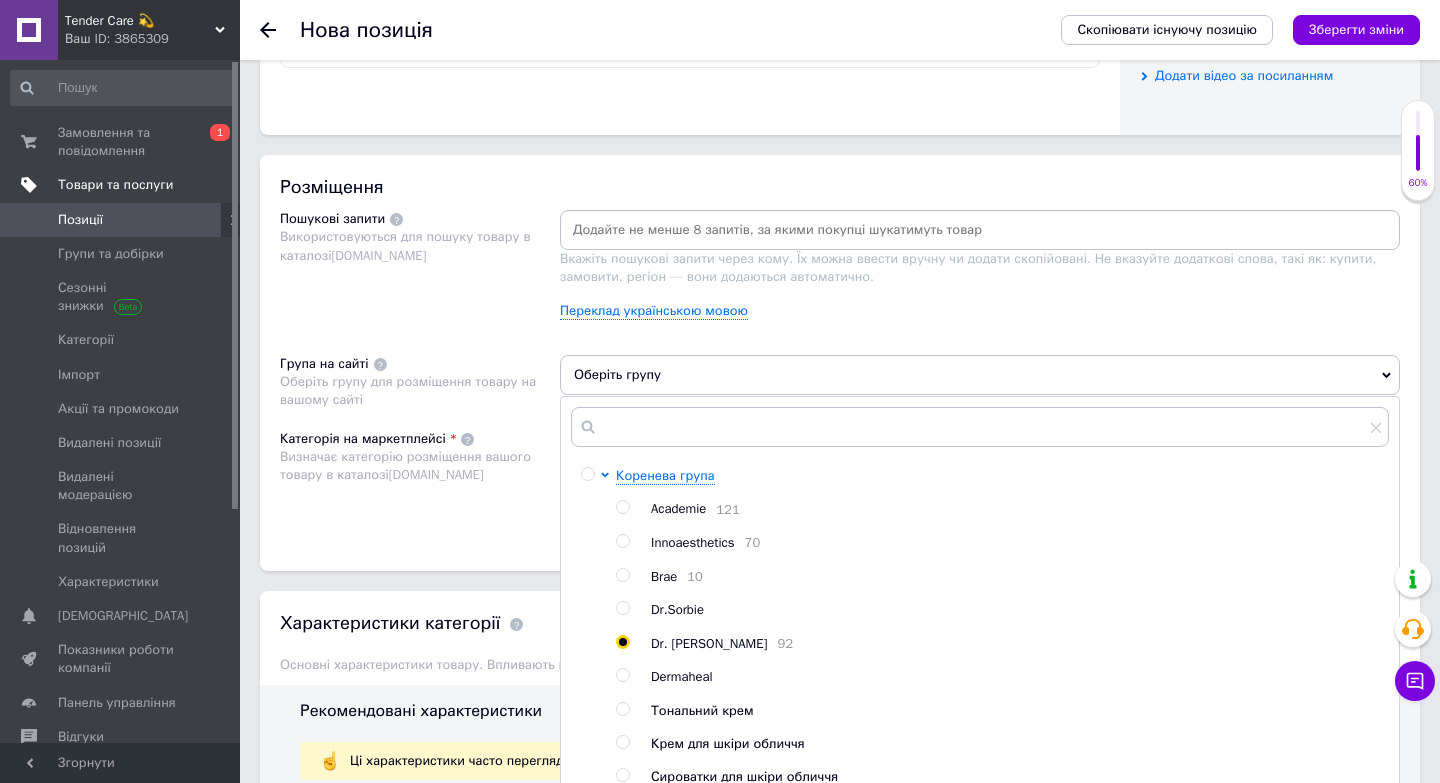 radio on "true" 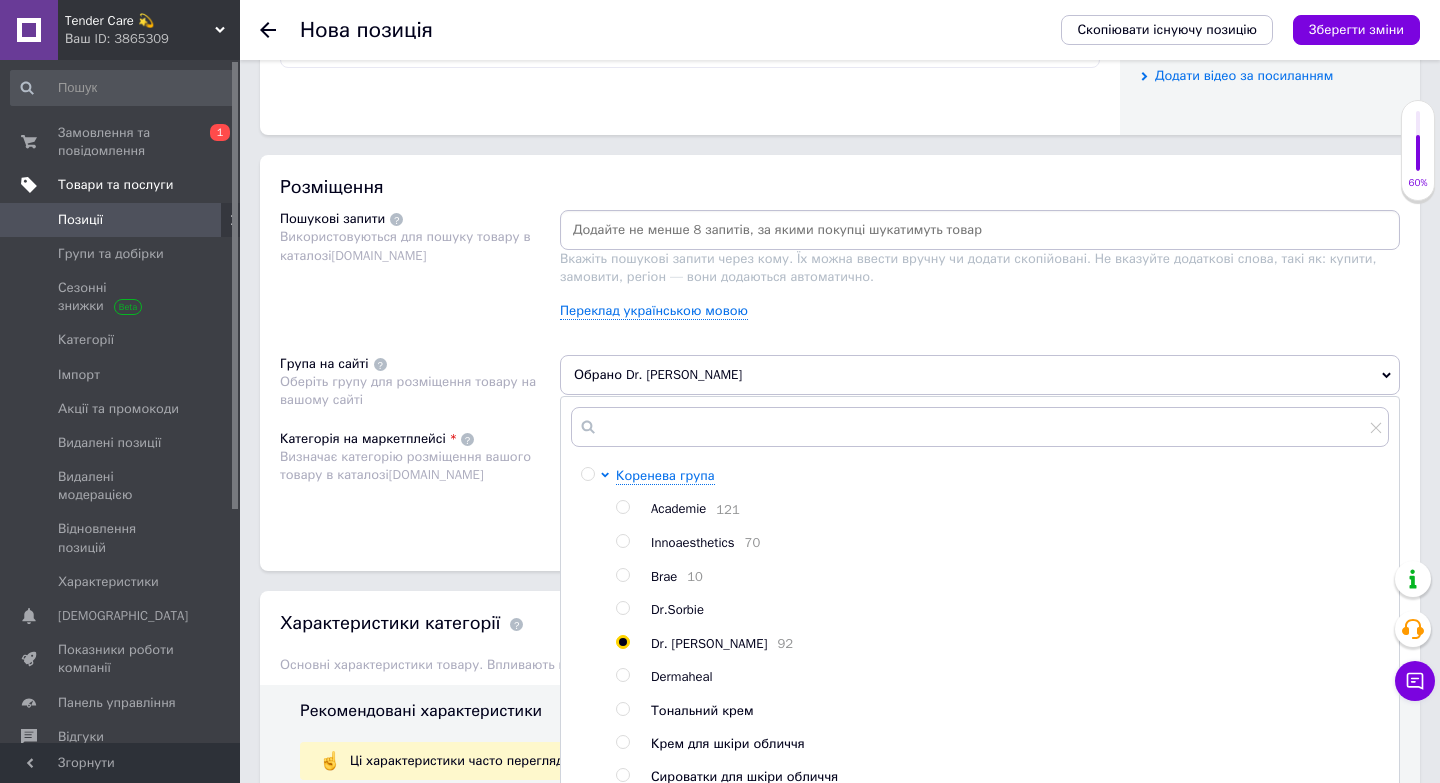 scroll, scrollTop: 1274, scrollLeft: 0, axis: vertical 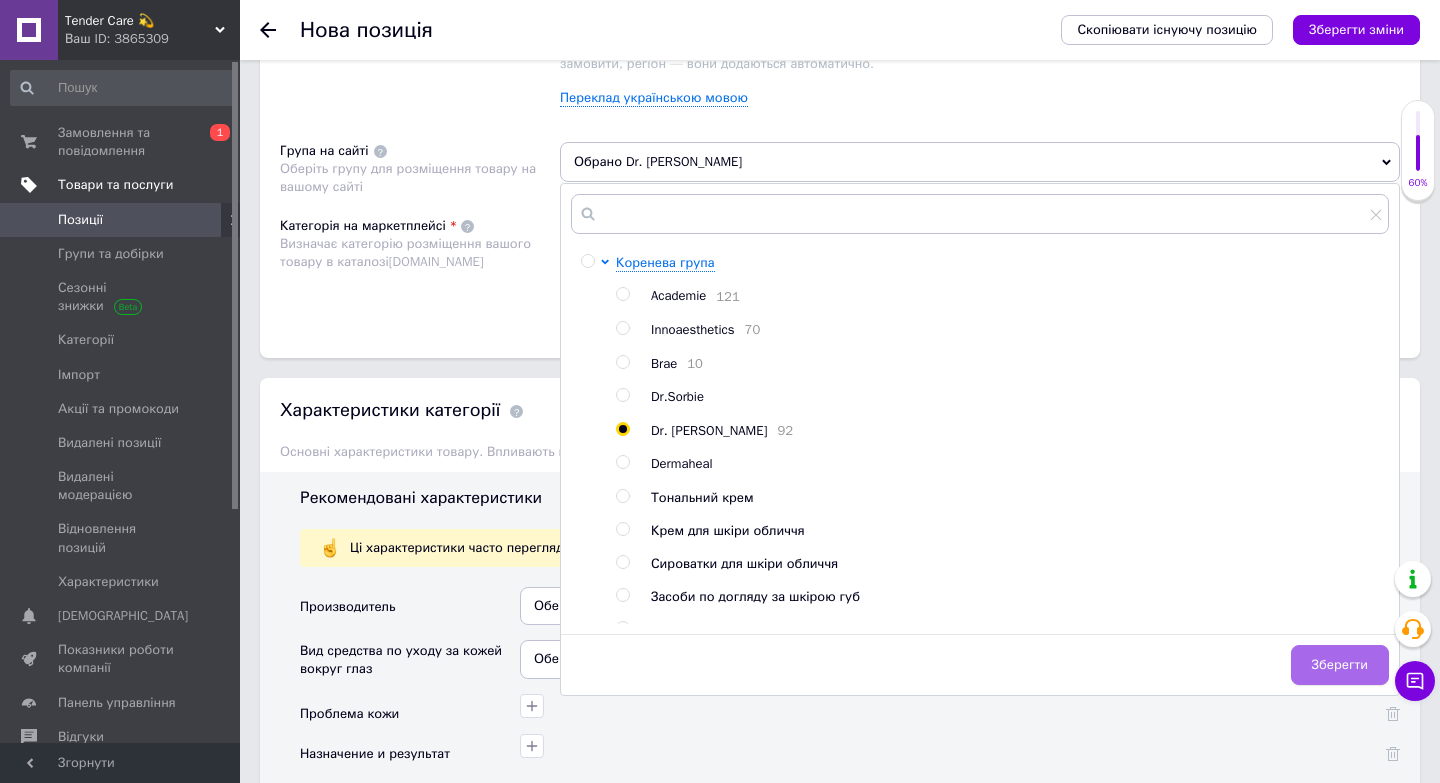 click on "Зберегти" at bounding box center [1340, 665] 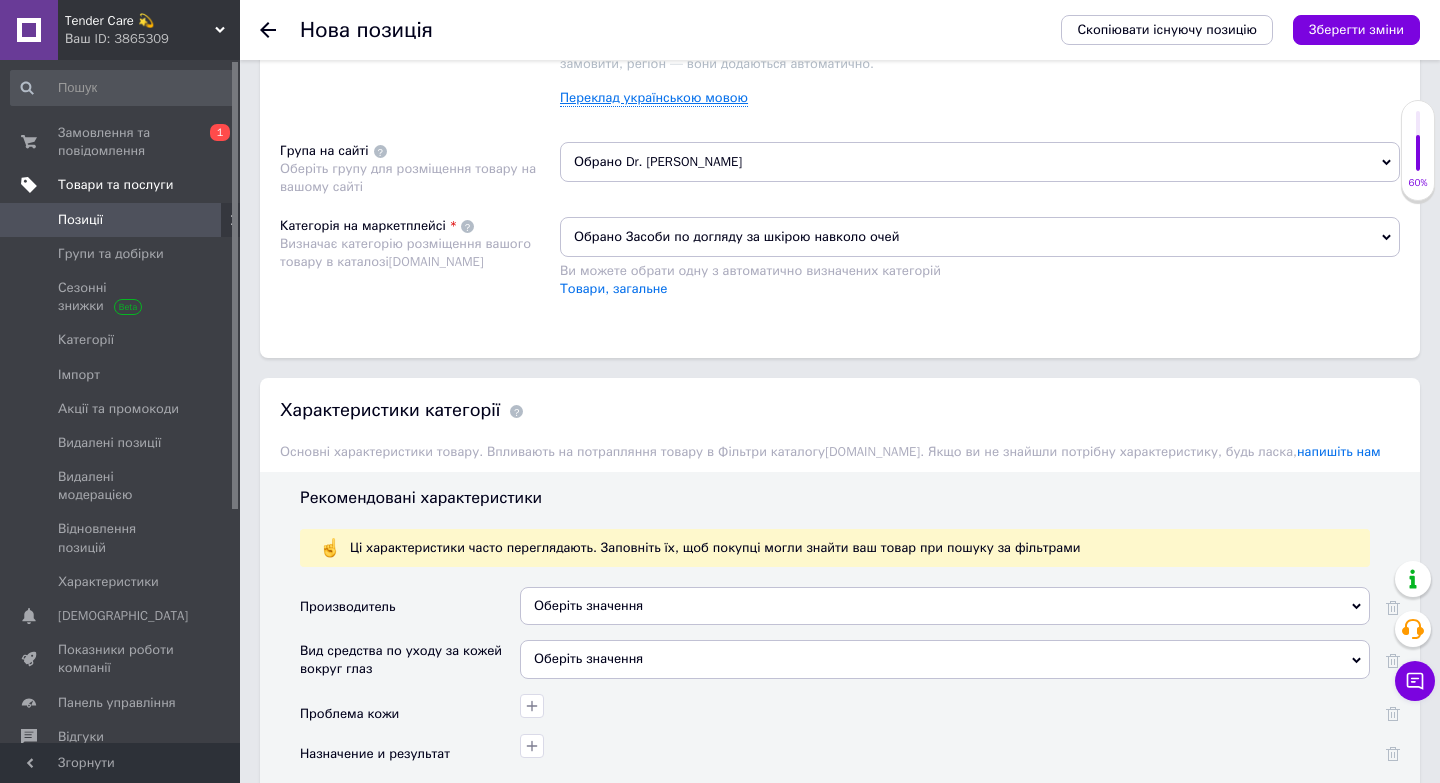 click on "Переклад українською мовою" at bounding box center [654, 98] 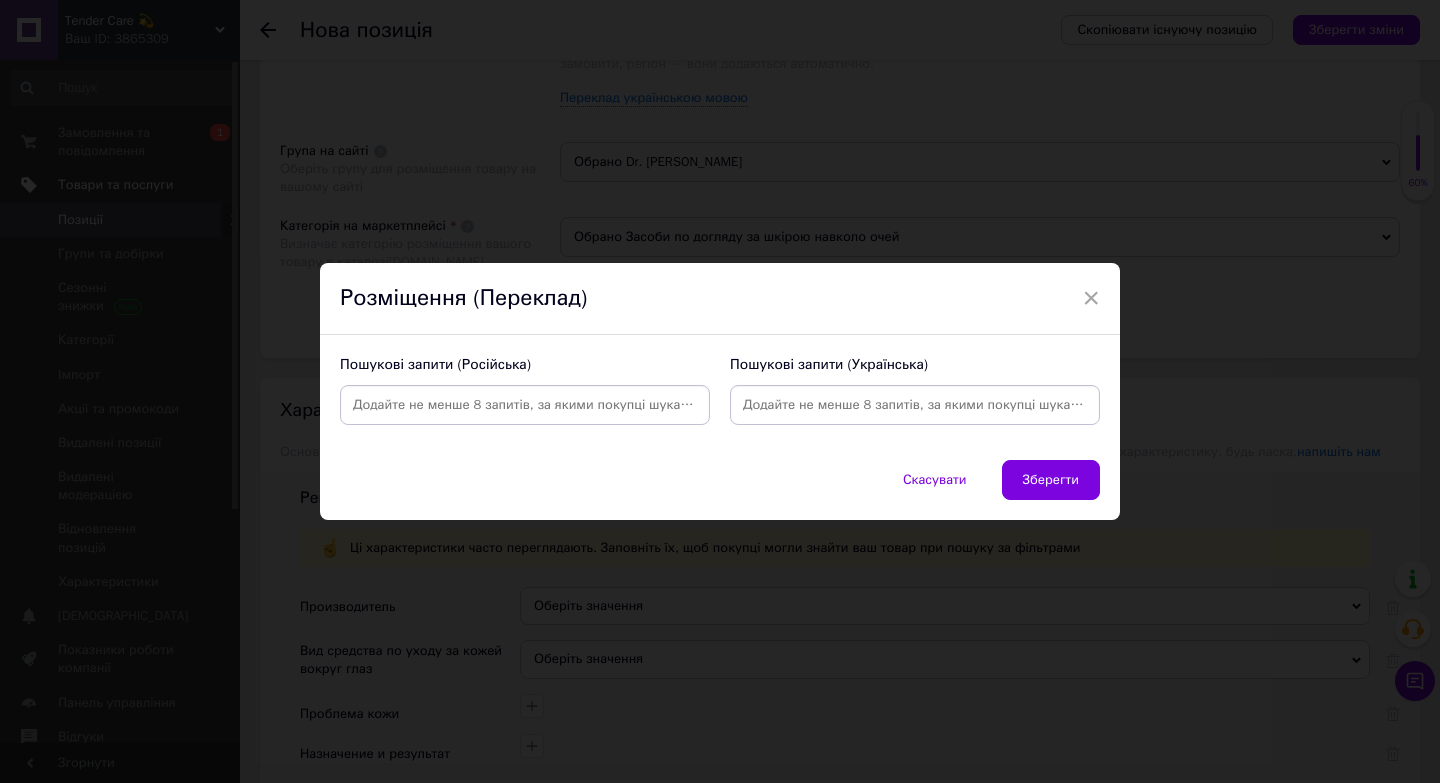 click at bounding box center (525, 405) 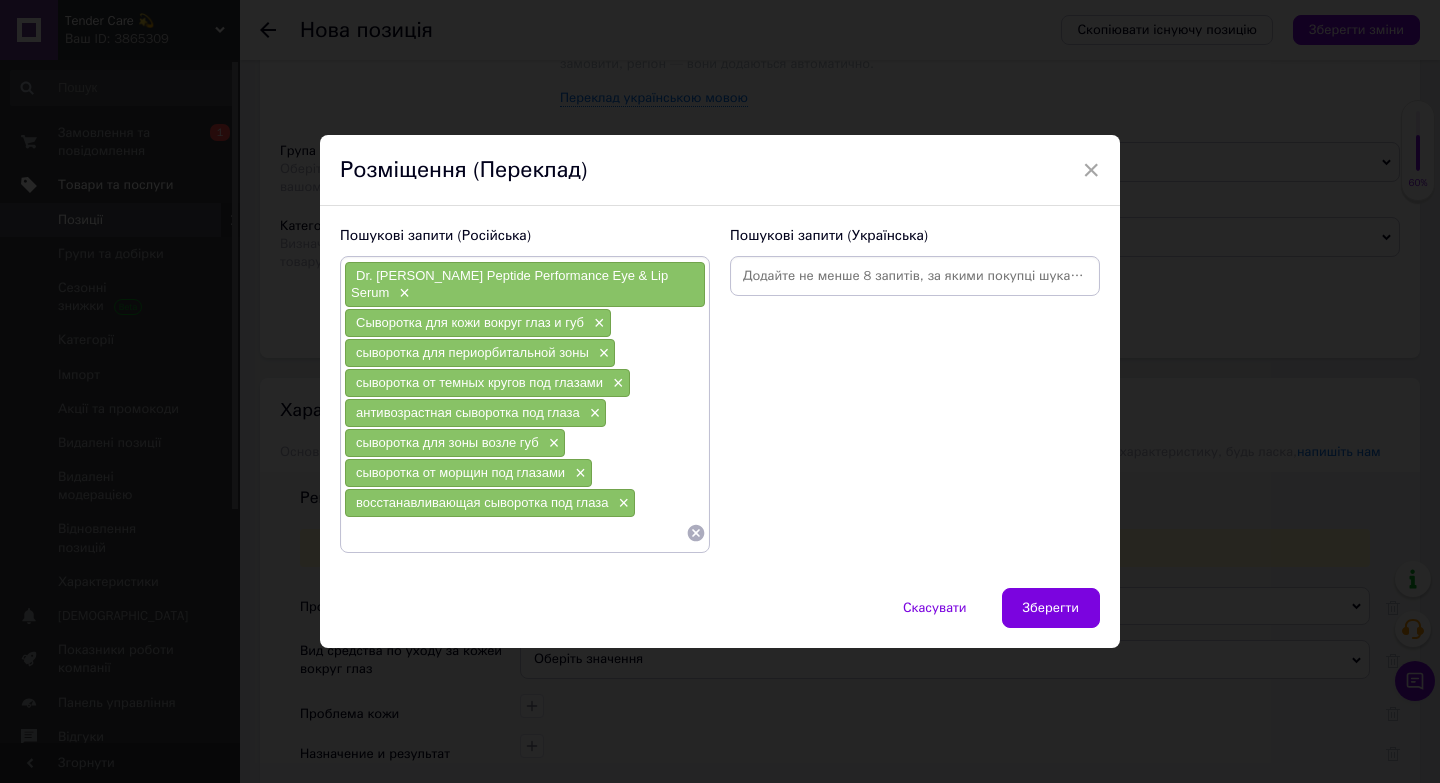 click at bounding box center [915, 276] 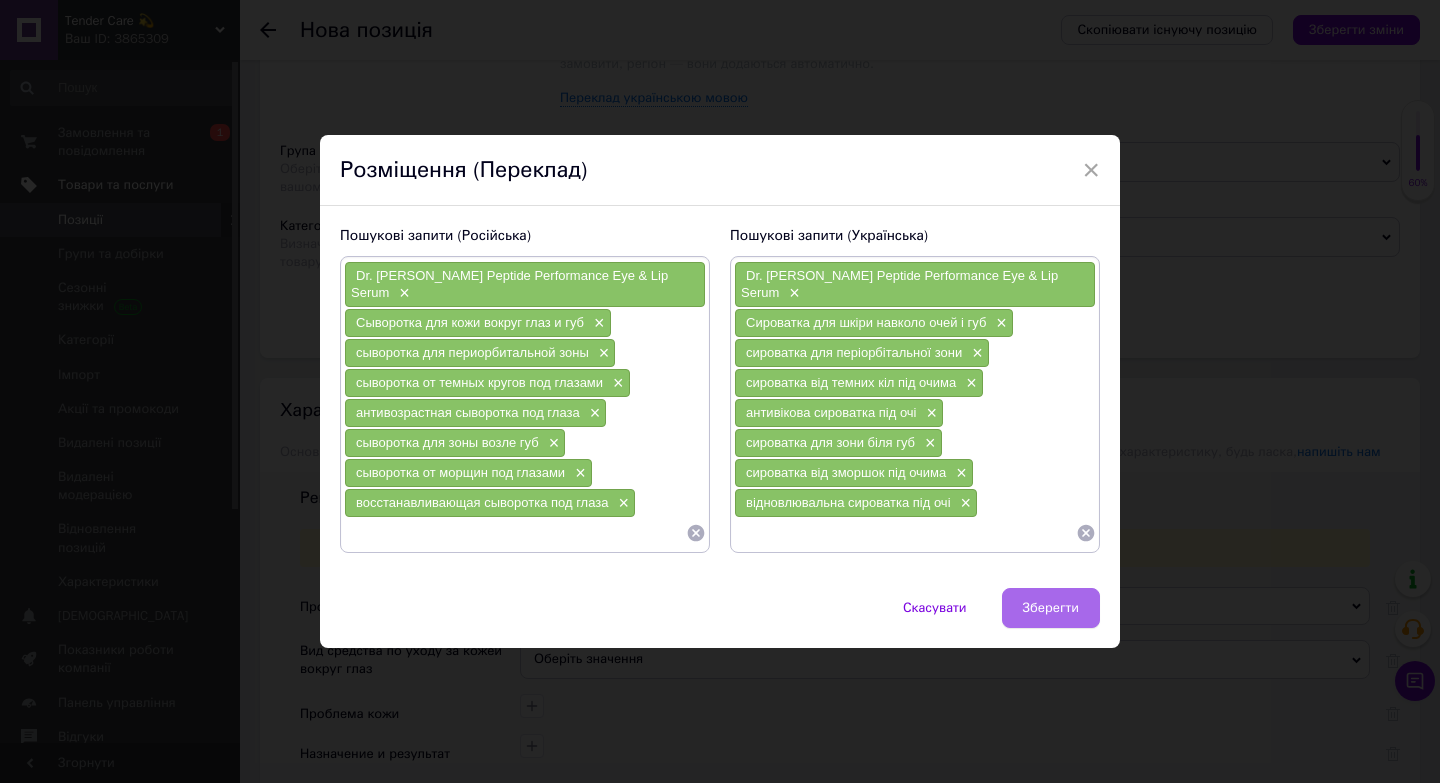 click on "Зберегти" at bounding box center [1051, 608] 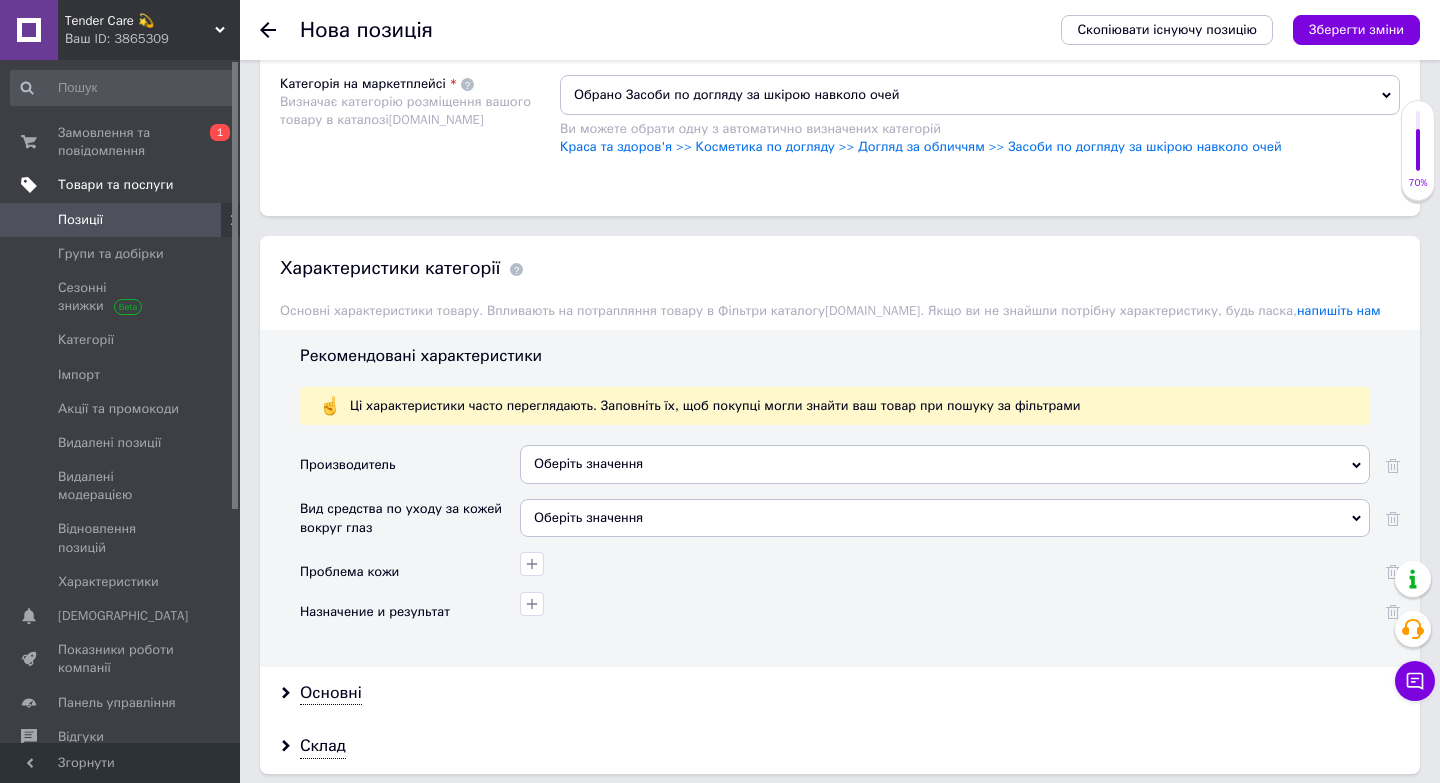 scroll, scrollTop: 1636, scrollLeft: 0, axis: vertical 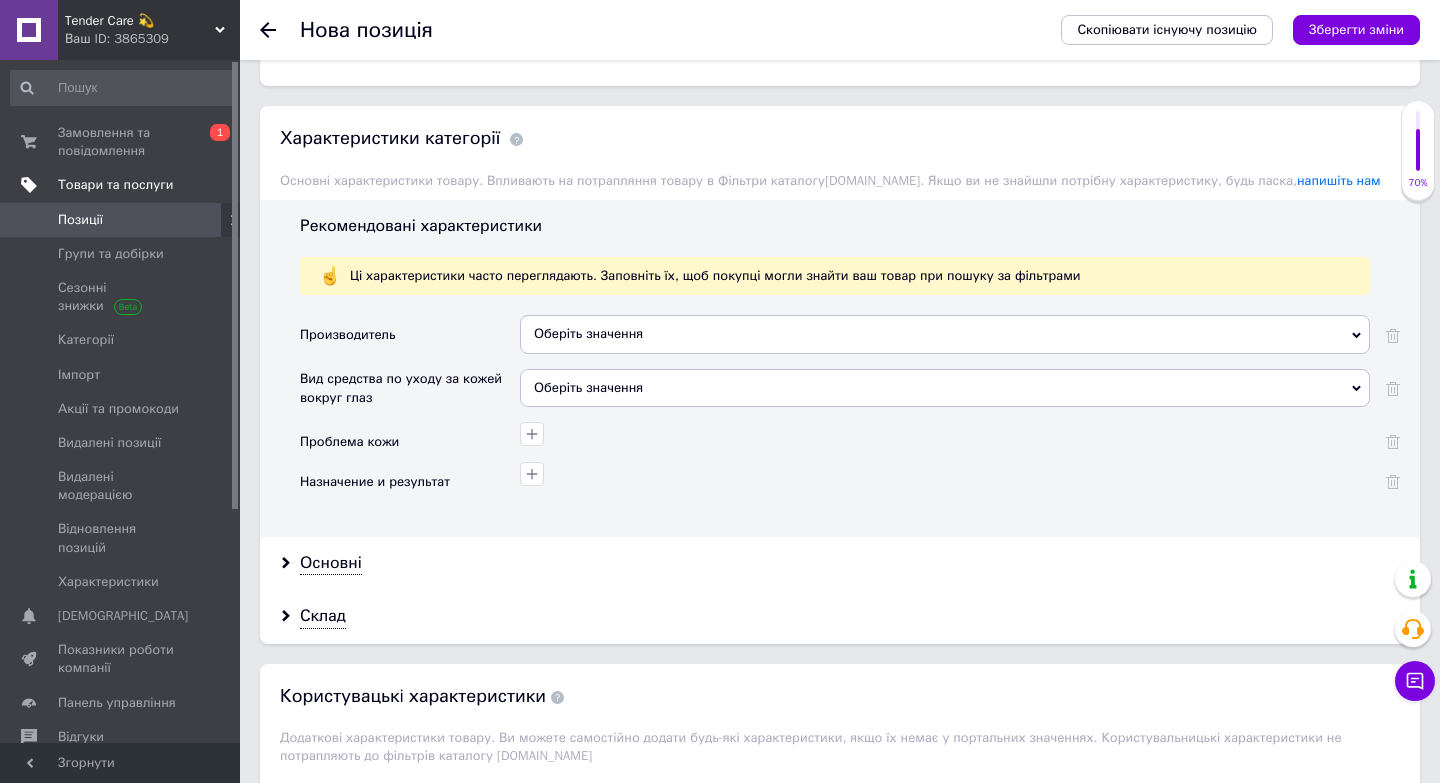 click on "Оберіть значення" at bounding box center (945, 334) 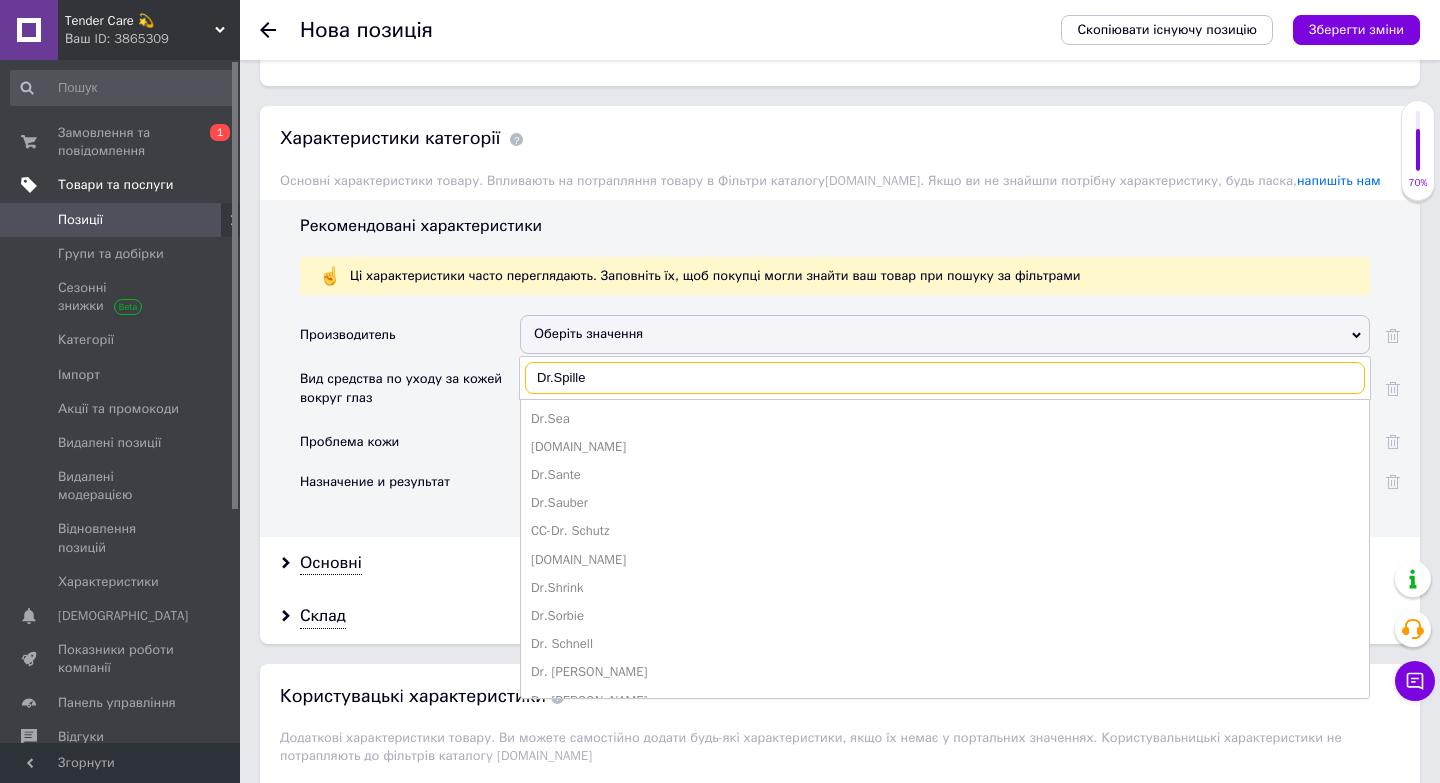 type on "Dr.[PERSON_NAME]" 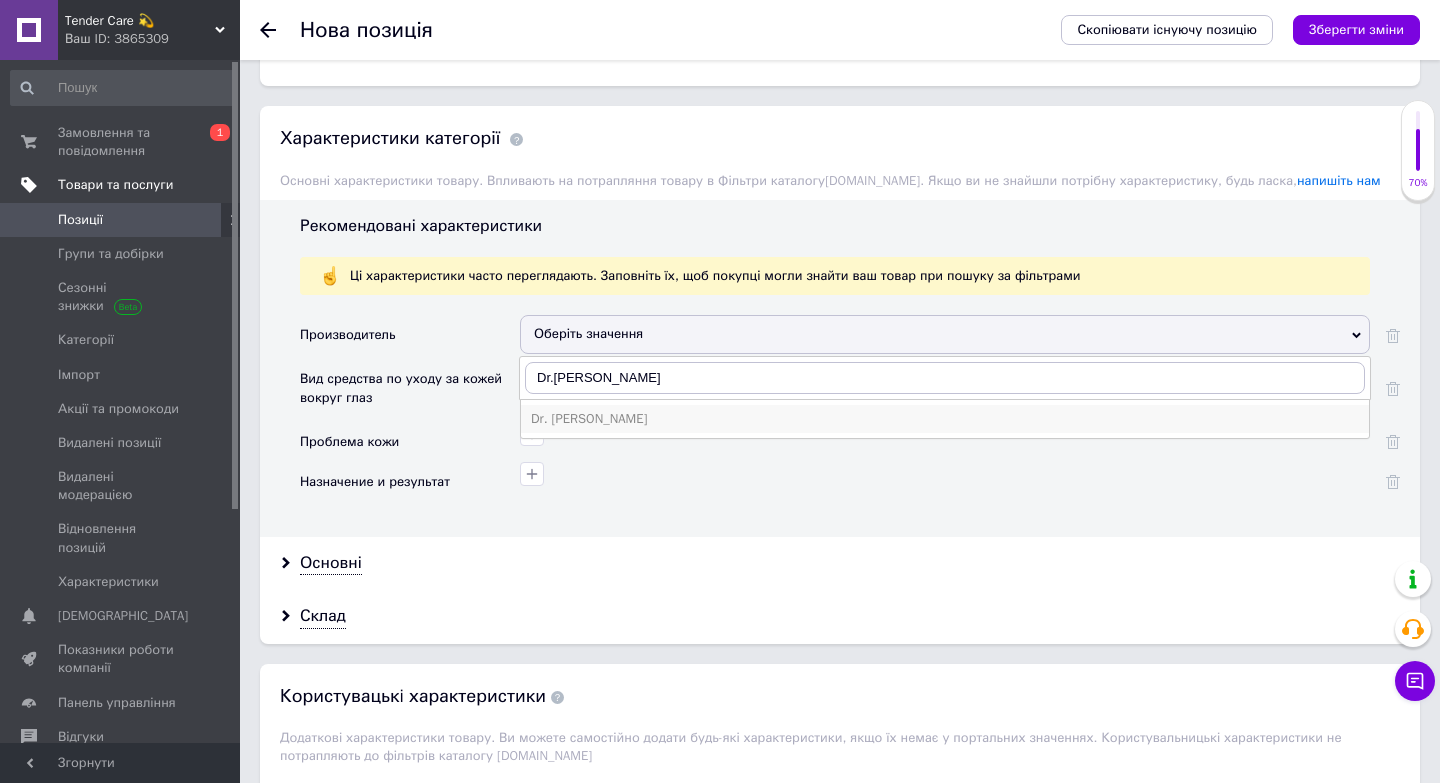 click on "Dr. [PERSON_NAME]" at bounding box center [945, 419] 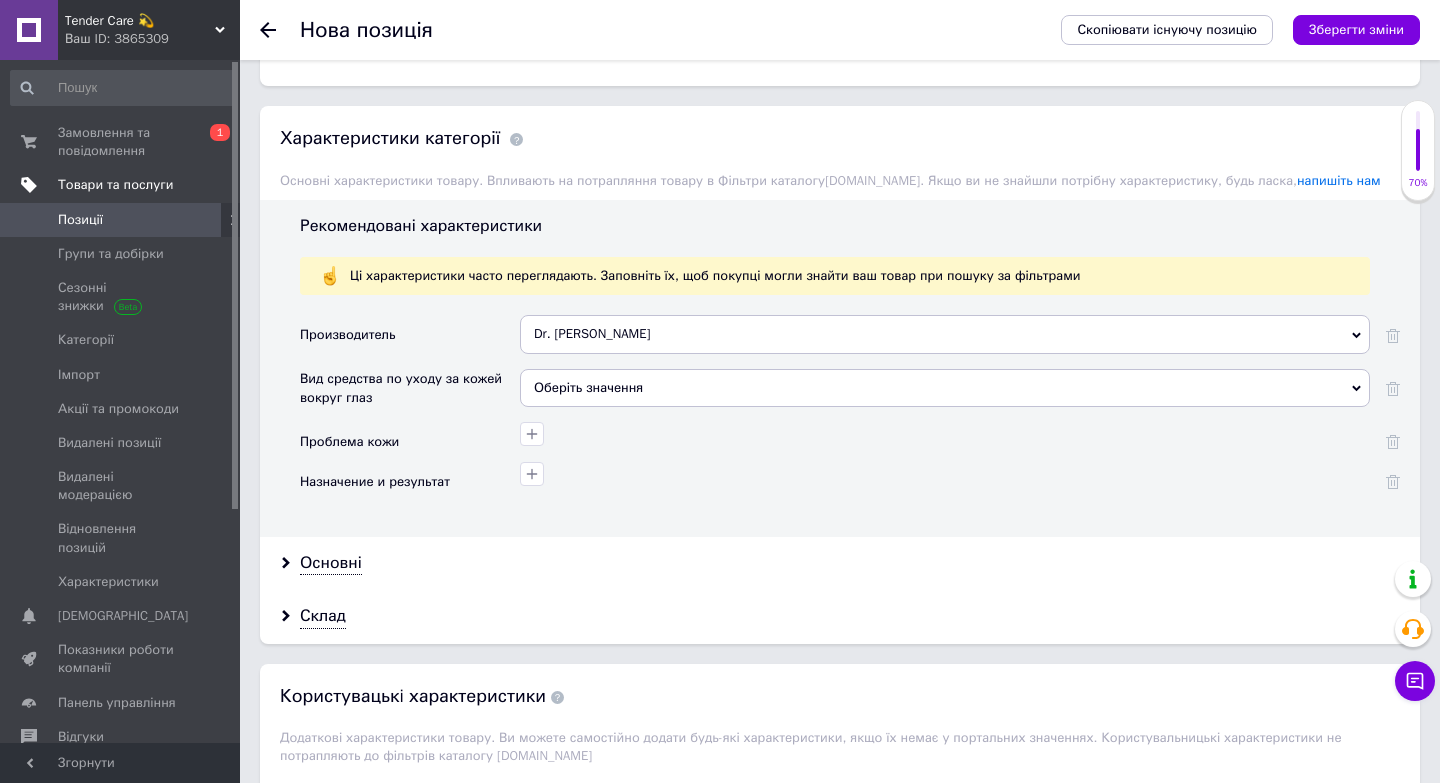 click on "Оберіть значення" at bounding box center (945, 388) 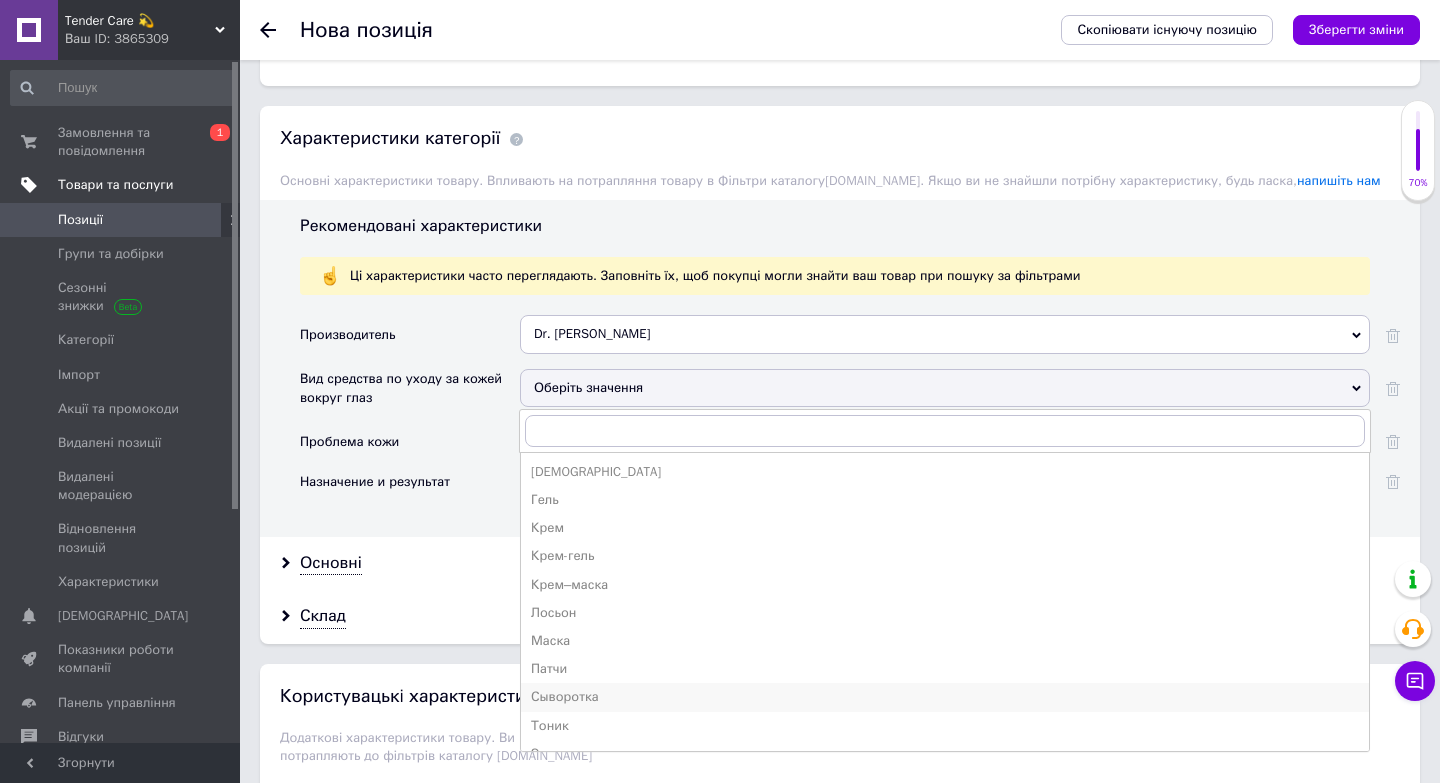 click on "Сыворотка" at bounding box center (945, 697) 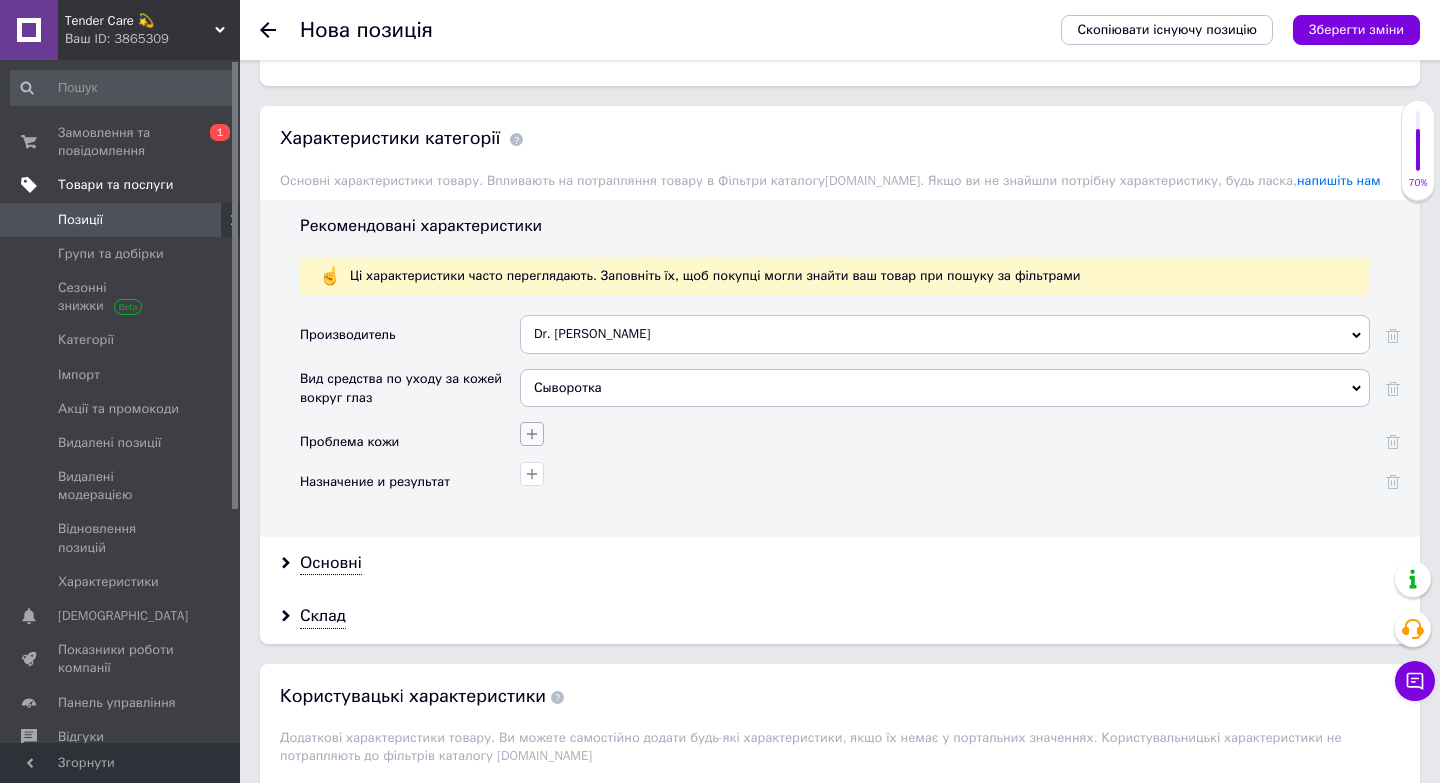 click 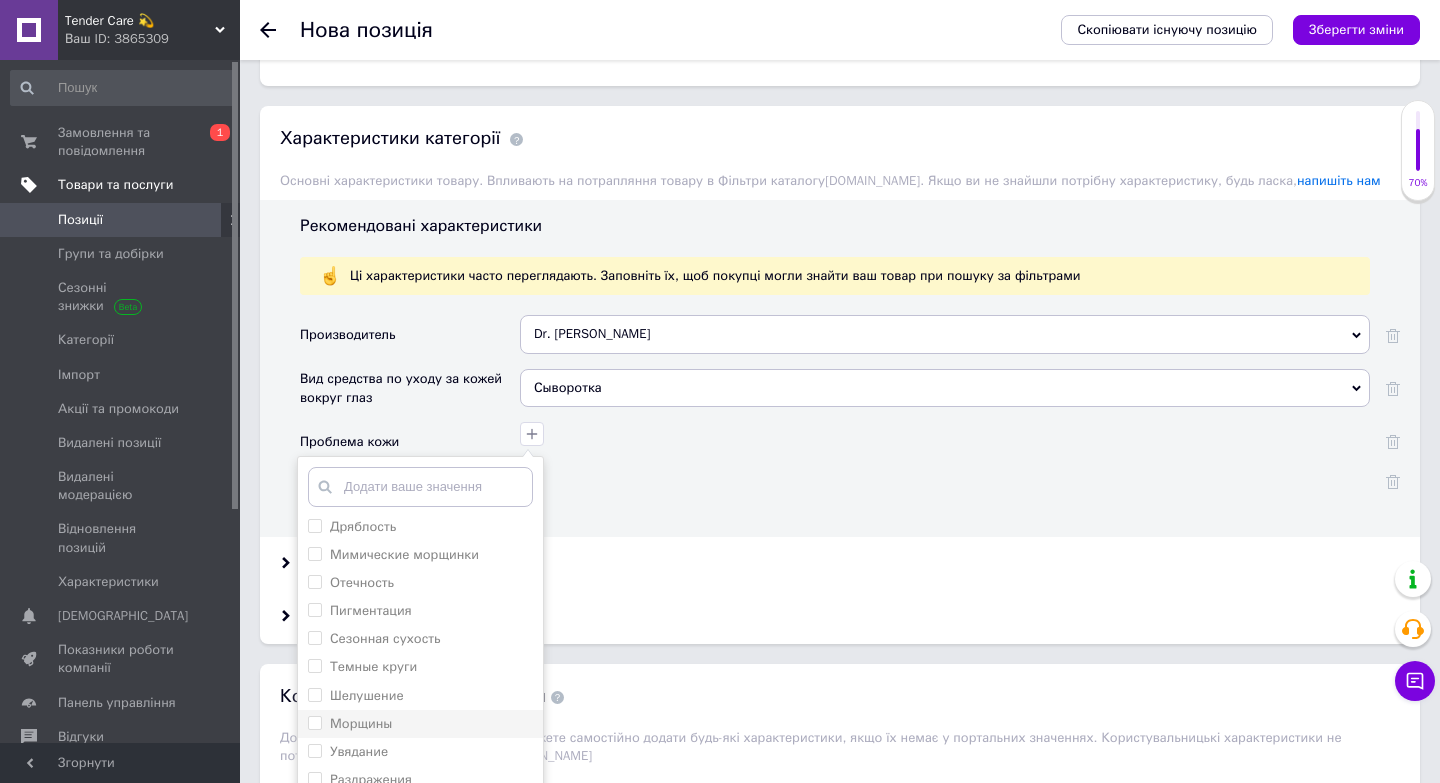 click on "Морщины" at bounding box center [420, 724] 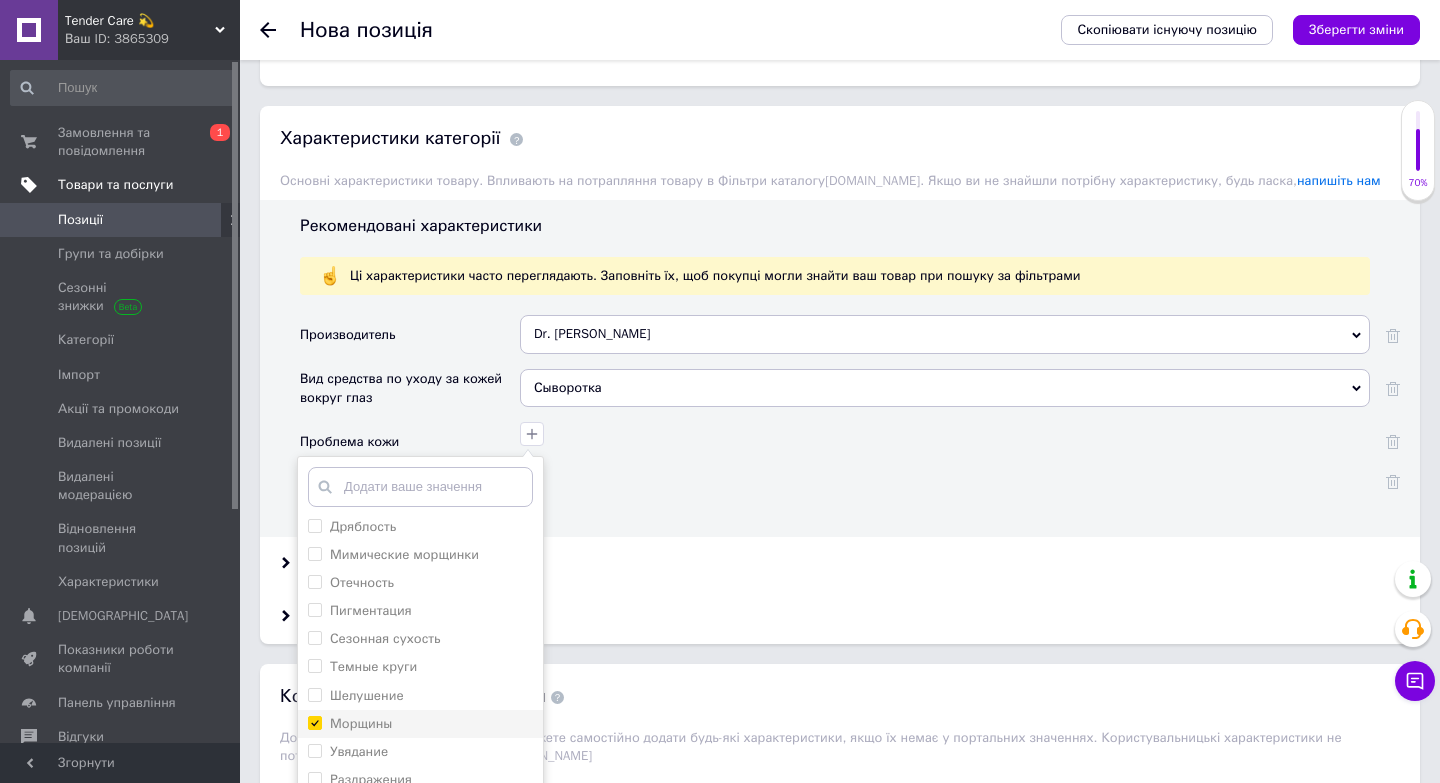 checkbox on "true" 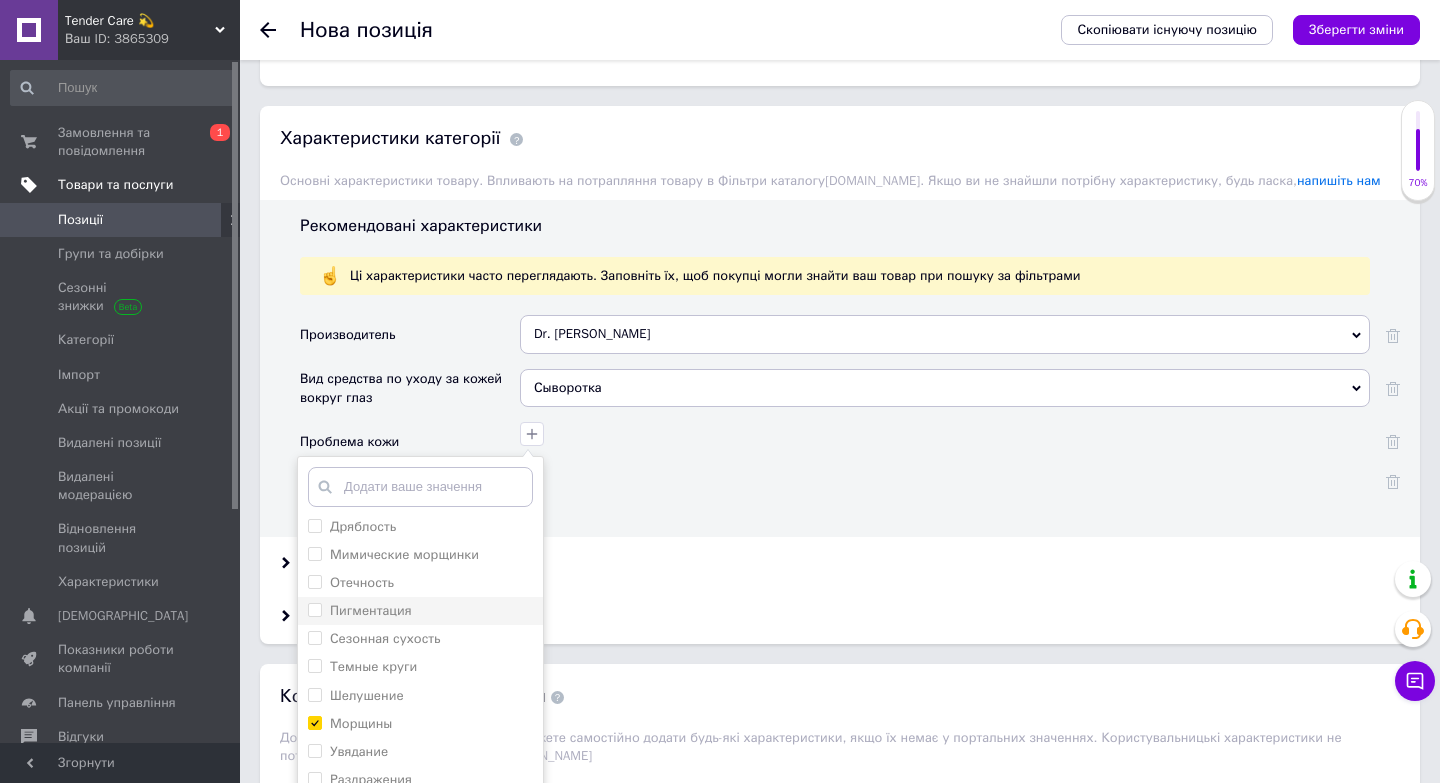 scroll, scrollTop: 123, scrollLeft: 0, axis: vertical 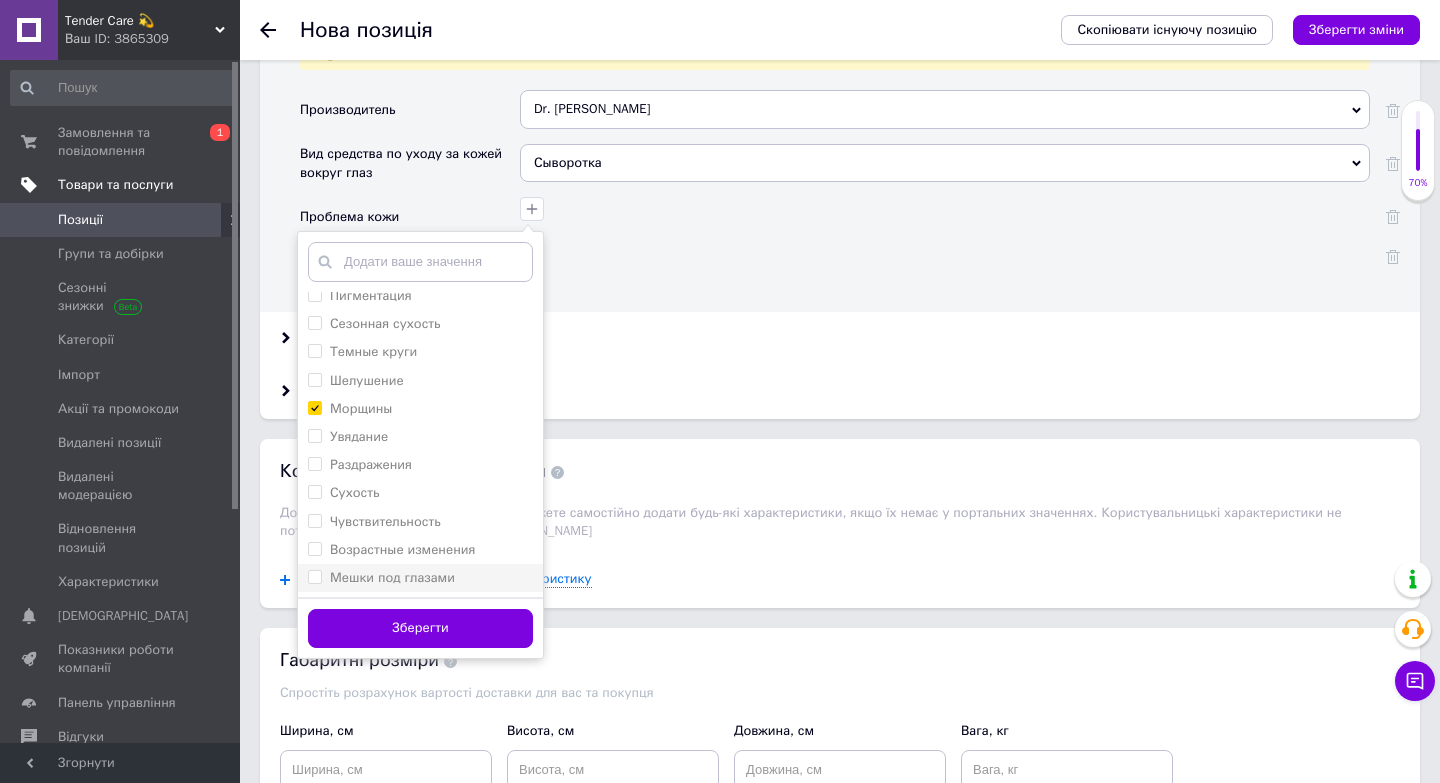 click on "Мешки под глазами" at bounding box center (392, 577) 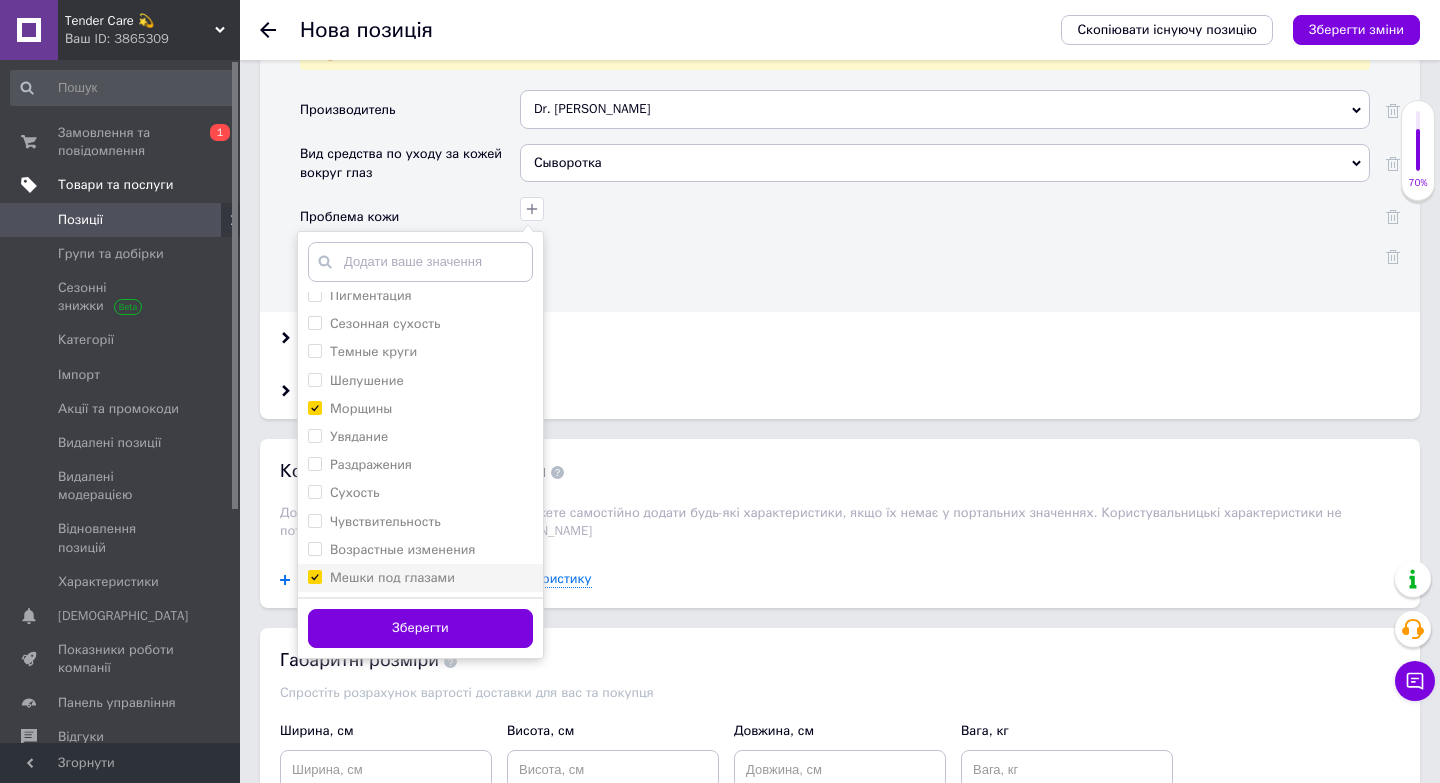 checkbox on "true" 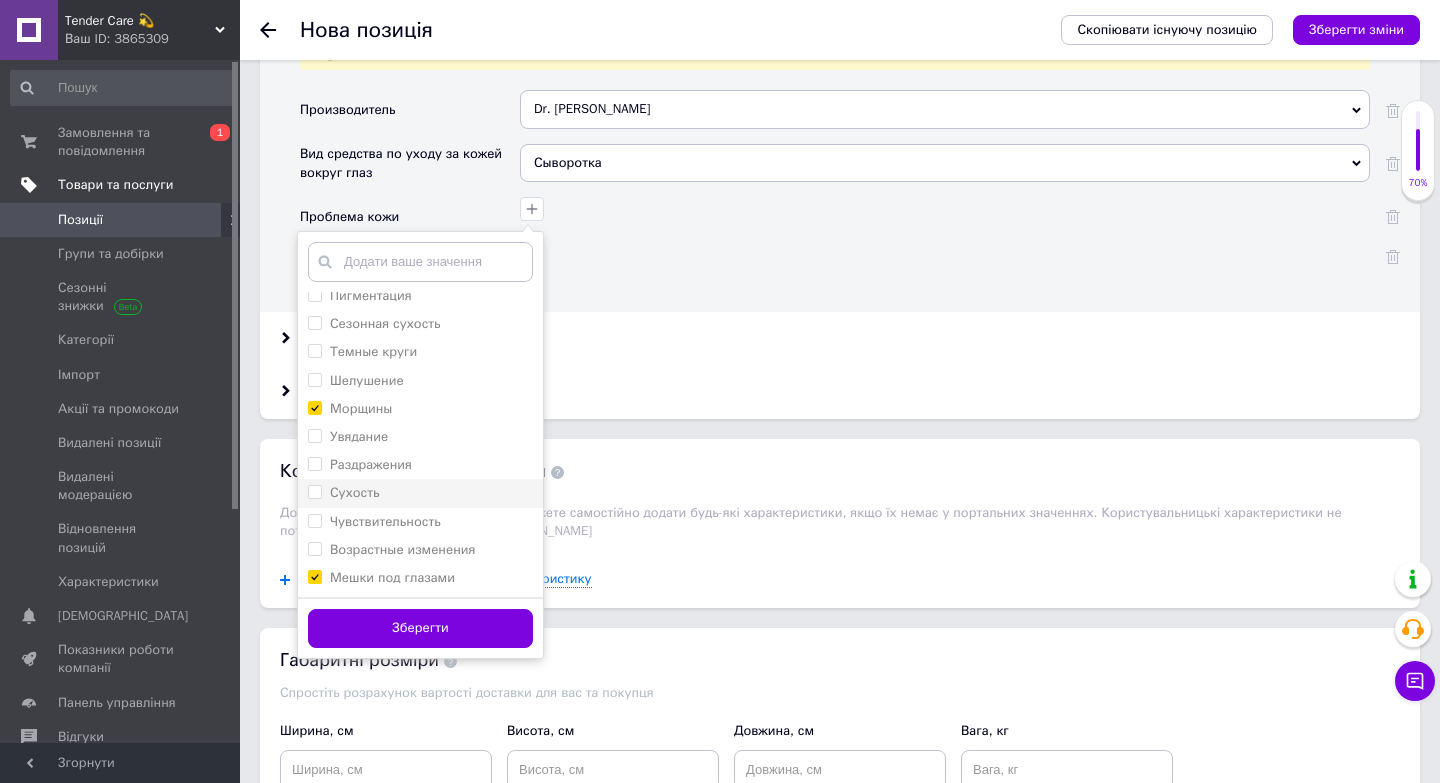 click on "Сухость" at bounding box center [355, 492] 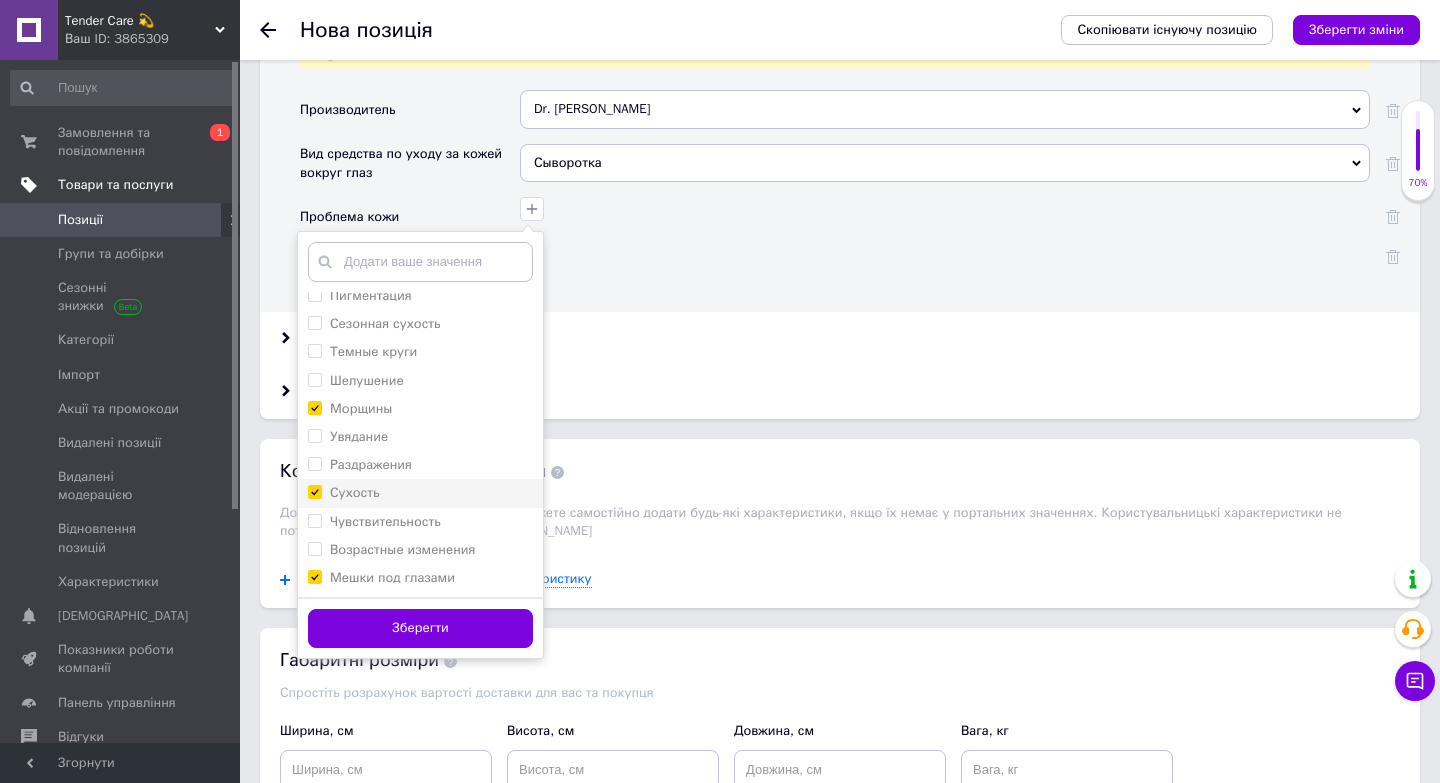 checkbox on "true" 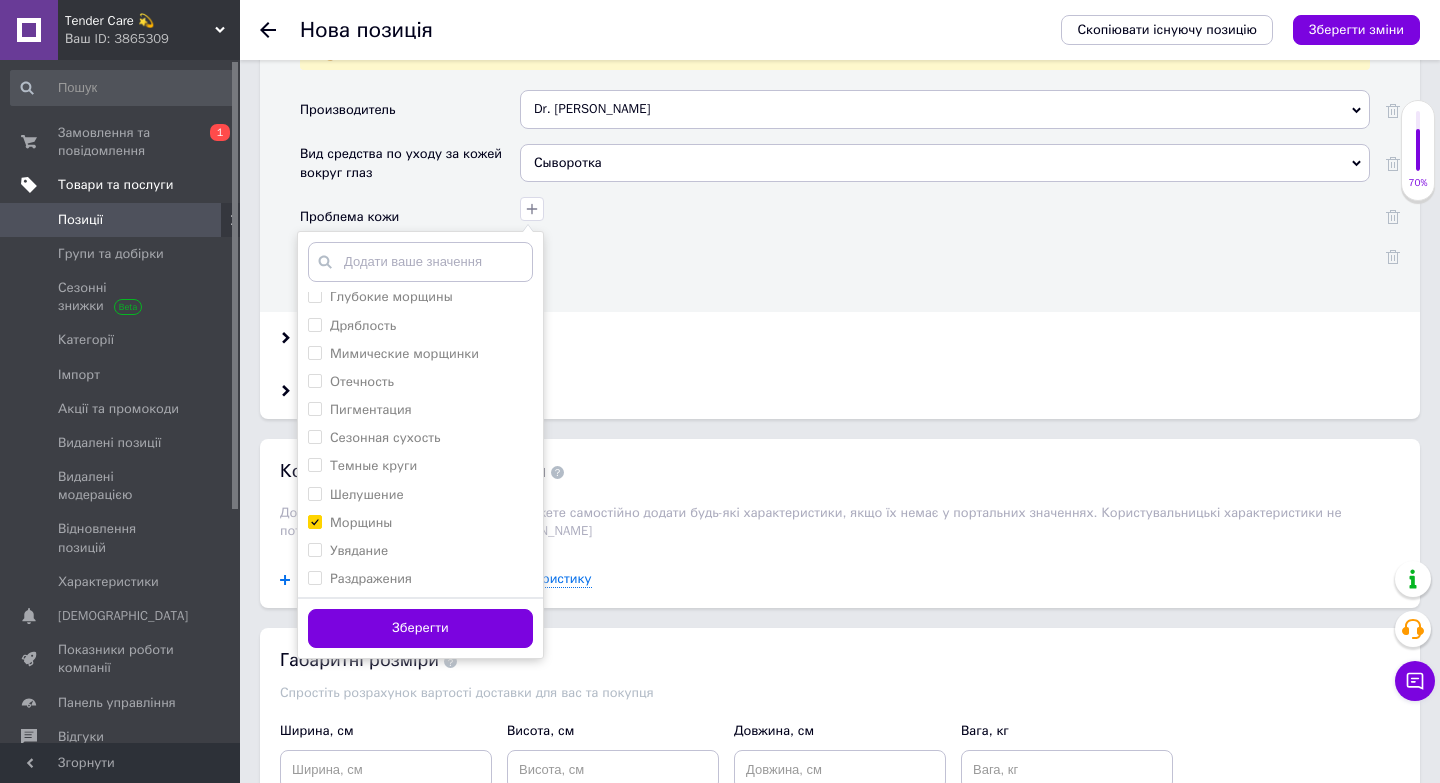 scroll, scrollTop: 0, scrollLeft: 0, axis: both 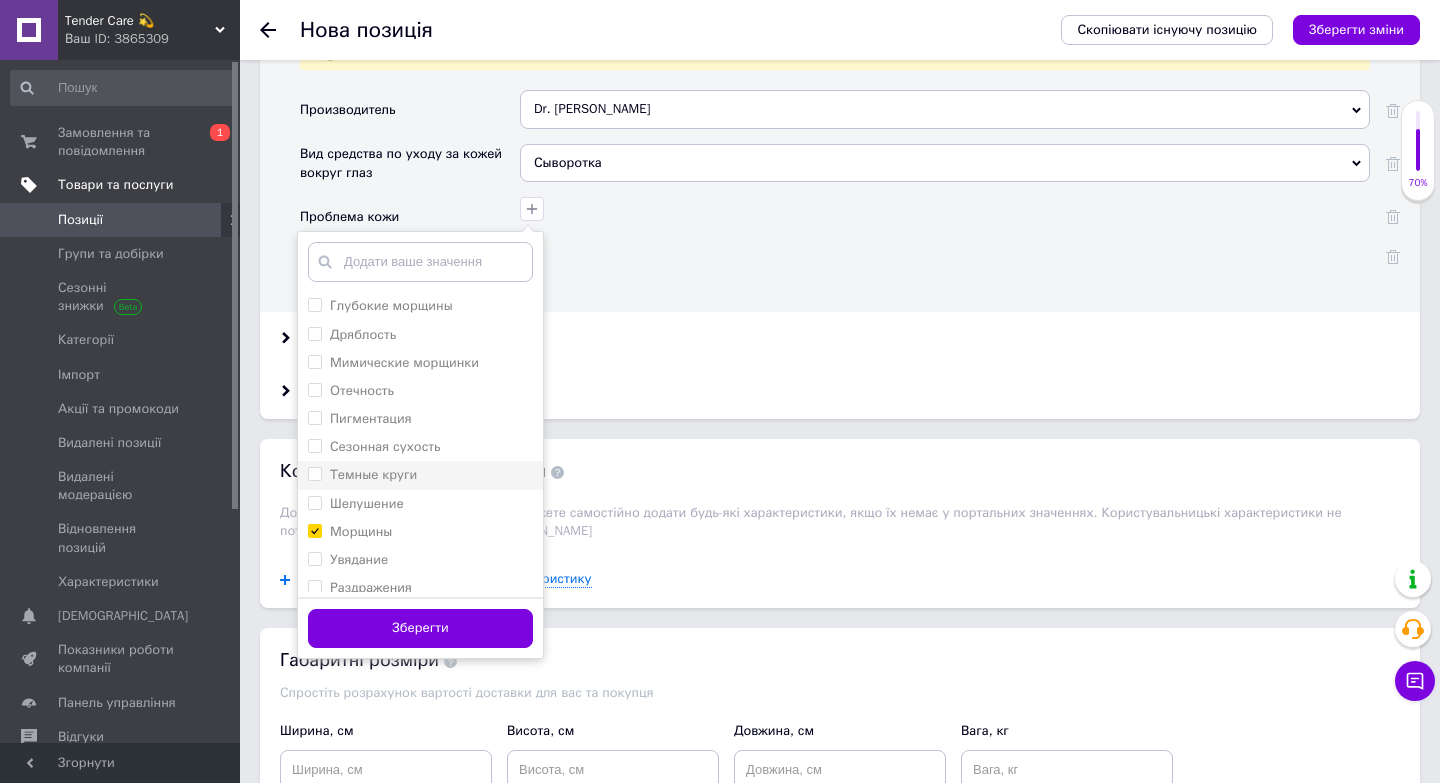 click on "Темные круги" at bounding box center [420, 475] 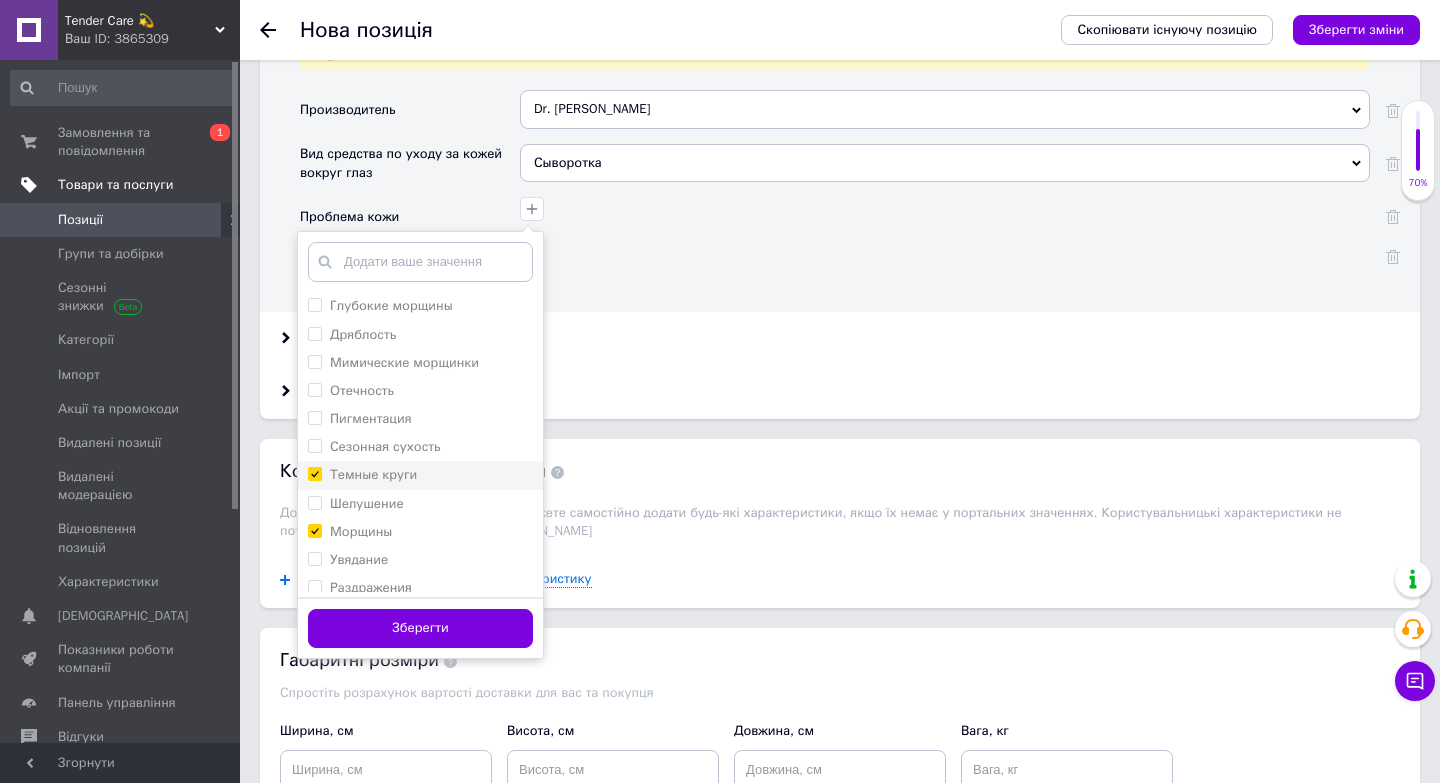 checkbox on "true" 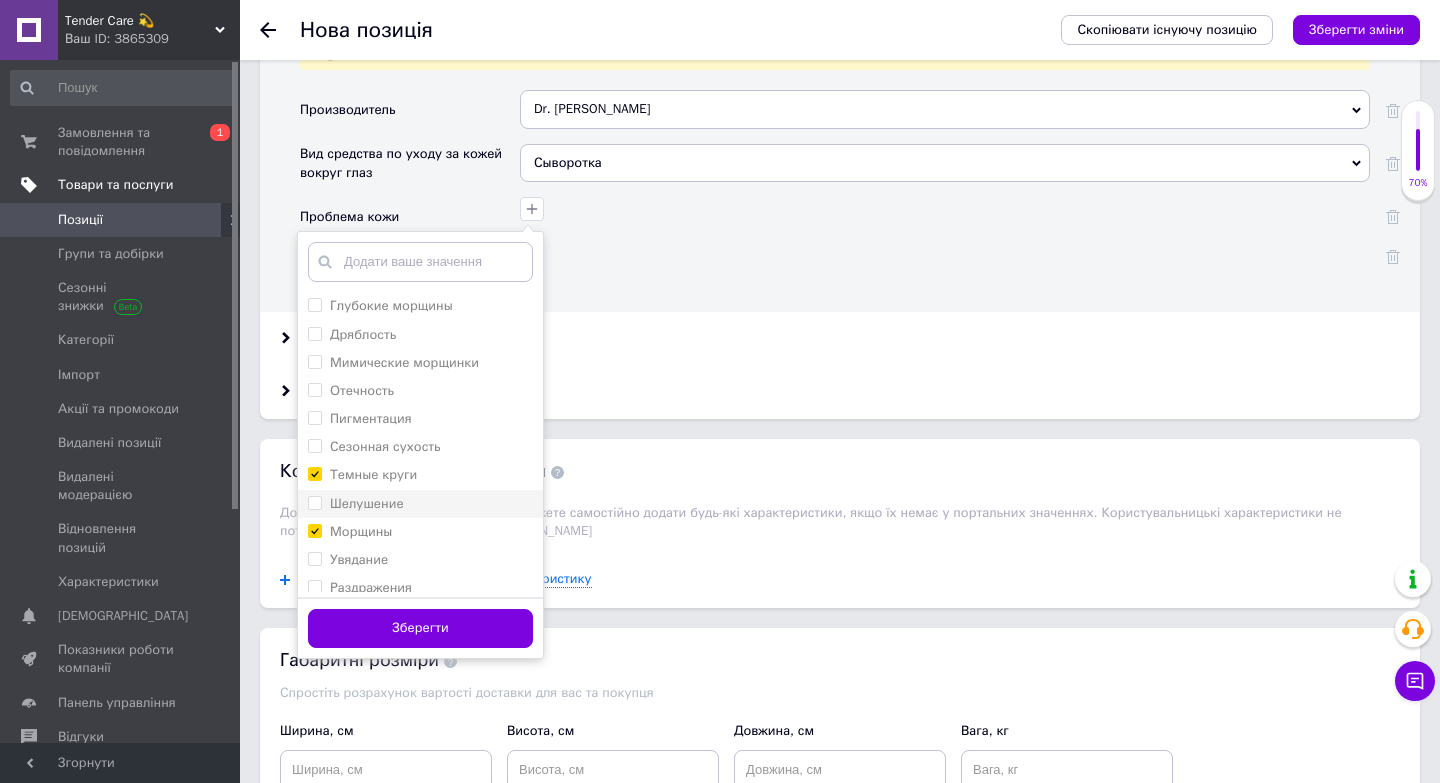 scroll, scrollTop: 123, scrollLeft: 0, axis: vertical 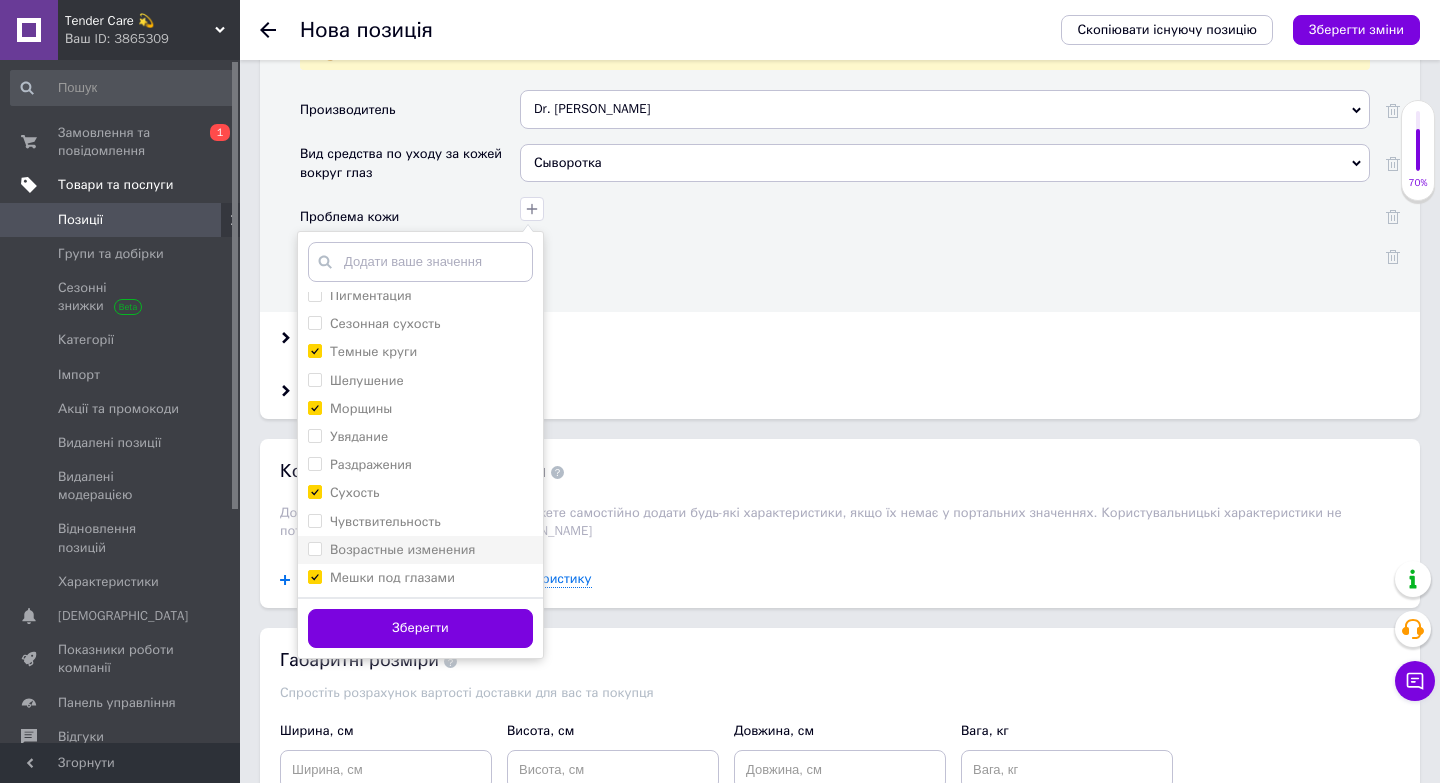 click on "Возрастные изменения" at bounding box center (420, 550) 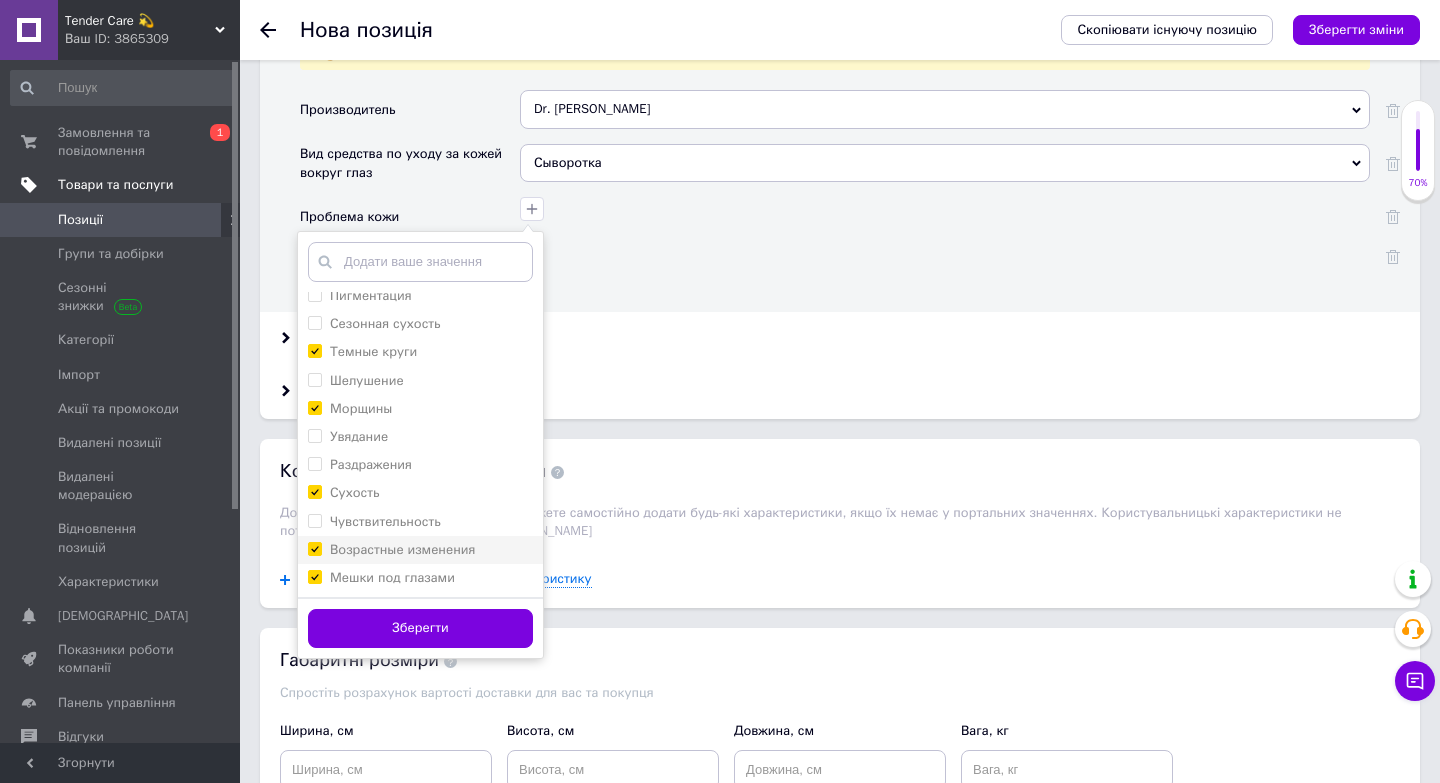 checkbox on "true" 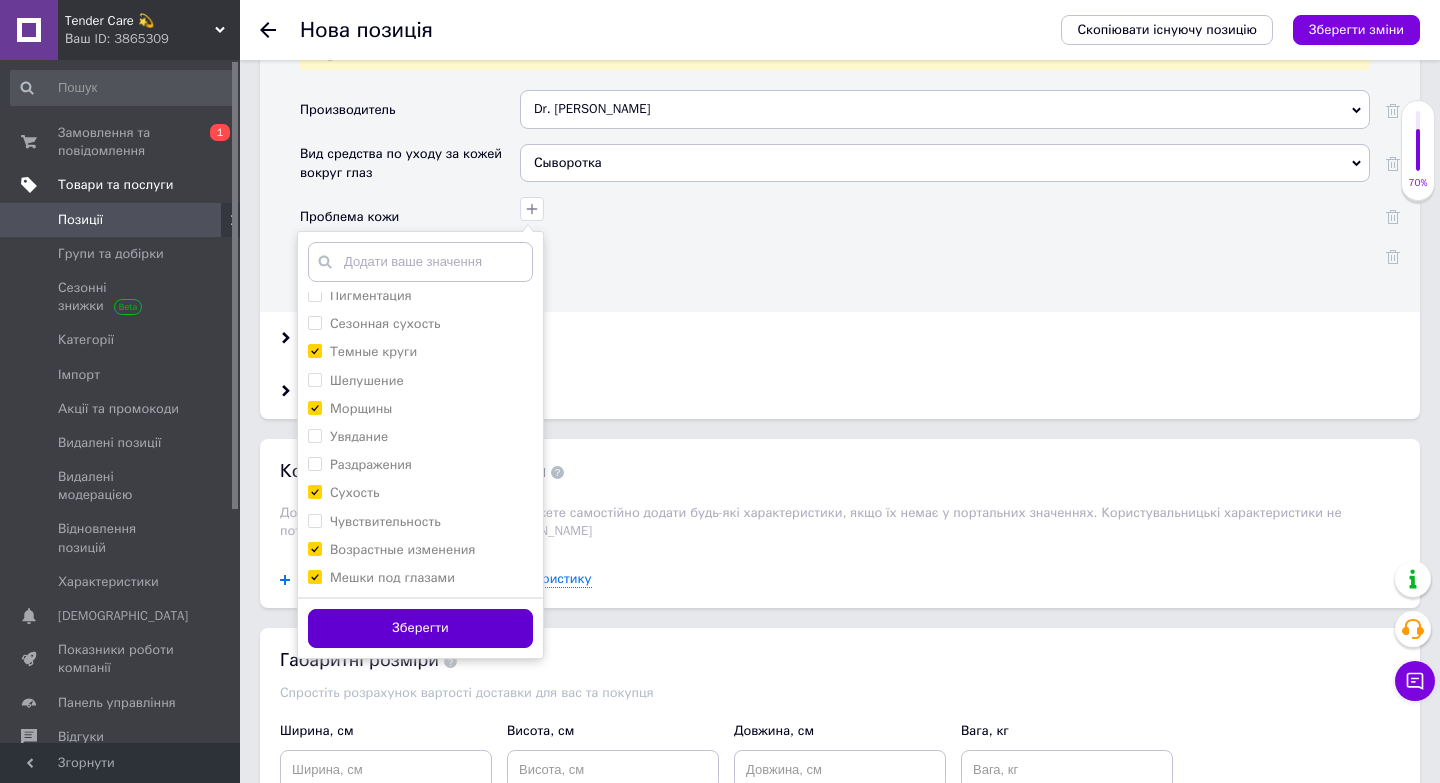 click on "Зберегти" at bounding box center (420, 628) 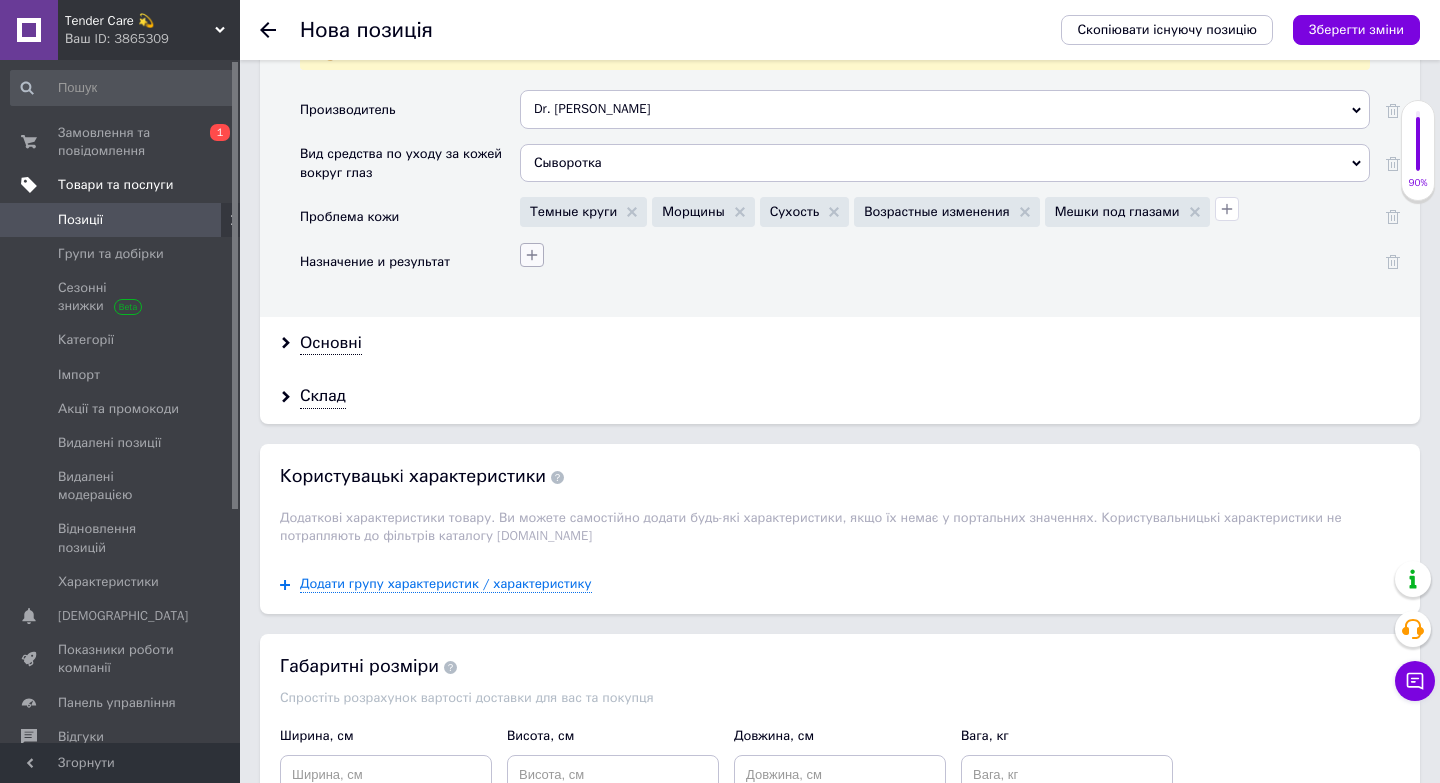 click at bounding box center [532, 255] 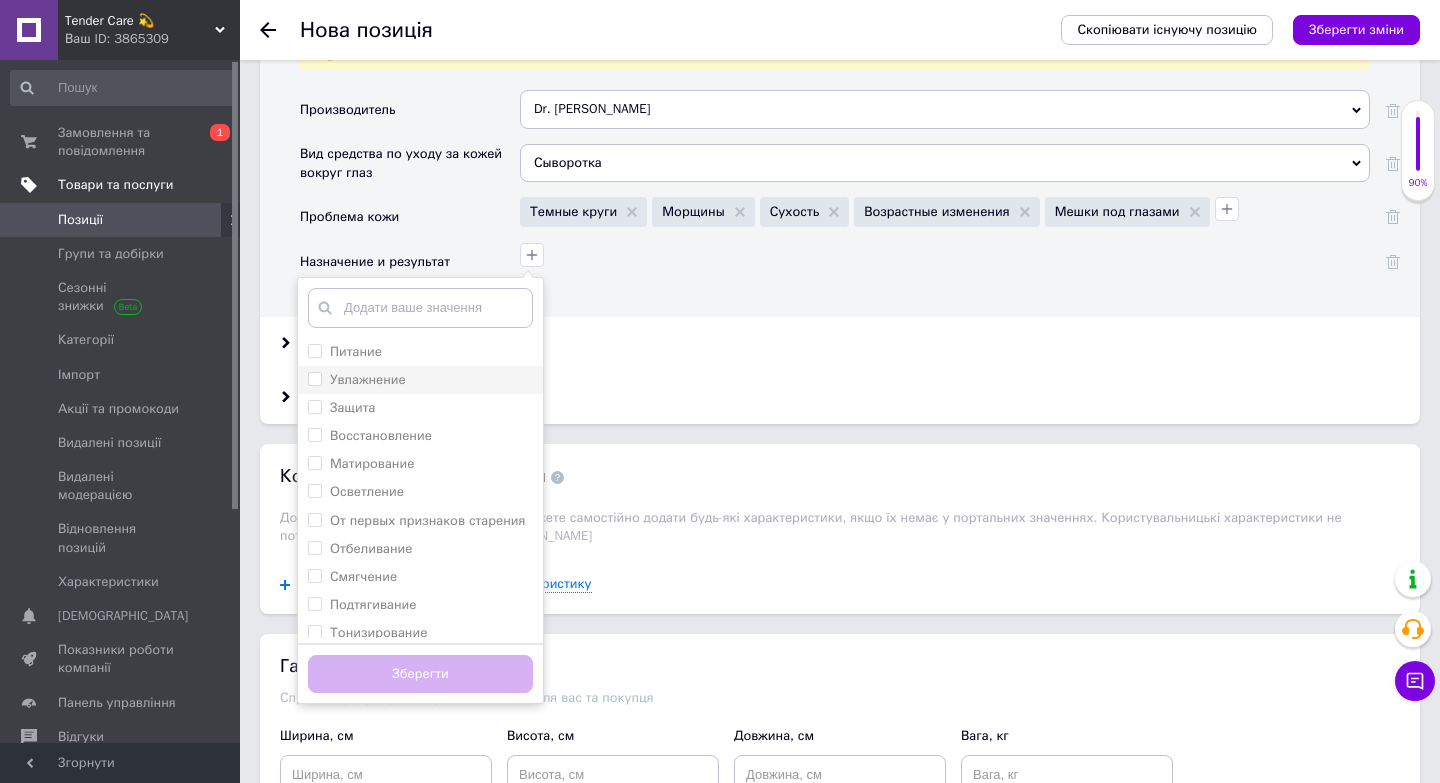 click on "Увлажнение" at bounding box center [420, 380] 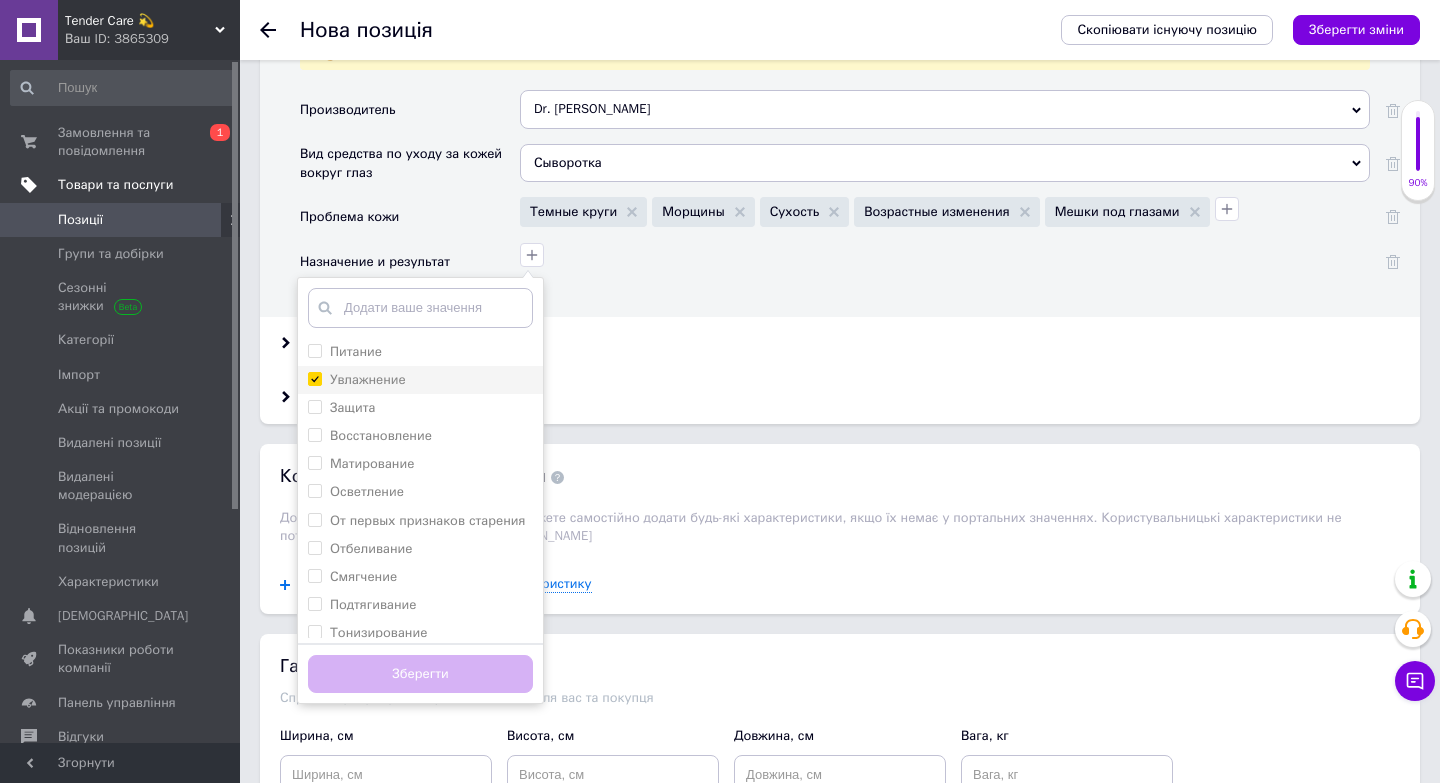 checkbox on "true" 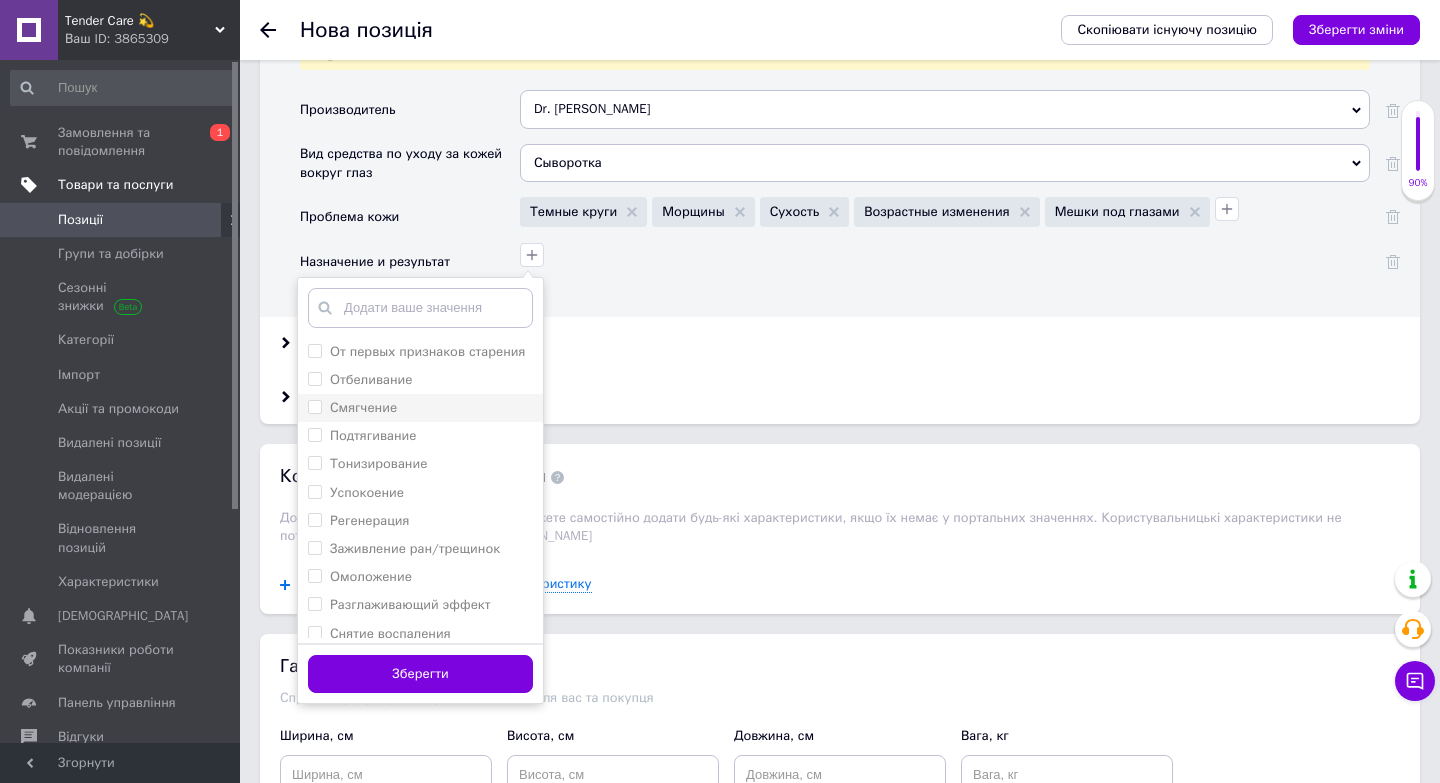 scroll, scrollTop: 171, scrollLeft: 0, axis: vertical 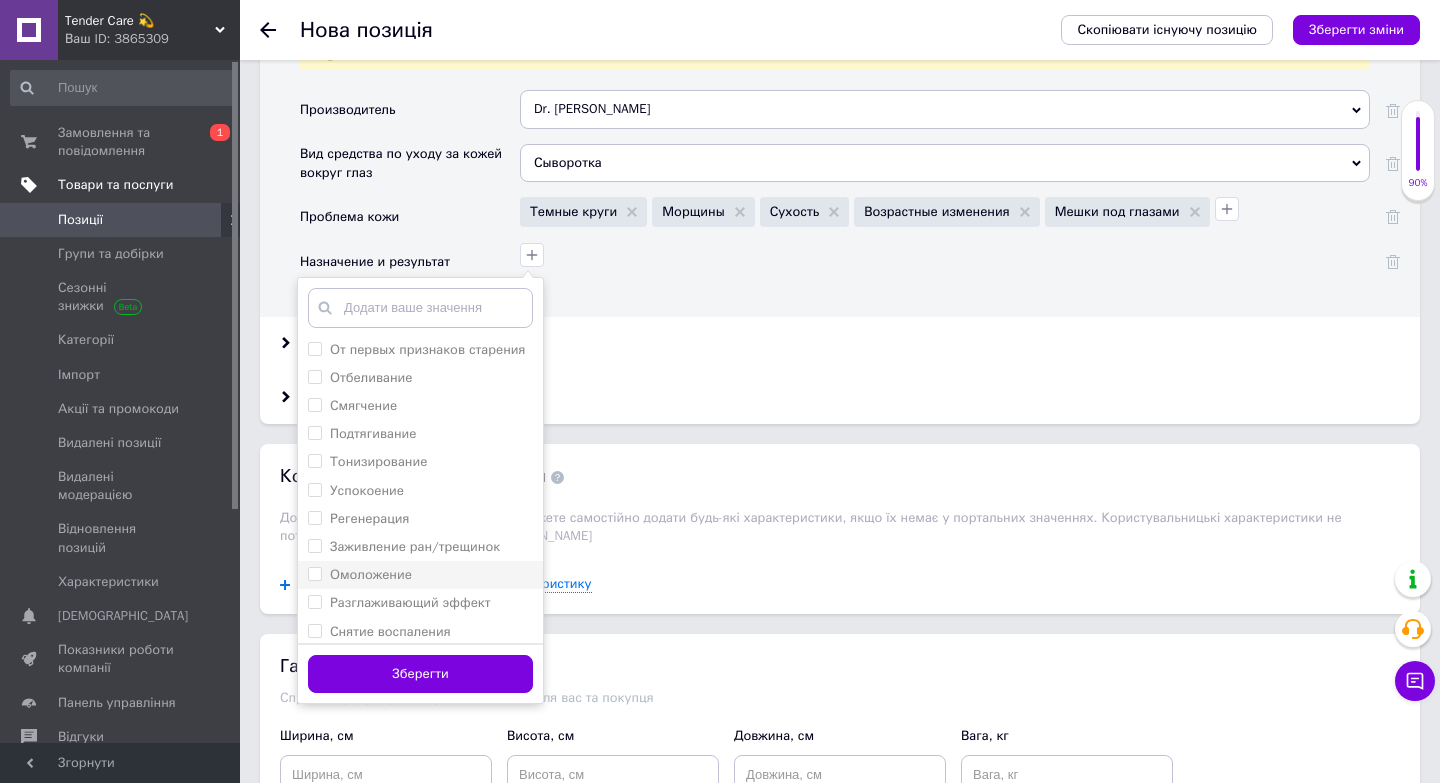 click on "Омоложение" at bounding box center (420, 575) 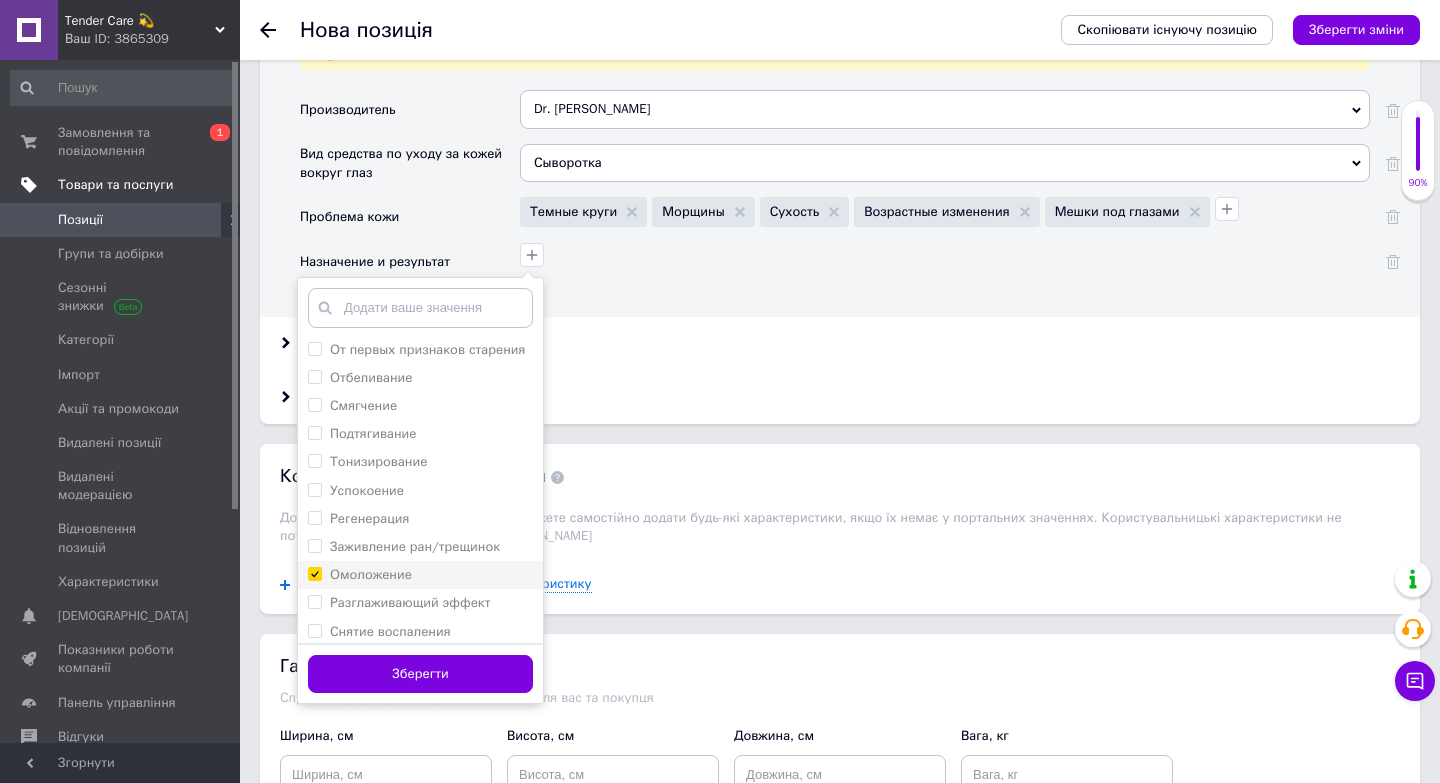 checkbox on "true" 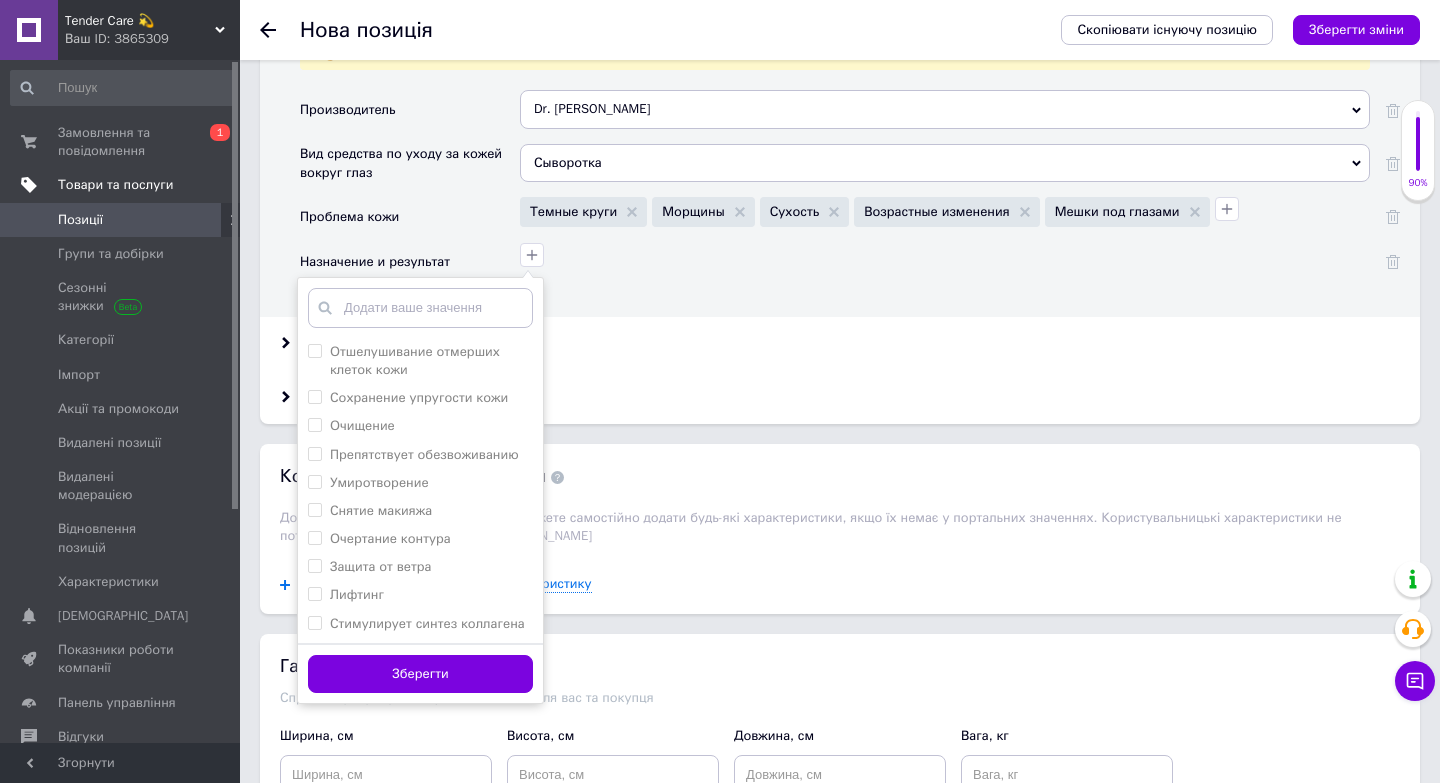 scroll, scrollTop: 823, scrollLeft: 0, axis: vertical 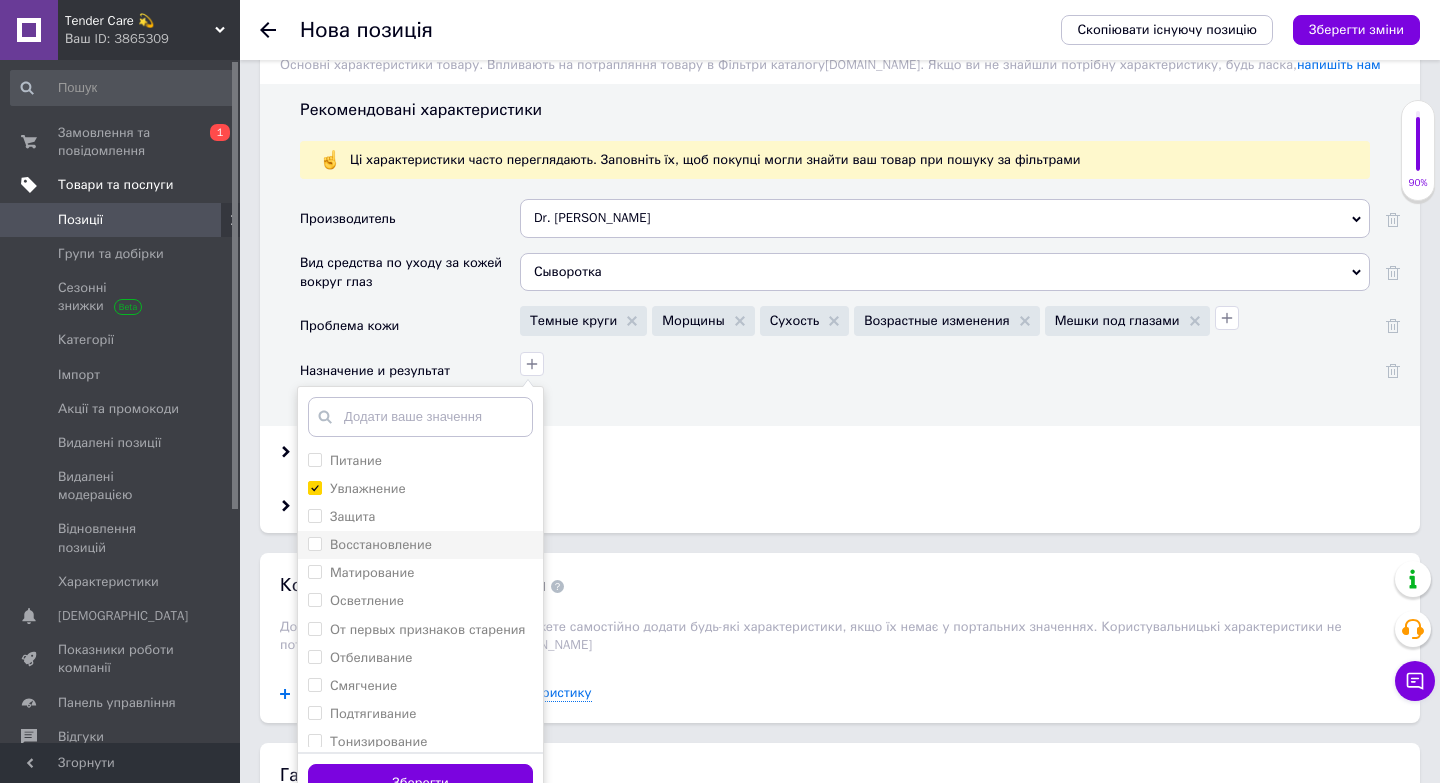 click on "Восстановление" at bounding box center (420, 545) 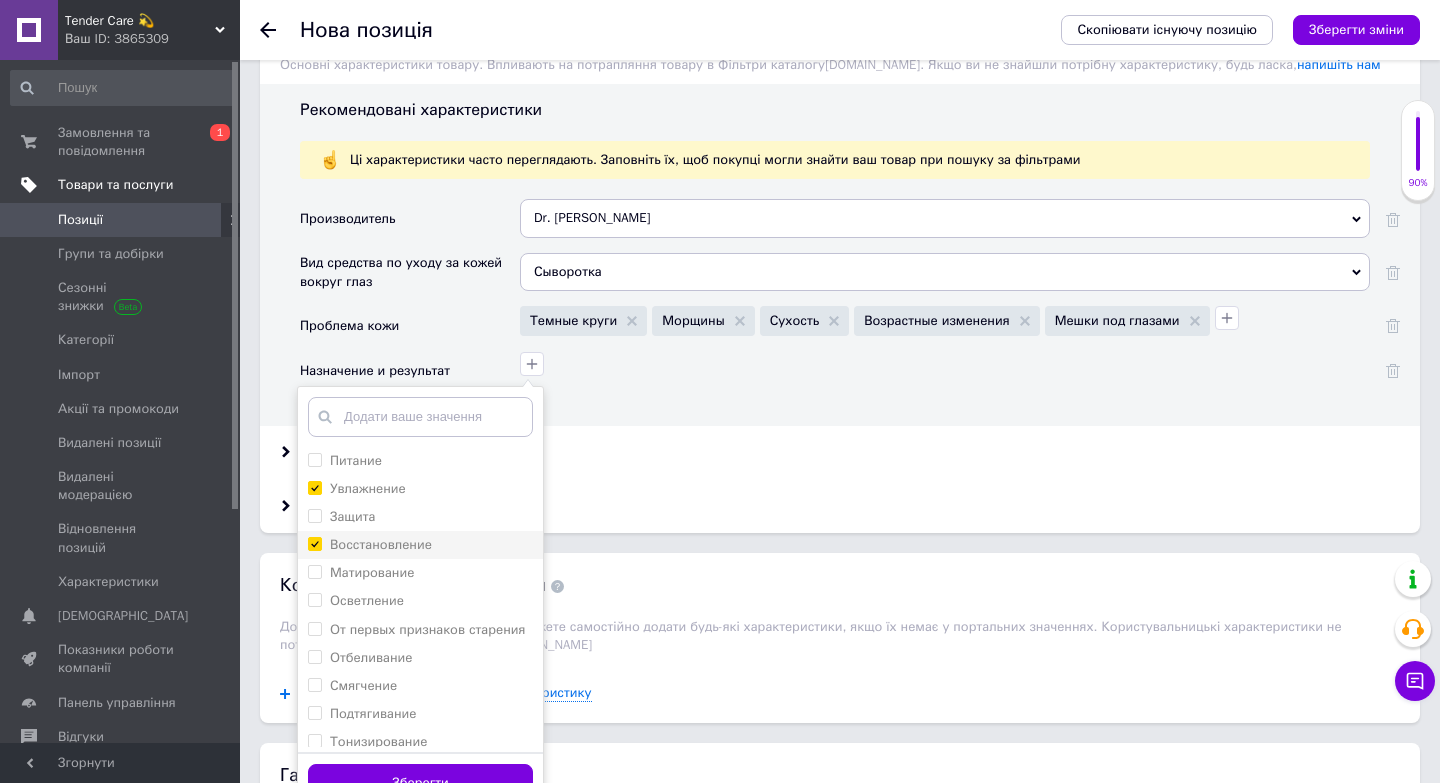 checkbox on "true" 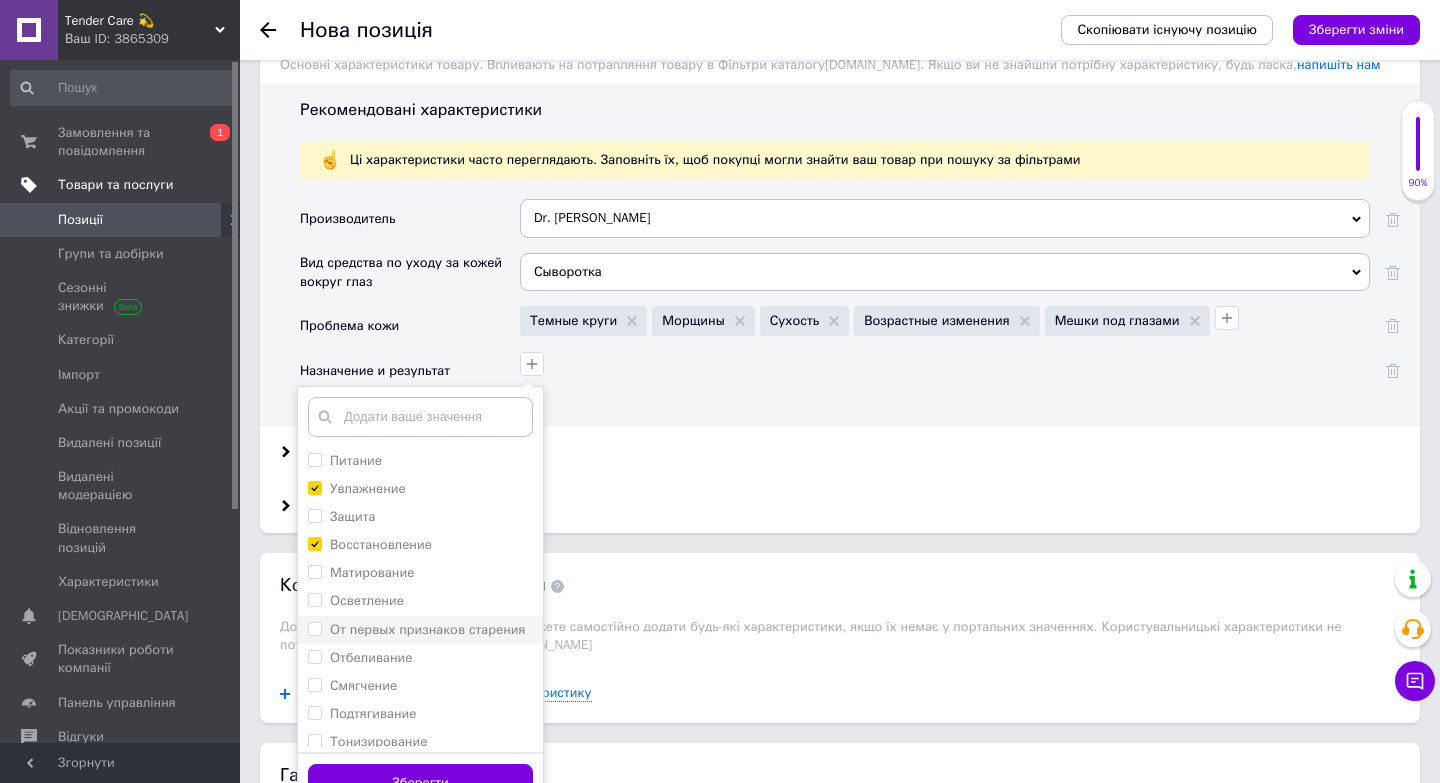 click on "От первых признаков старения" at bounding box center (428, 629) 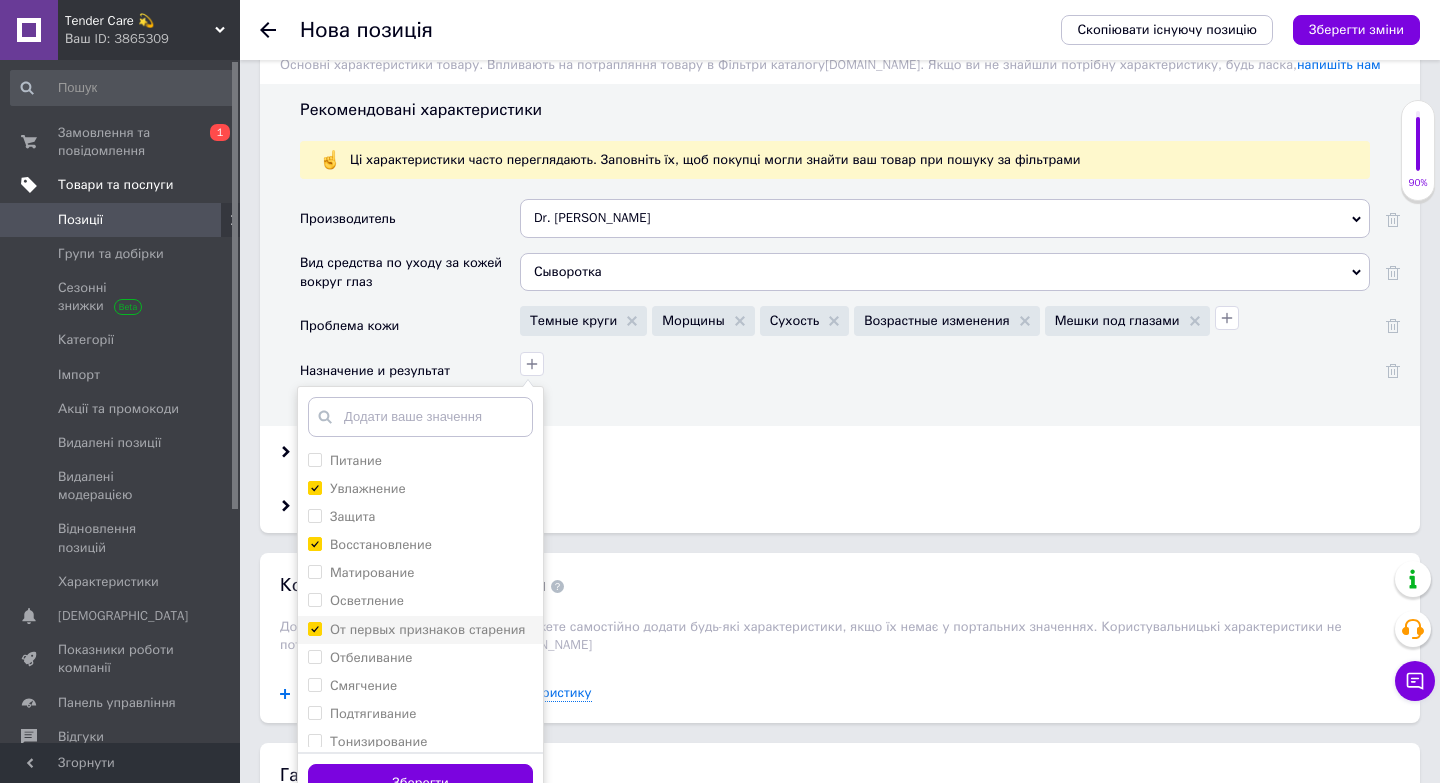 checkbox on "true" 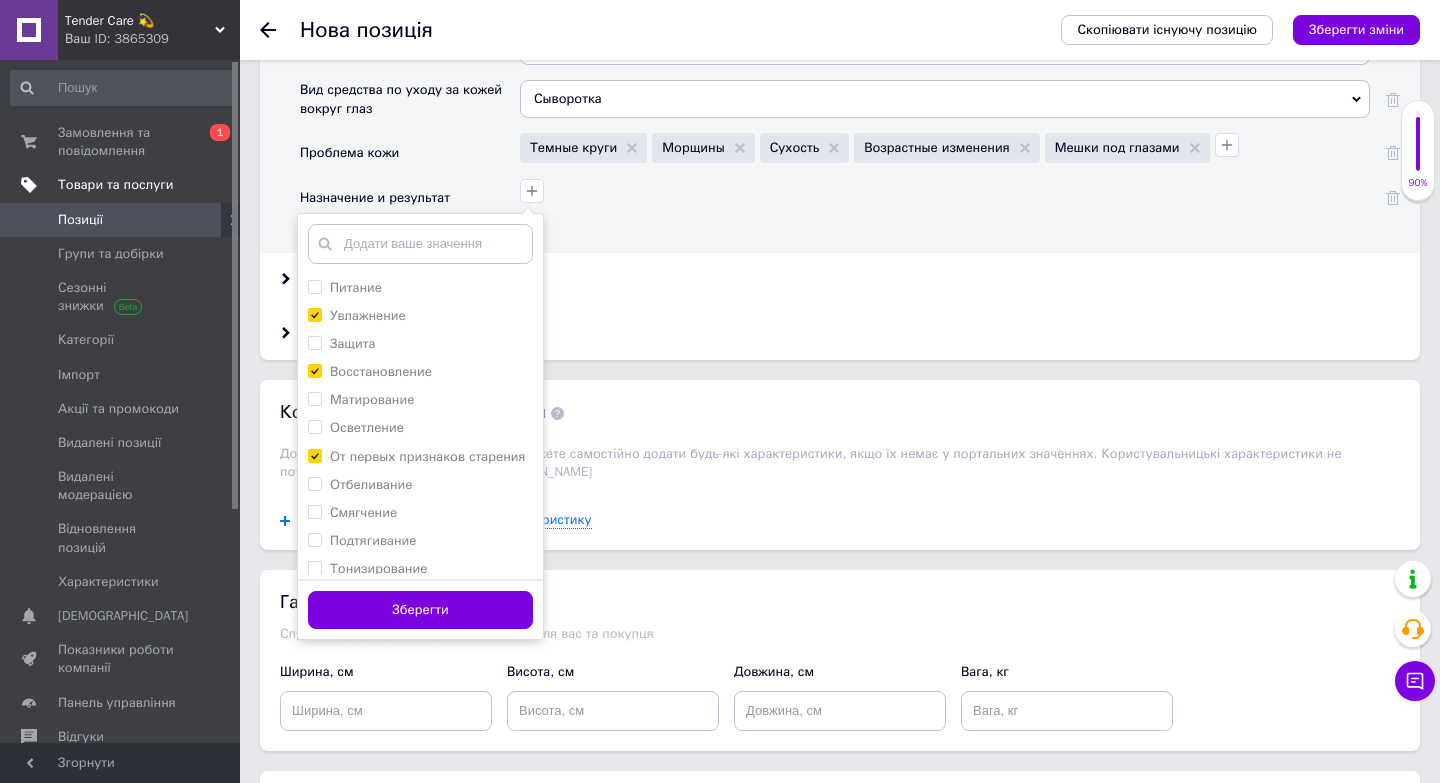 scroll, scrollTop: 1929, scrollLeft: 0, axis: vertical 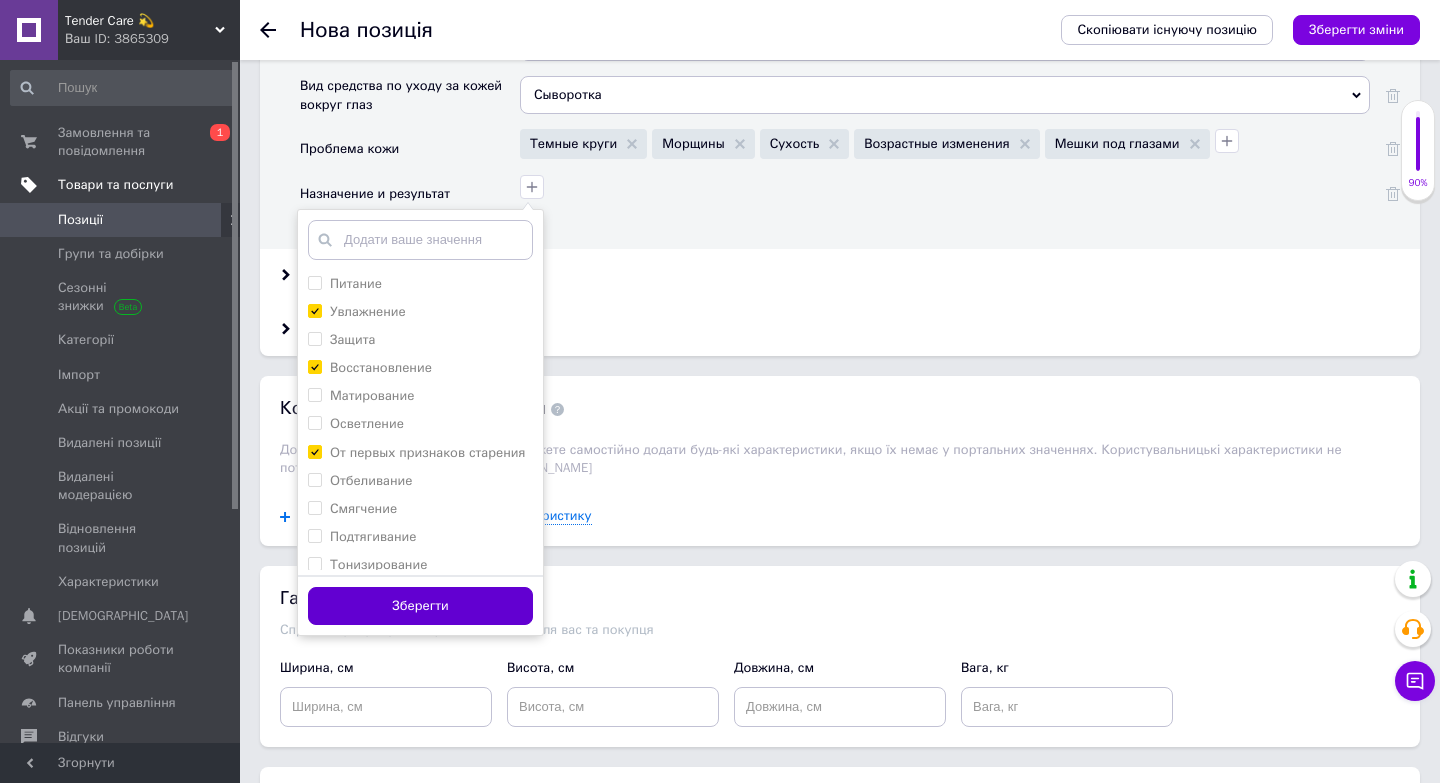 click on "Зберегти" at bounding box center (420, 606) 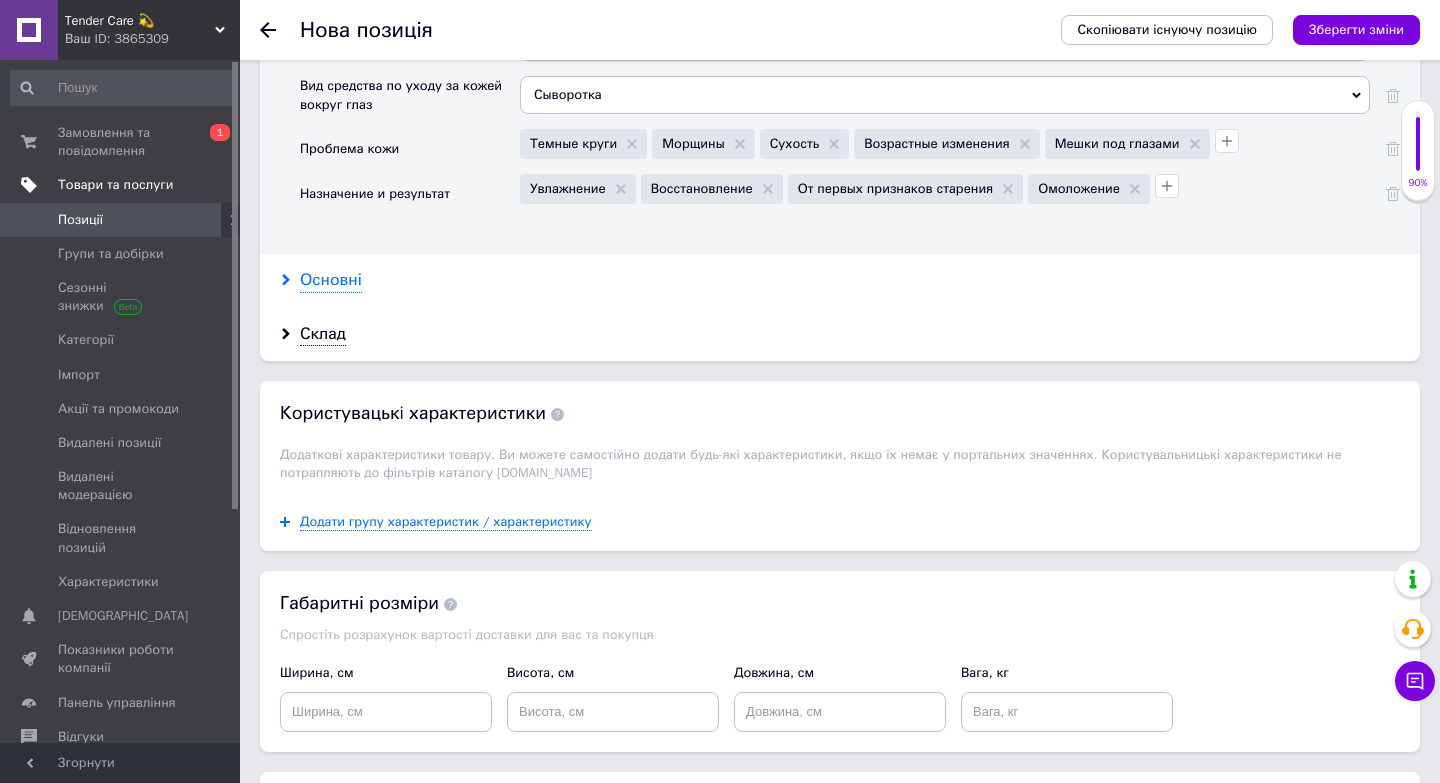 click on "Основні" at bounding box center (331, 280) 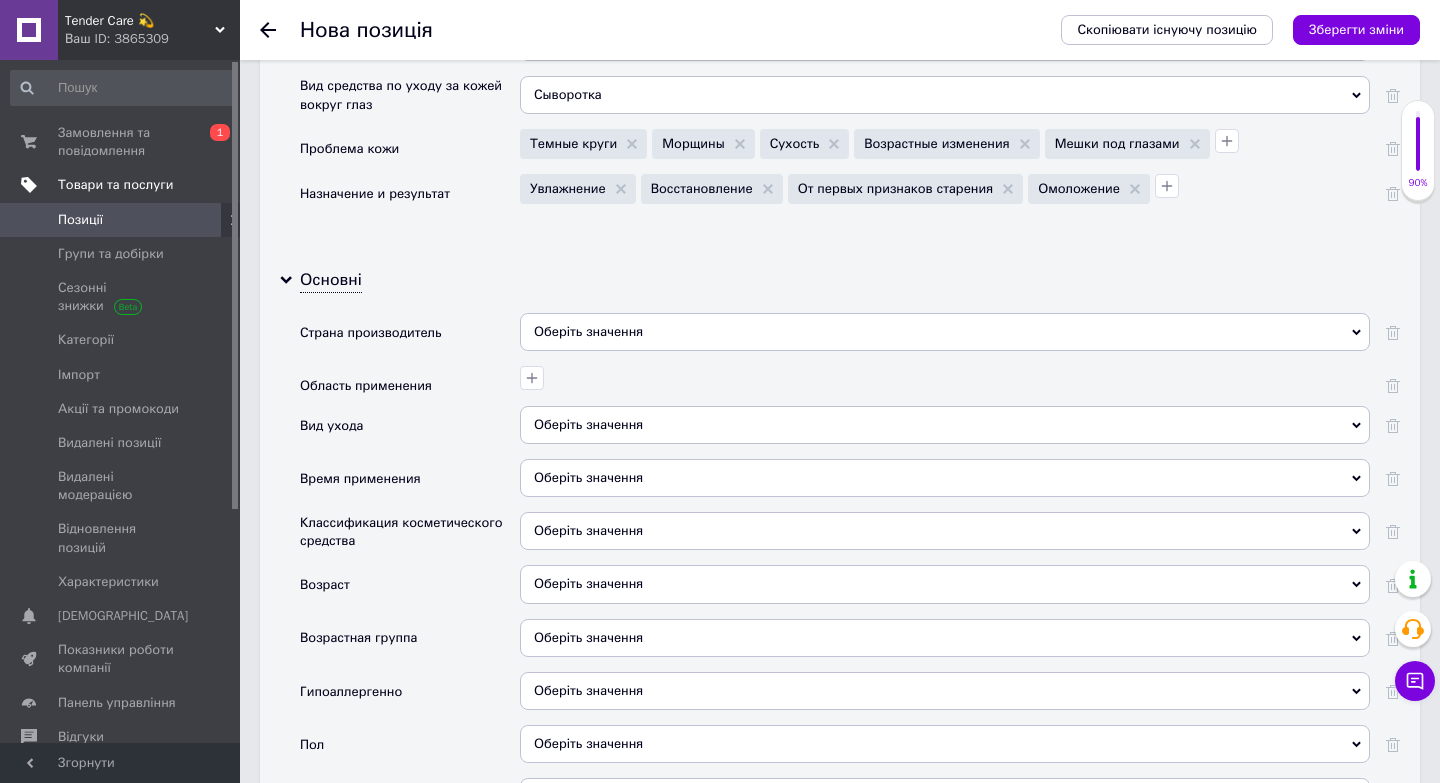 scroll, scrollTop: 2068, scrollLeft: 0, axis: vertical 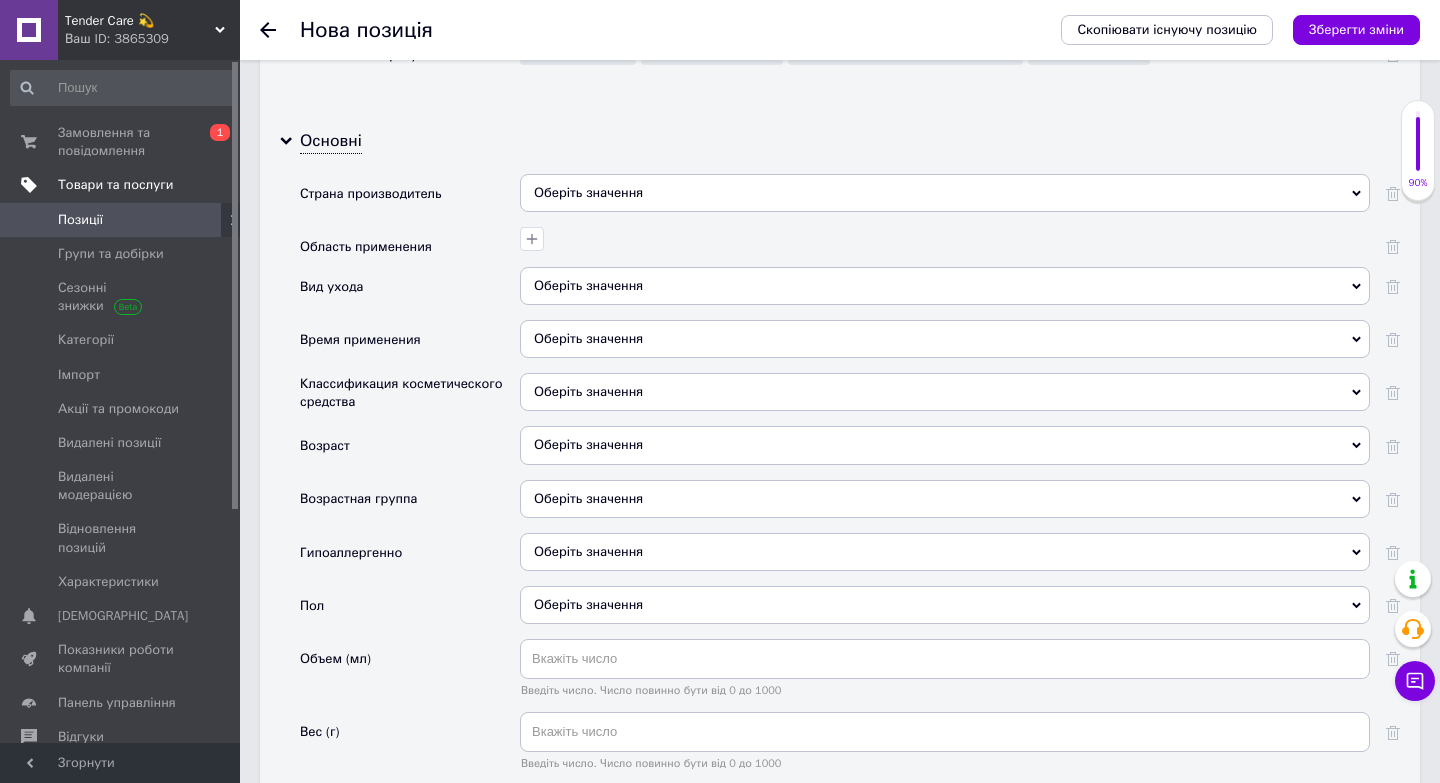 click on "Оберіть значення" at bounding box center (945, 193) 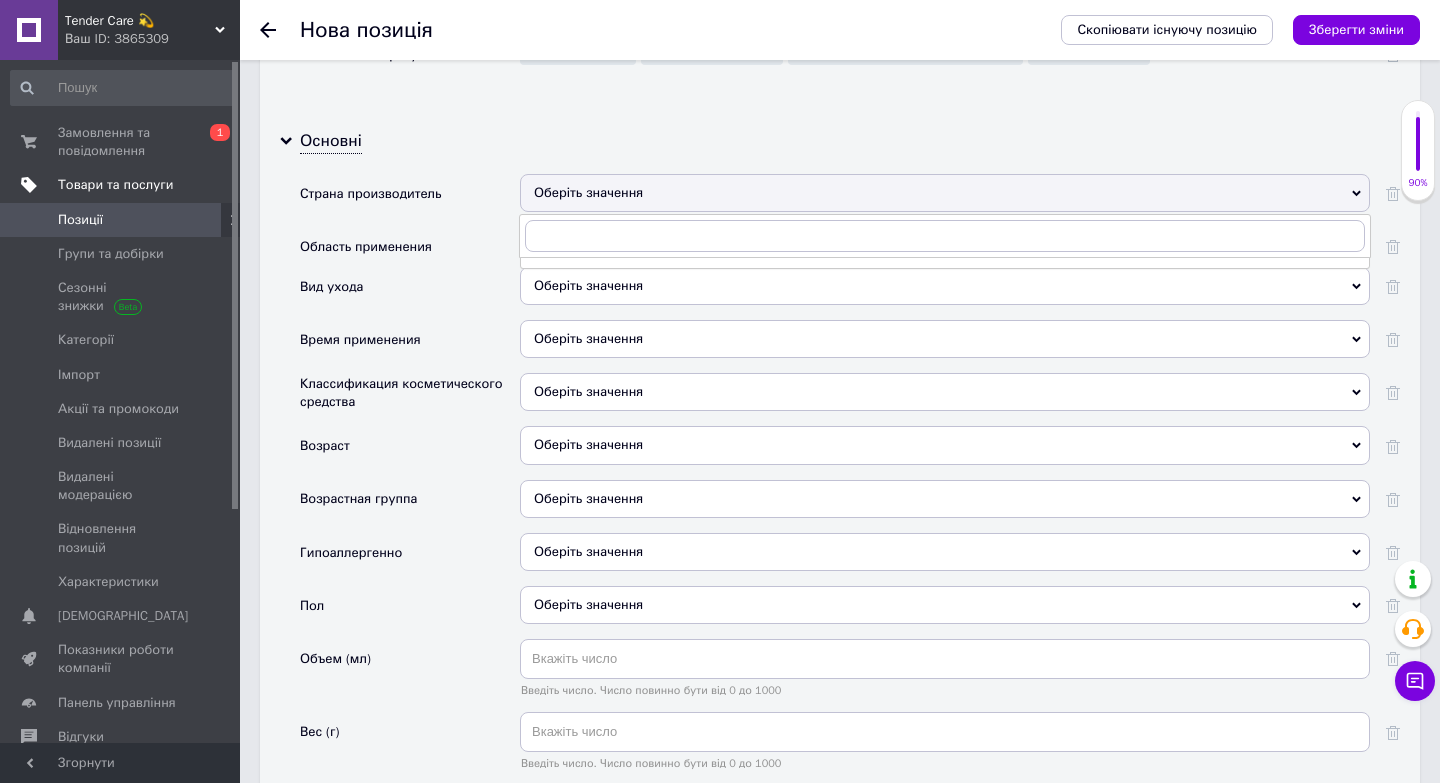 click on "Оберіть значення" at bounding box center (945, 193) 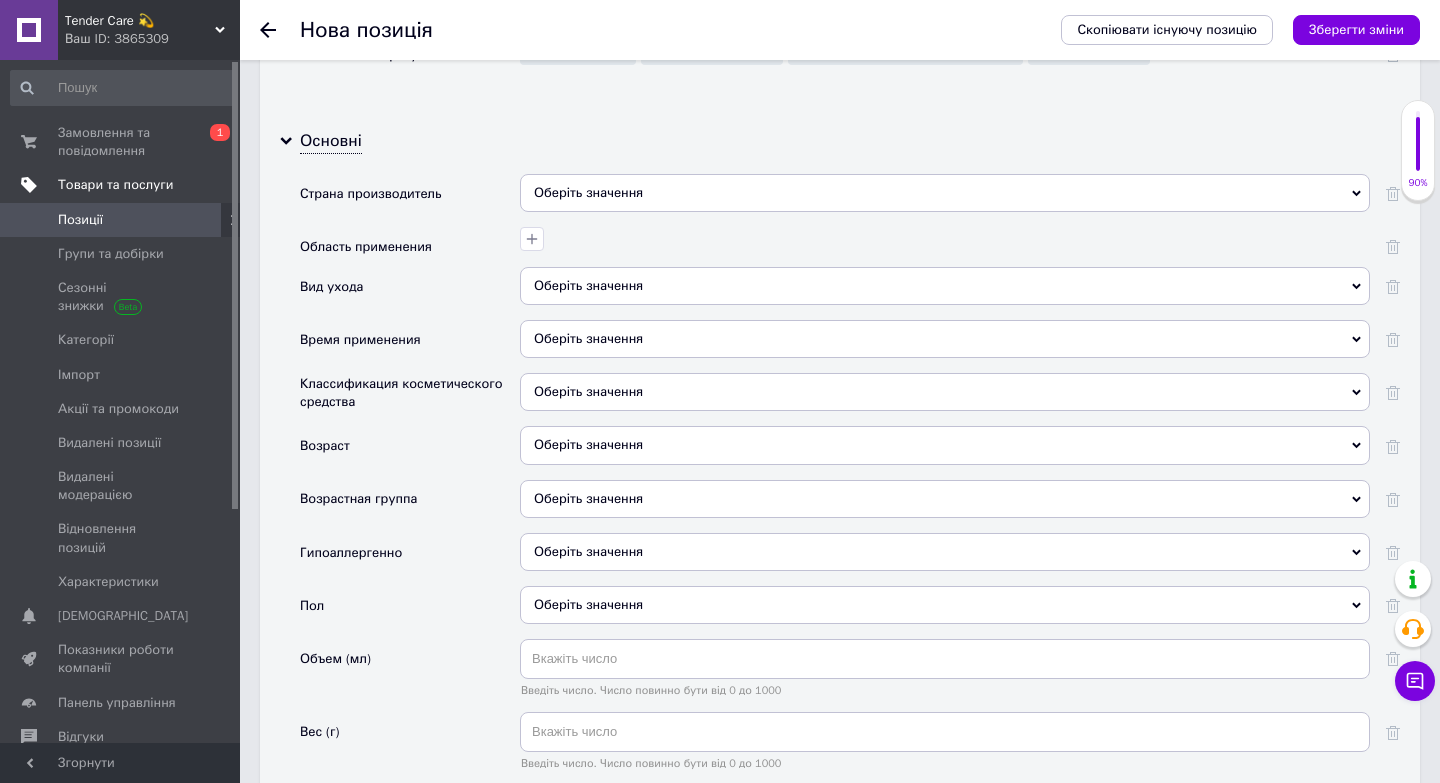click on "Оберіть значення" at bounding box center [945, 193] 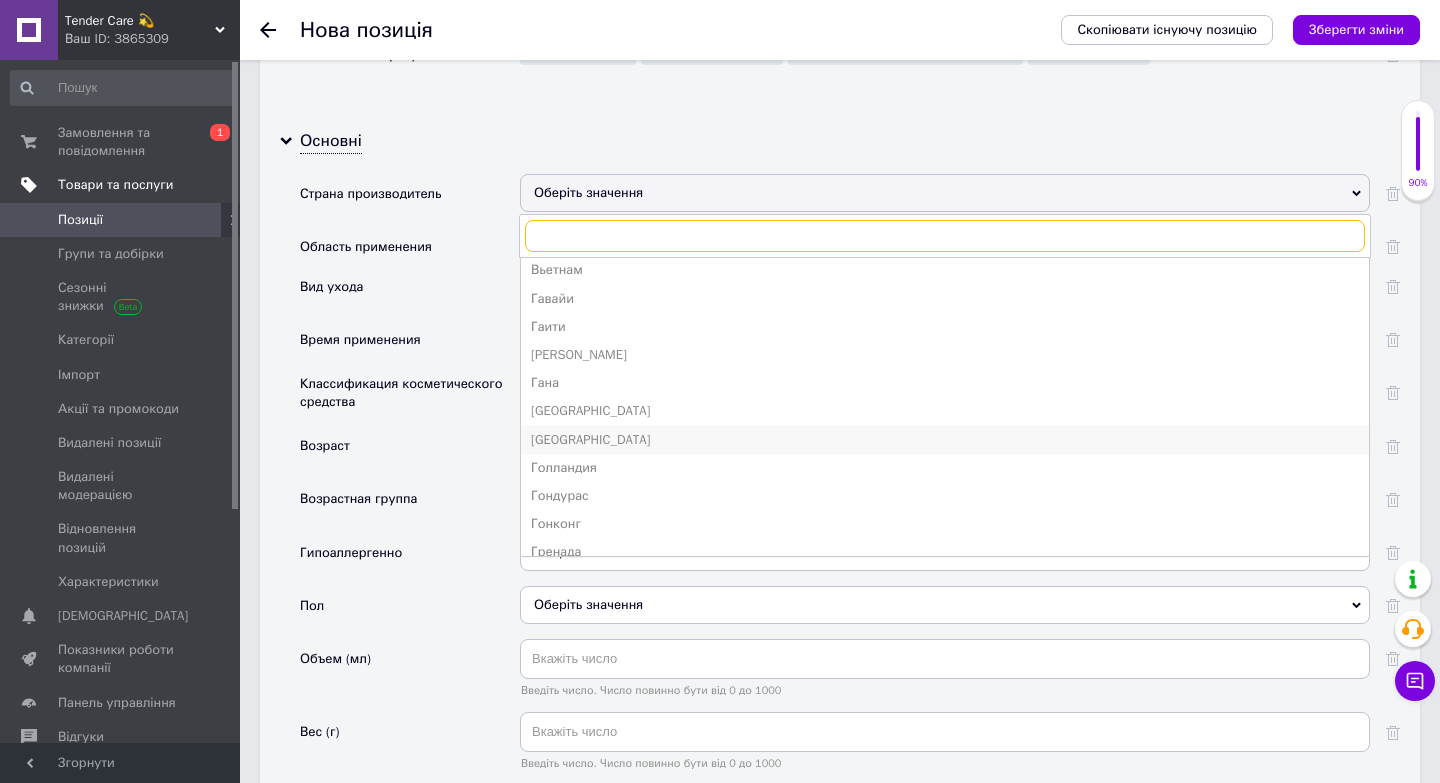 scroll, scrollTop: 857, scrollLeft: 0, axis: vertical 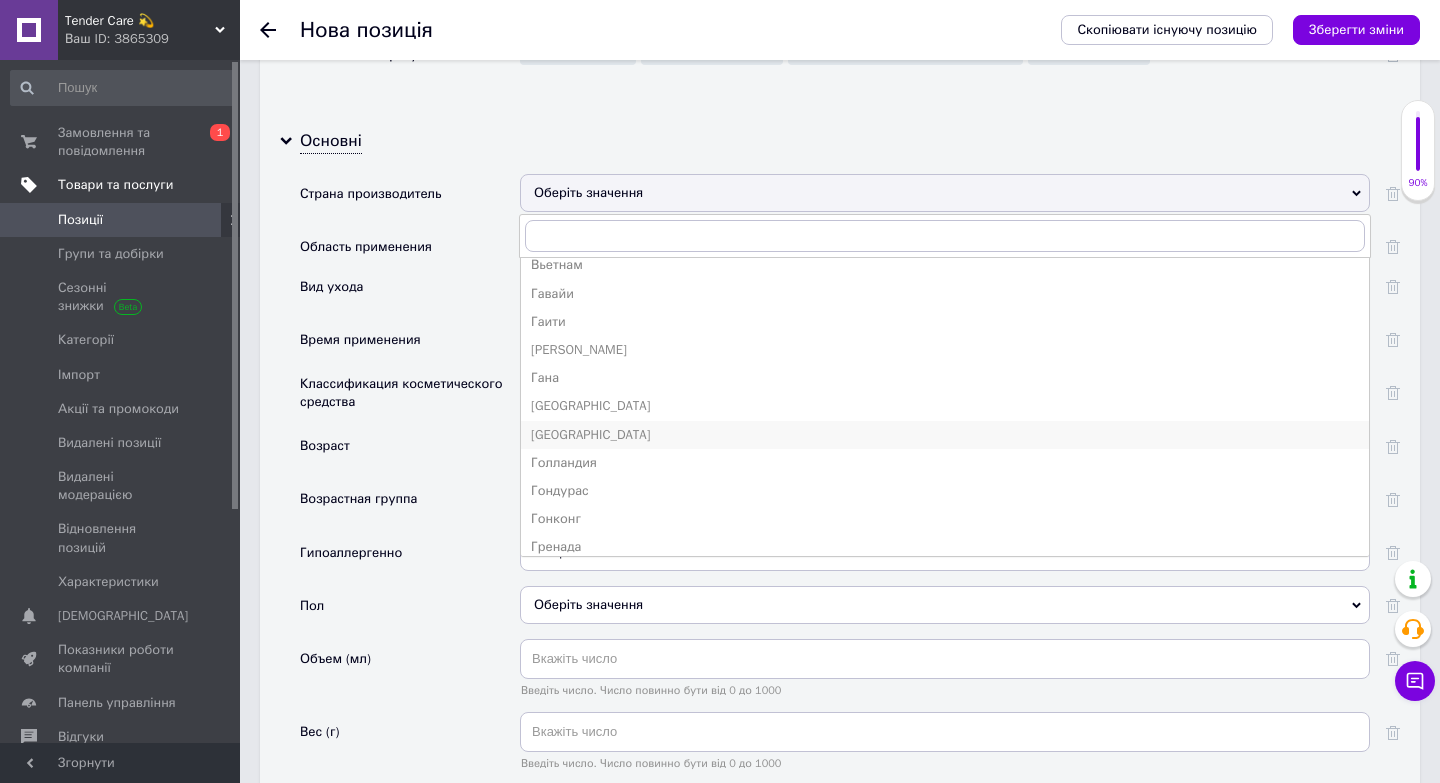 click on "[GEOGRAPHIC_DATA]" at bounding box center [945, 435] 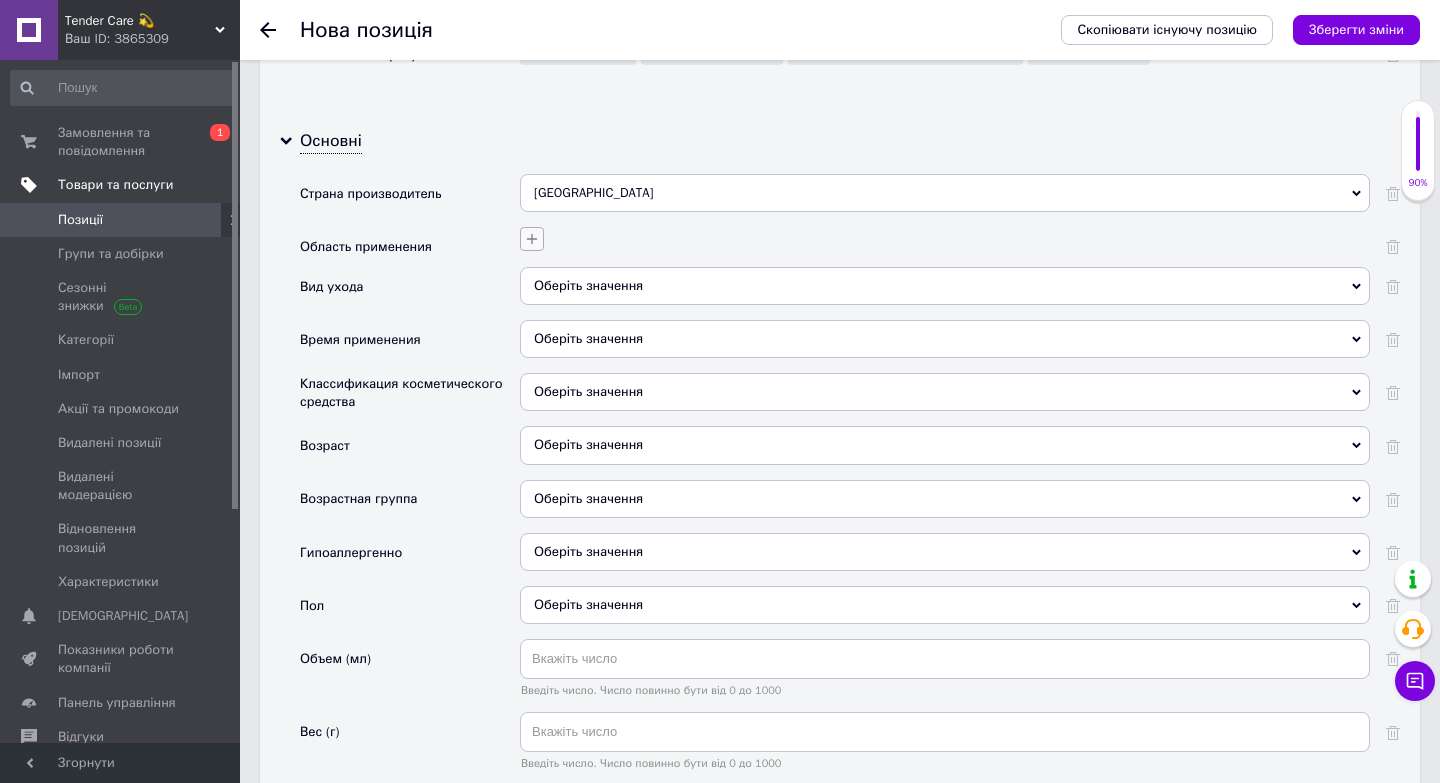 click at bounding box center [532, 239] 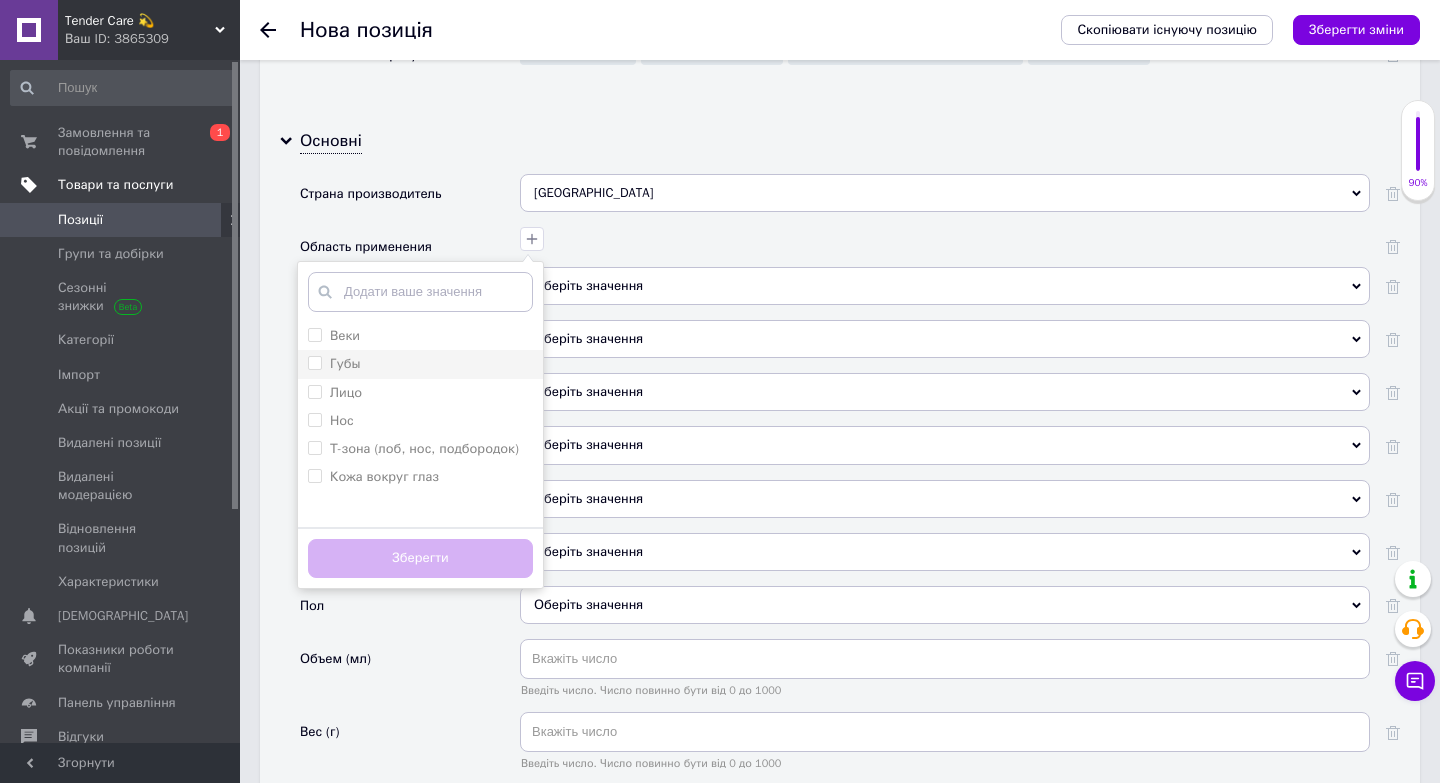click on "Губы" at bounding box center (420, 364) 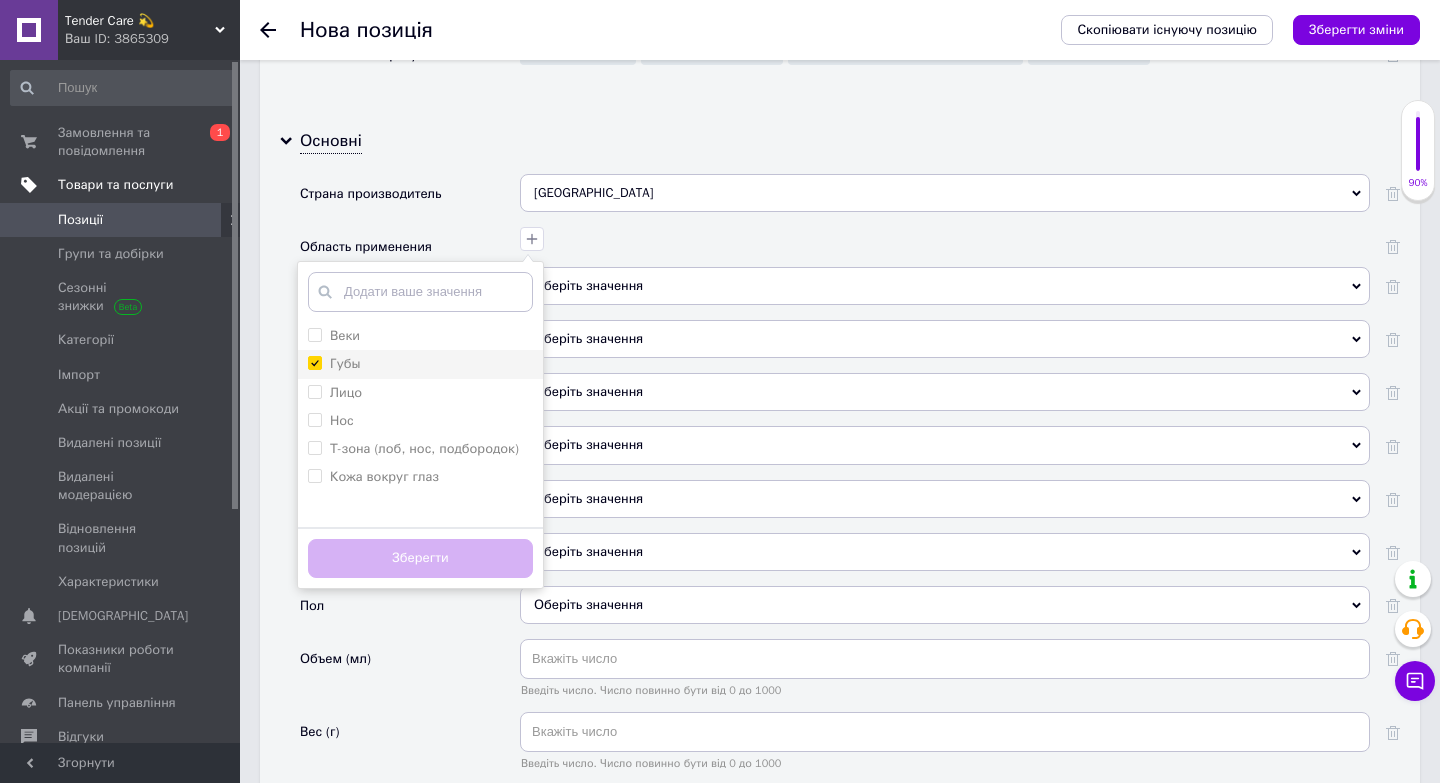 checkbox on "true" 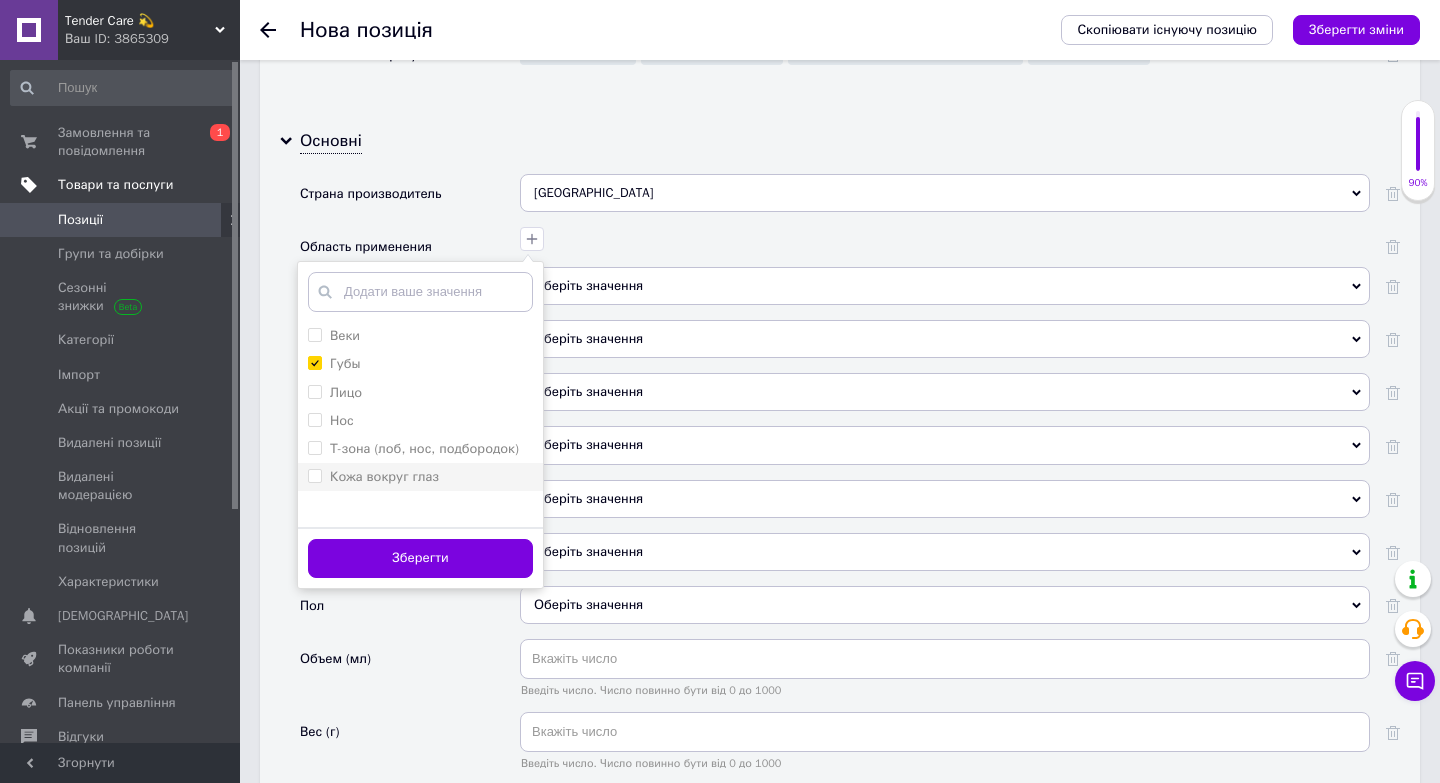 click on "Кожа вокруг глаз" at bounding box center (384, 476) 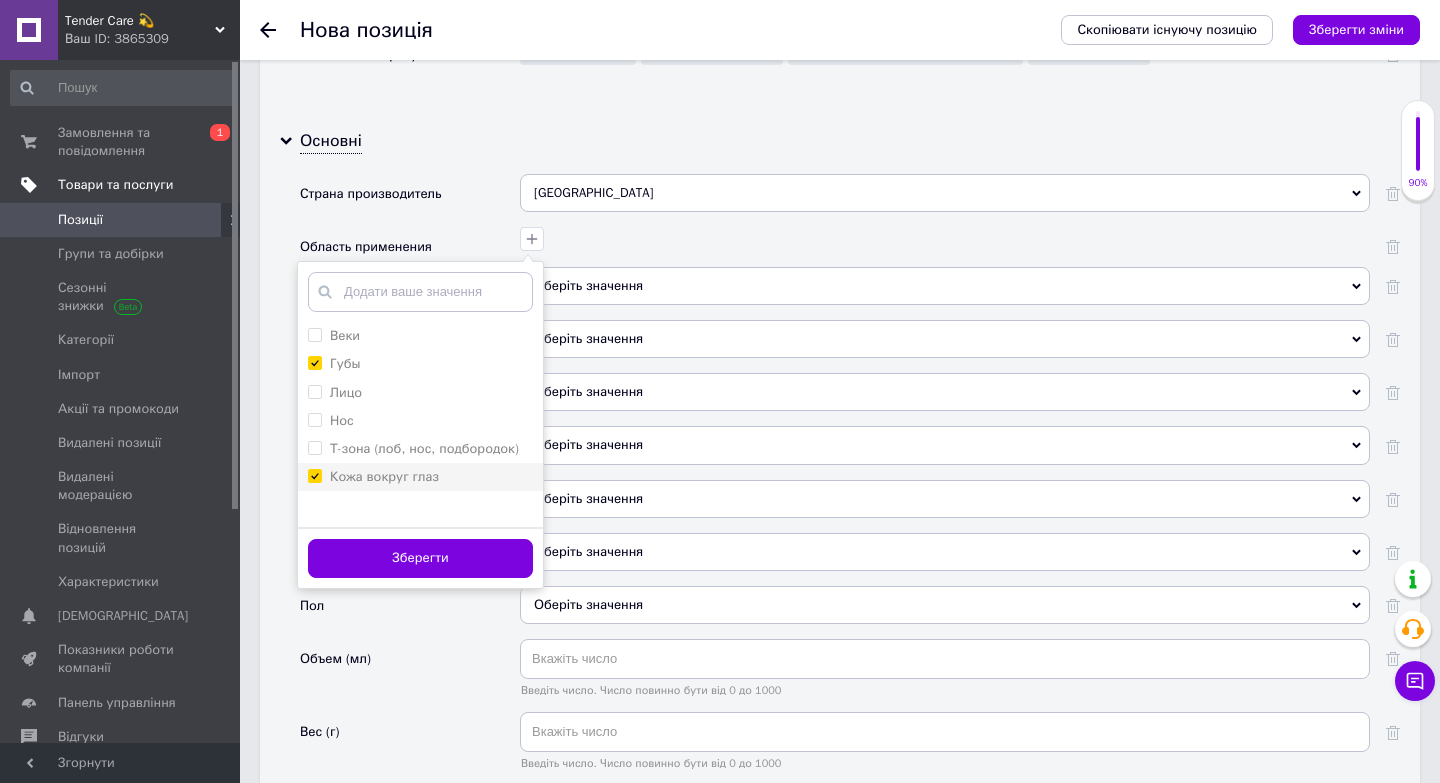 checkbox on "true" 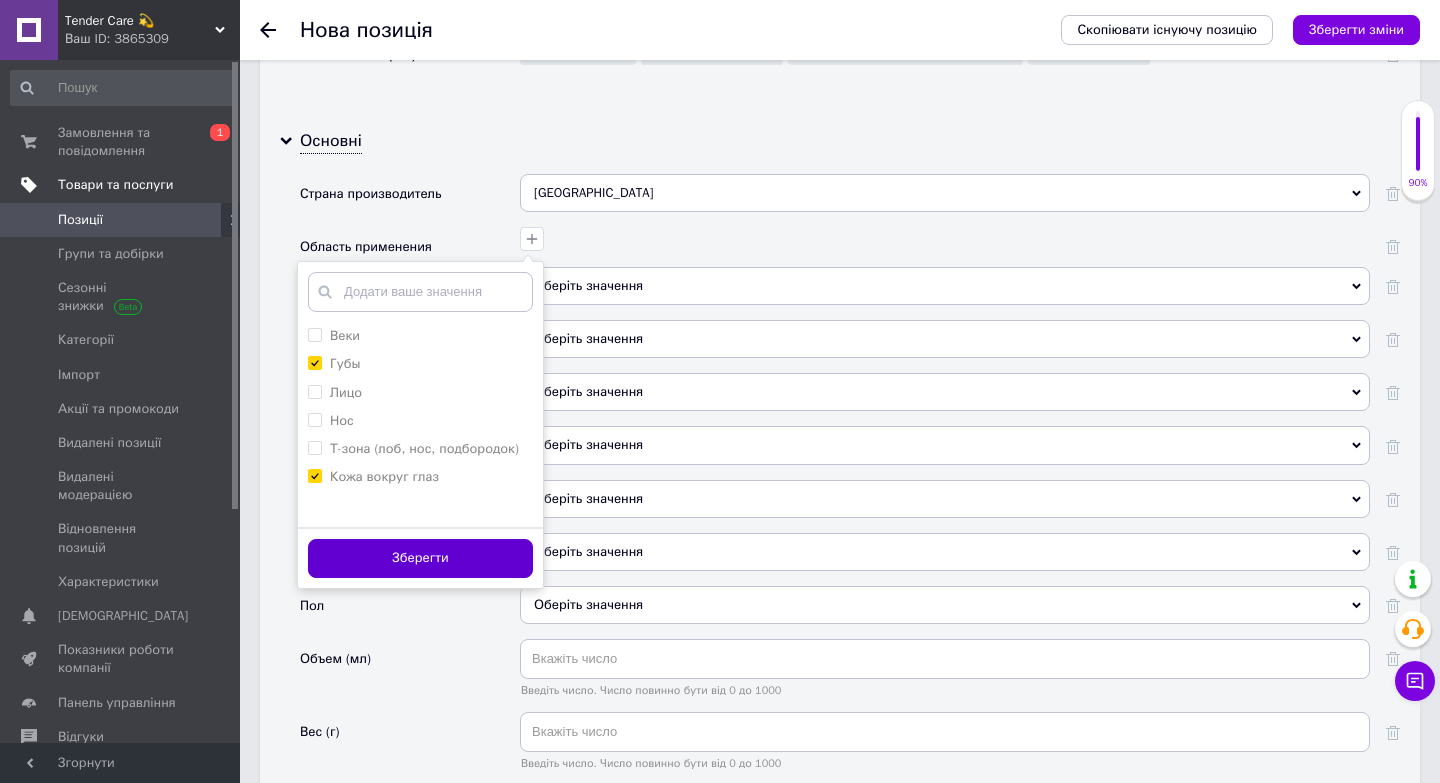 click on "Зберегти" at bounding box center [420, 558] 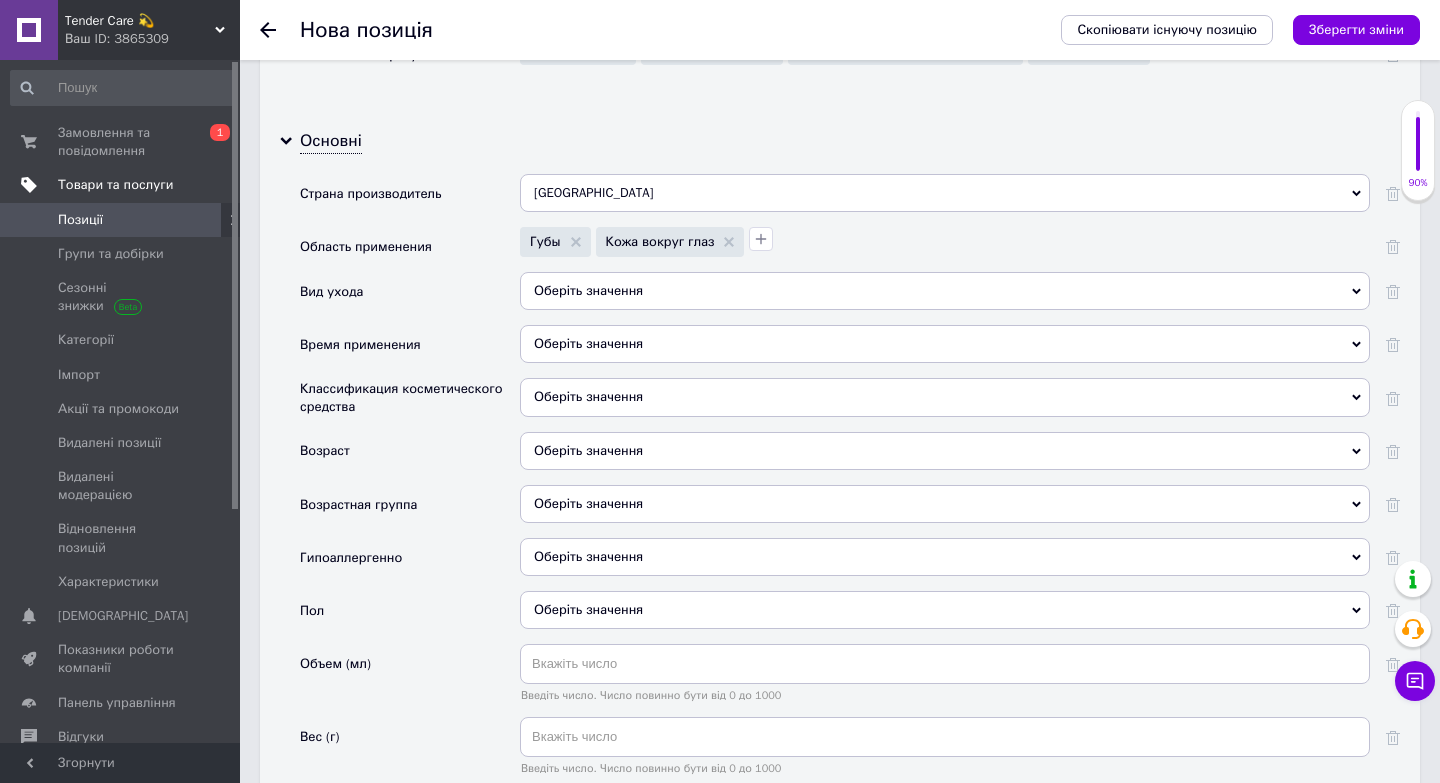 click on "Оберіть значення" at bounding box center [945, 291] 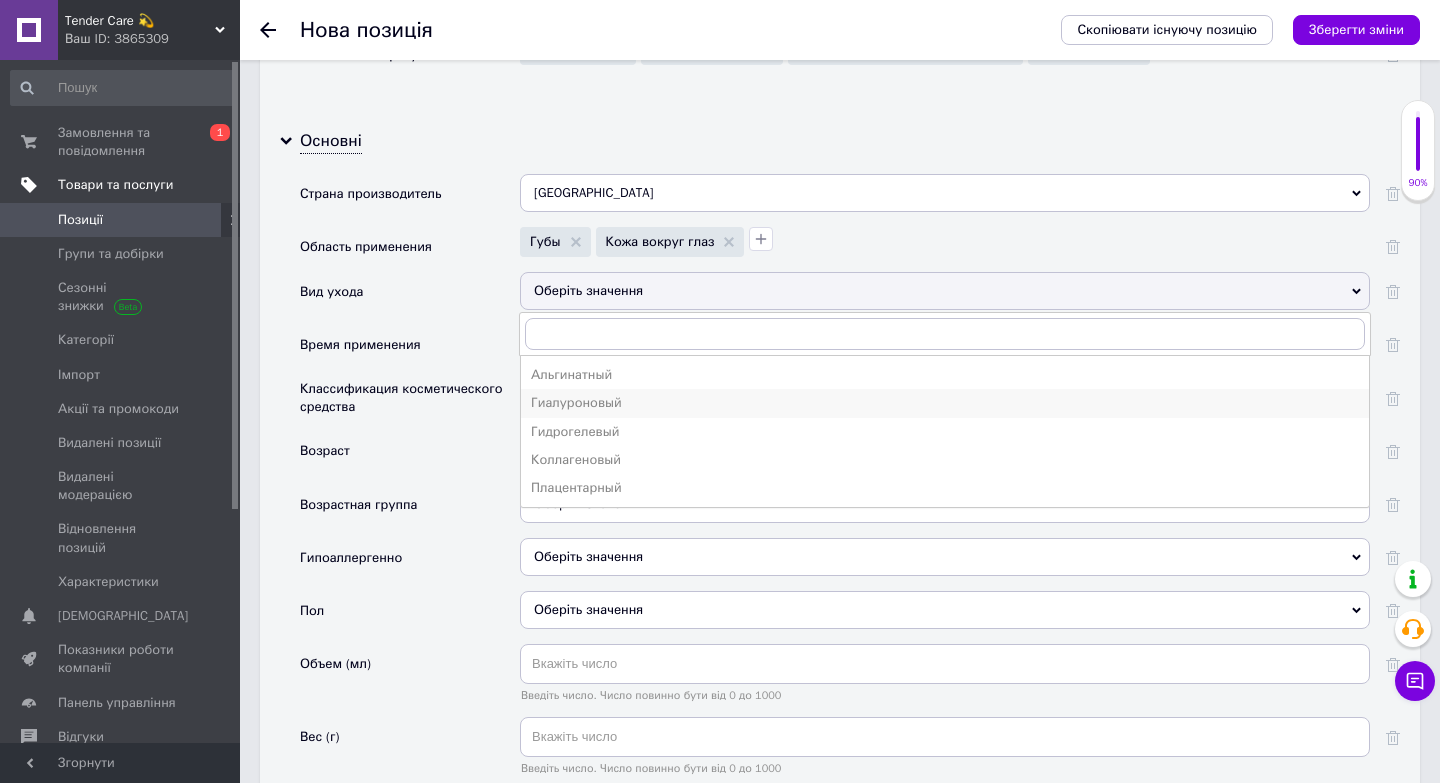 click on "Гиалуроновый" at bounding box center [945, 403] 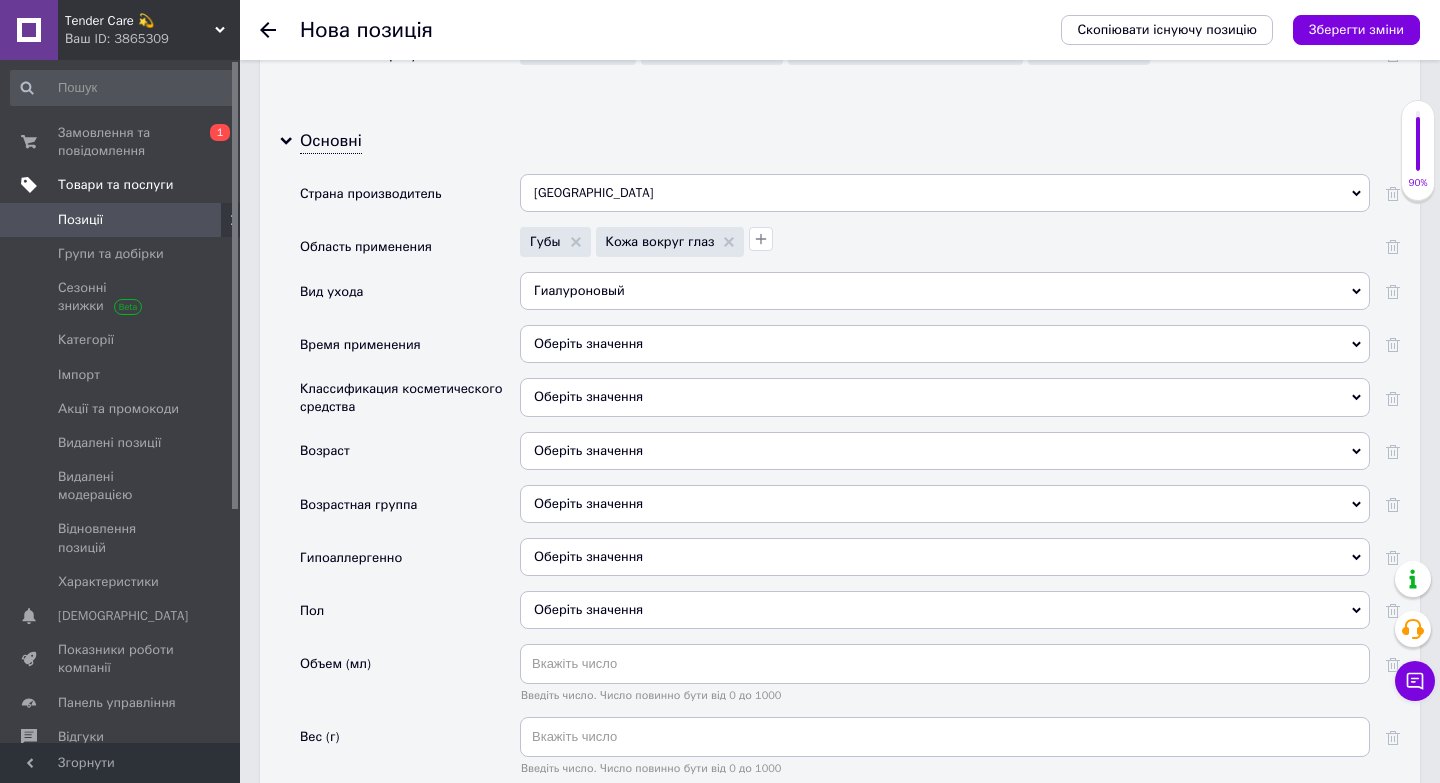 click on "Оберіть значення" at bounding box center (945, 344) 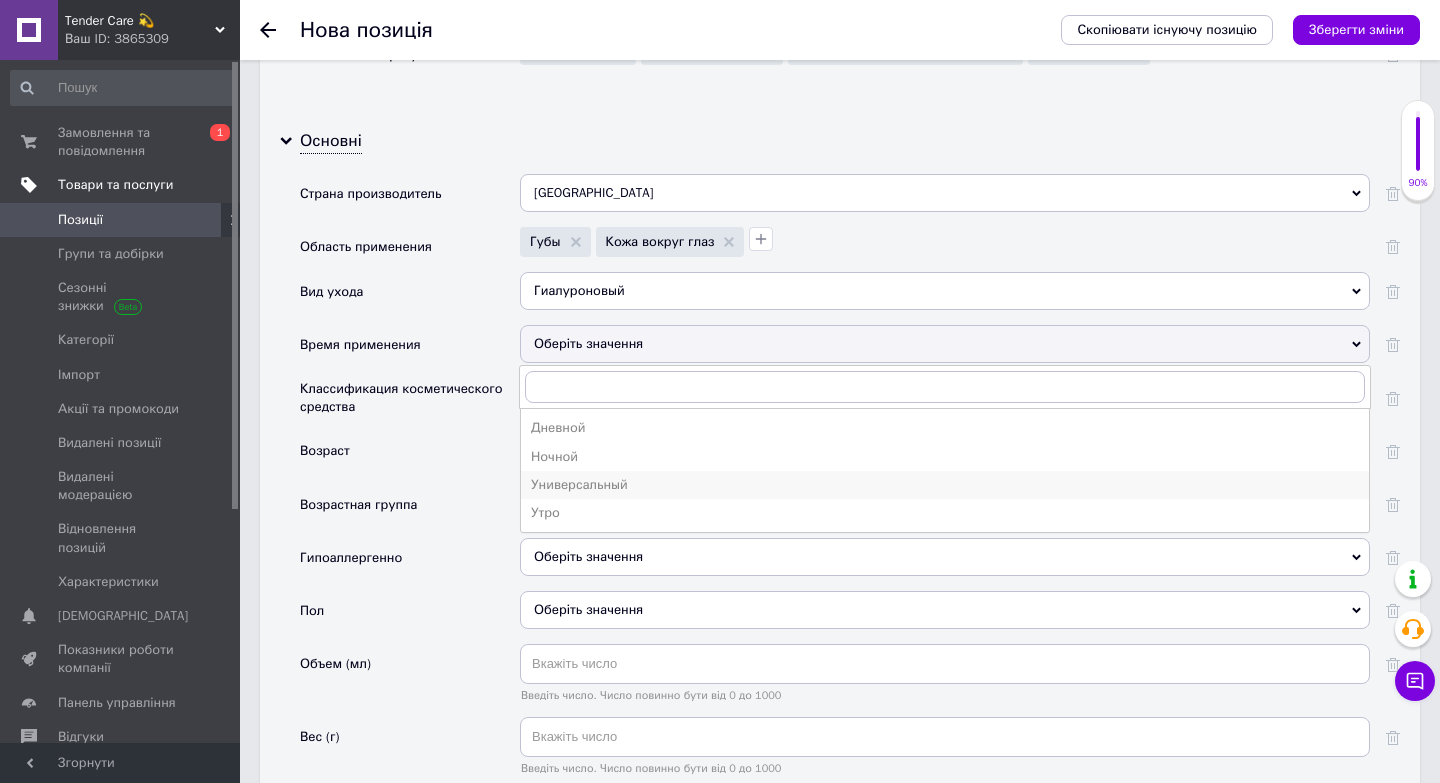 click on "Универсальный" at bounding box center [945, 485] 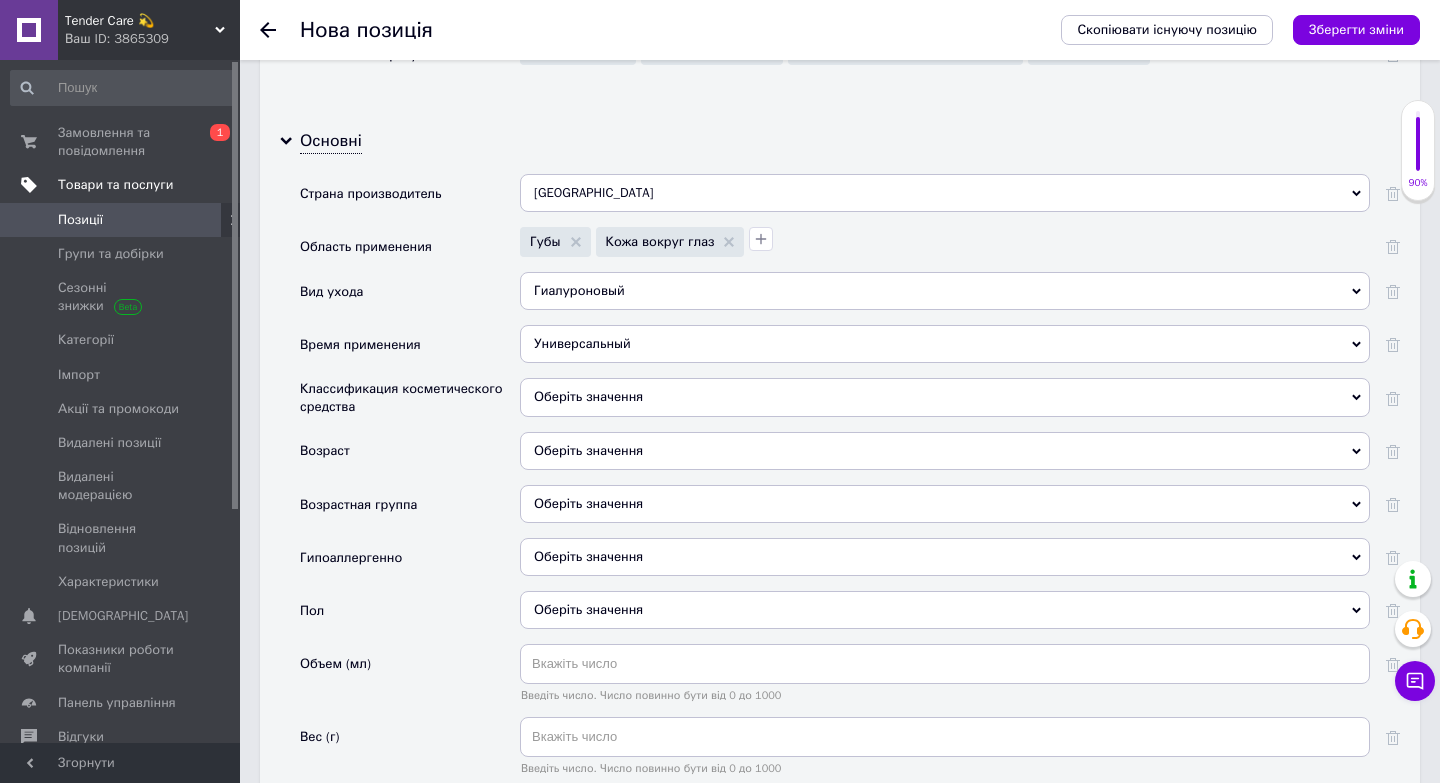 click on "Оберіть значення" at bounding box center (945, 397) 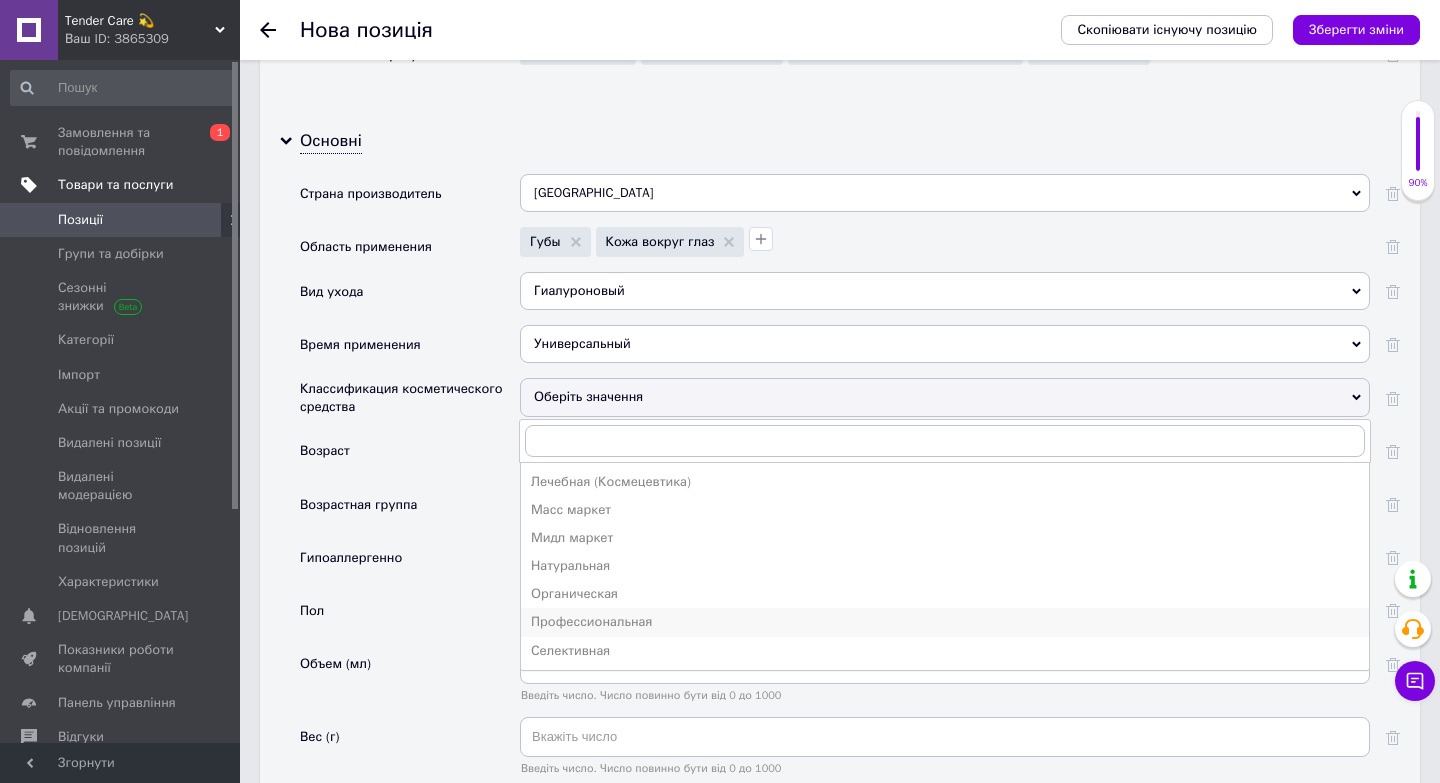 click on "Профессиональная" at bounding box center [945, 622] 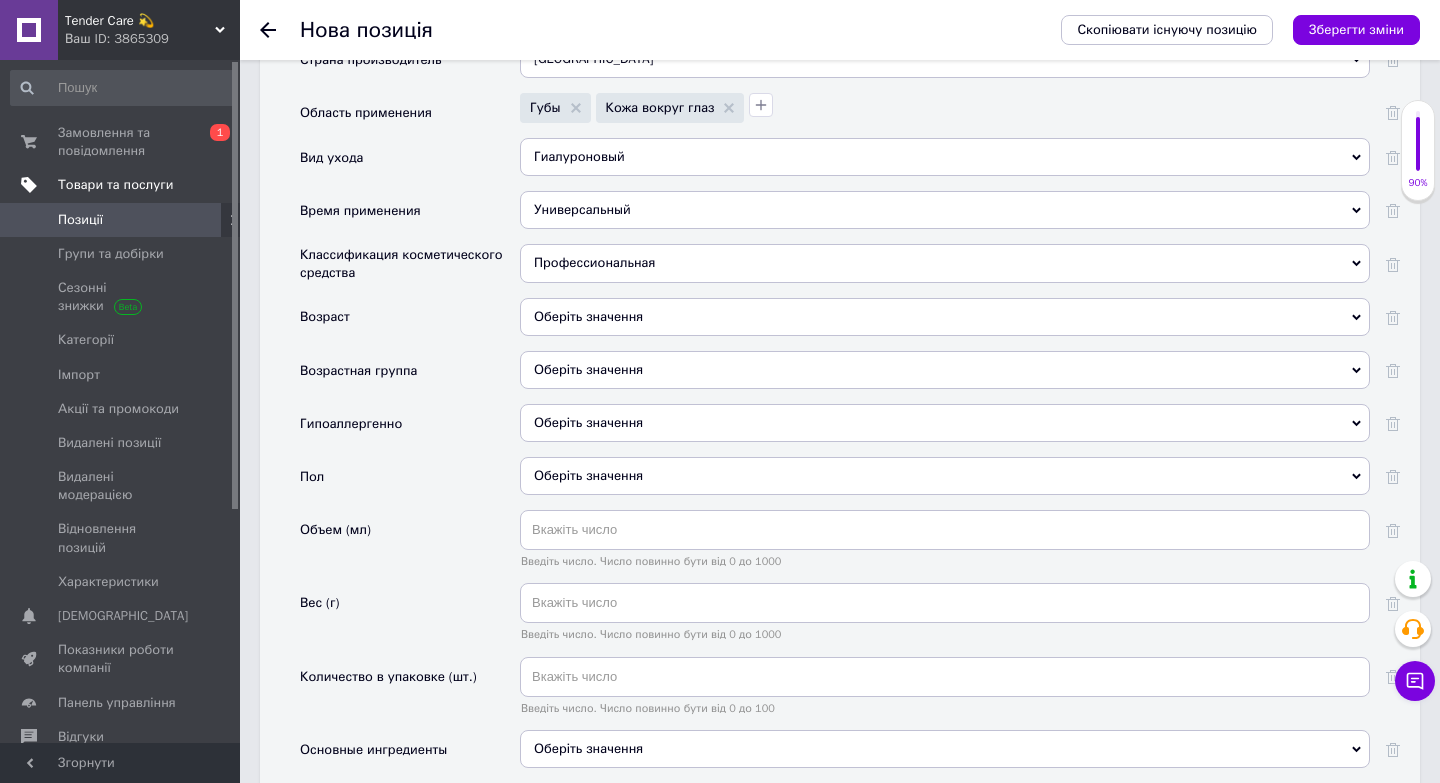scroll, scrollTop: 2205, scrollLeft: 0, axis: vertical 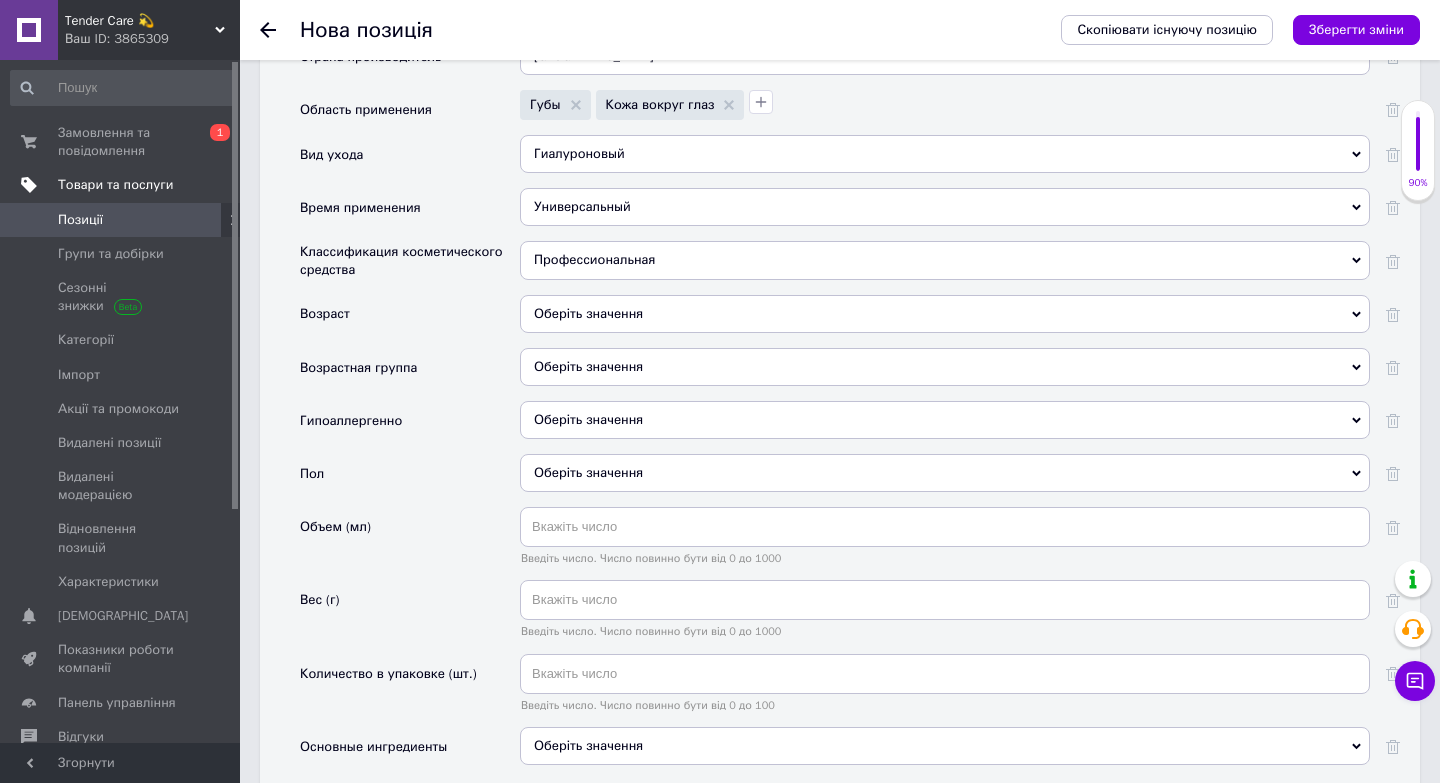 click on "Оберіть значення" at bounding box center [945, 314] 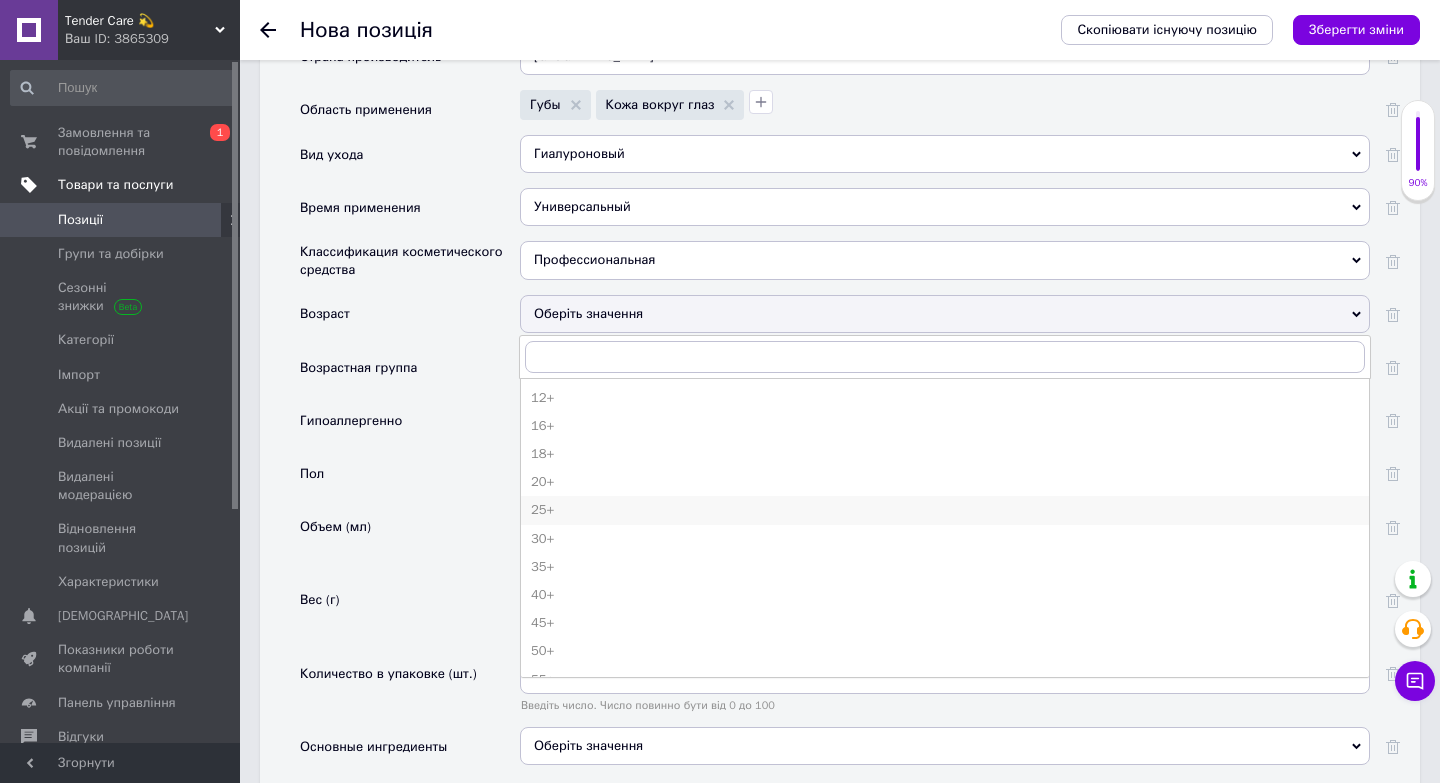 click on "25+" at bounding box center [945, 510] 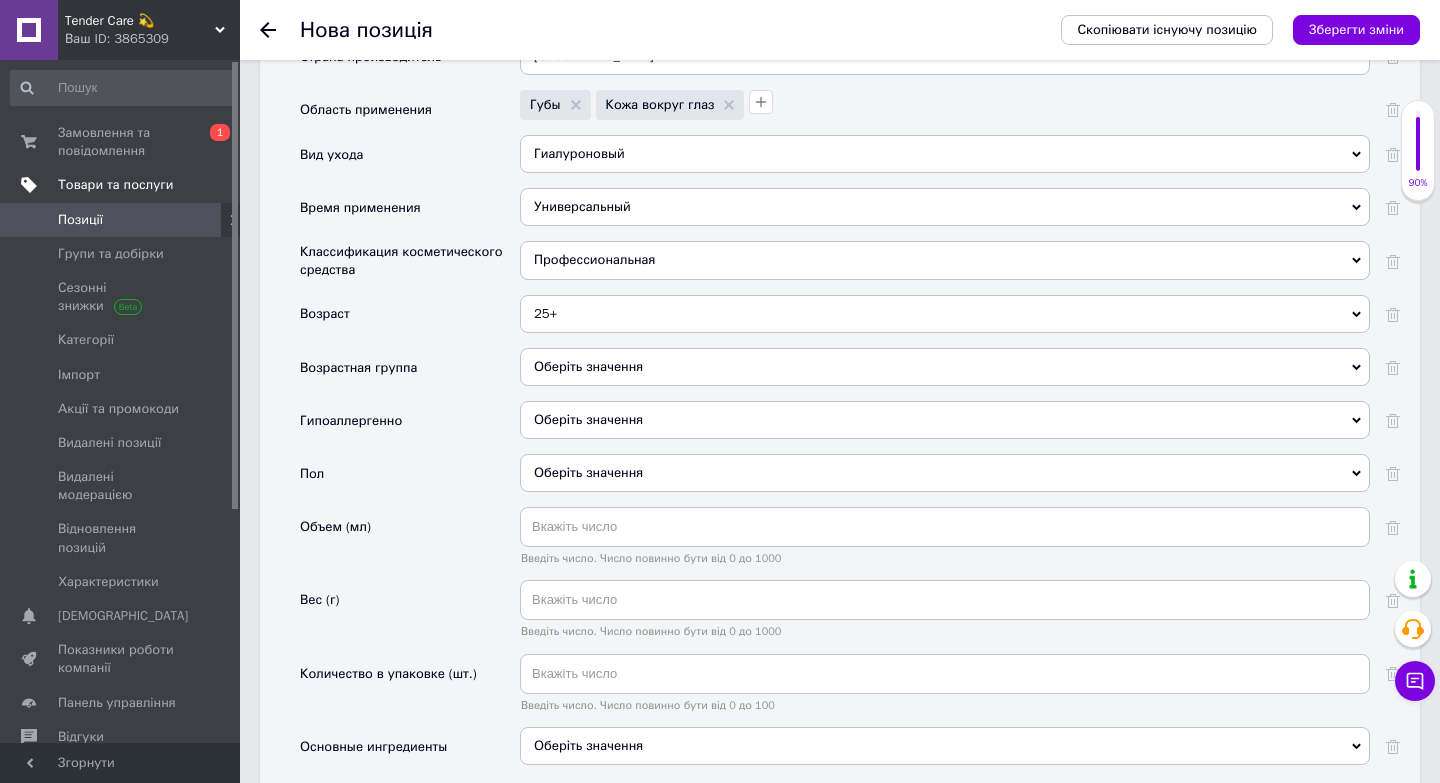 click on "Оберіть значення" at bounding box center (945, 367) 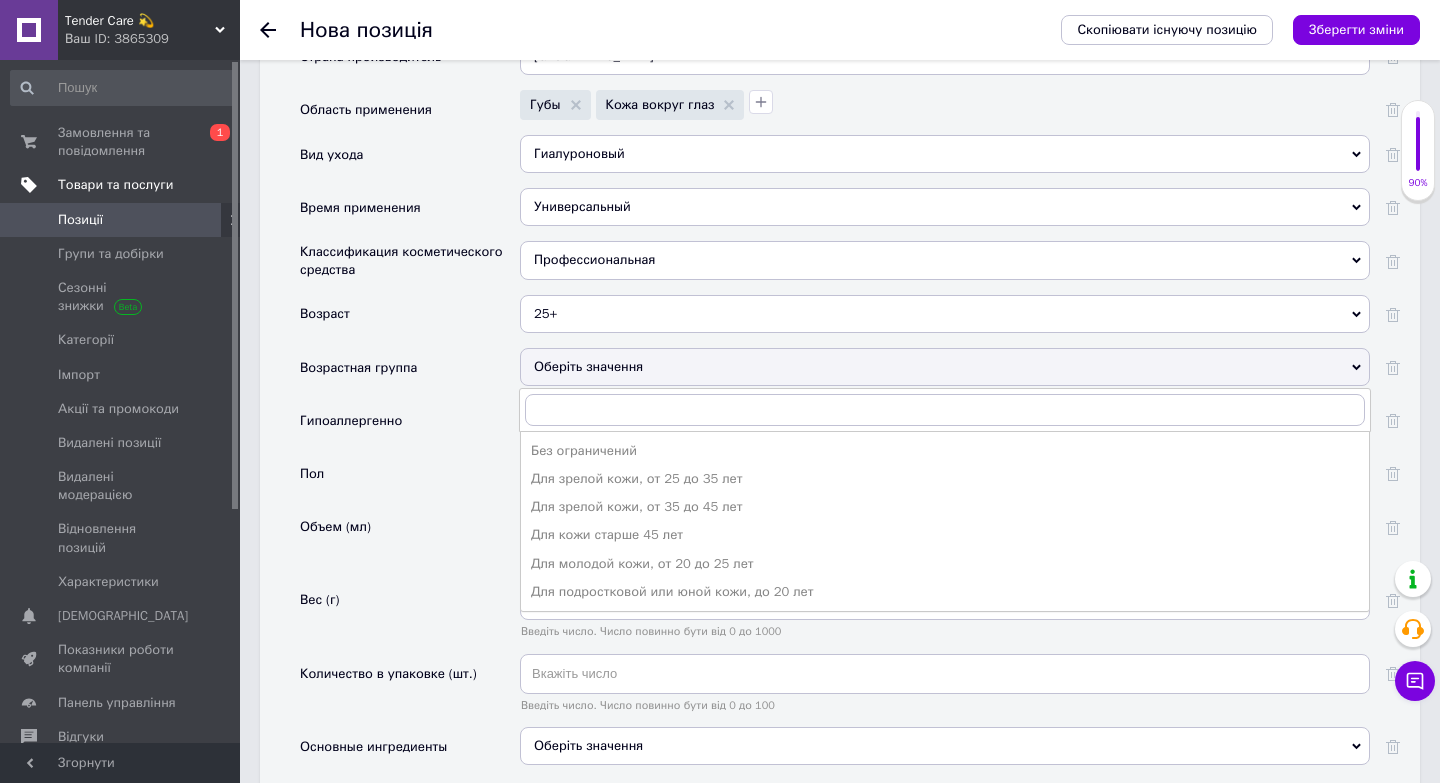 click on "Пол" at bounding box center [410, 480] 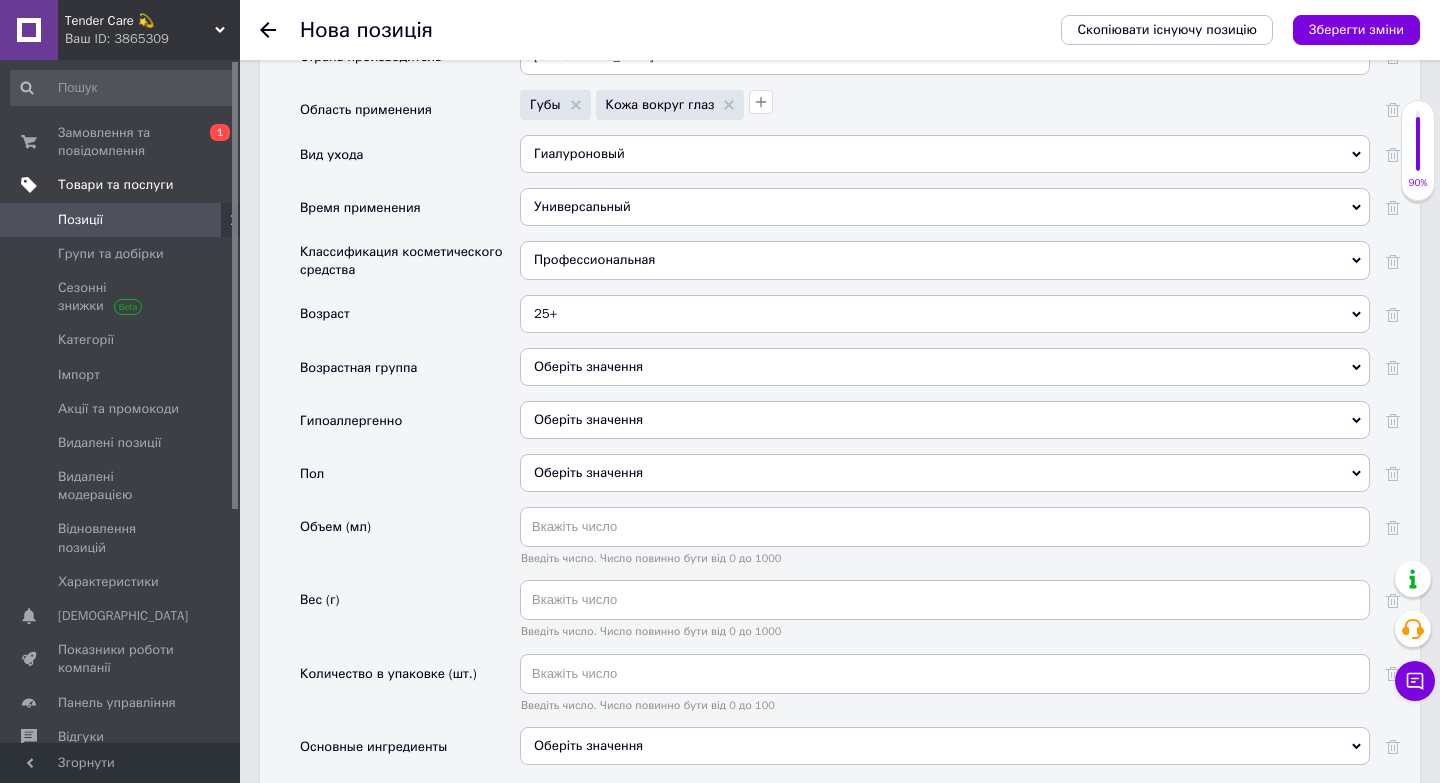 click on "Оберіть значення" at bounding box center [588, 419] 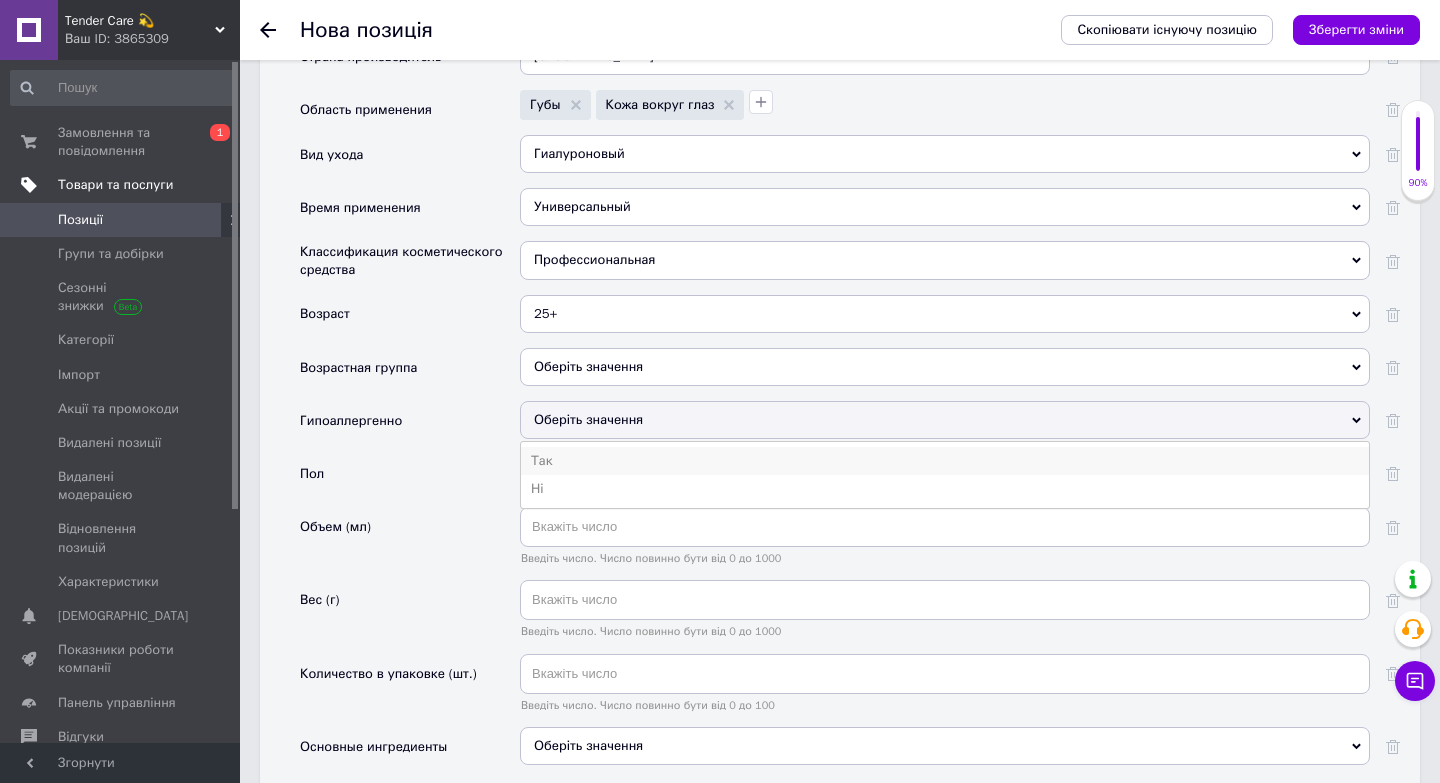 click on "Так" at bounding box center [945, 461] 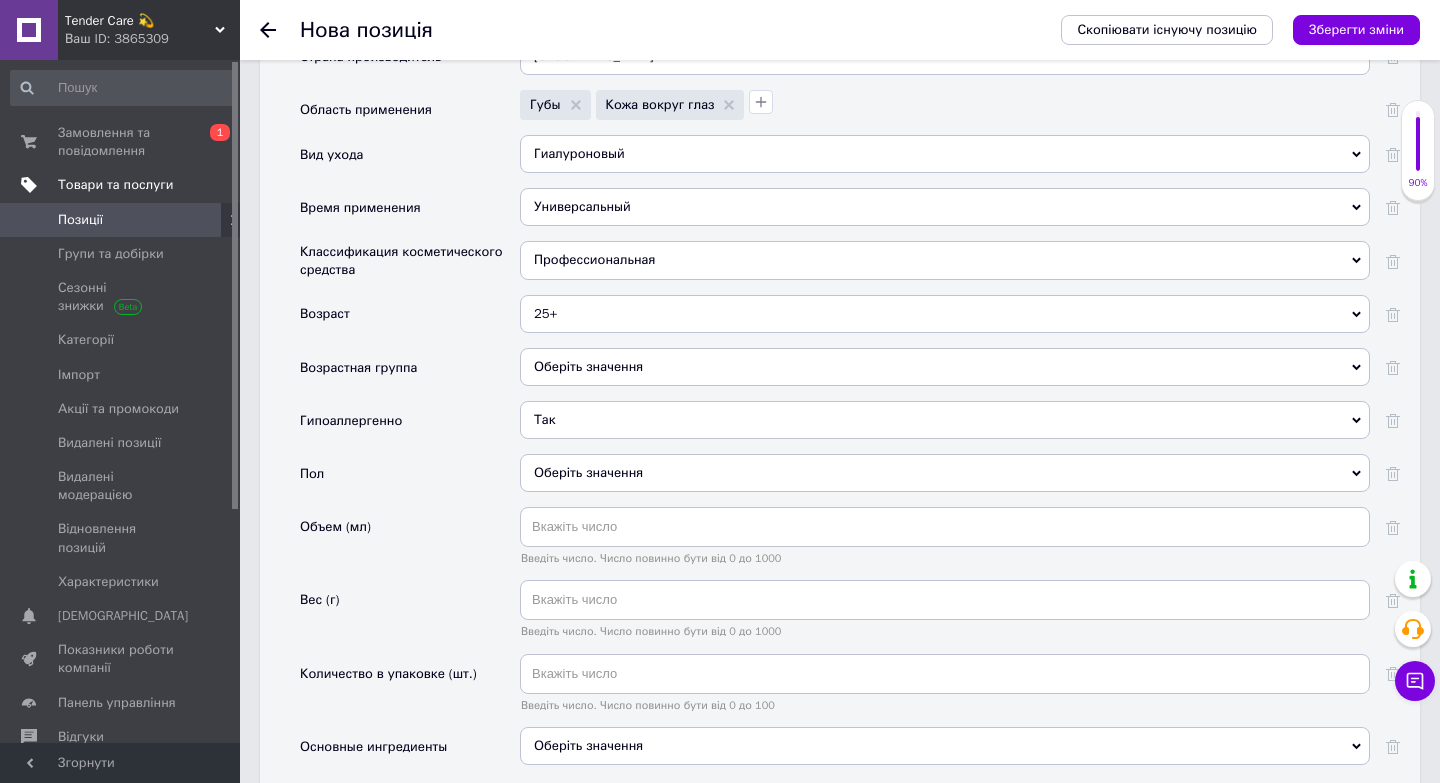 click on "Оберіть значення" at bounding box center (945, 473) 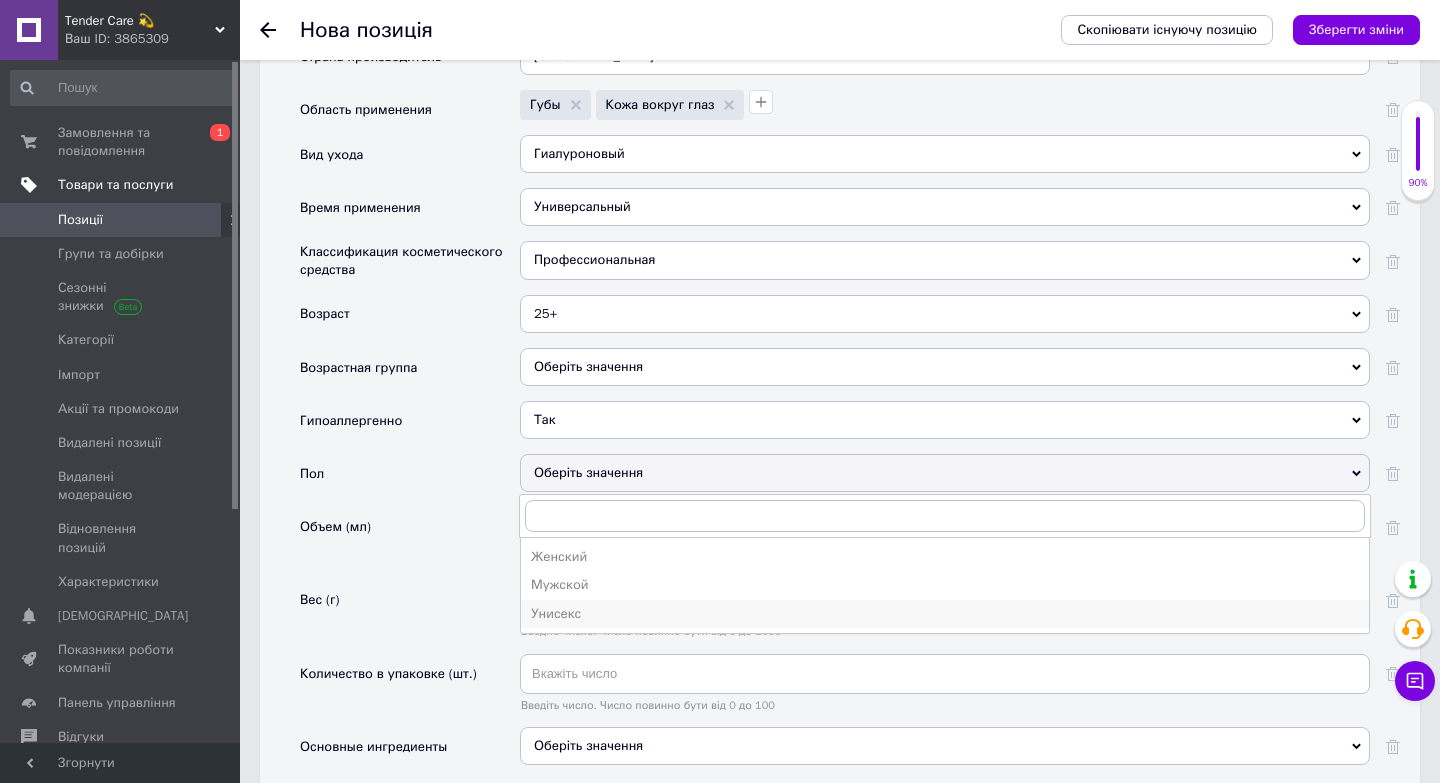 click on "Унисекс" at bounding box center (945, 614) 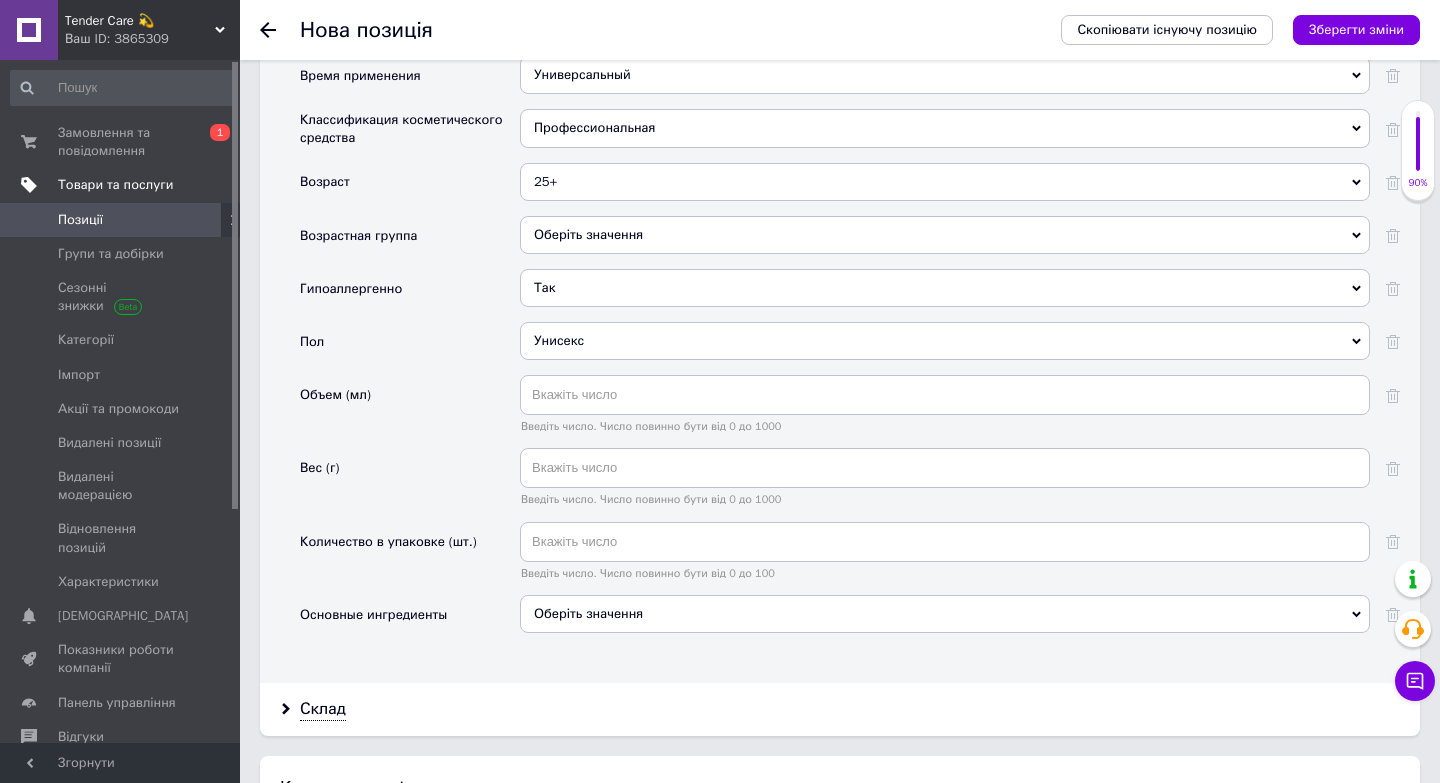 scroll, scrollTop: 2360, scrollLeft: 0, axis: vertical 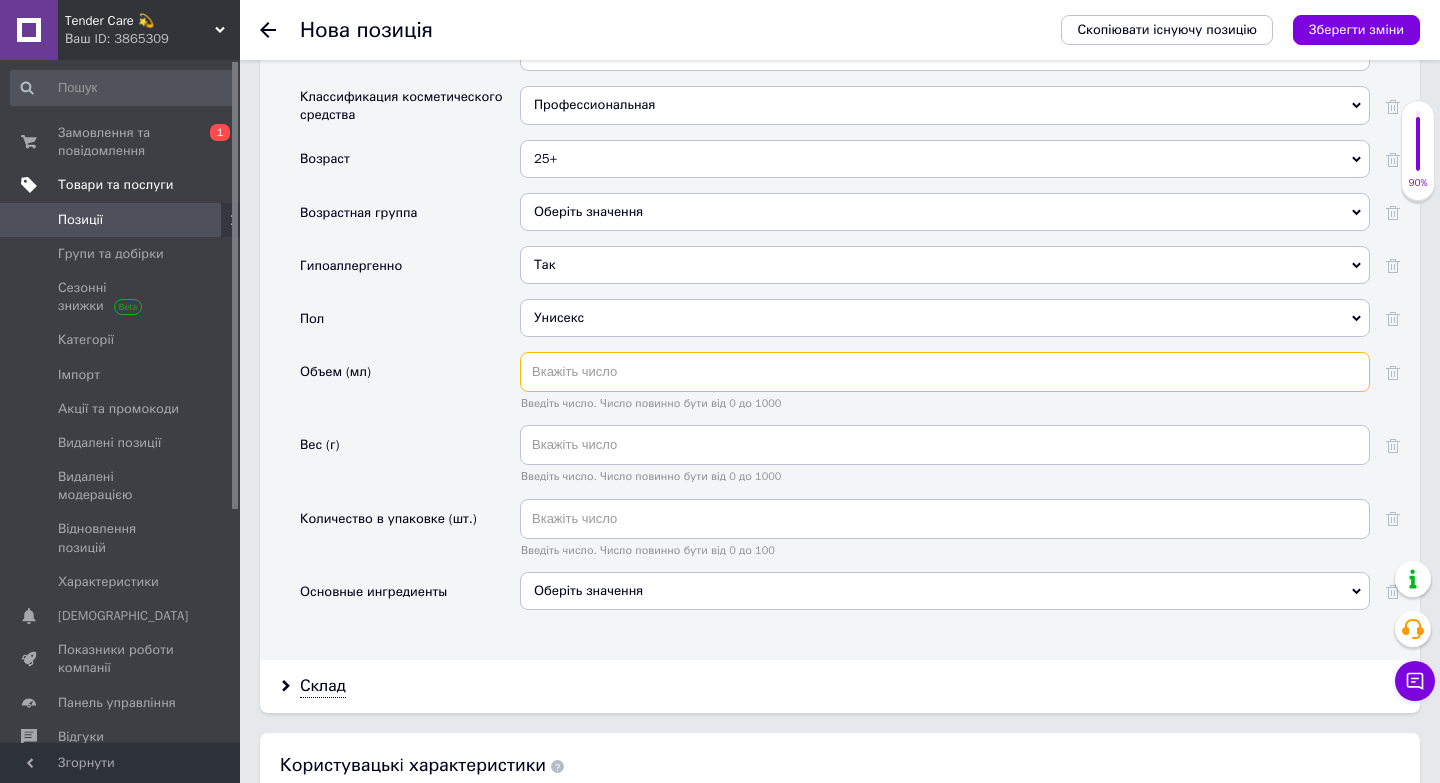 click at bounding box center [945, 372] 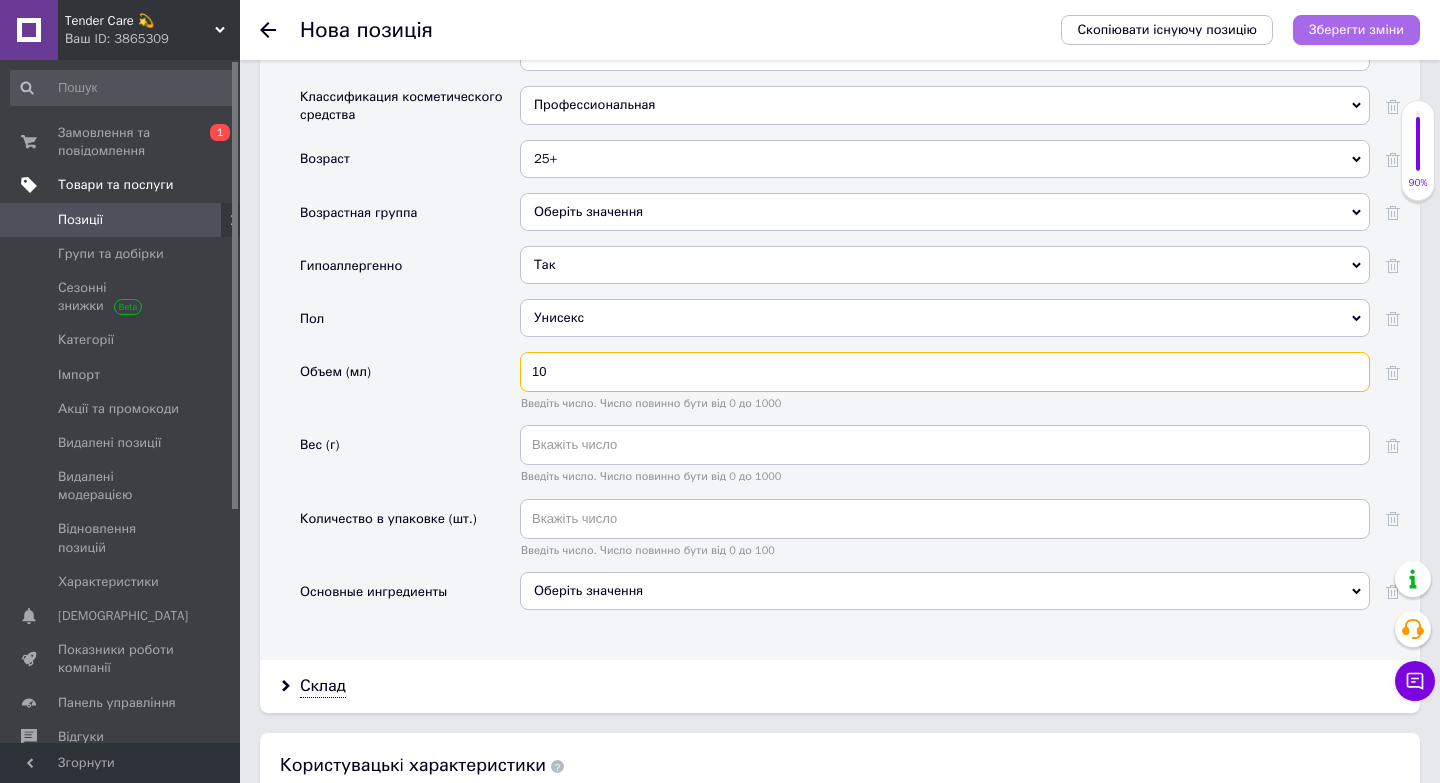 type on "10" 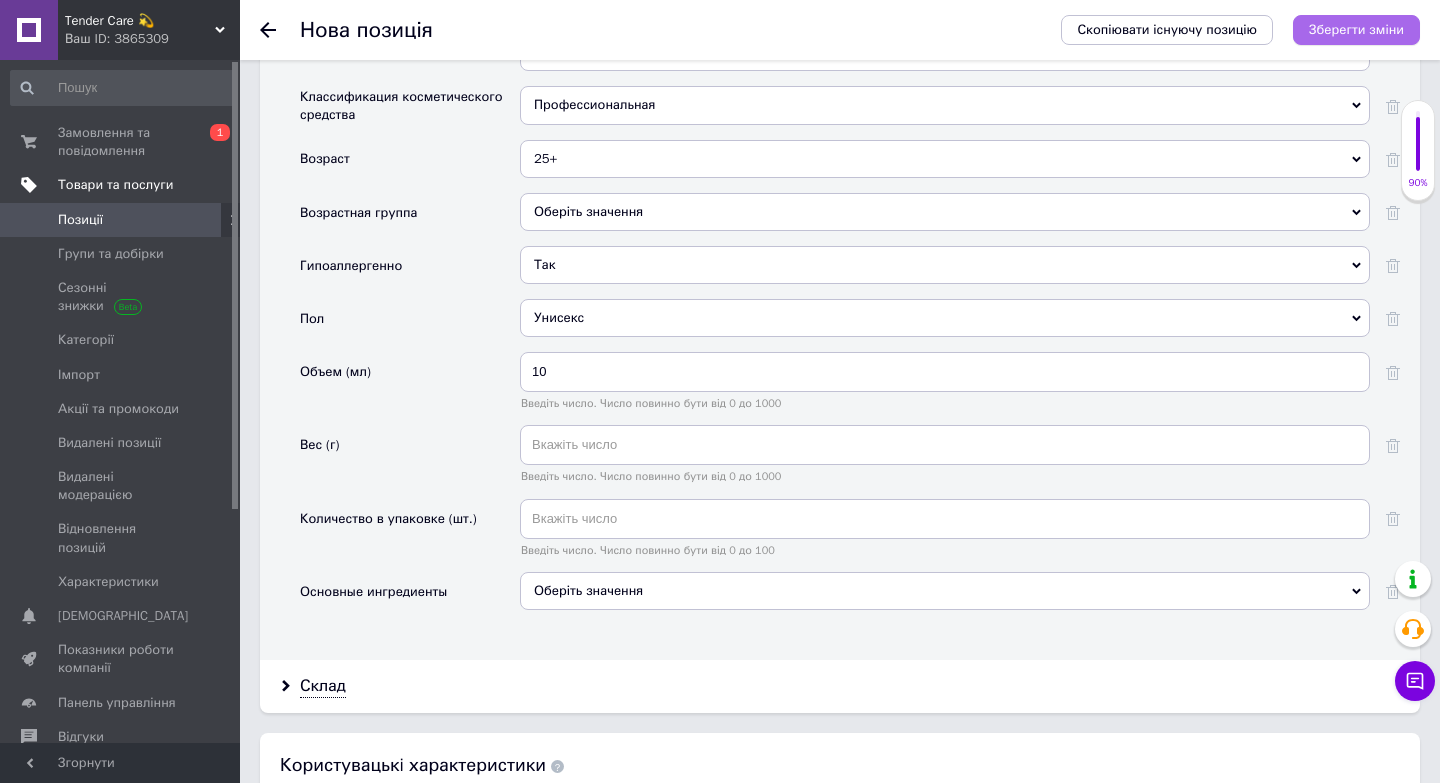 click on "Зберегти зміни" at bounding box center (1356, 29) 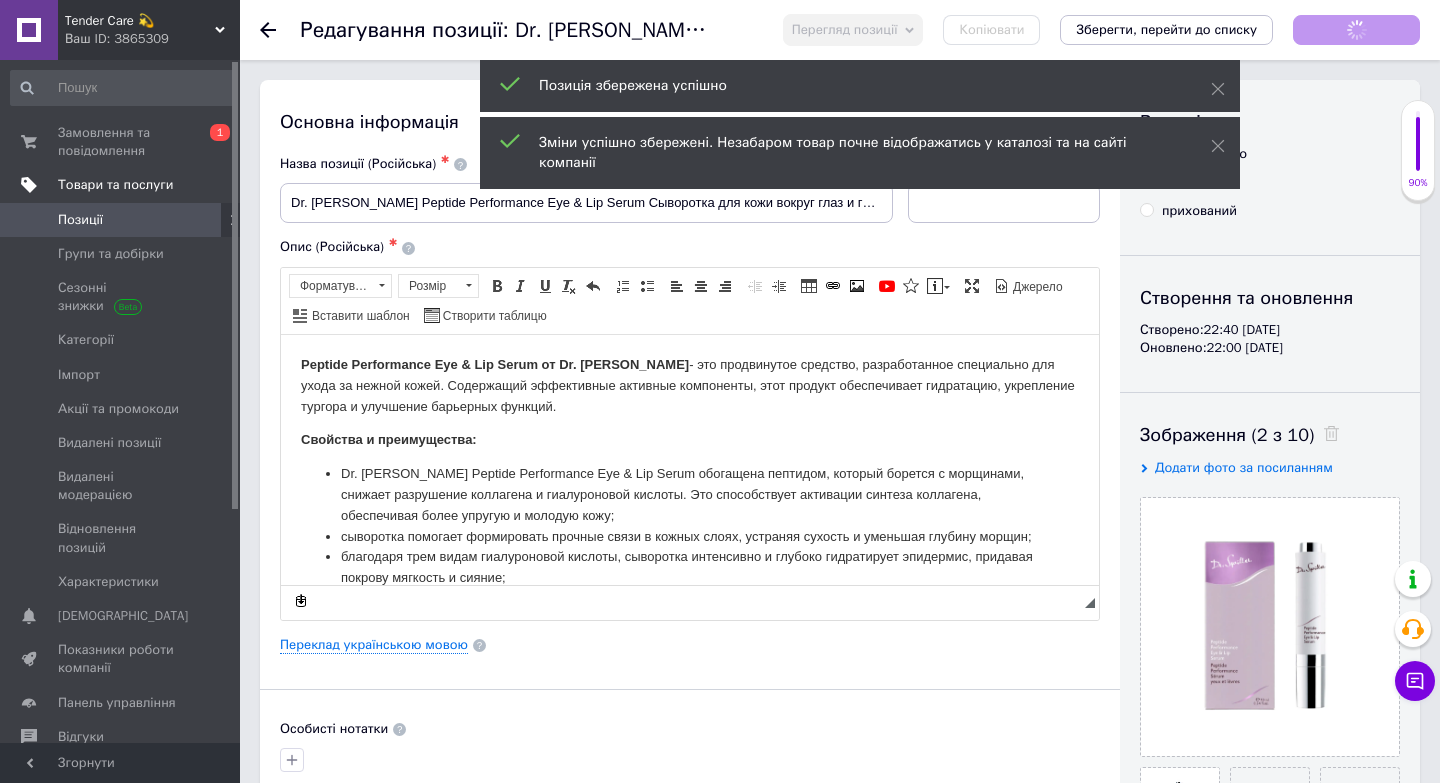 scroll, scrollTop: 0, scrollLeft: 0, axis: both 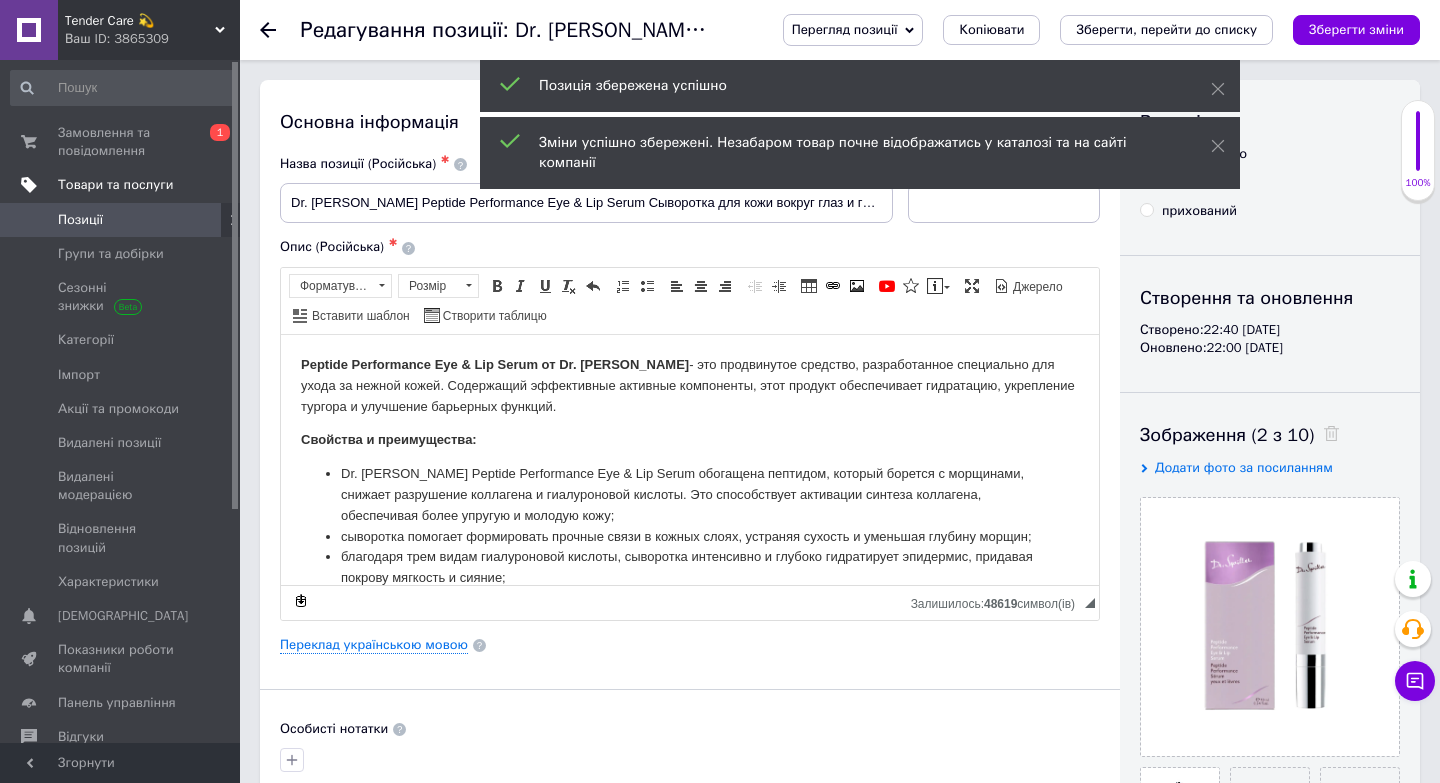 click on "Позиції" at bounding box center (80, 220) 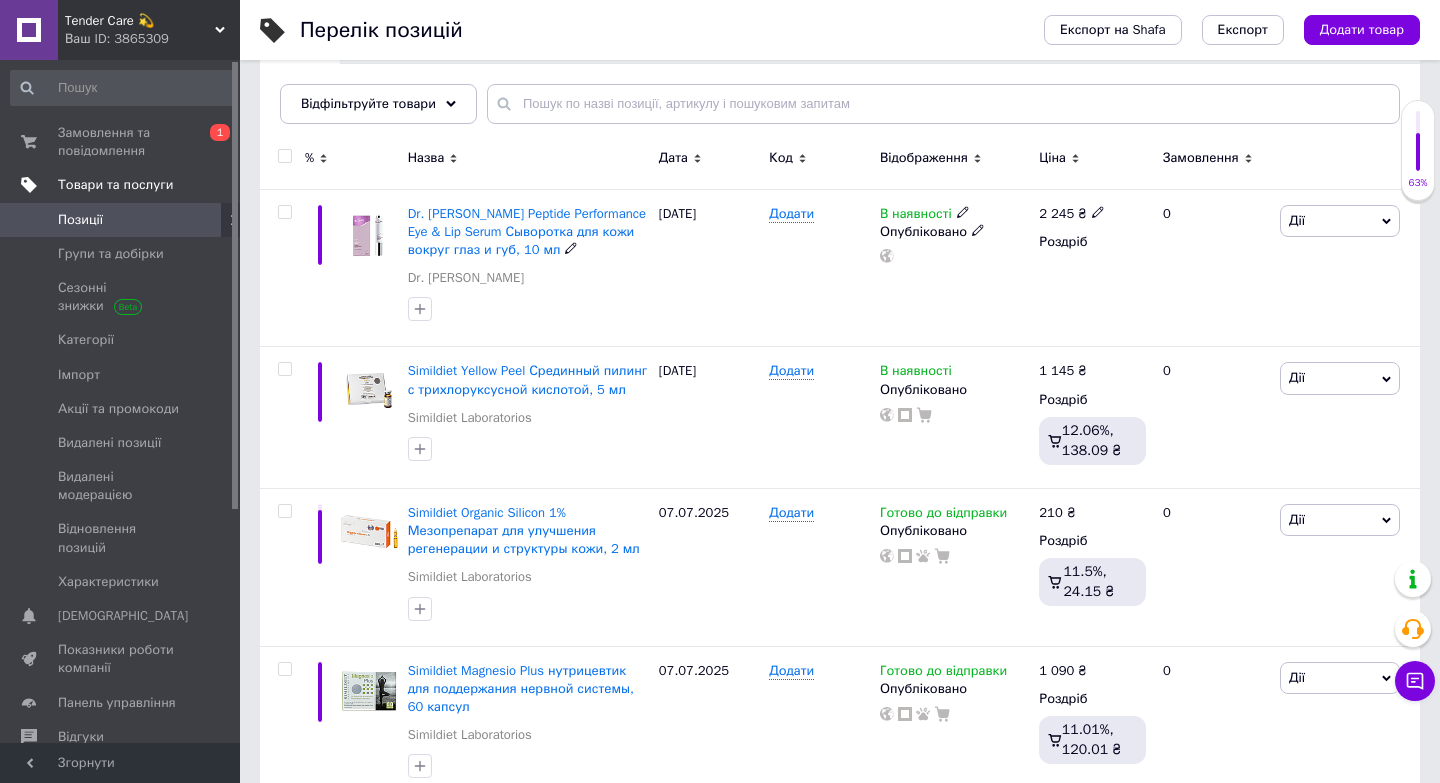 scroll, scrollTop: 244, scrollLeft: 0, axis: vertical 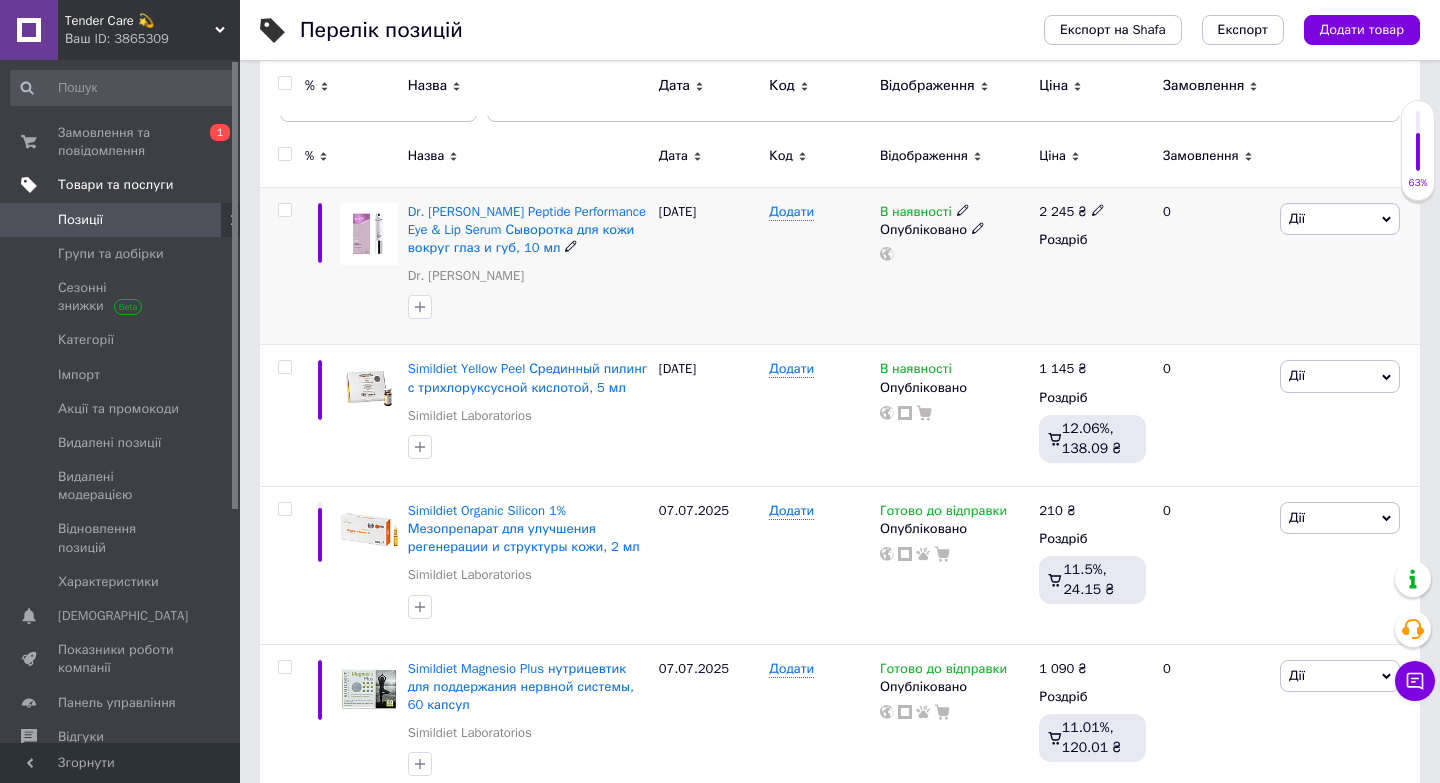 click on "В наявності" at bounding box center [916, 214] 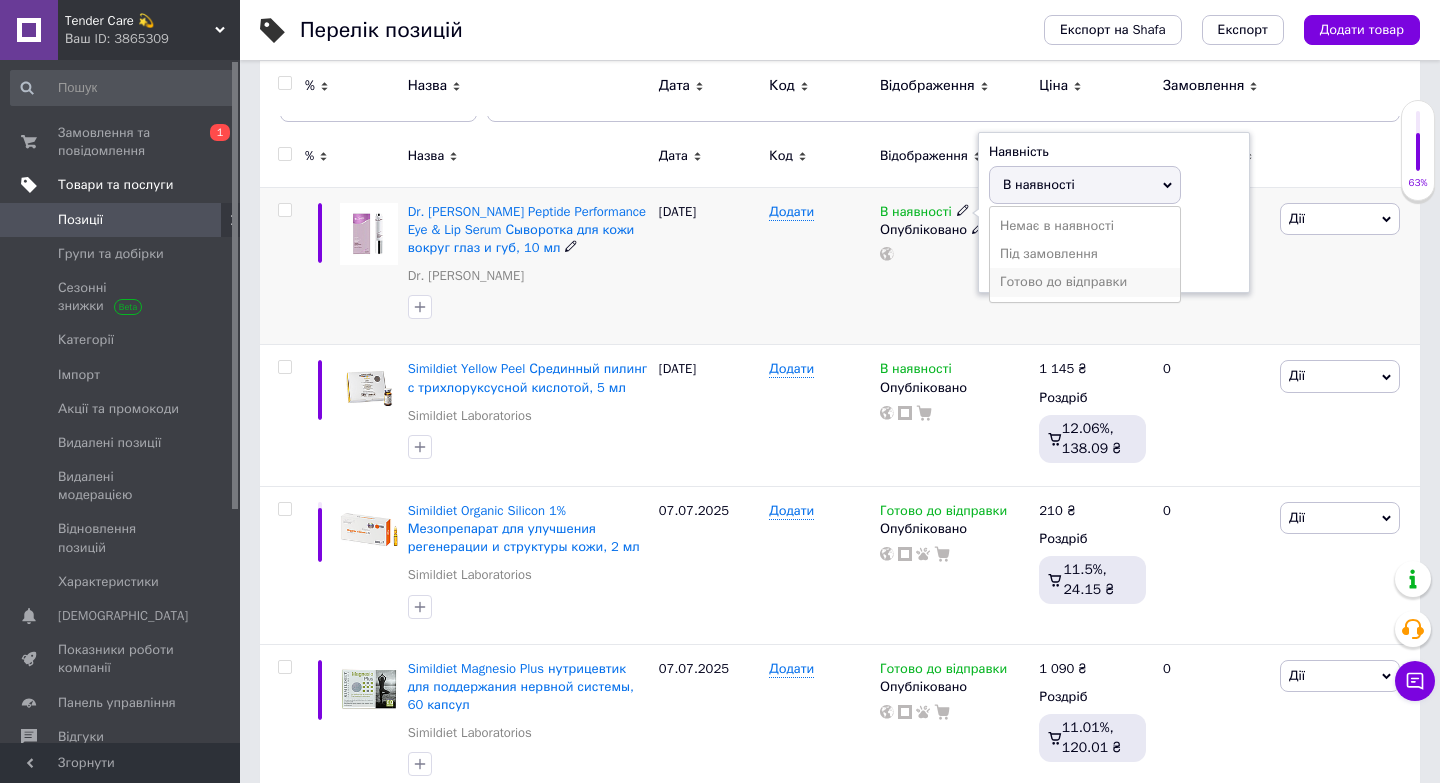 click on "Готово до відправки" at bounding box center [1085, 282] 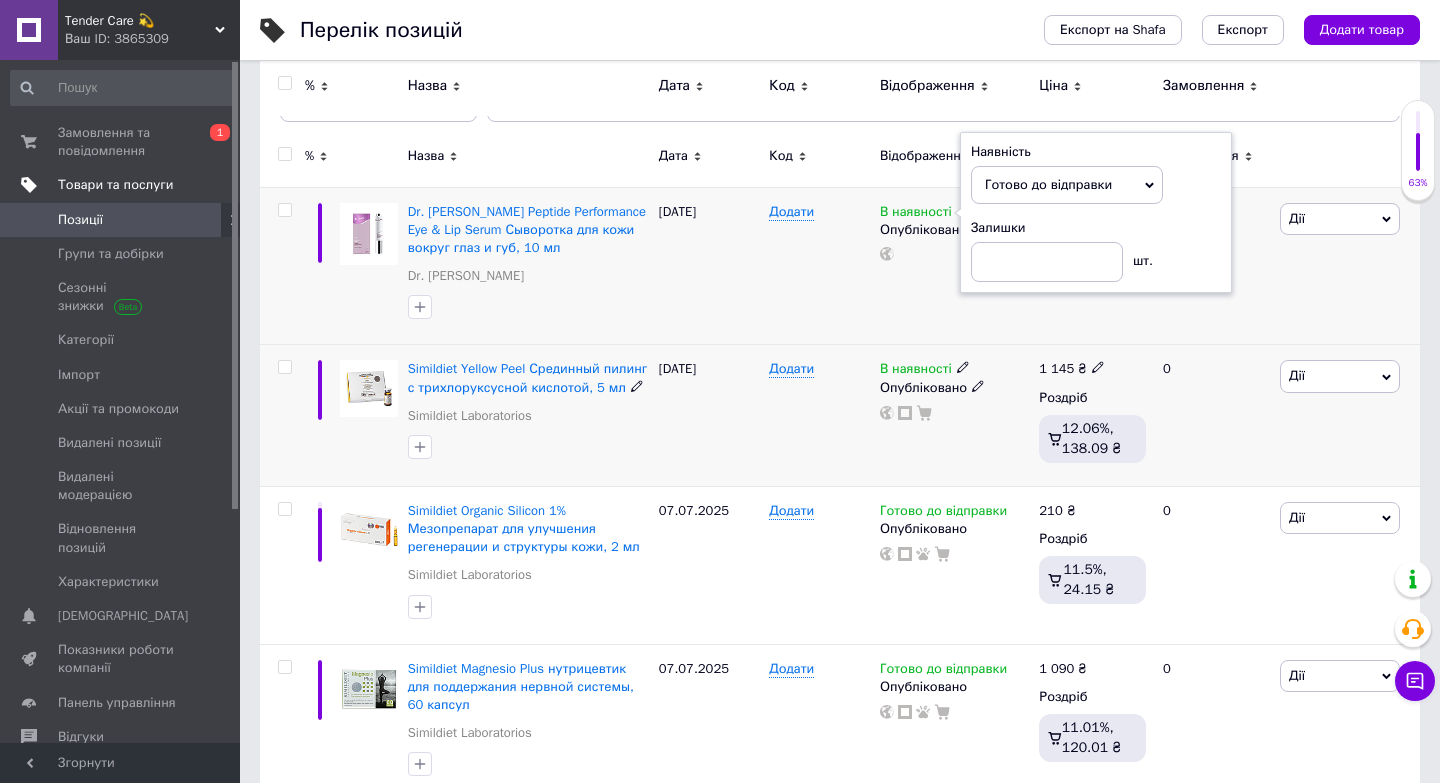 click at bounding box center [954, 413] 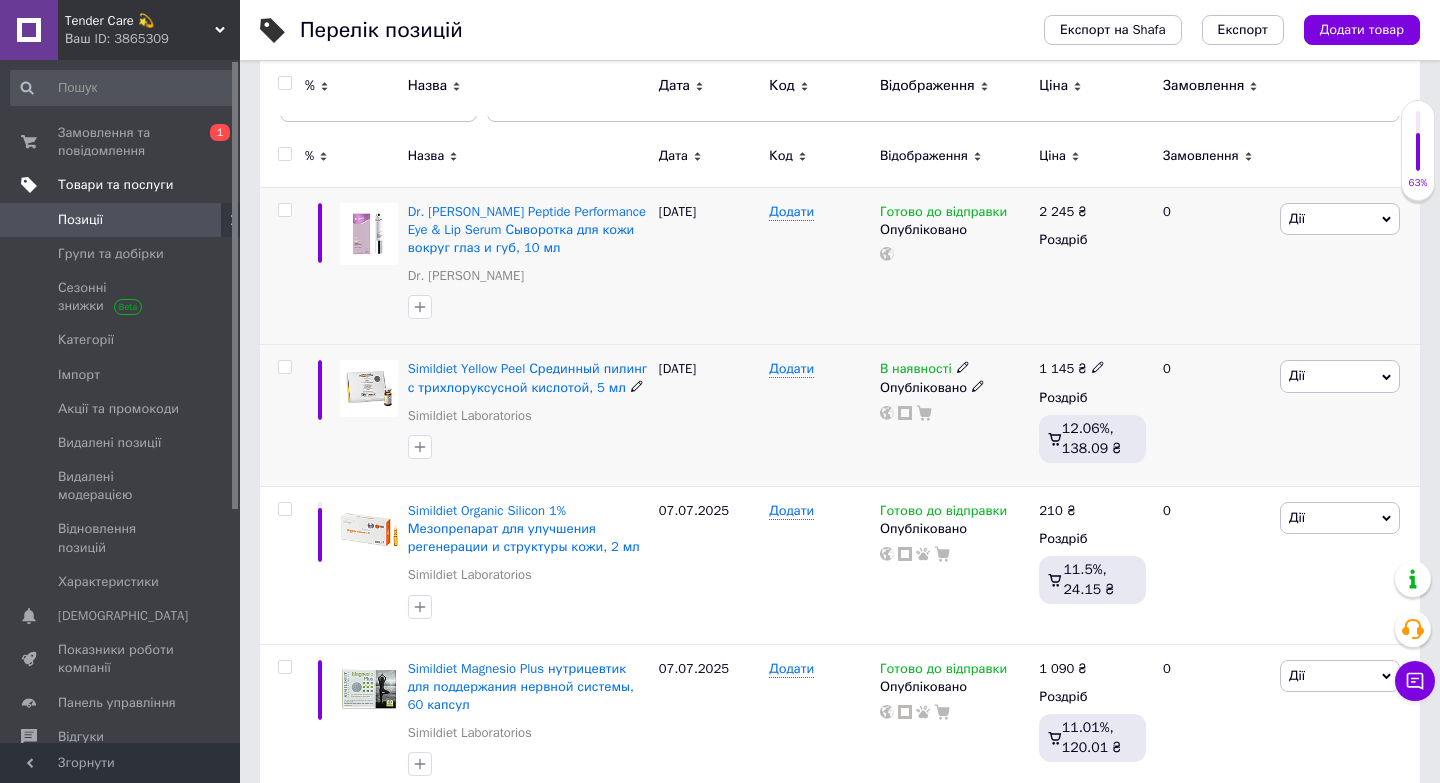 click on "В наявності" at bounding box center (916, 371) 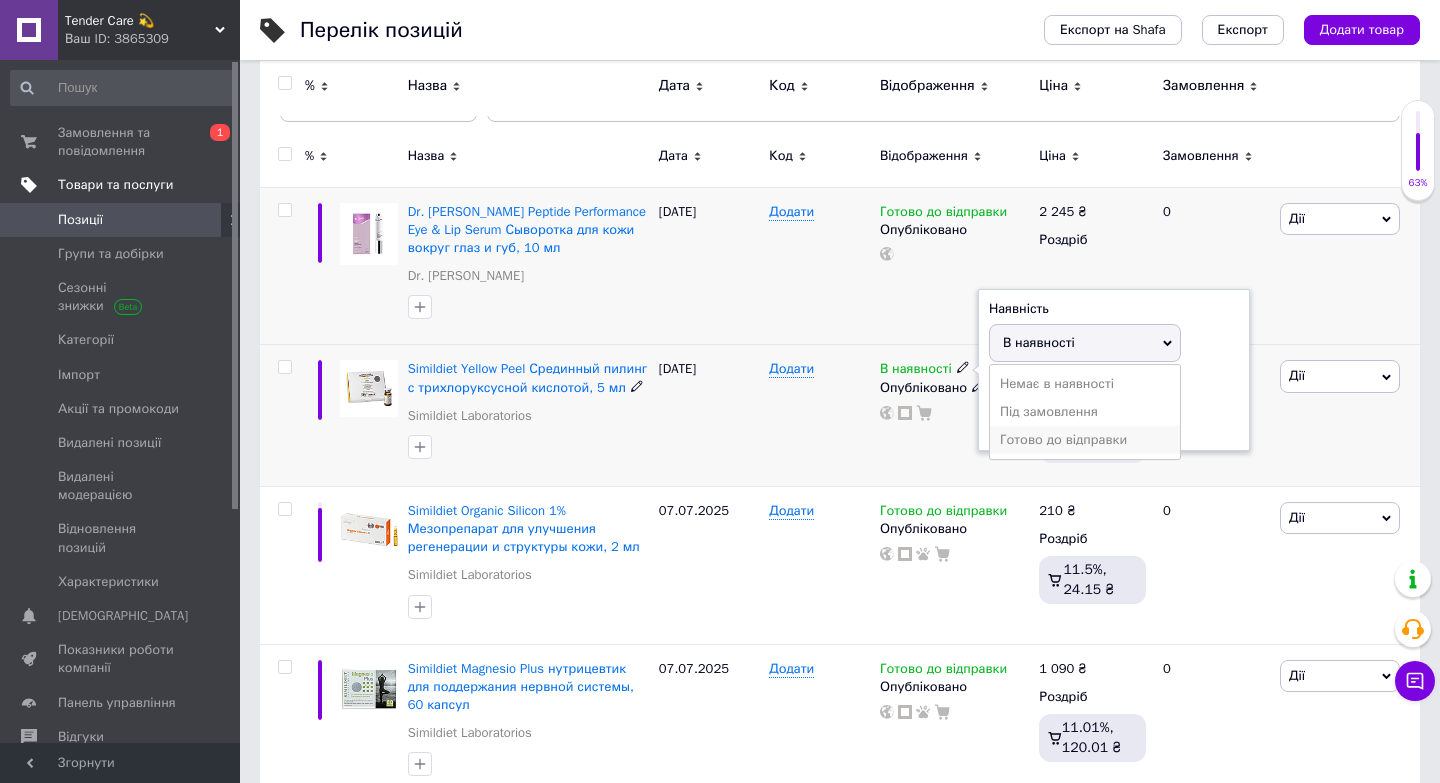 click on "Готово до відправки" at bounding box center [1085, 440] 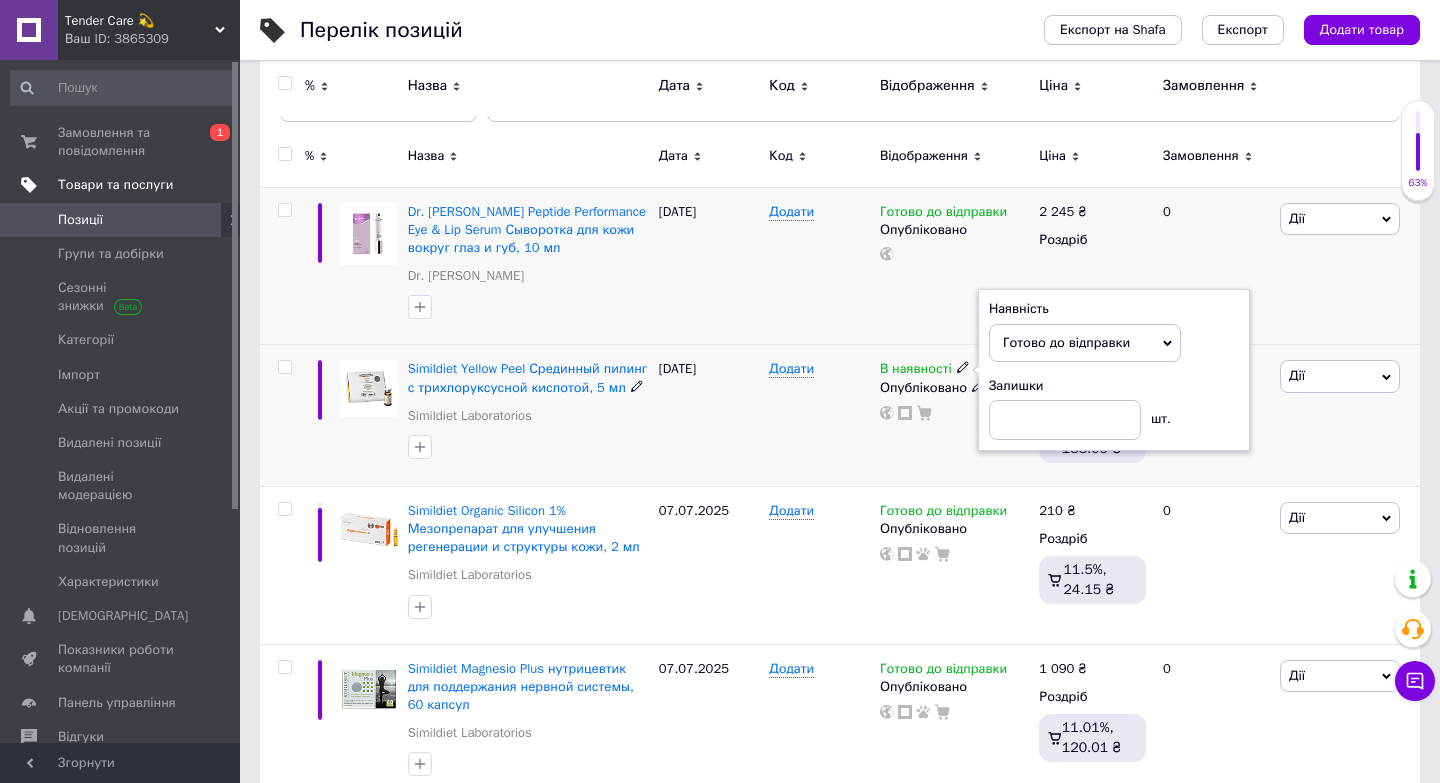 click on "Додати" at bounding box center (819, 415) 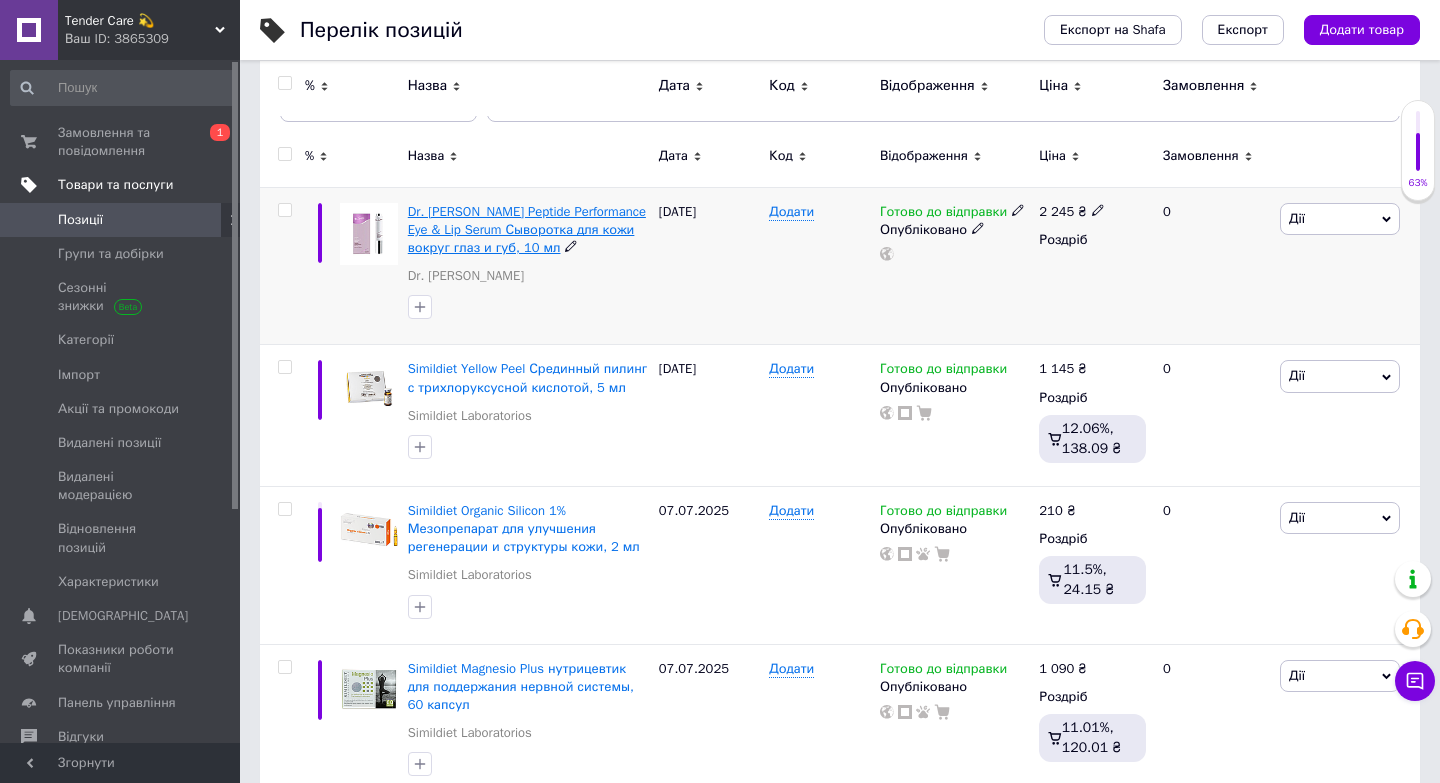 click on "Dr. [PERSON_NAME] Peptide Performance Eye & Lip Serum Сыворотка для кожи вокруг глаз и губ, 10 мл" at bounding box center (527, 229) 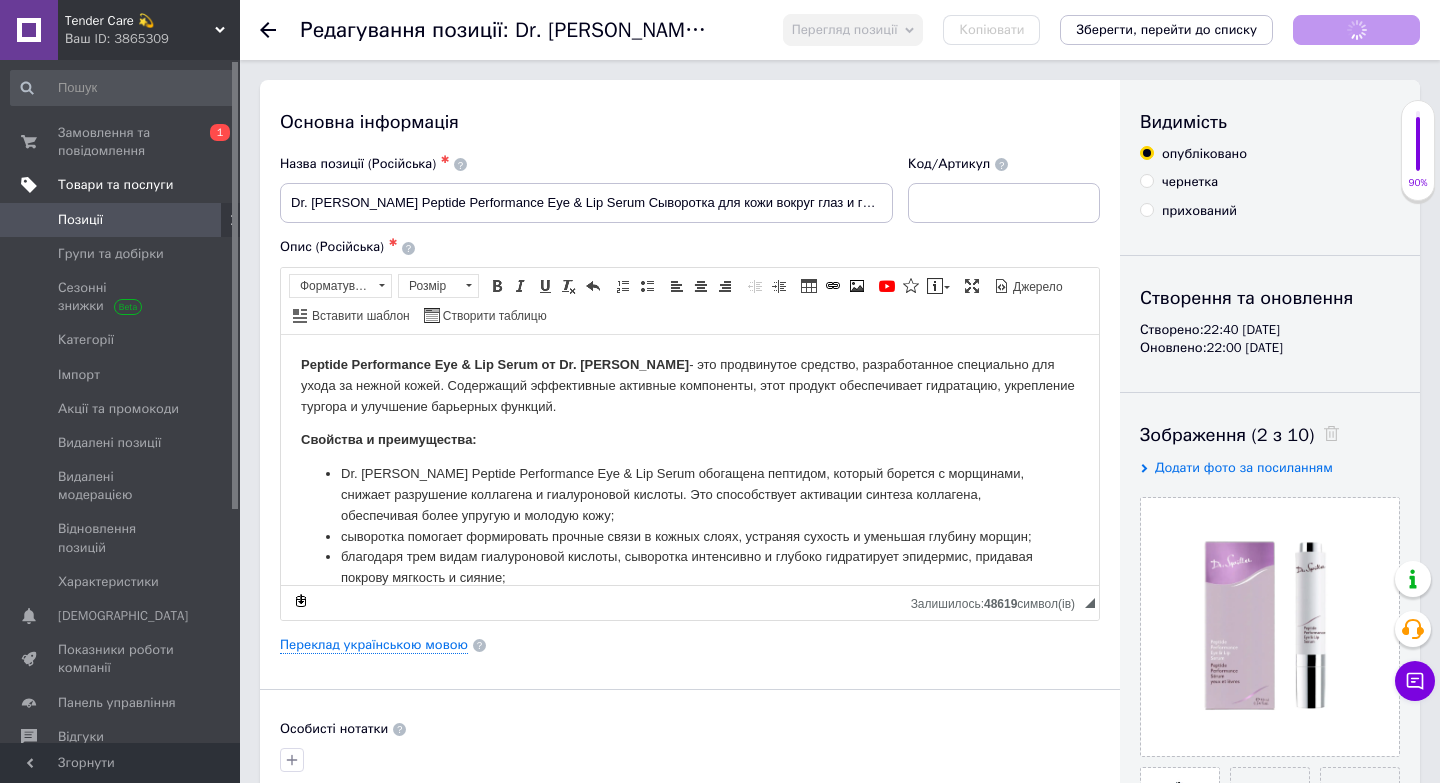 scroll, scrollTop: 0, scrollLeft: 0, axis: both 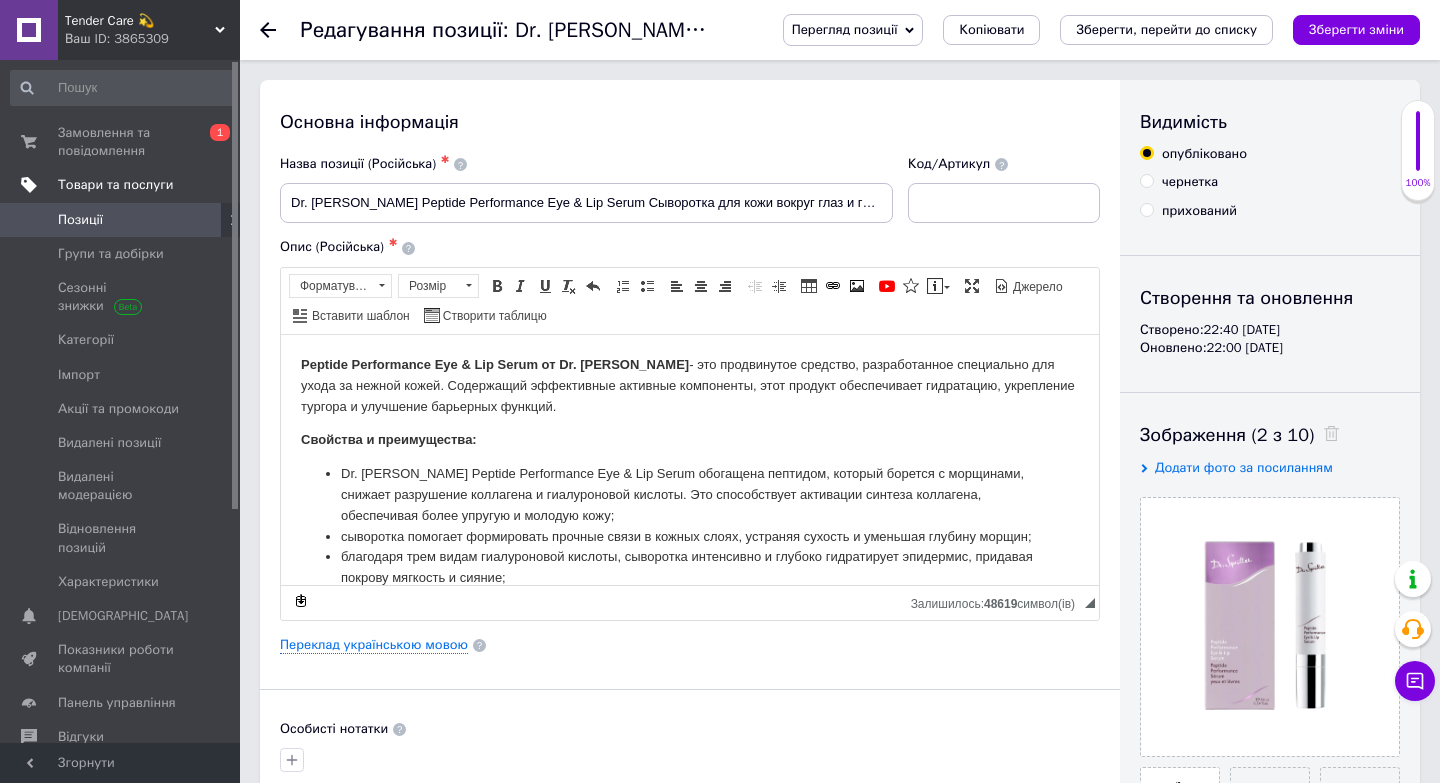 click on "Основна інформація Назва позиції (Російська) ✱ Dr. [PERSON_NAME] Peptide Performance Eye & Lip Serum Сыворотка для кожи вокруг глаз и губ, 10 мл Код/Артикул Опис (Російська) ✱ Peptide Performance Eye & Lip Serum от Dr. [PERSON_NAME]  - это продвинутое средство, разработанное специально для ухода за нежной кожей. Содержащий эффективные активные компоненты, этот продукт обеспечивает гидратацию, укрепление тургора и улучшение барьерных функций.
Свойства и преимущества:
сыворотка помогает формировать прочные связи в кожных слоях, устраняя сухость и уменьшая глубину морщин;
Способ применения:" at bounding box center (690, 638) 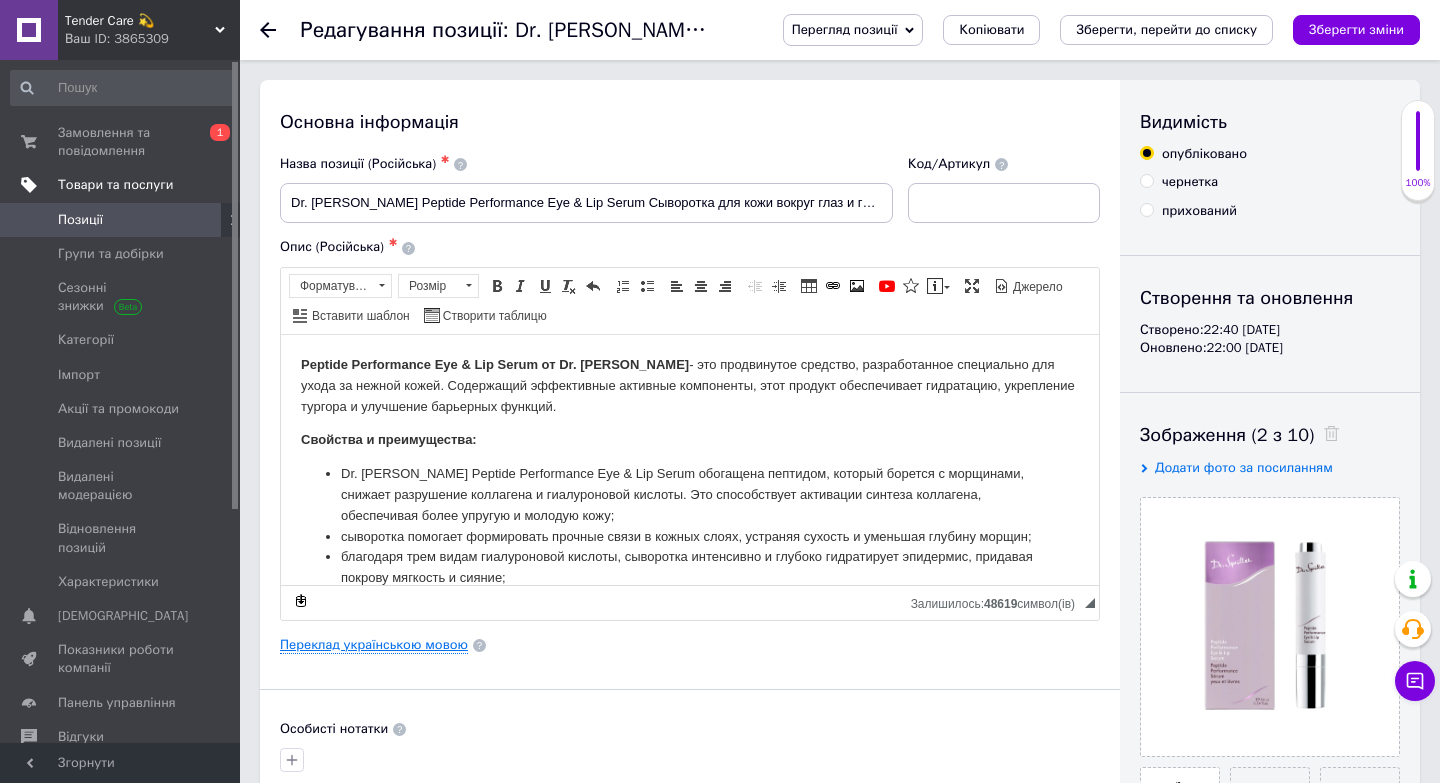 click on "Переклад українською мовою" at bounding box center (374, 645) 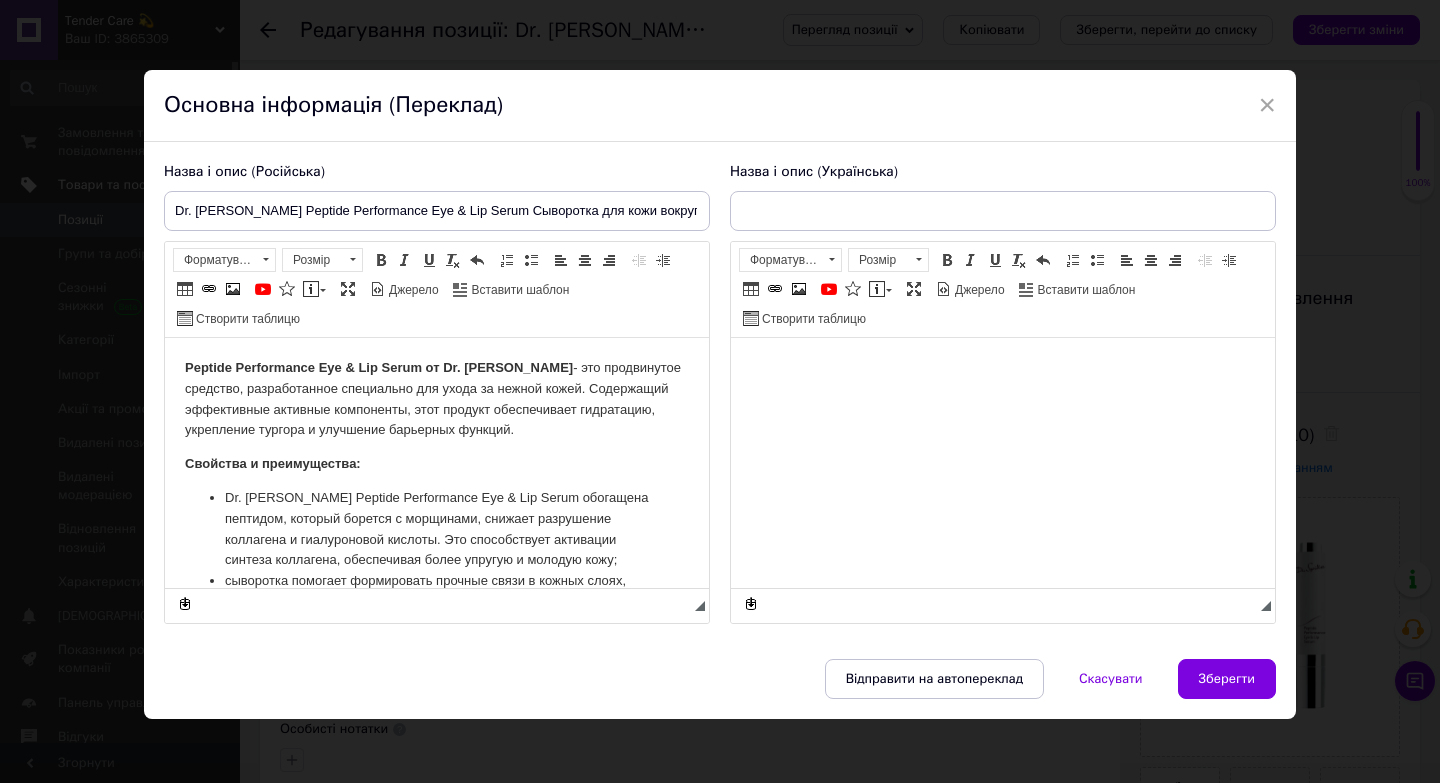 scroll, scrollTop: 0, scrollLeft: 0, axis: both 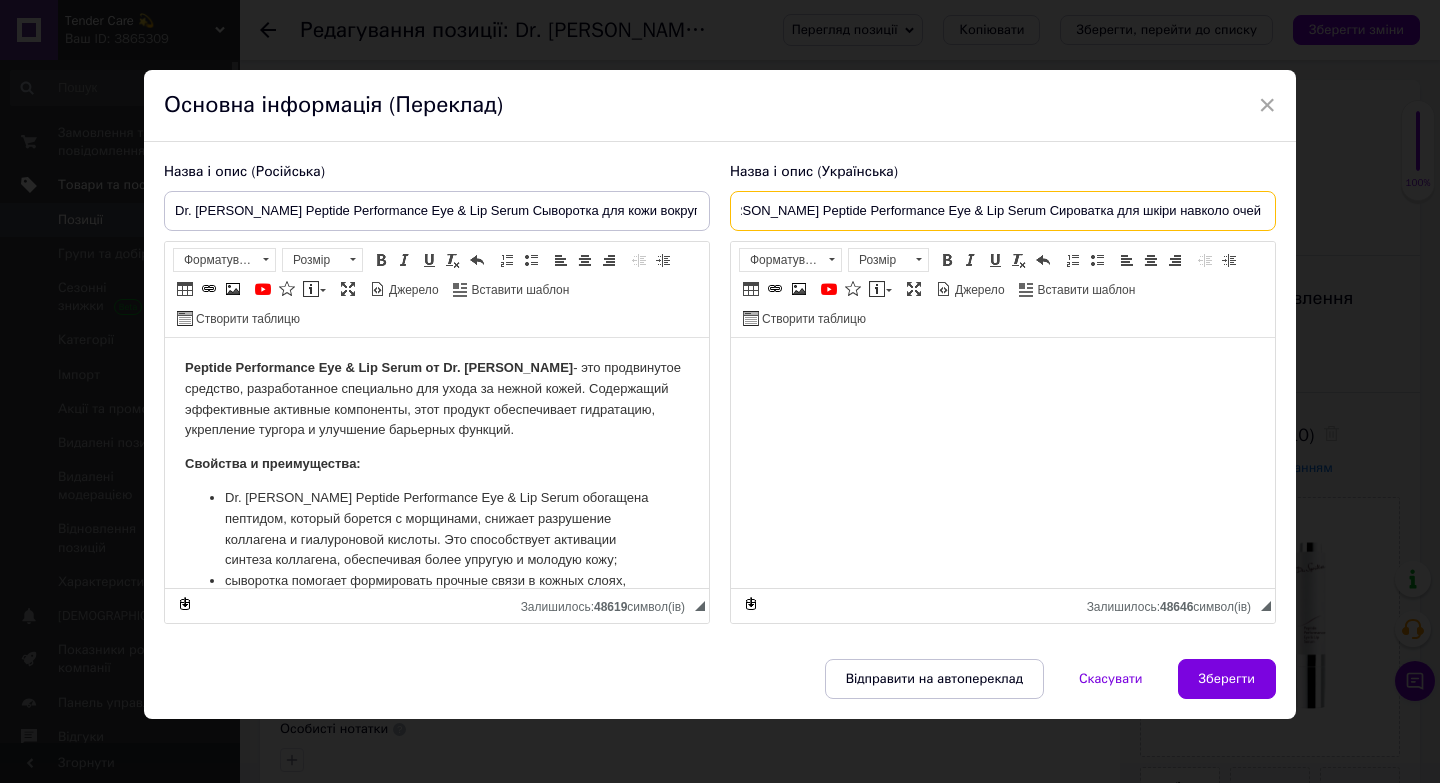 drag, startPoint x: 738, startPoint y: 209, endPoint x: 1354, endPoint y: 216, distance: 616.0398 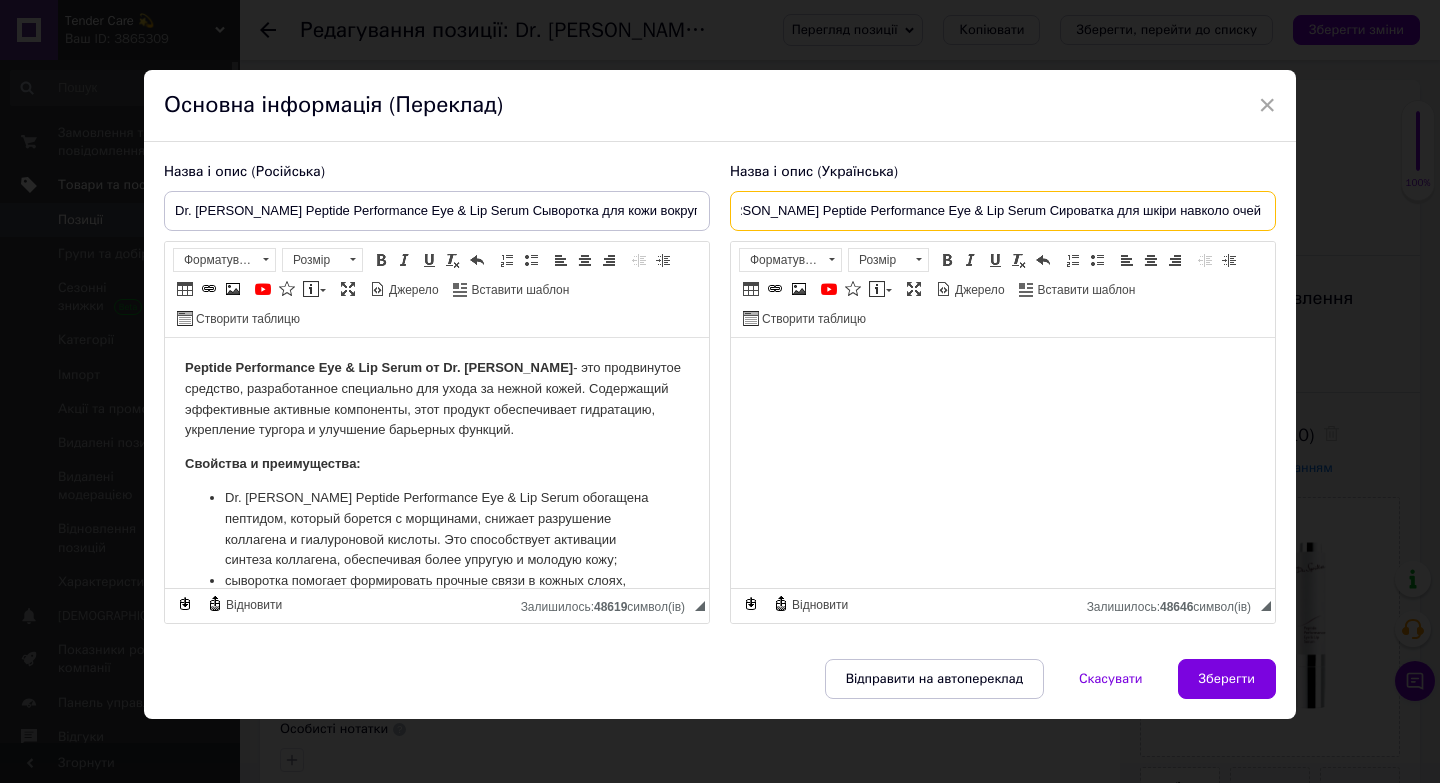 scroll, scrollTop: 0, scrollLeft: 0, axis: both 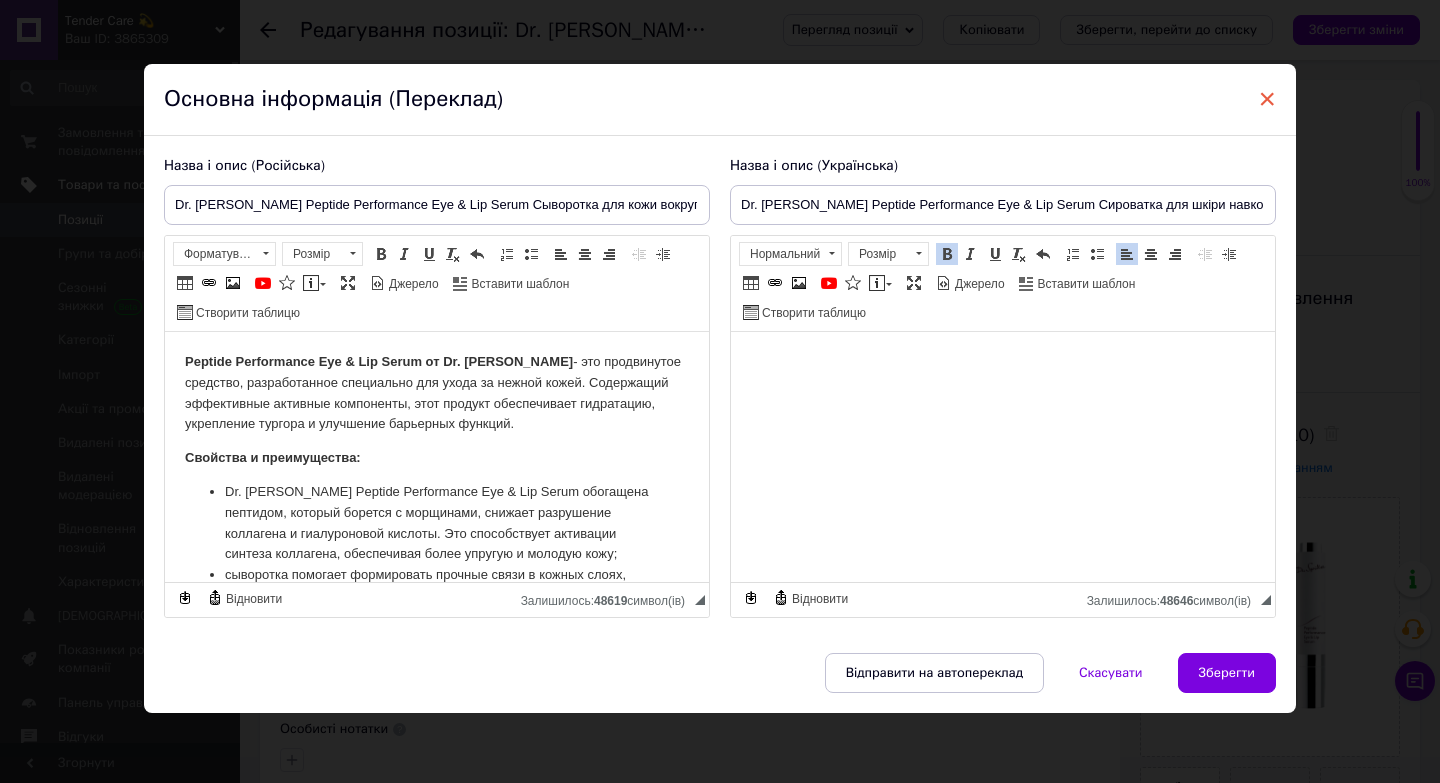 click on "×" at bounding box center (1267, 99) 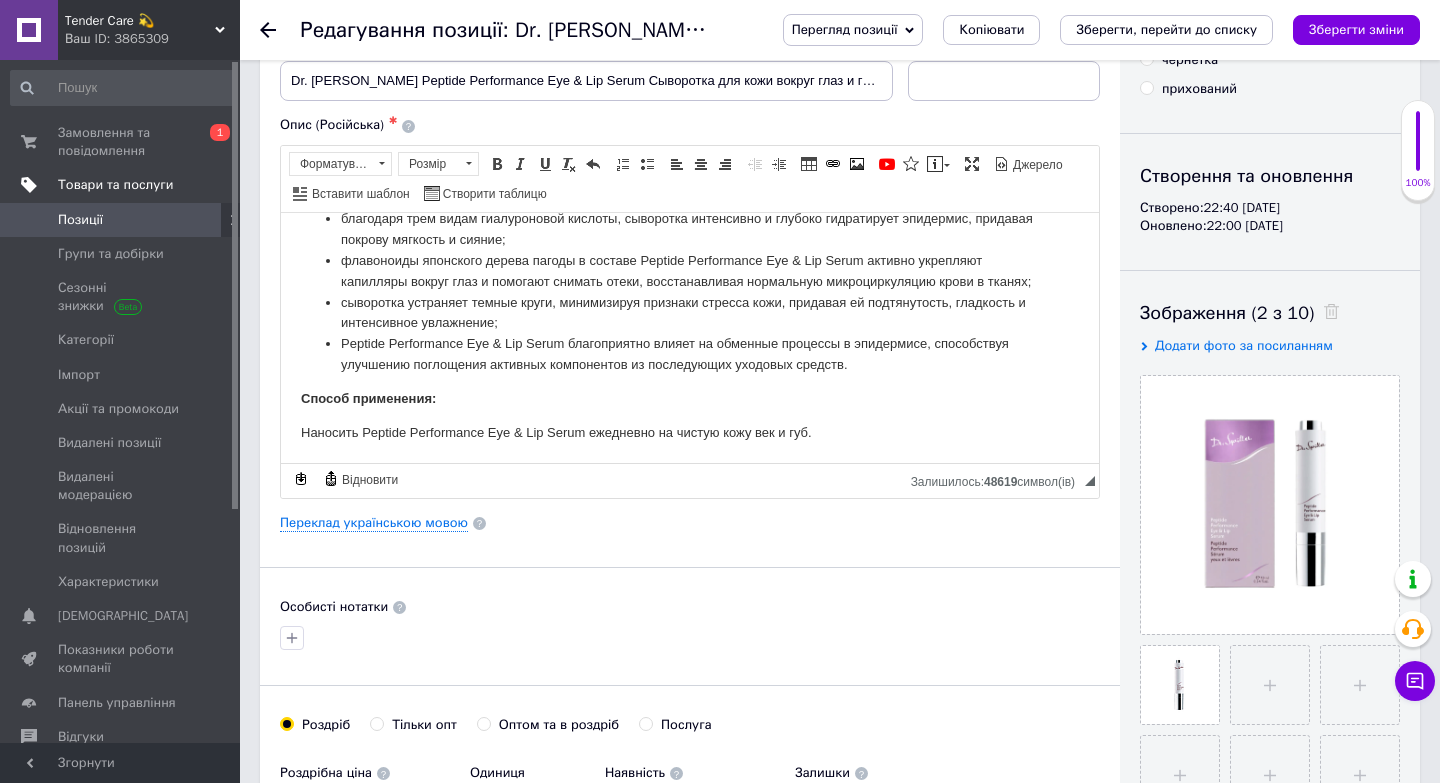 scroll, scrollTop: 0, scrollLeft: 0, axis: both 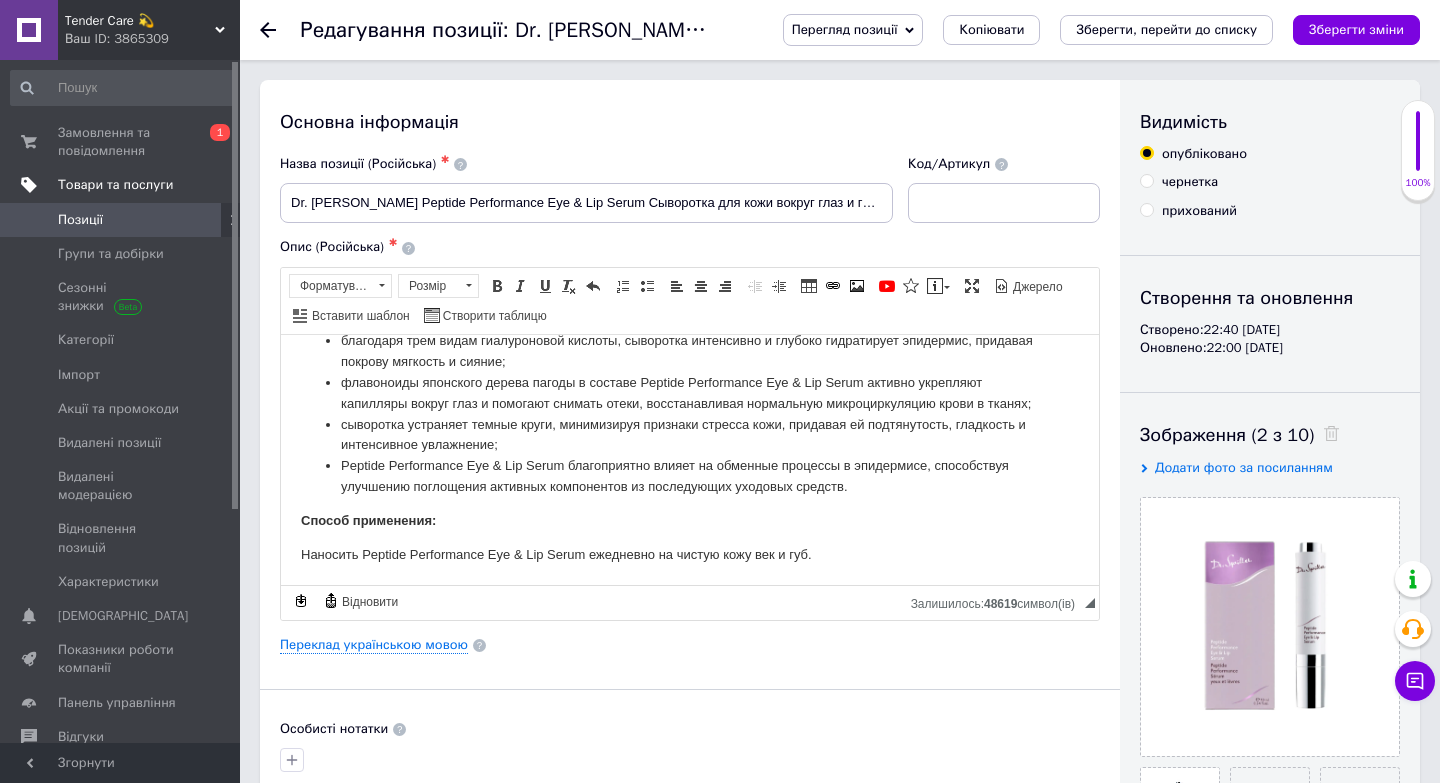 click on "Позиції" at bounding box center (123, 220) 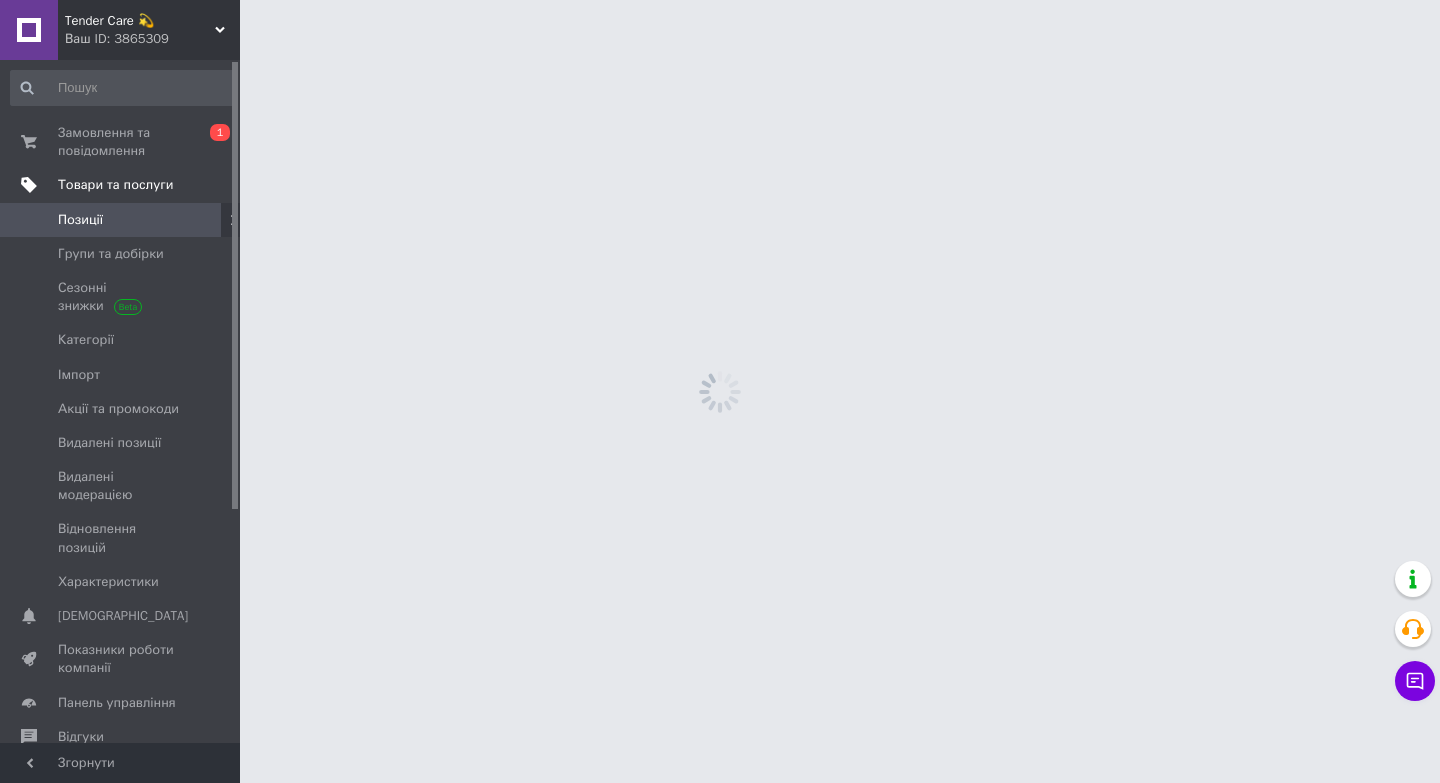 click on "Позиції" at bounding box center [123, 220] 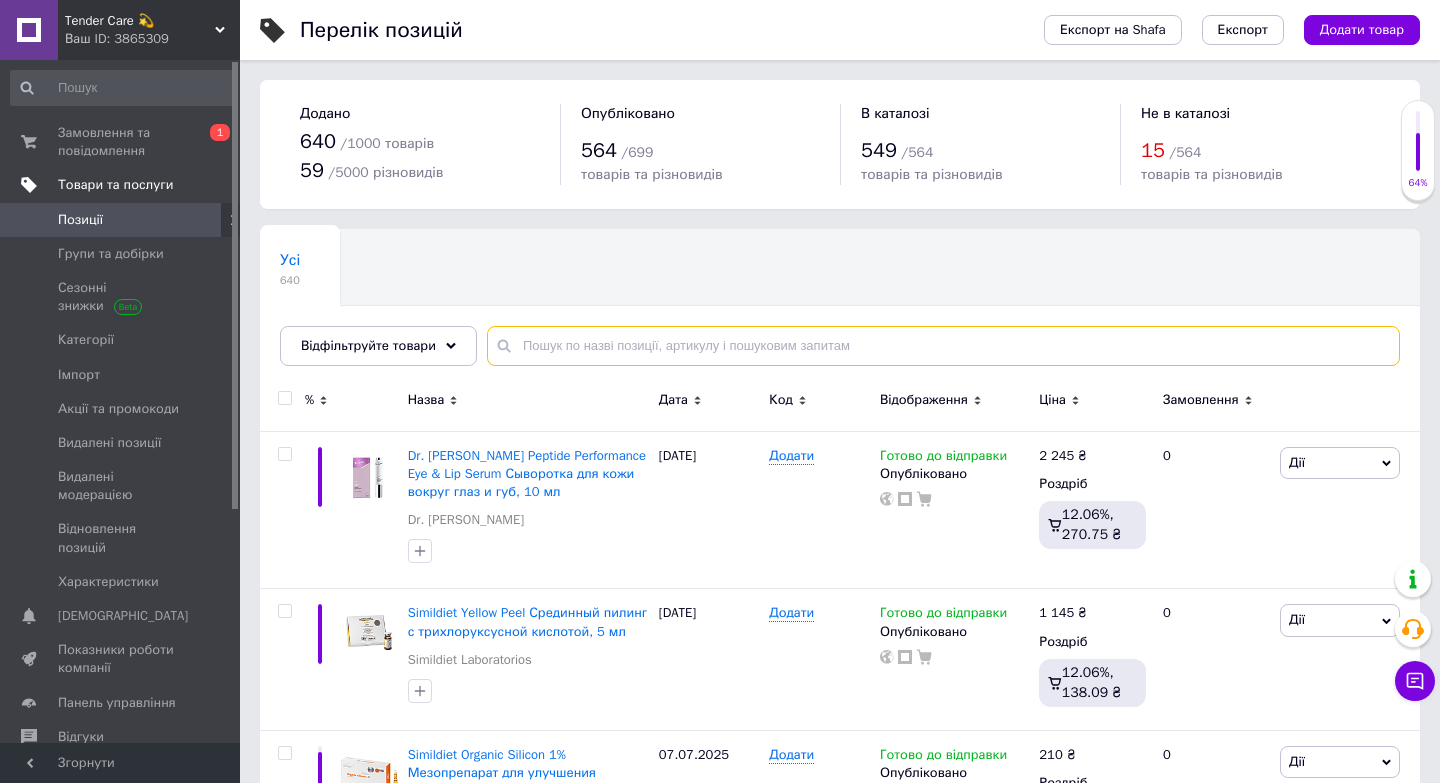click at bounding box center [943, 346] 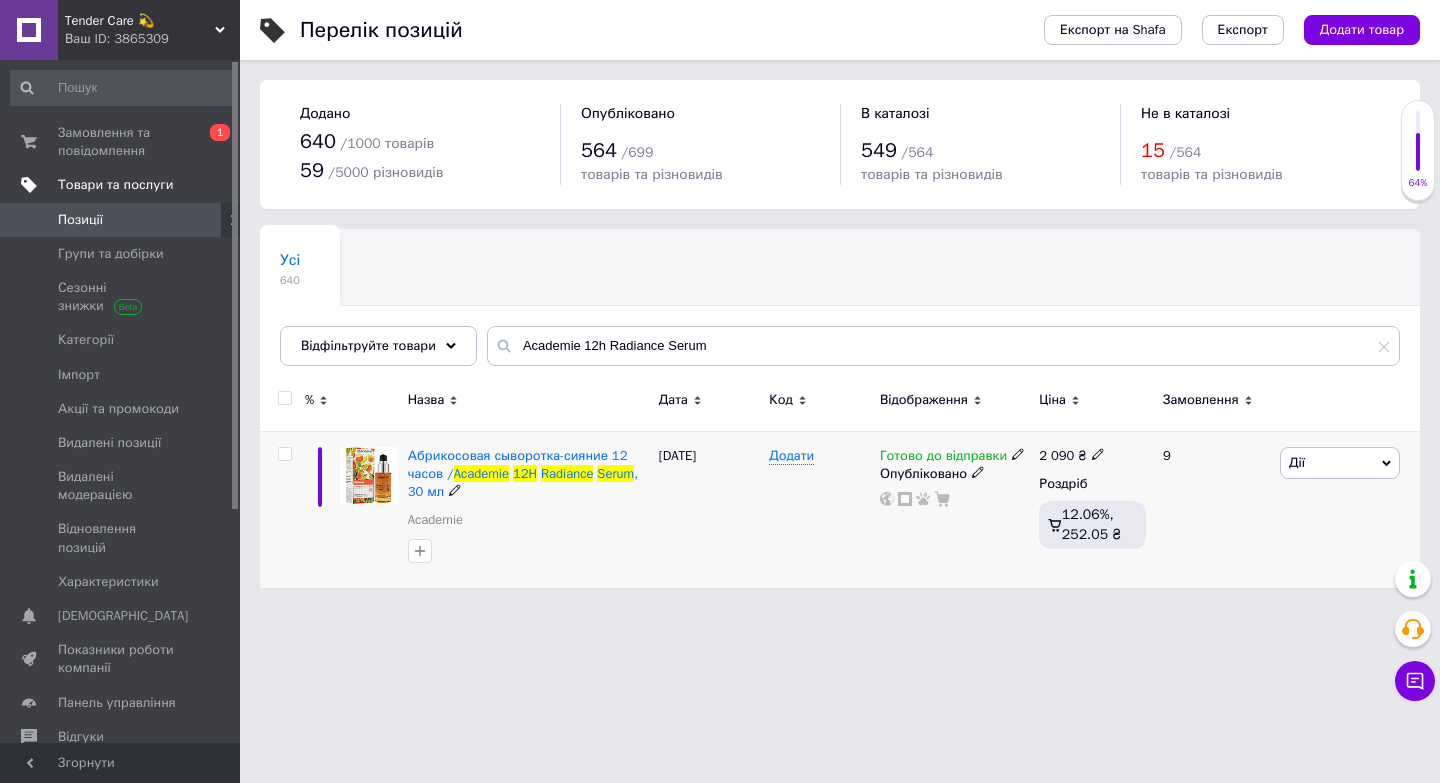 click on "Готово до відправки" at bounding box center (943, 458) 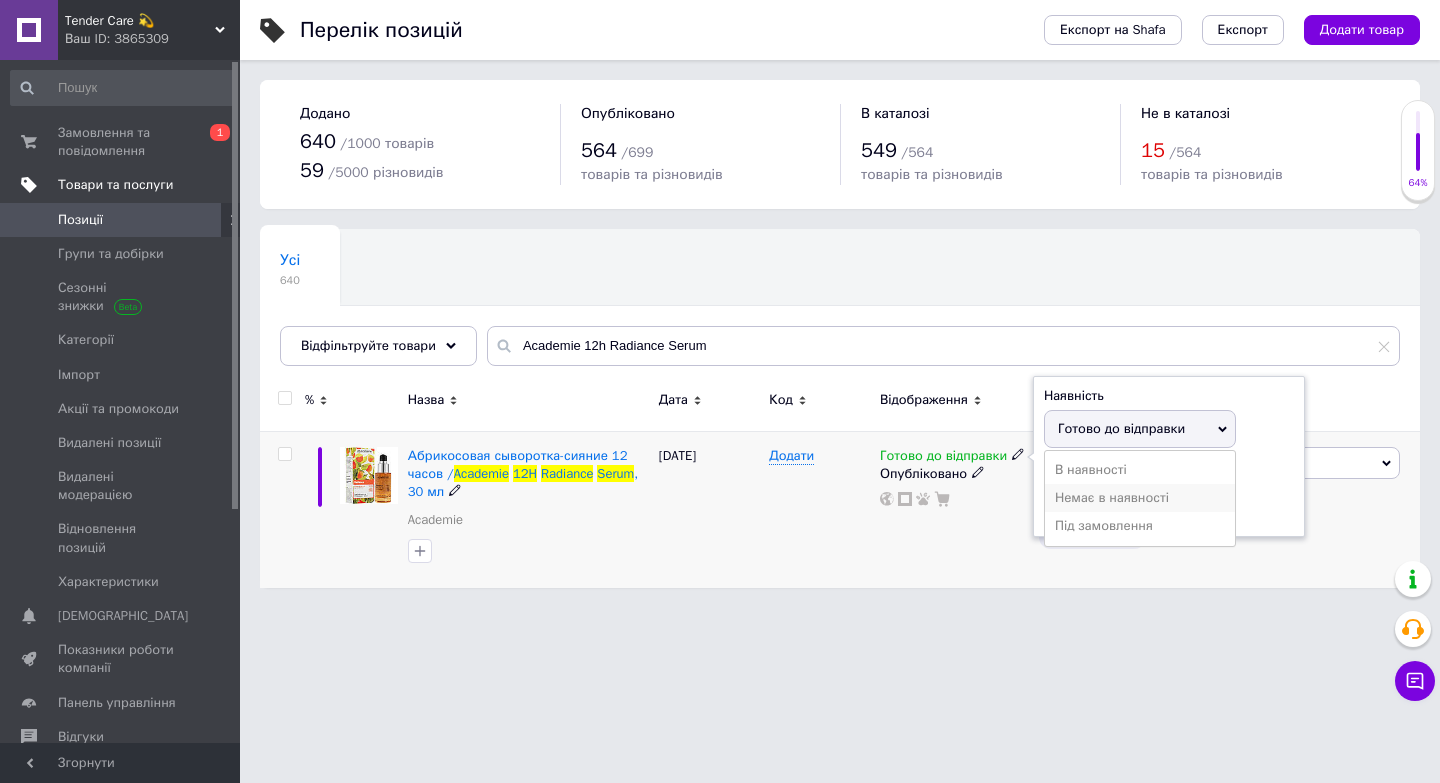 click on "Немає в наявності" at bounding box center (1140, 498) 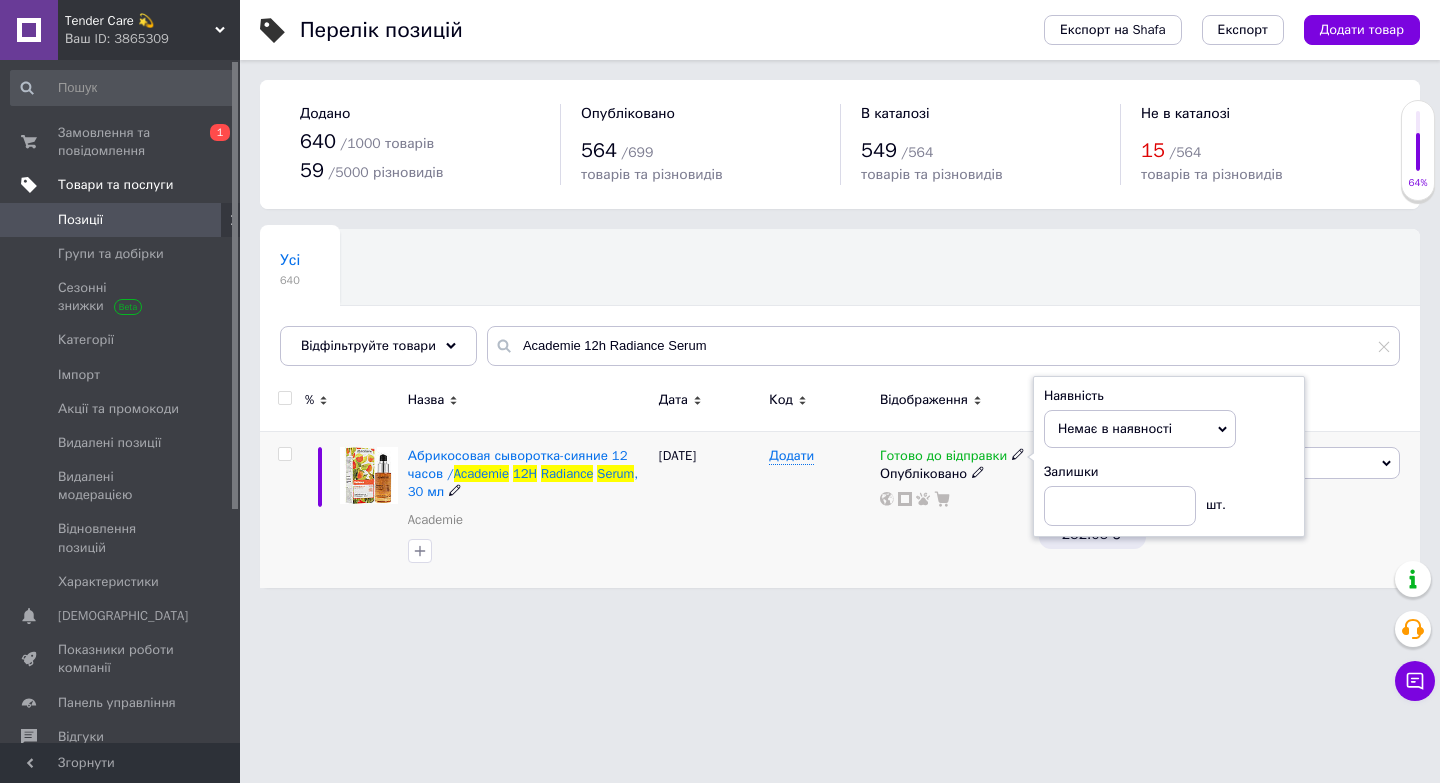 click on "Додати" at bounding box center [819, 509] 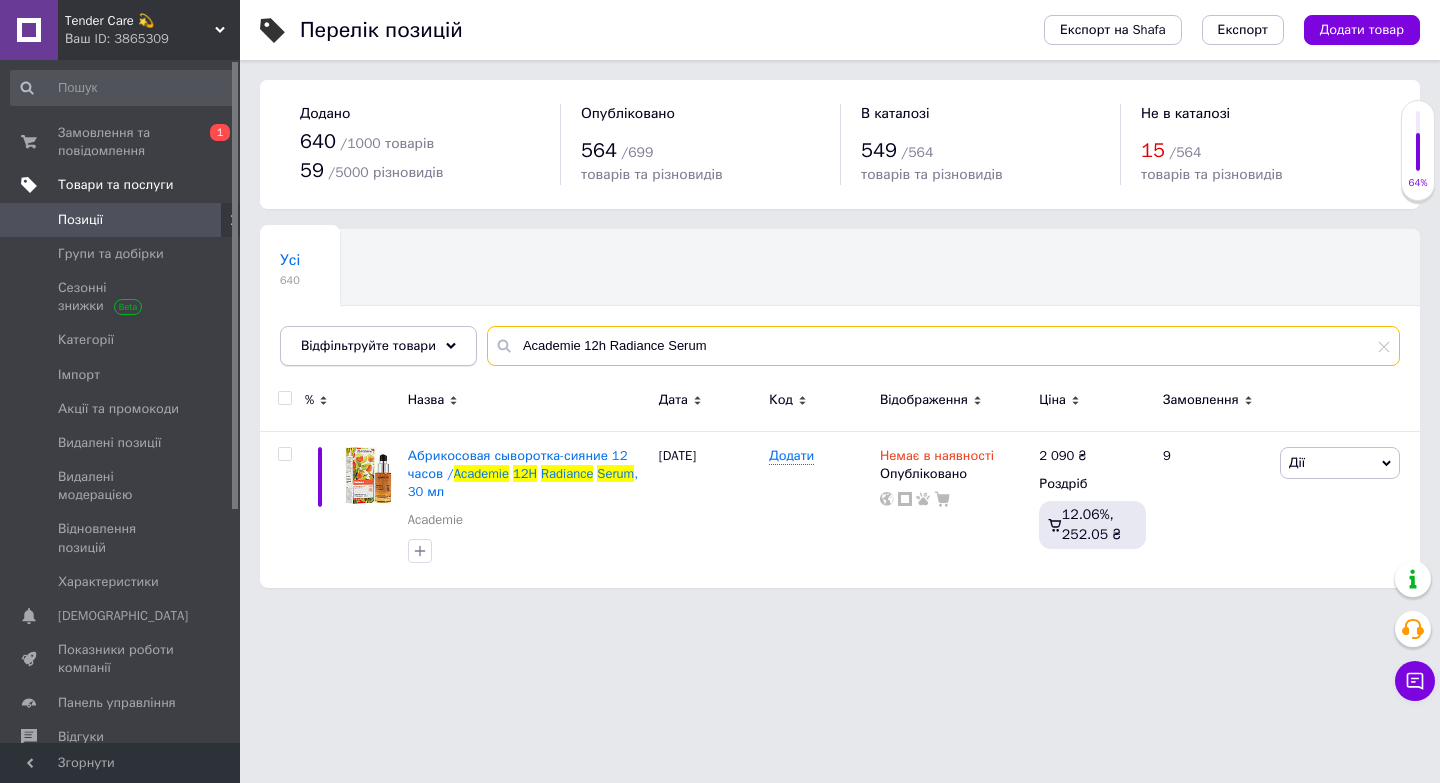 drag, startPoint x: 741, startPoint y: 341, endPoint x: 370, endPoint y: 337, distance: 371.02158 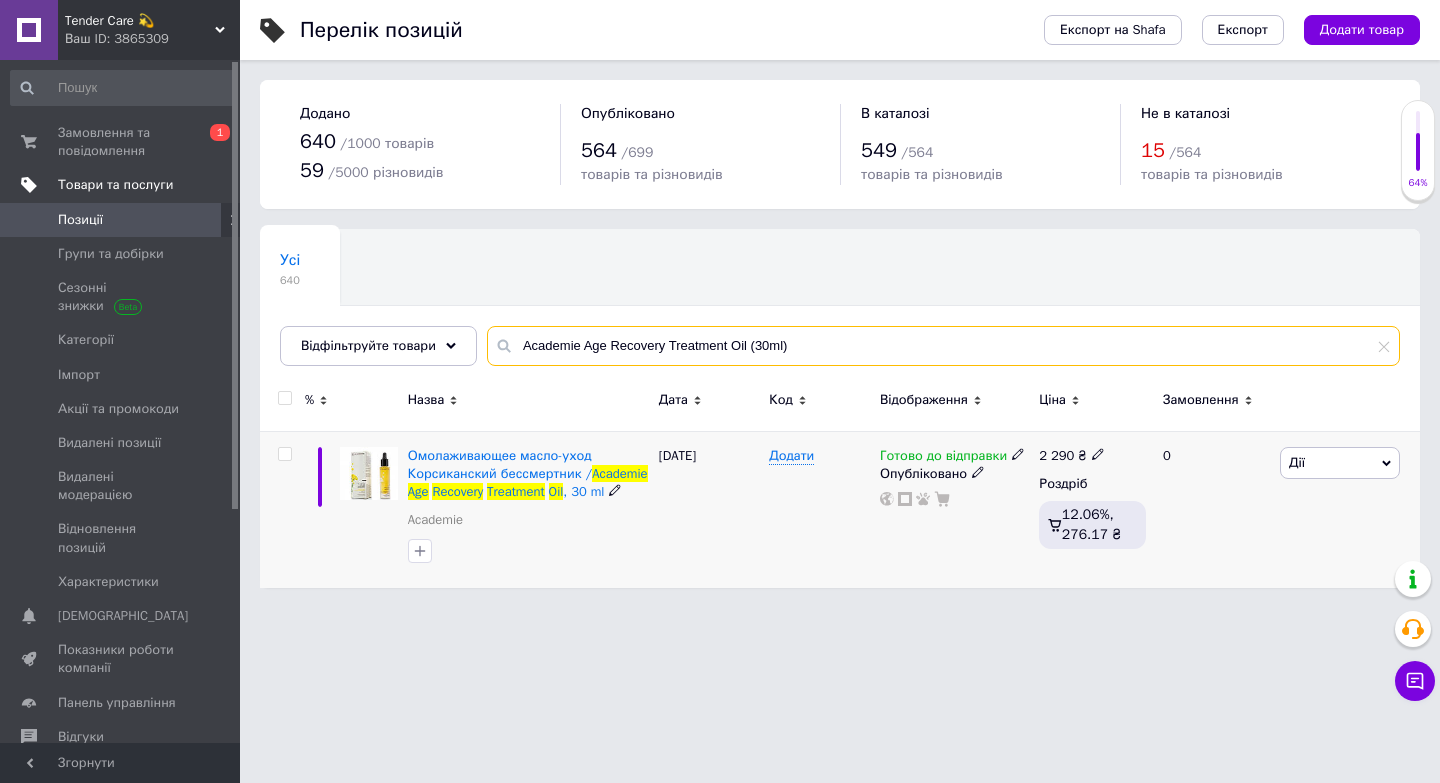 type on "Academie Age Recovery Treatment Oil (30ml)" 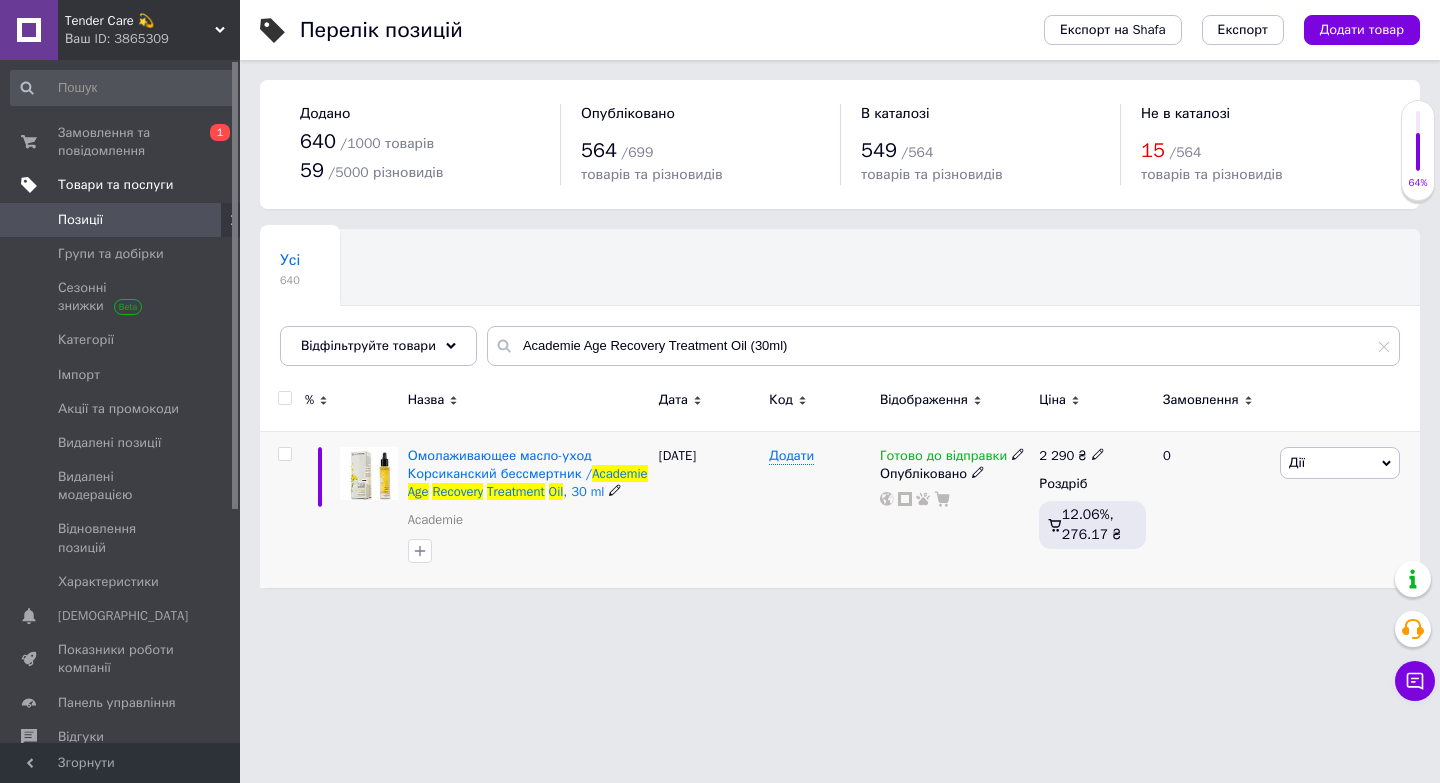 click 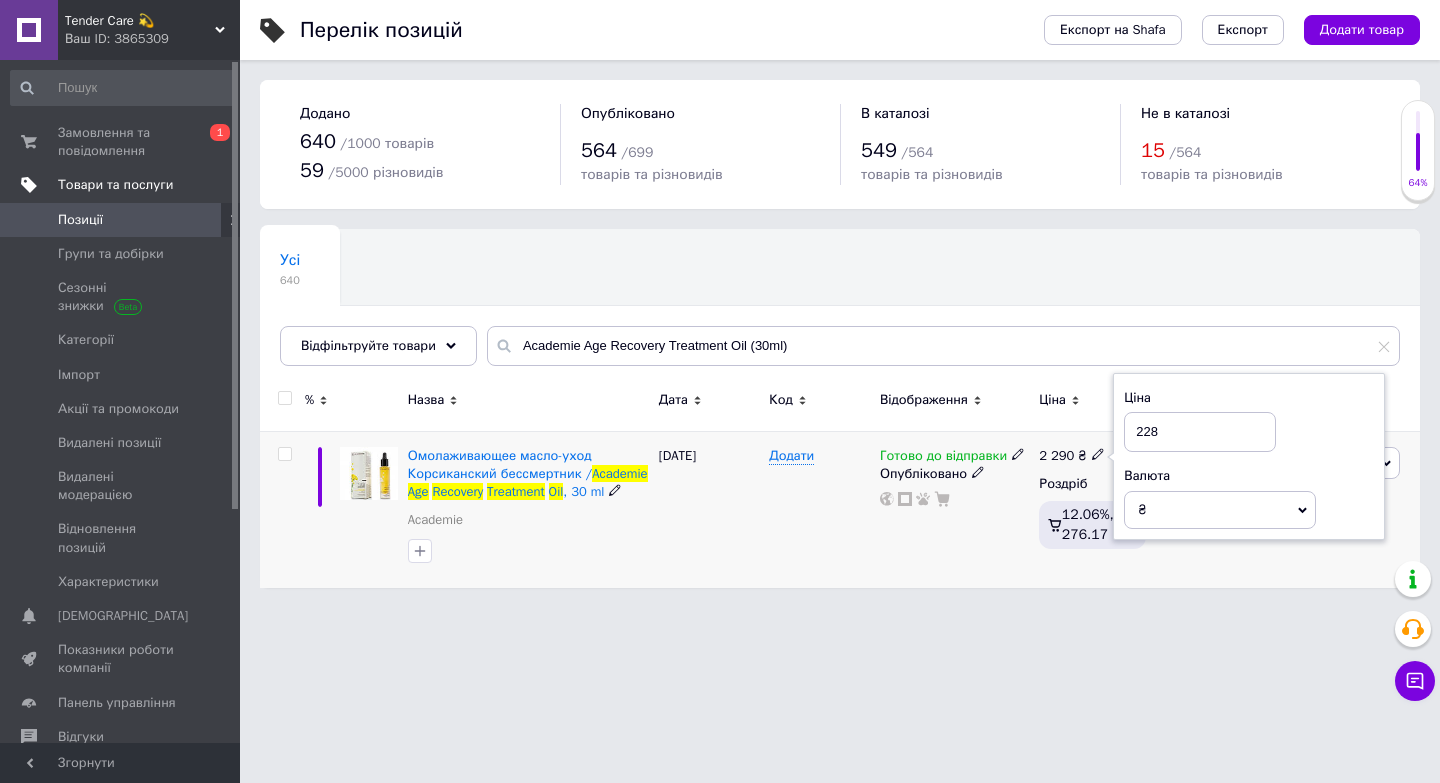 type on "2285" 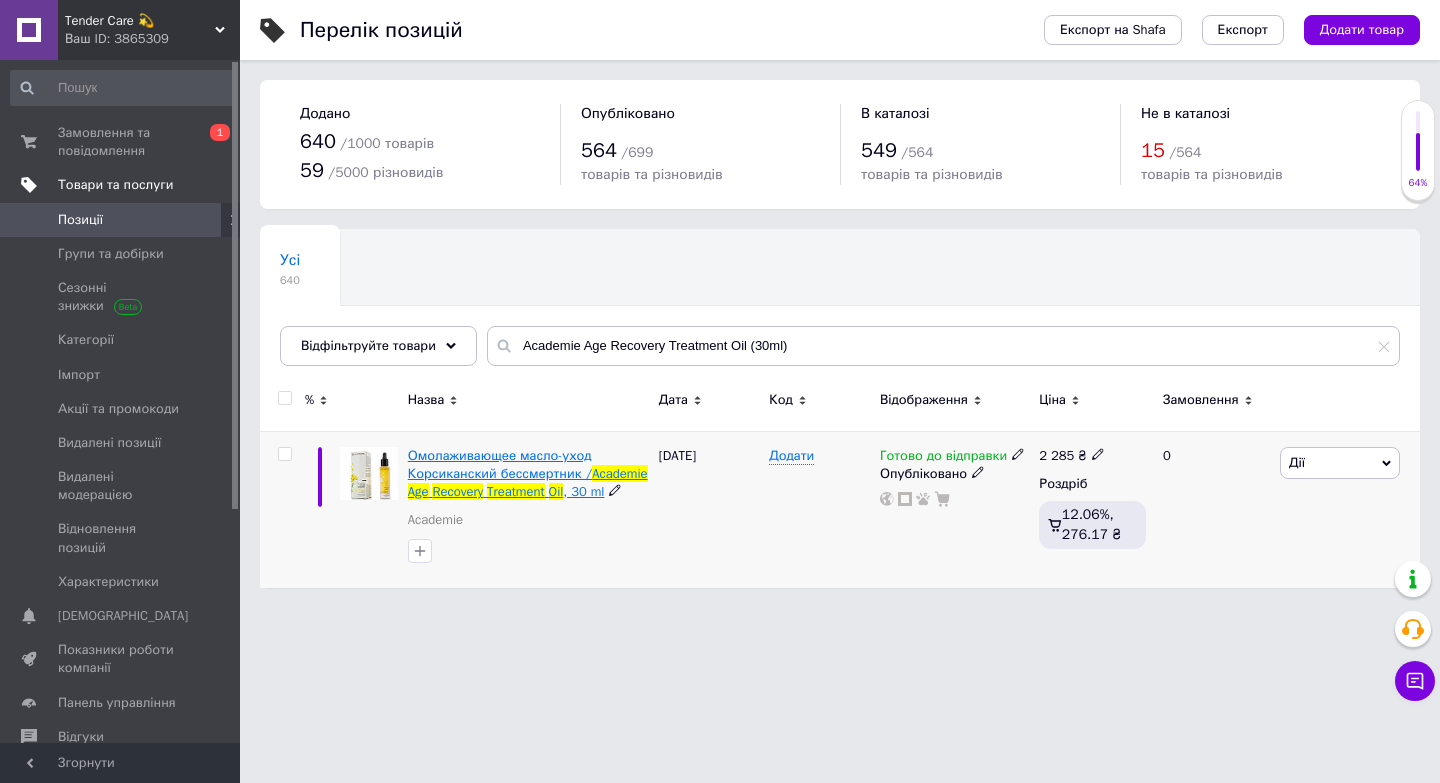 click on "Омолаживающее масло-уход Корсиканский бессмертник /" at bounding box center [500, 464] 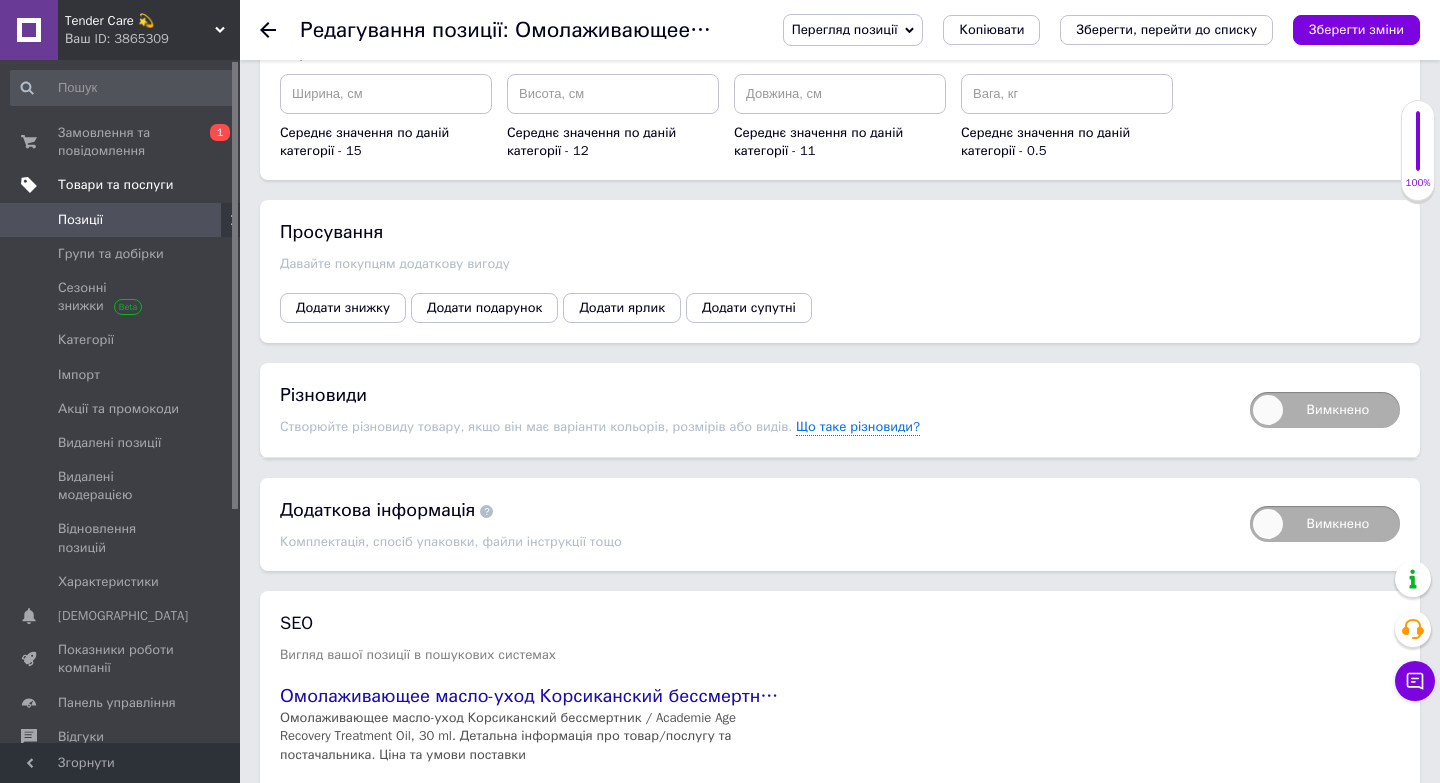 scroll, scrollTop: 2474, scrollLeft: 0, axis: vertical 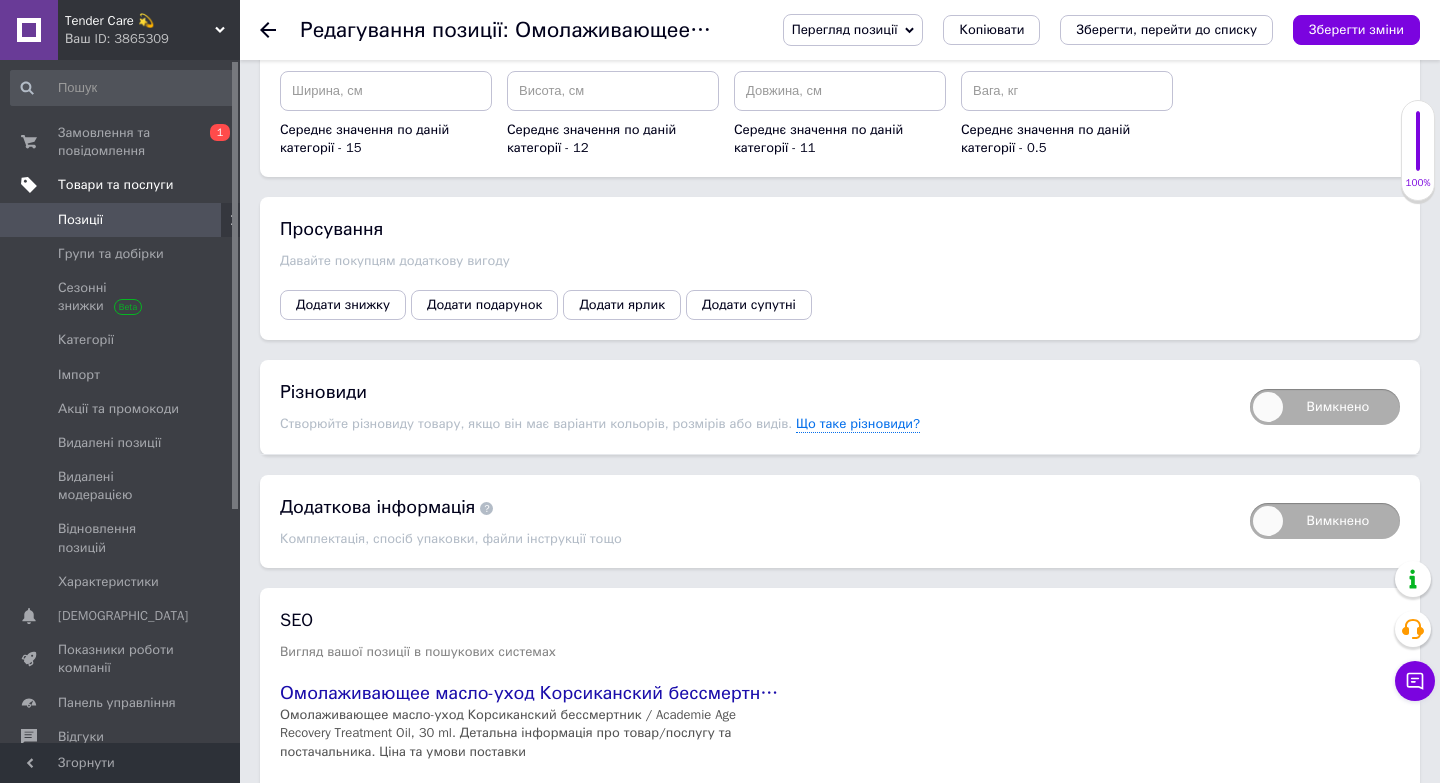 click on "Вимкнено" at bounding box center [1325, 407] 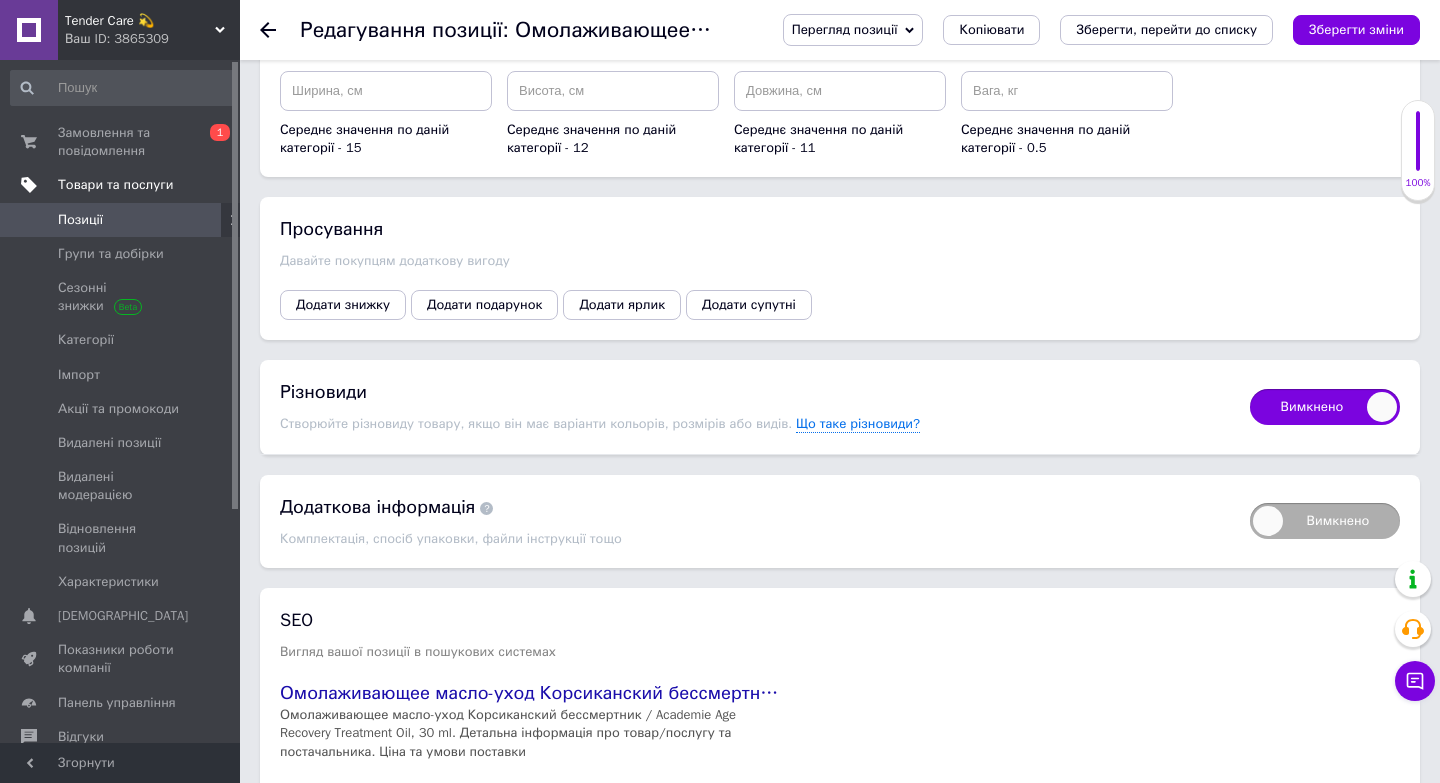 checkbox on "true" 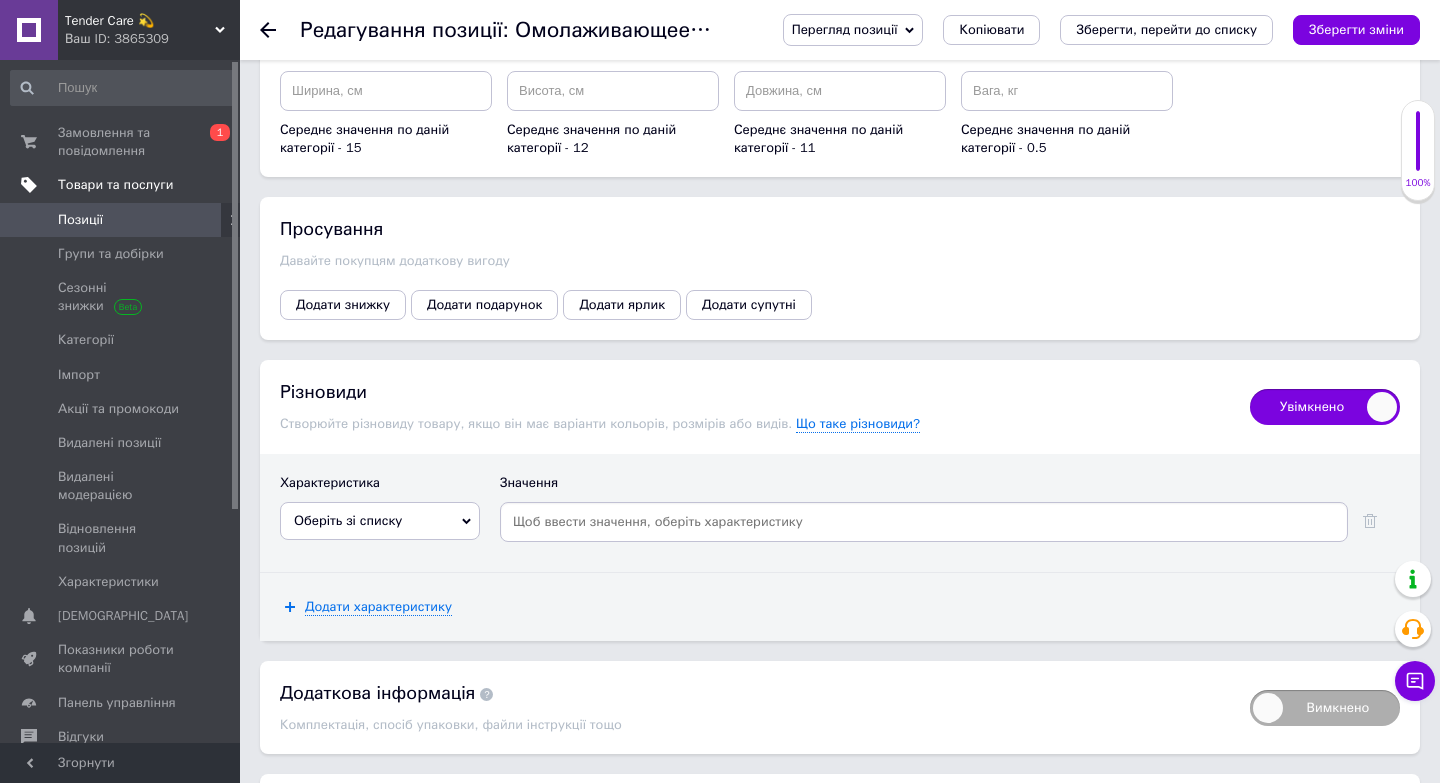 click on "Оберіть зі списку" at bounding box center (380, 521) 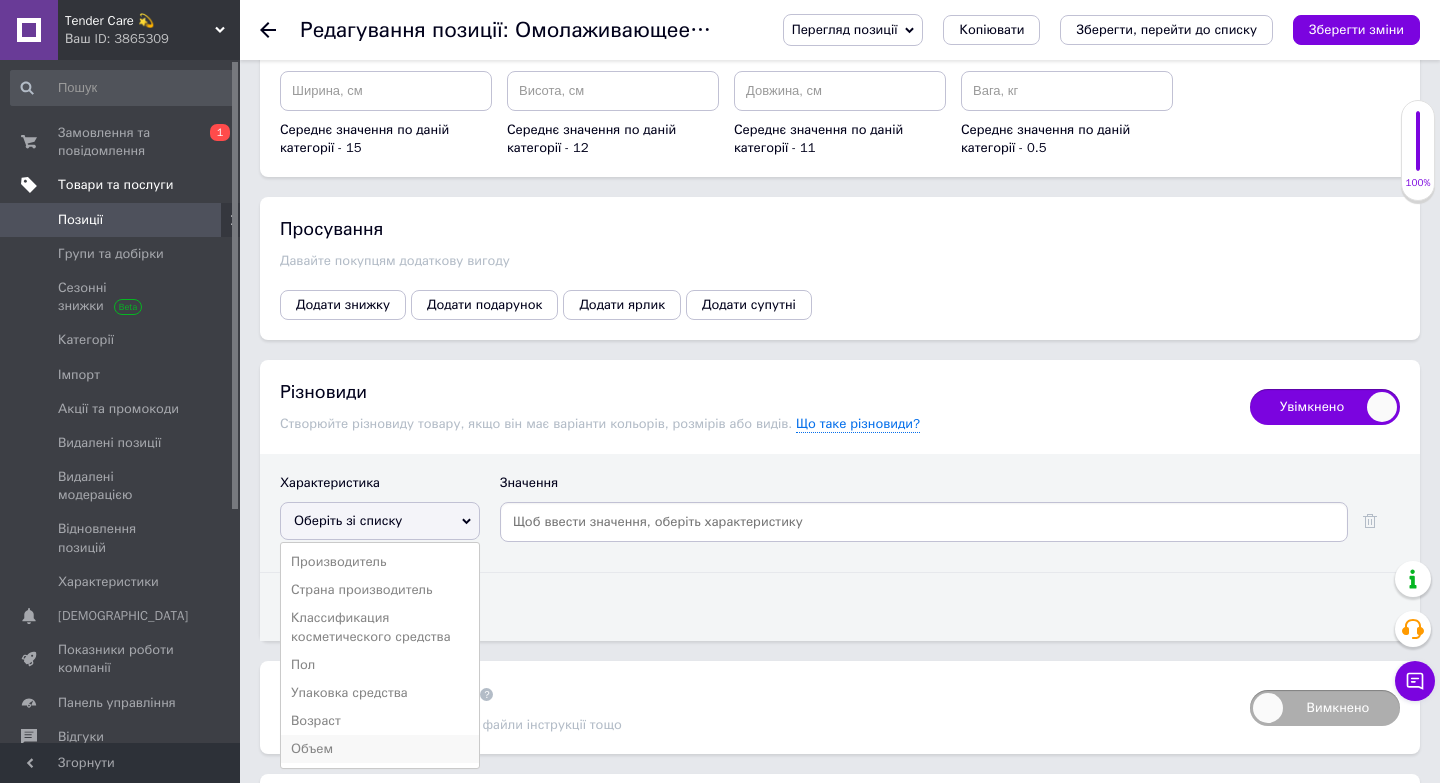 click on "Объем" at bounding box center (380, 749) 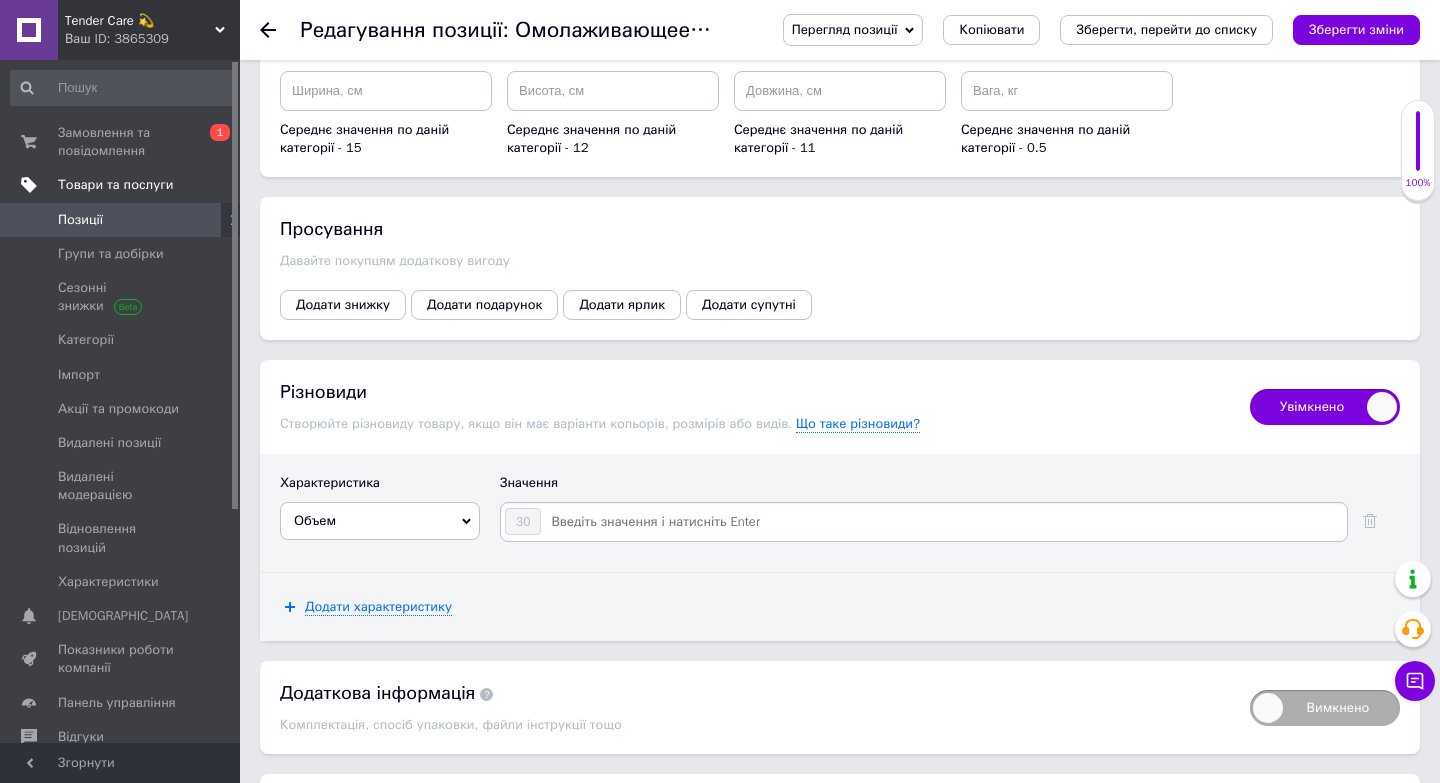 click at bounding box center (943, 522) 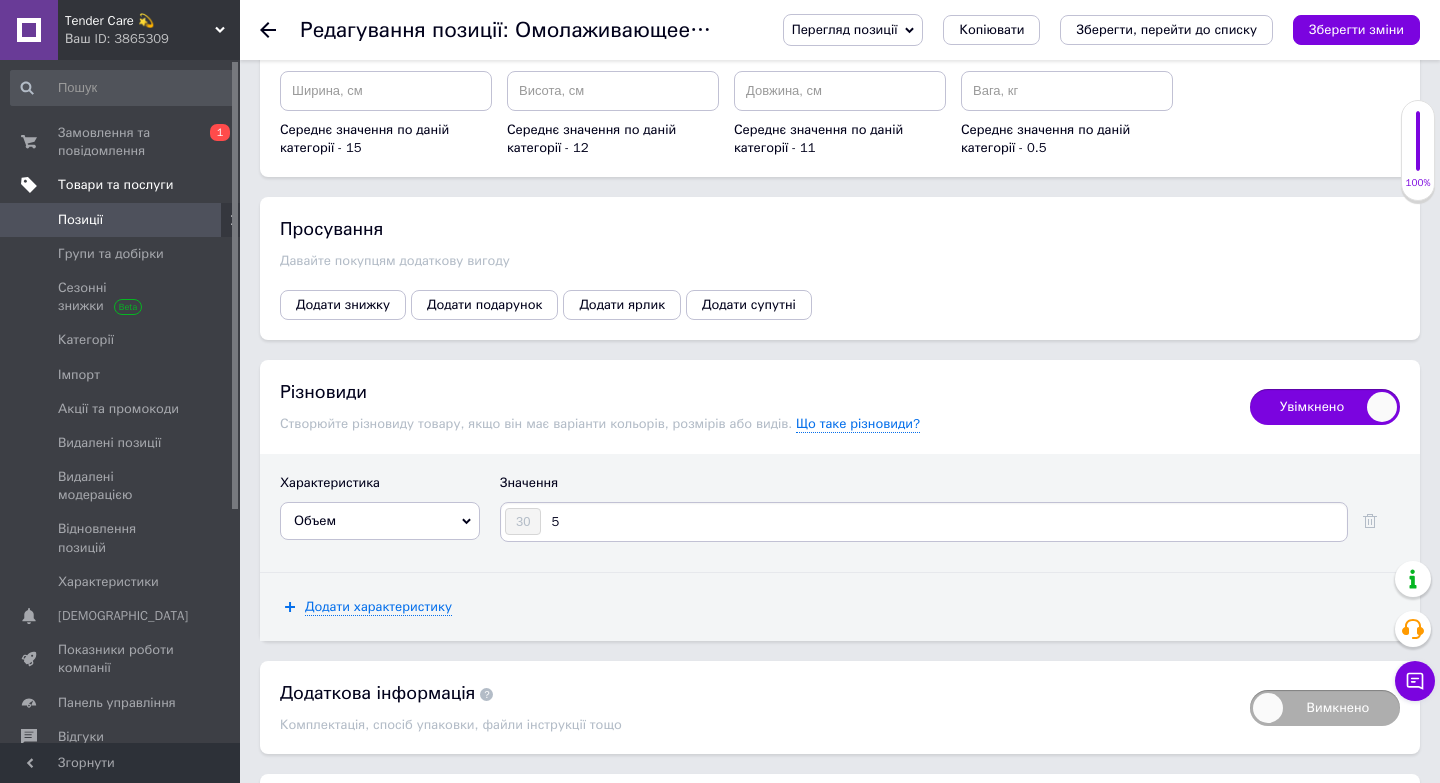 type on "50" 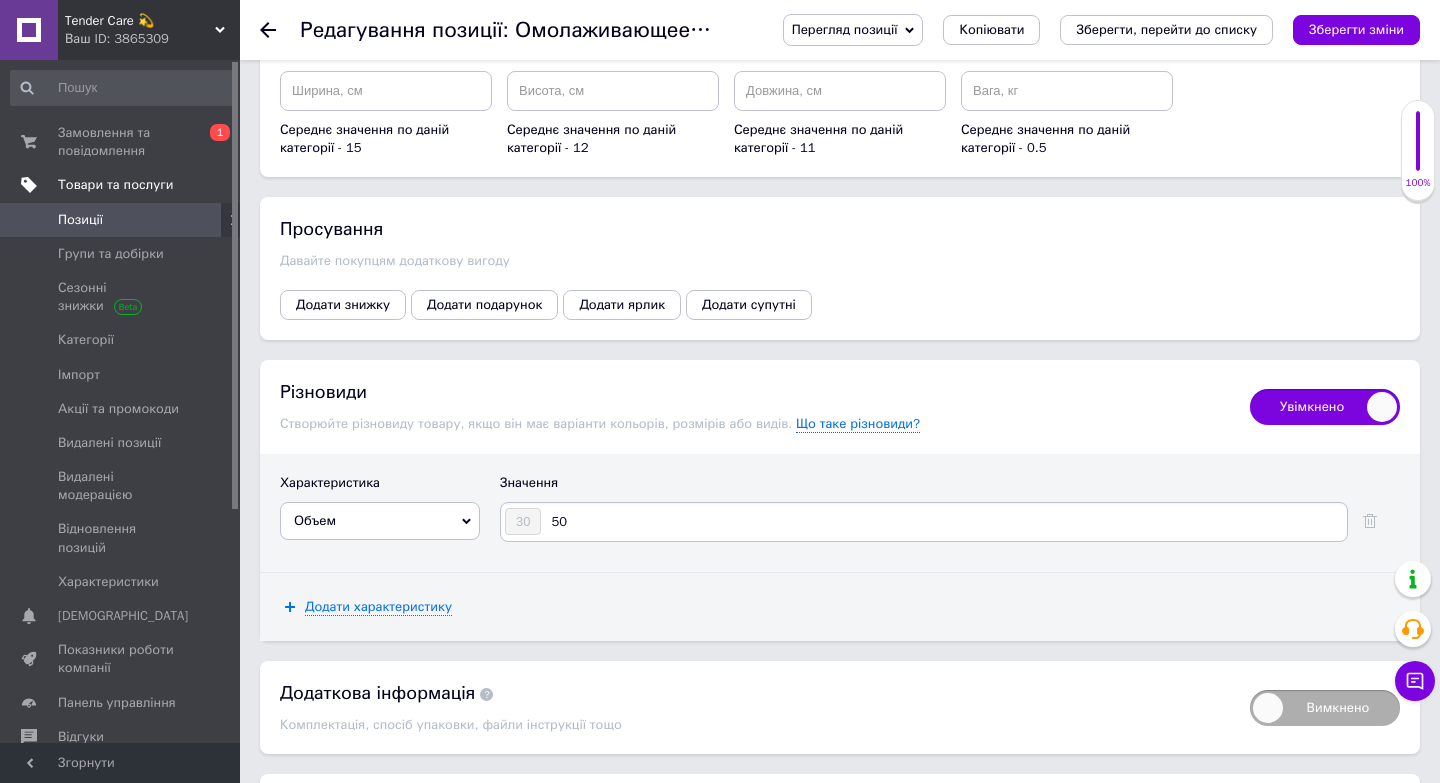 type 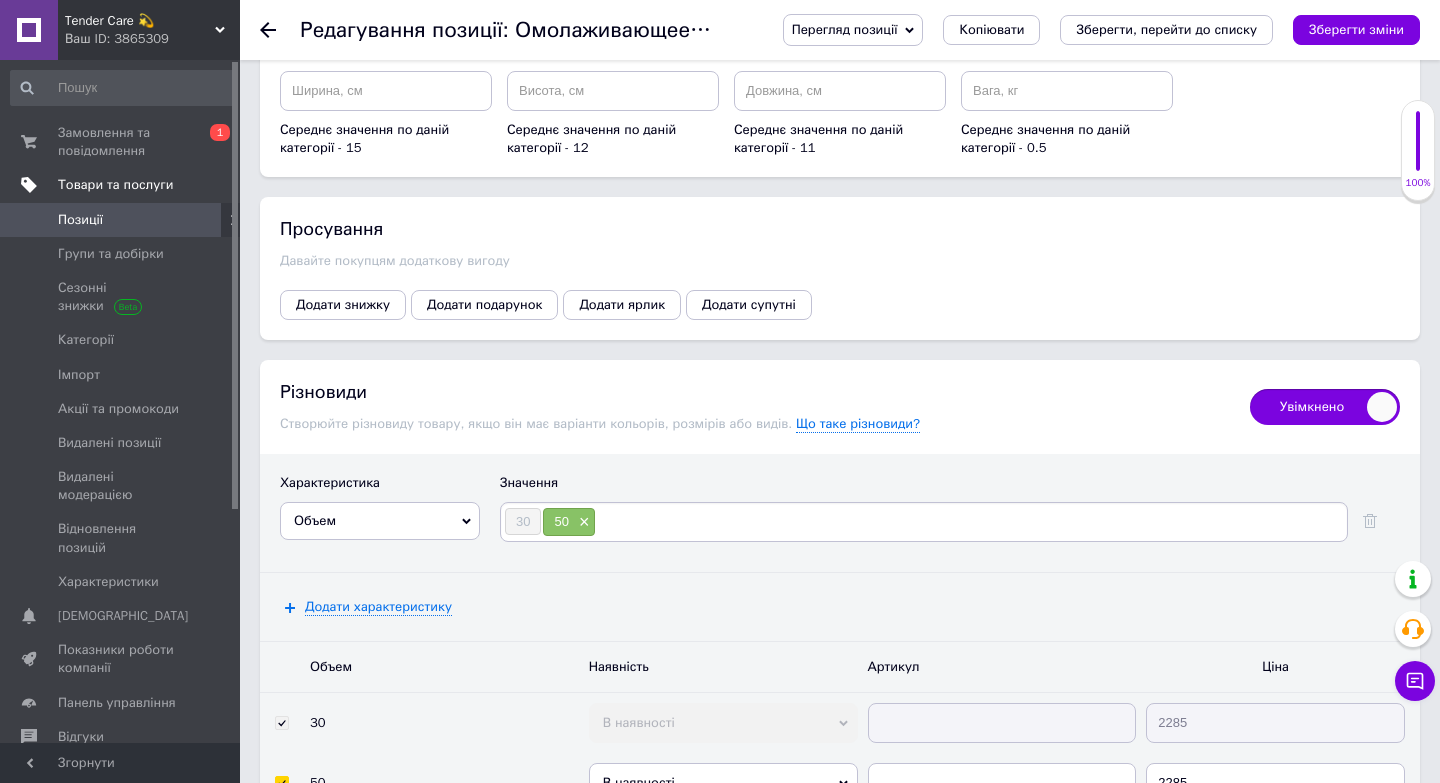 scroll, scrollTop: 2786, scrollLeft: 0, axis: vertical 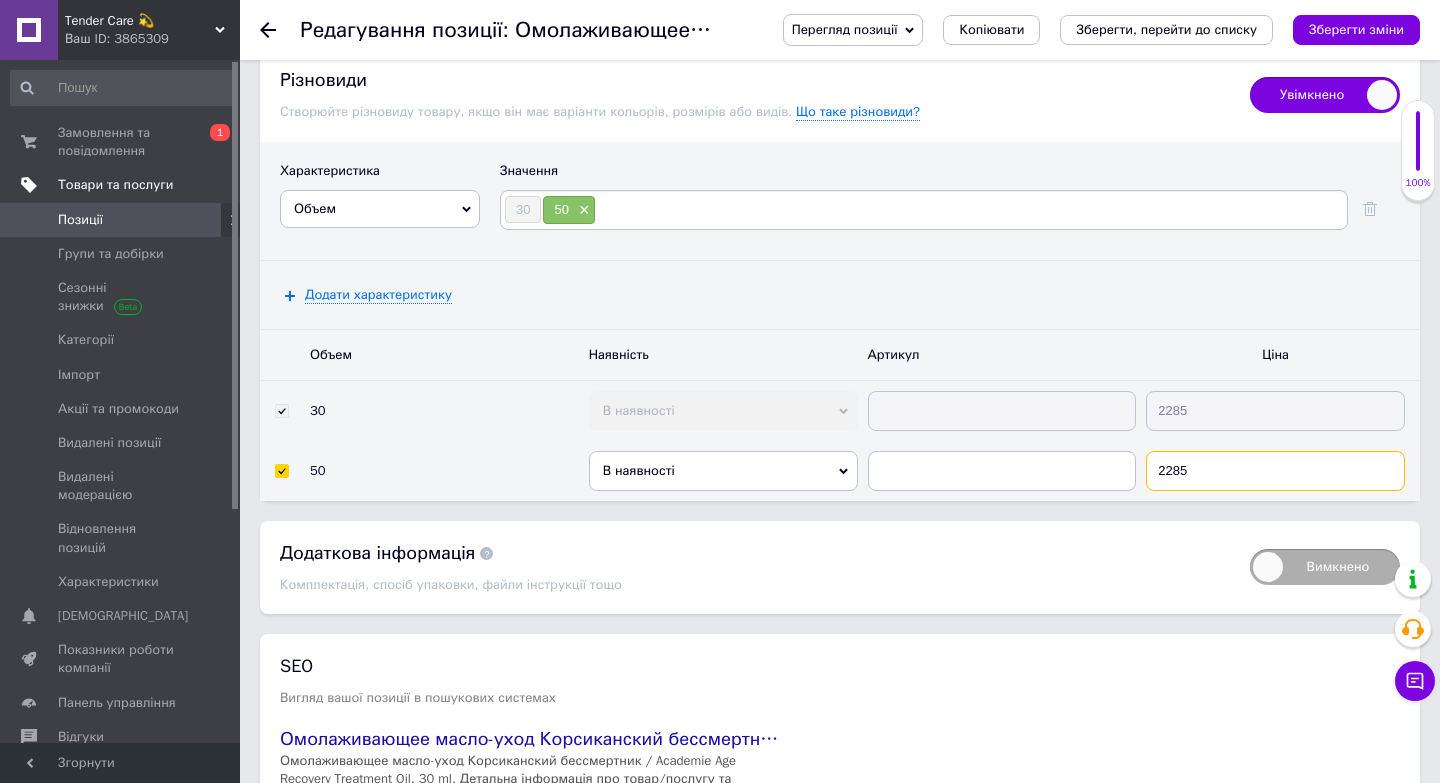 drag, startPoint x: 1198, startPoint y: 462, endPoint x: 1094, endPoint y: 461, distance: 104.00481 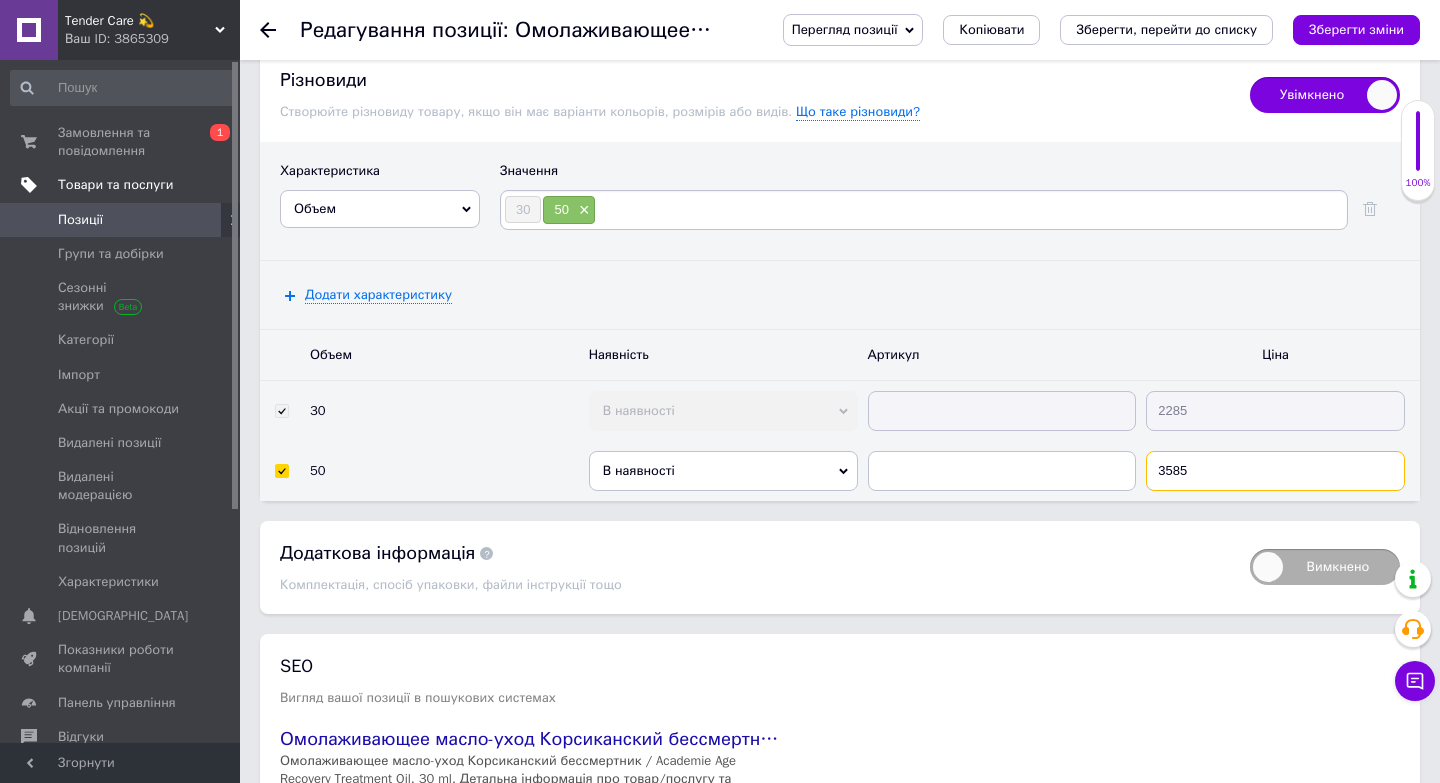 type on "3585" 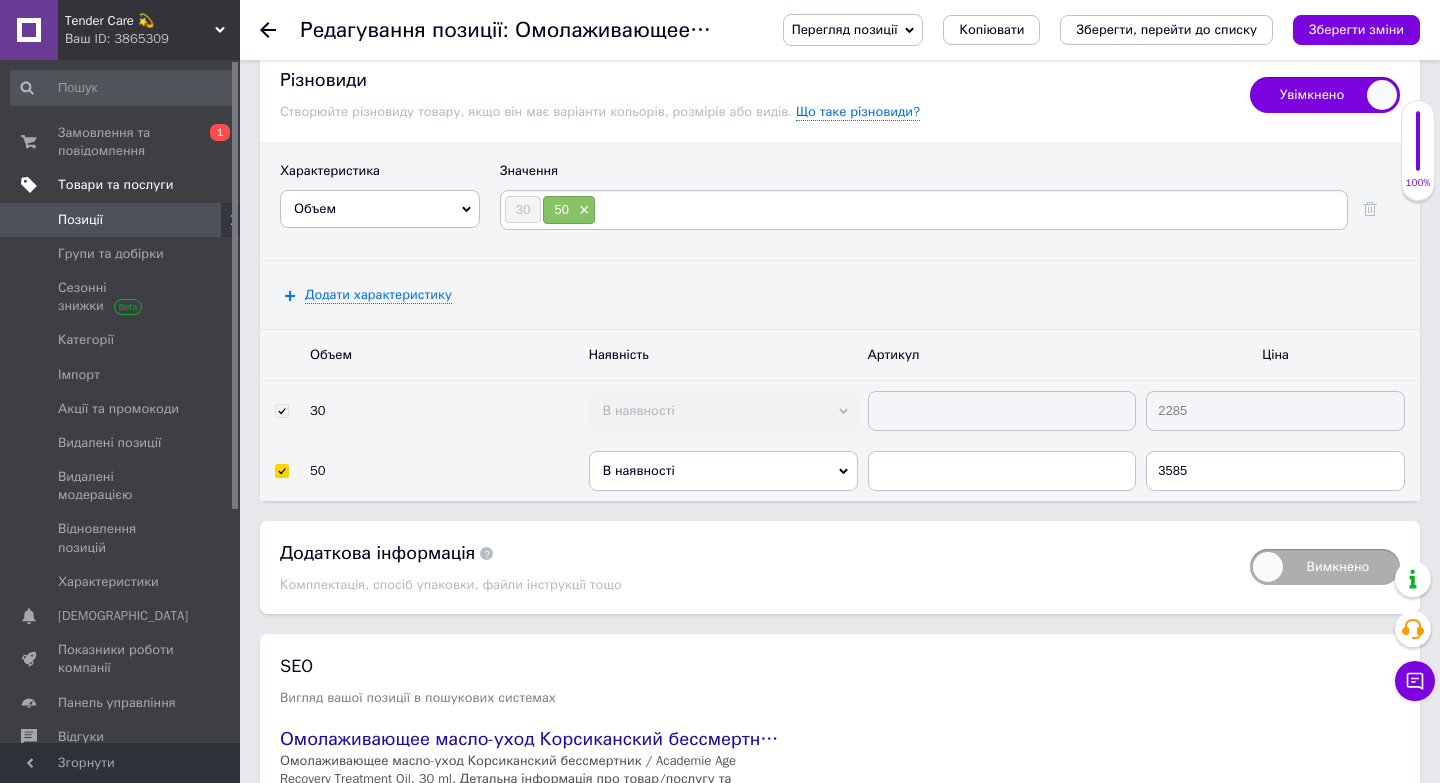 click on "Додаткова інформація" at bounding box center [755, 553] 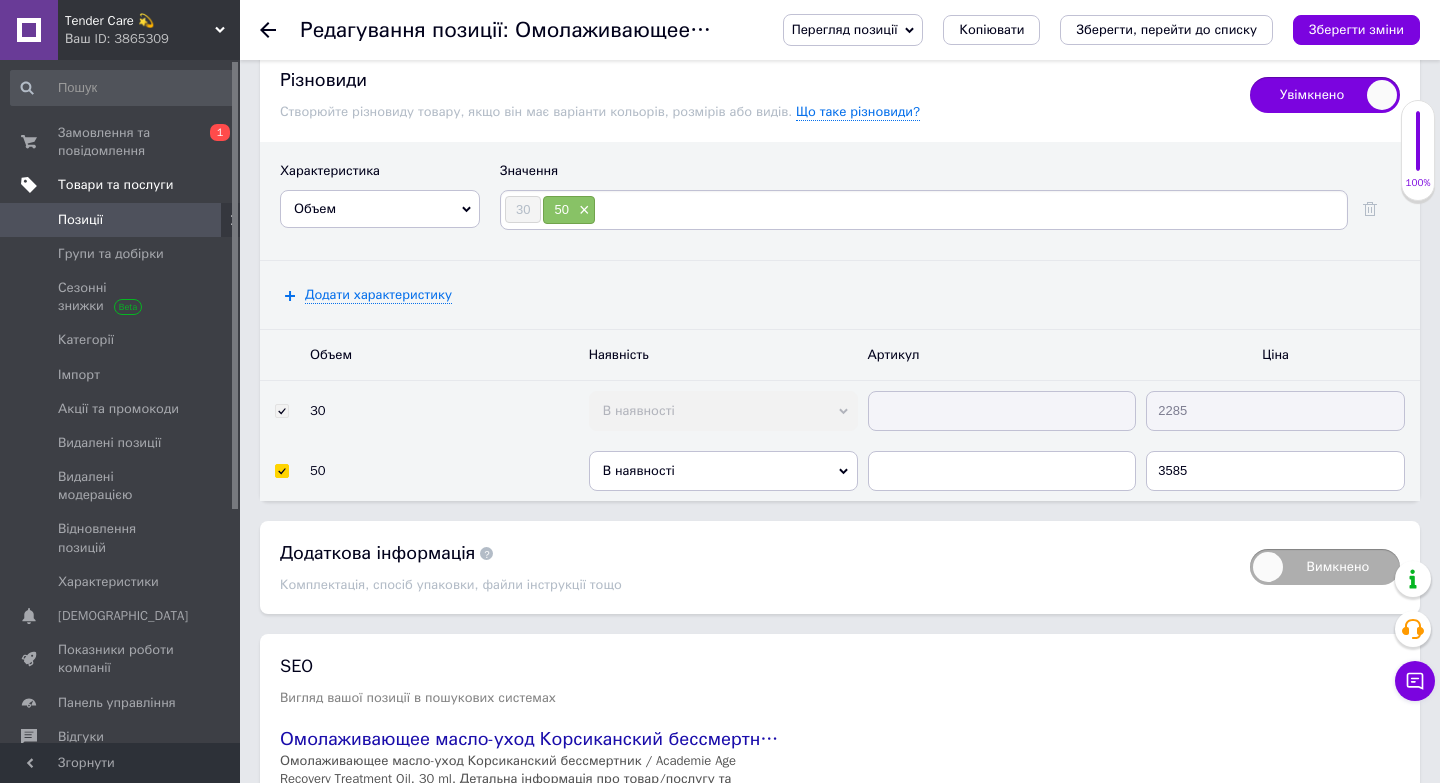 click on "Додаткова інформація Комплектація, спосіб упаковки, файли інструкції тощо" at bounding box center [755, 567] 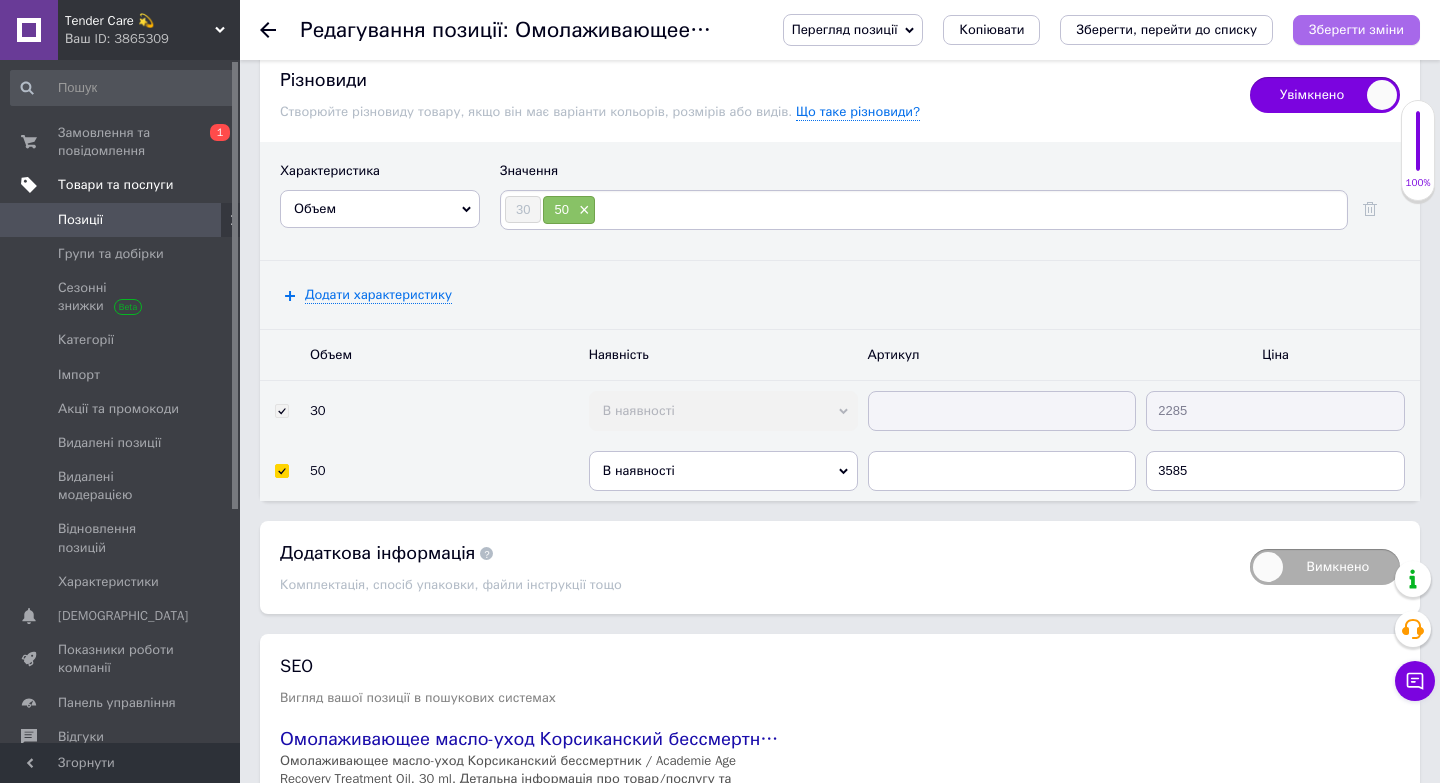 click on "Зберегти зміни" at bounding box center [1356, 29] 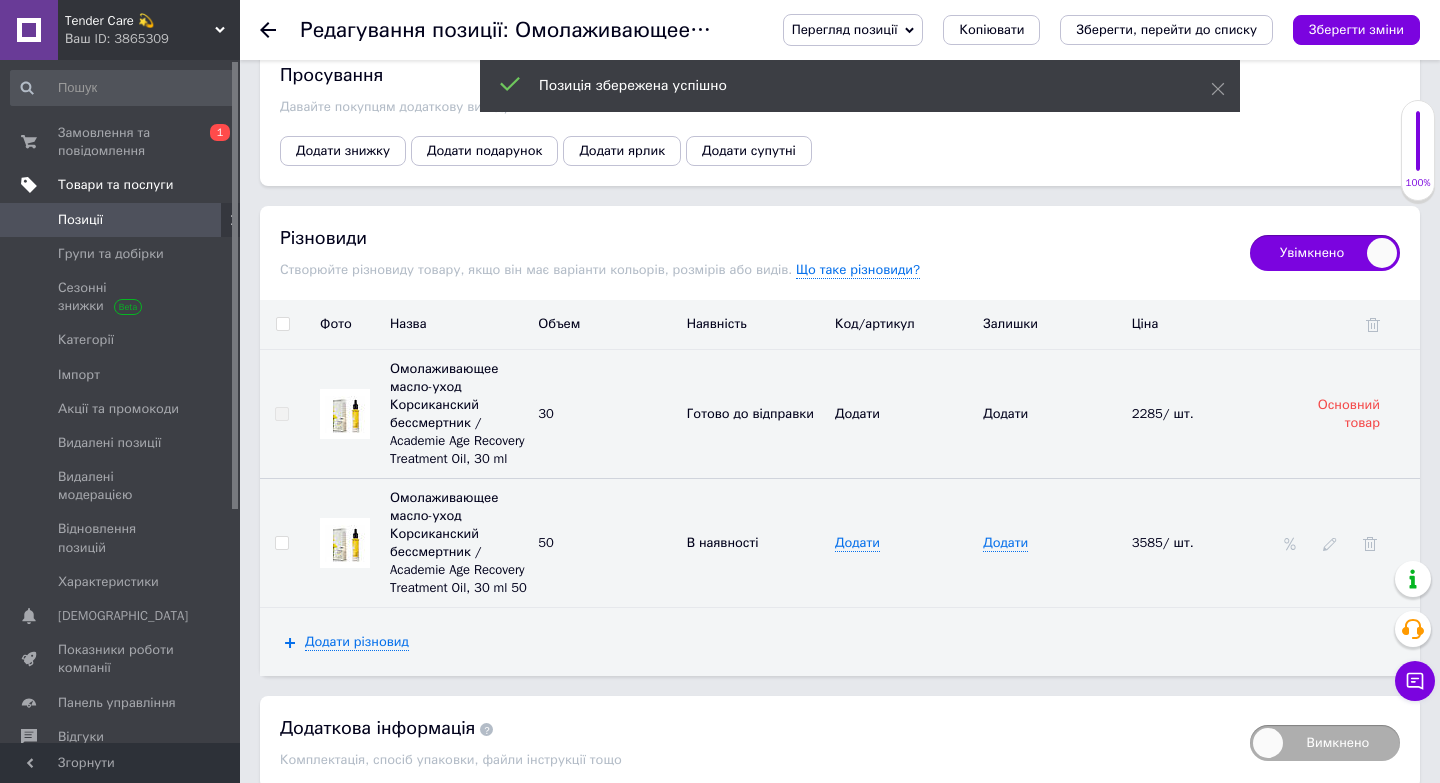 scroll, scrollTop: 2625, scrollLeft: 0, axis: vertical 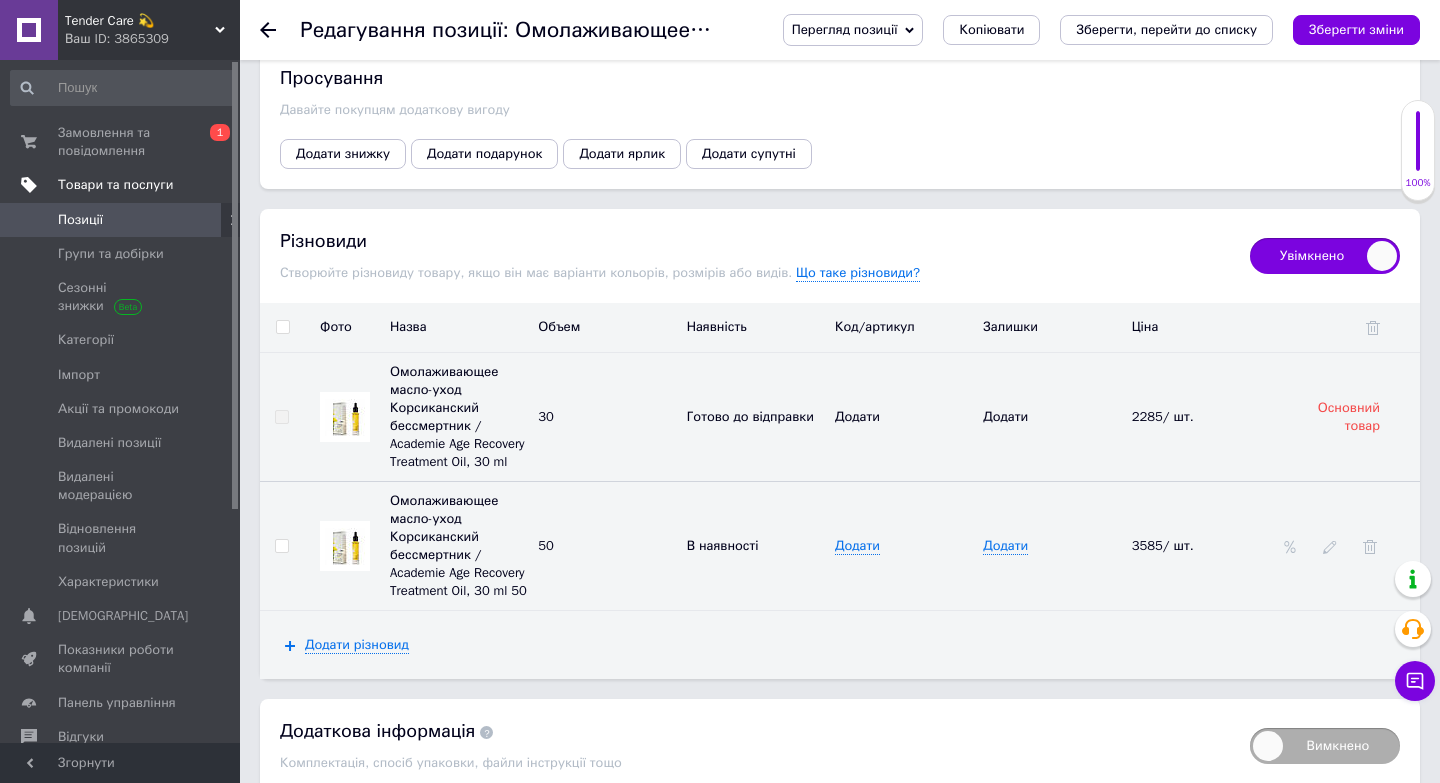 click on "Позиції" at bounding box center (121, 220) 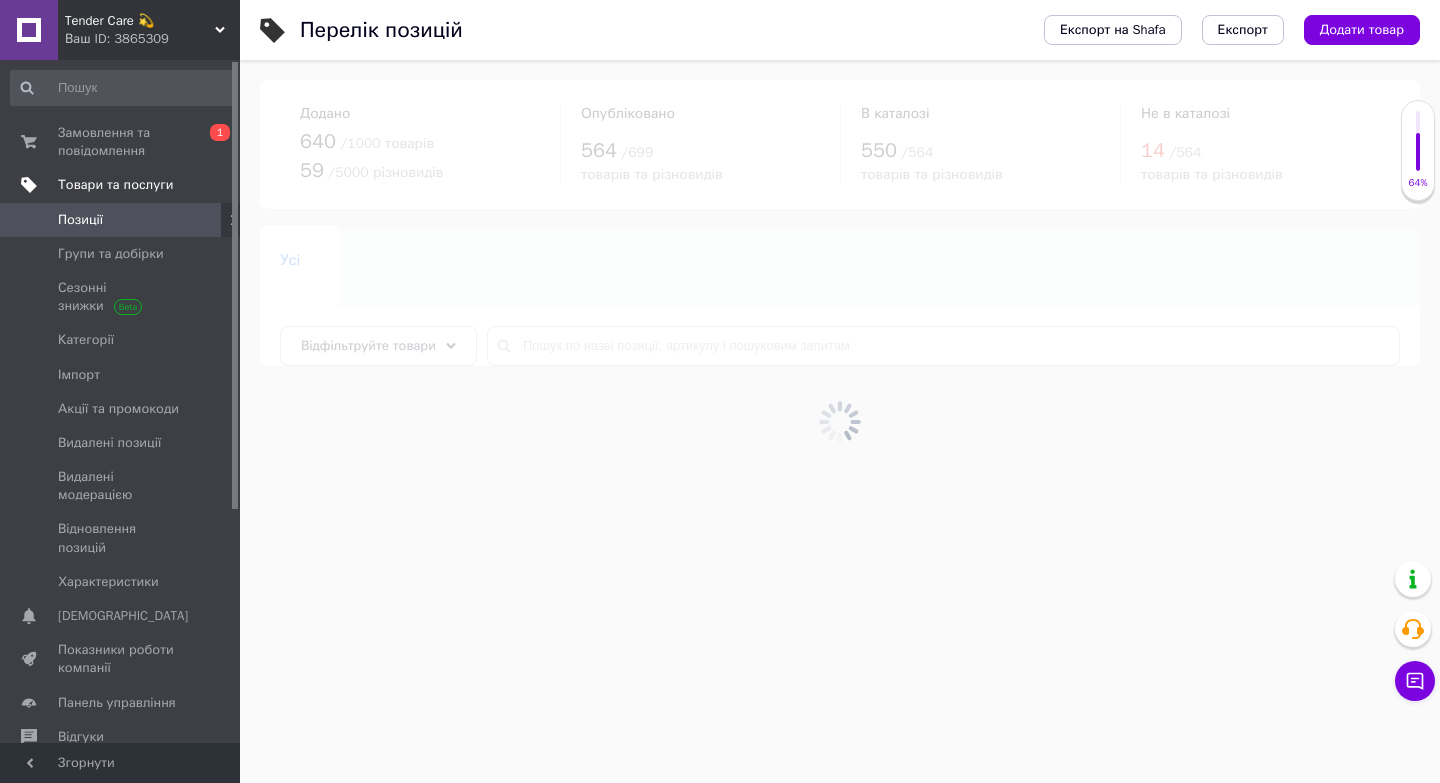 click at bounding box center [840, 421] 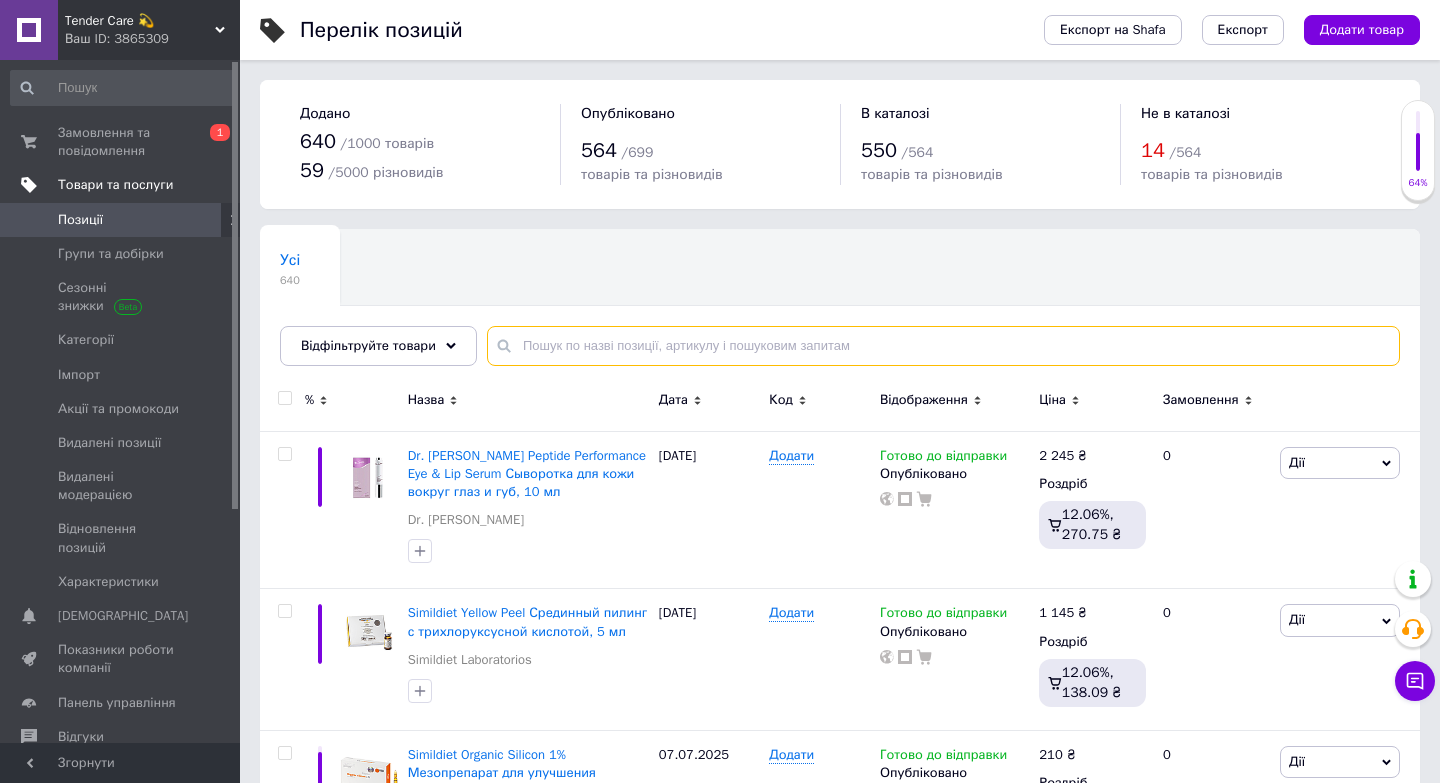 click at bounding box center (943, 346) 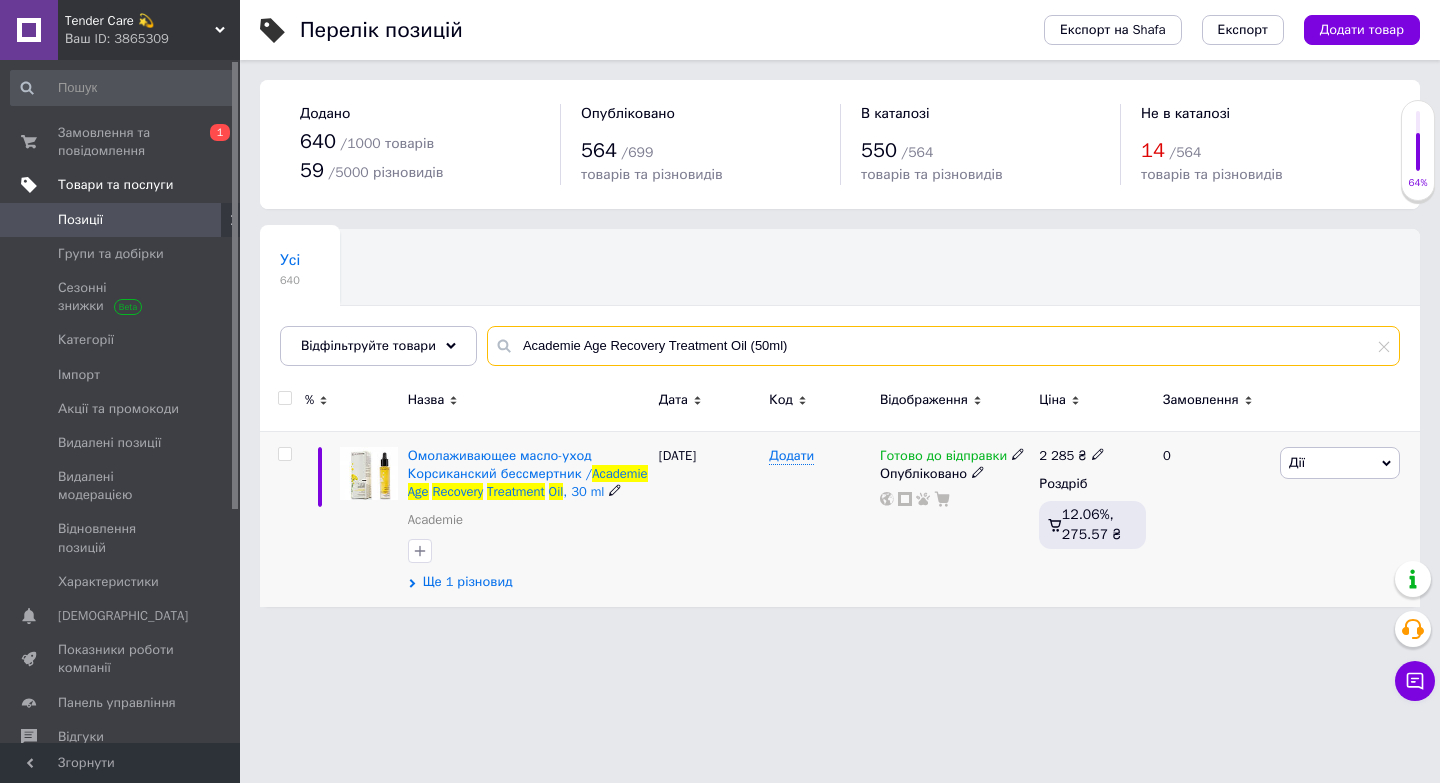 type on "Academie Age Recovery Treatment Oil (50ml)" 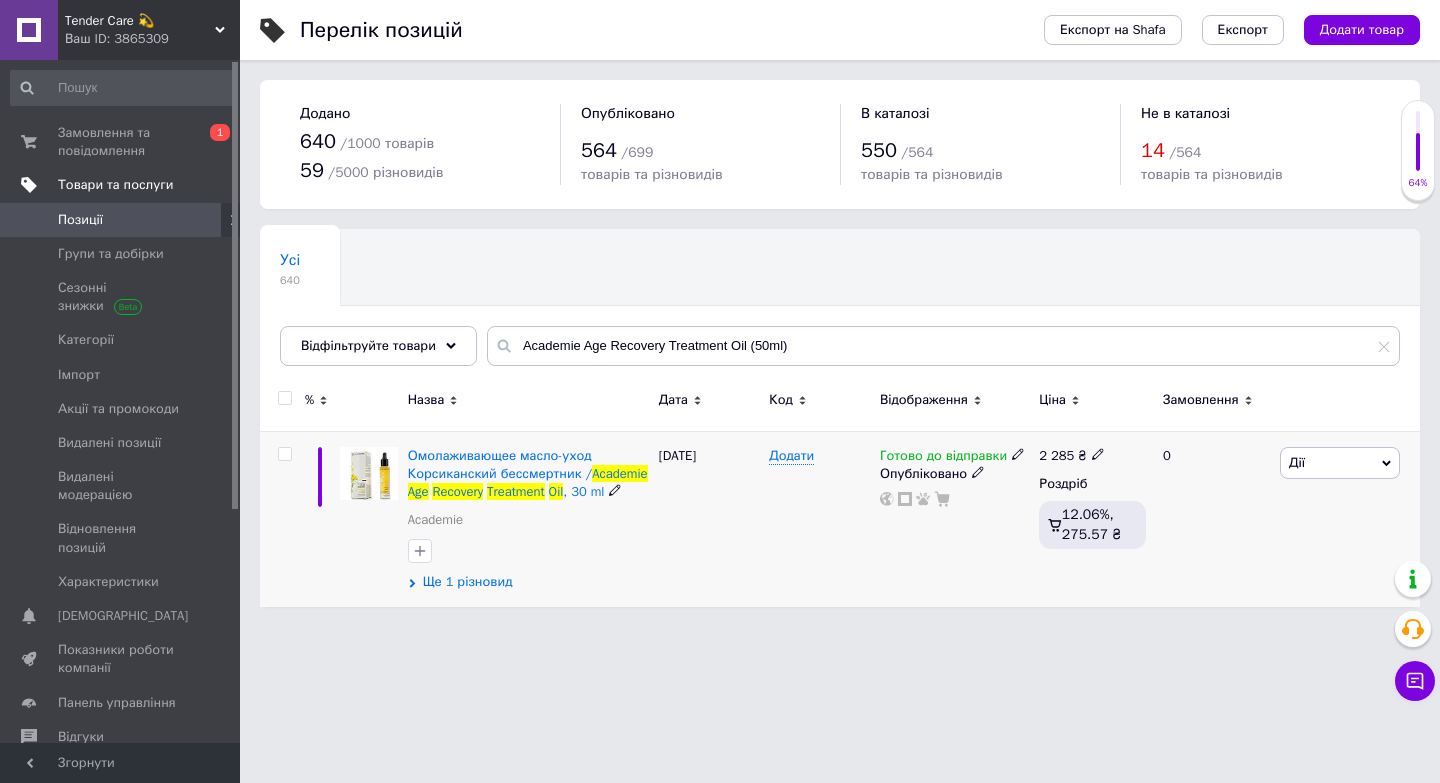 click on "Ще 1 різновид" at bounding box center [468, 582] 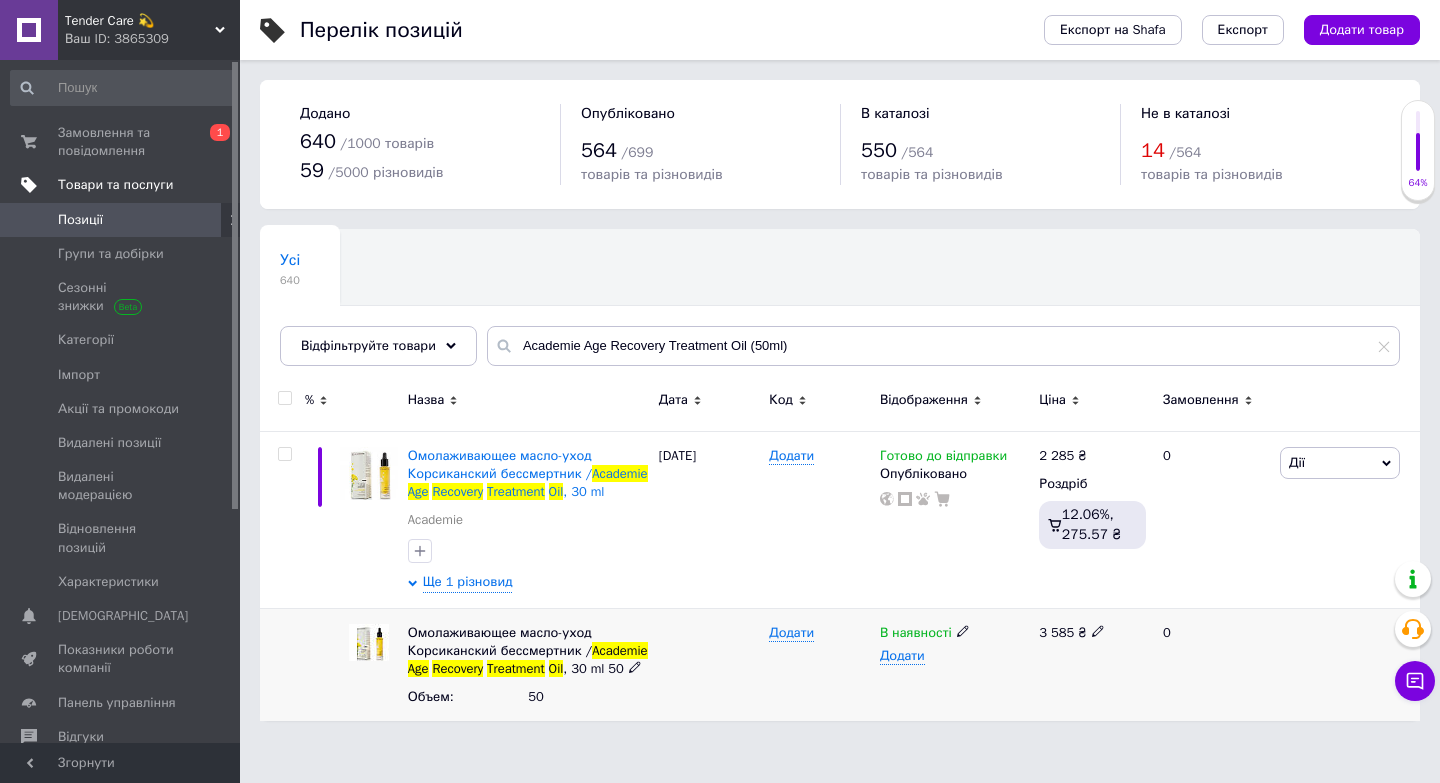click 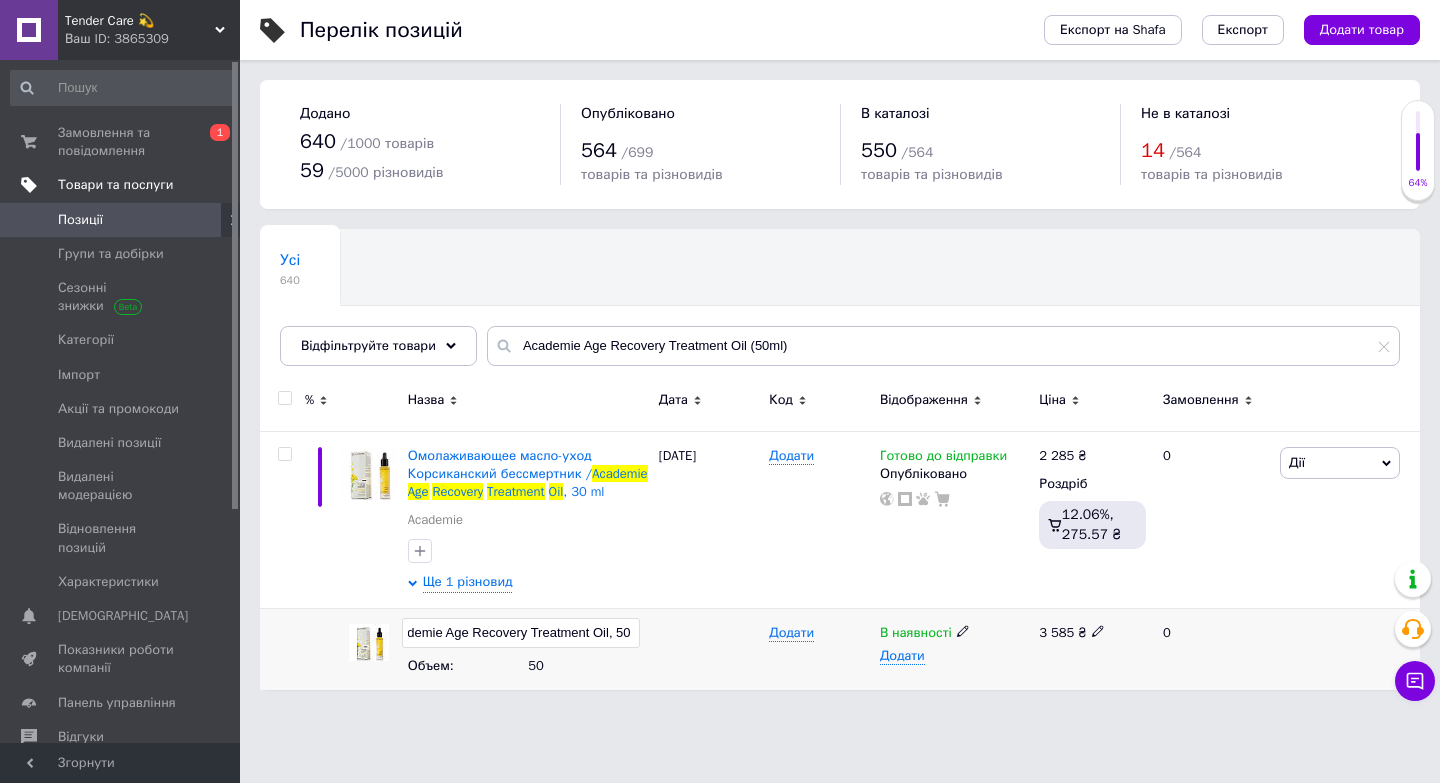 scroll, scrollTop: 0, scrollLeft: 385, axis: horizontal 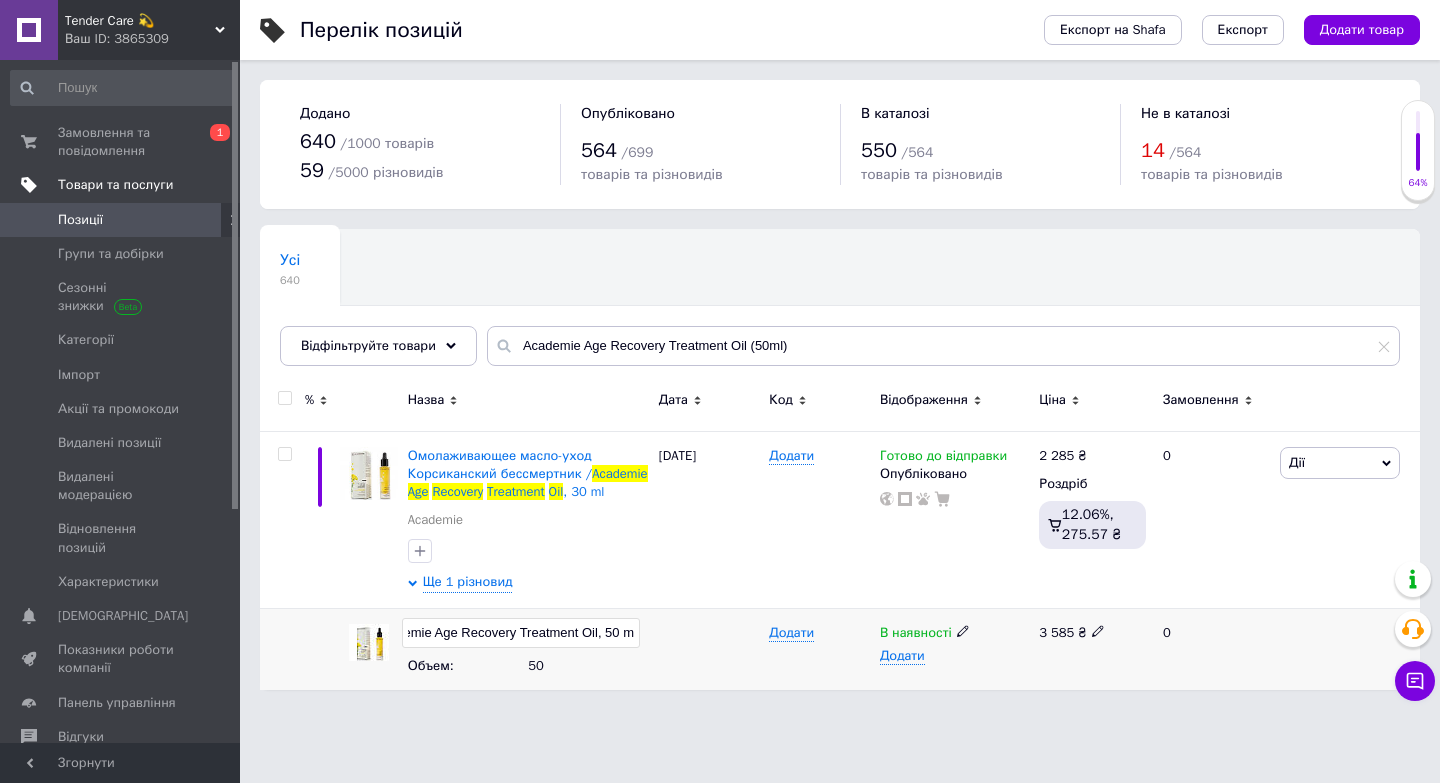 type on "Омолаживающее масло-уход Корсиканский бессмертник / Academie Age Recovery Treatment Oil, 50 ml" 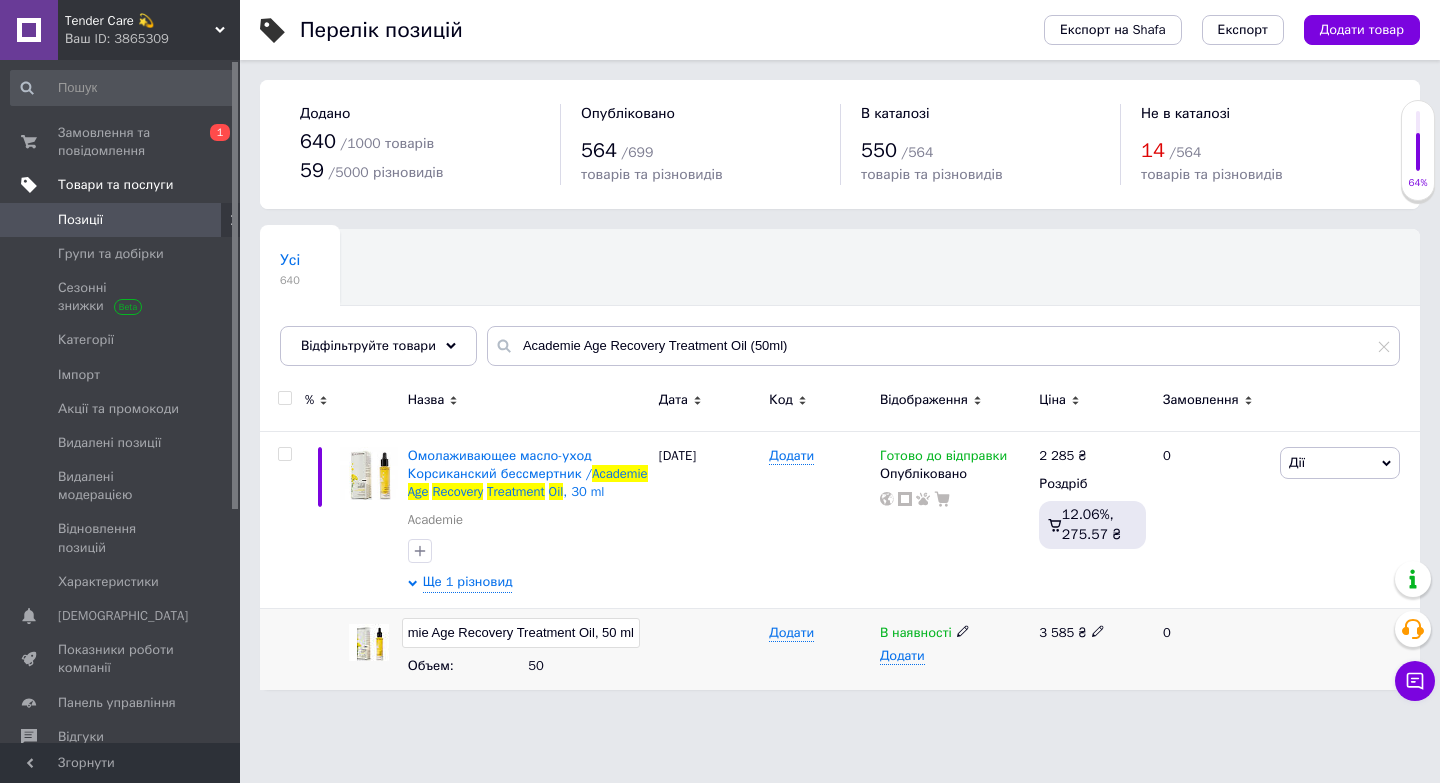 click on "Tender Care 💫 Ваш ID: 3865309 Сайт Tender Care 💫 Кабінет покупця Перевірити стан системи Сторінка на порталі Довідка Вийти Замовлення та повідомлення 0 1 Товари та послуги Позиції Групи та добірки Сезонні знижки Категорії Імпорт Акції та промокоди Видалені позиції Видалені модерацією Відновлення позицій Характеристики Сповіщення 0 0 Показники роботи компанії Панель управління Відгуки Покупці Каталог ProSale Аналітика Інструменти веб-майстра та SEO Управління сайтом Гаманець компанії [PERSON_NAME] Prom мікс 1 000 640" at bounding box center (720, 355) 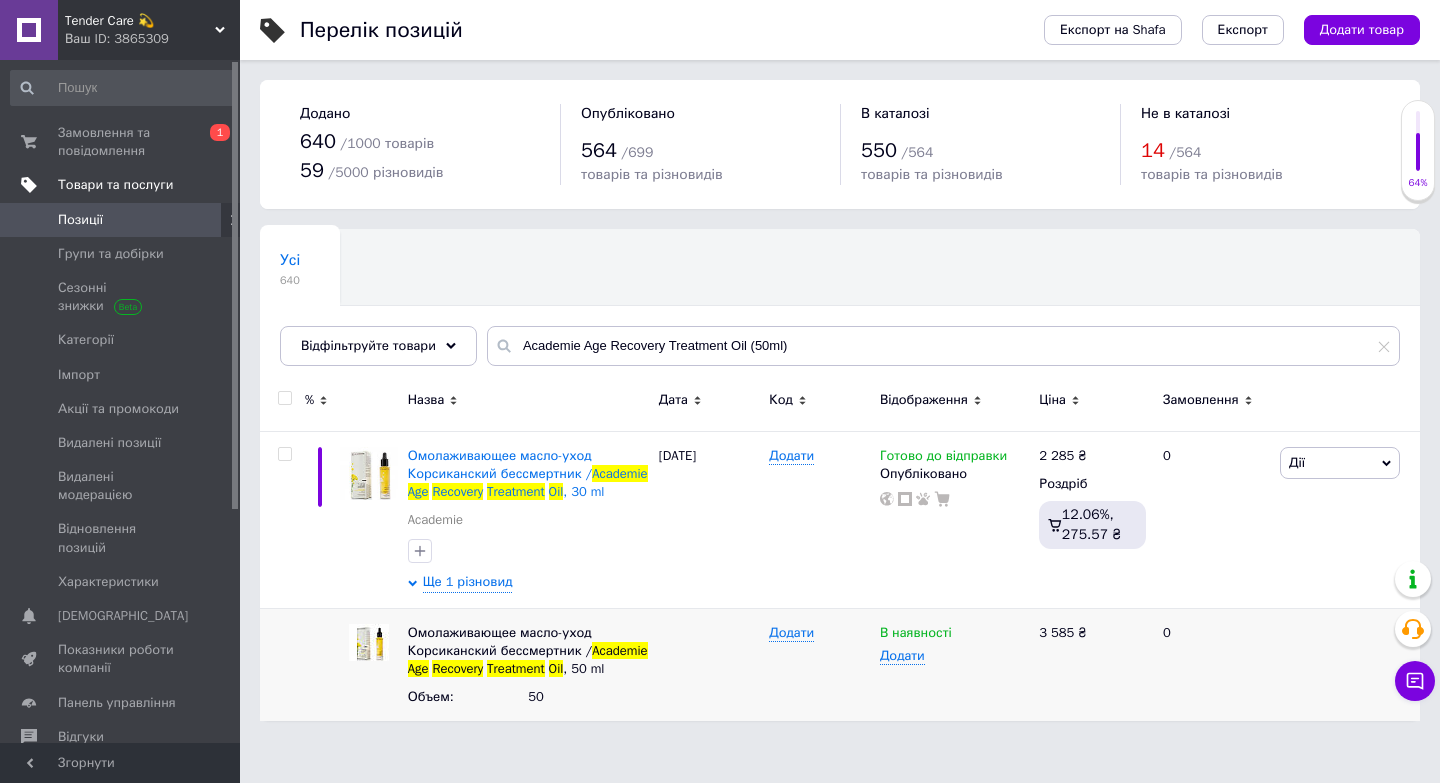 click on "Позиції" at bounding box center (80, 220) 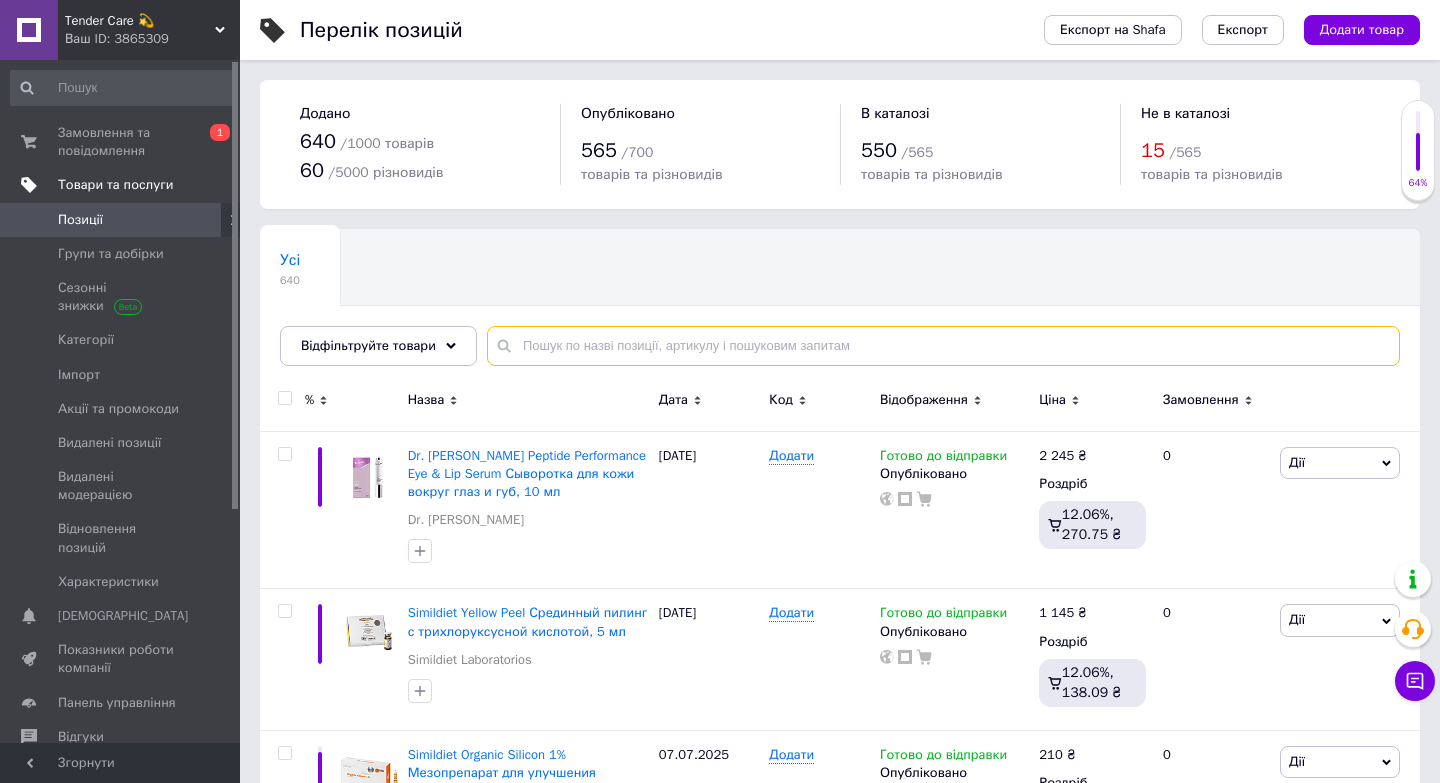 click at bounding box center [943, 346] 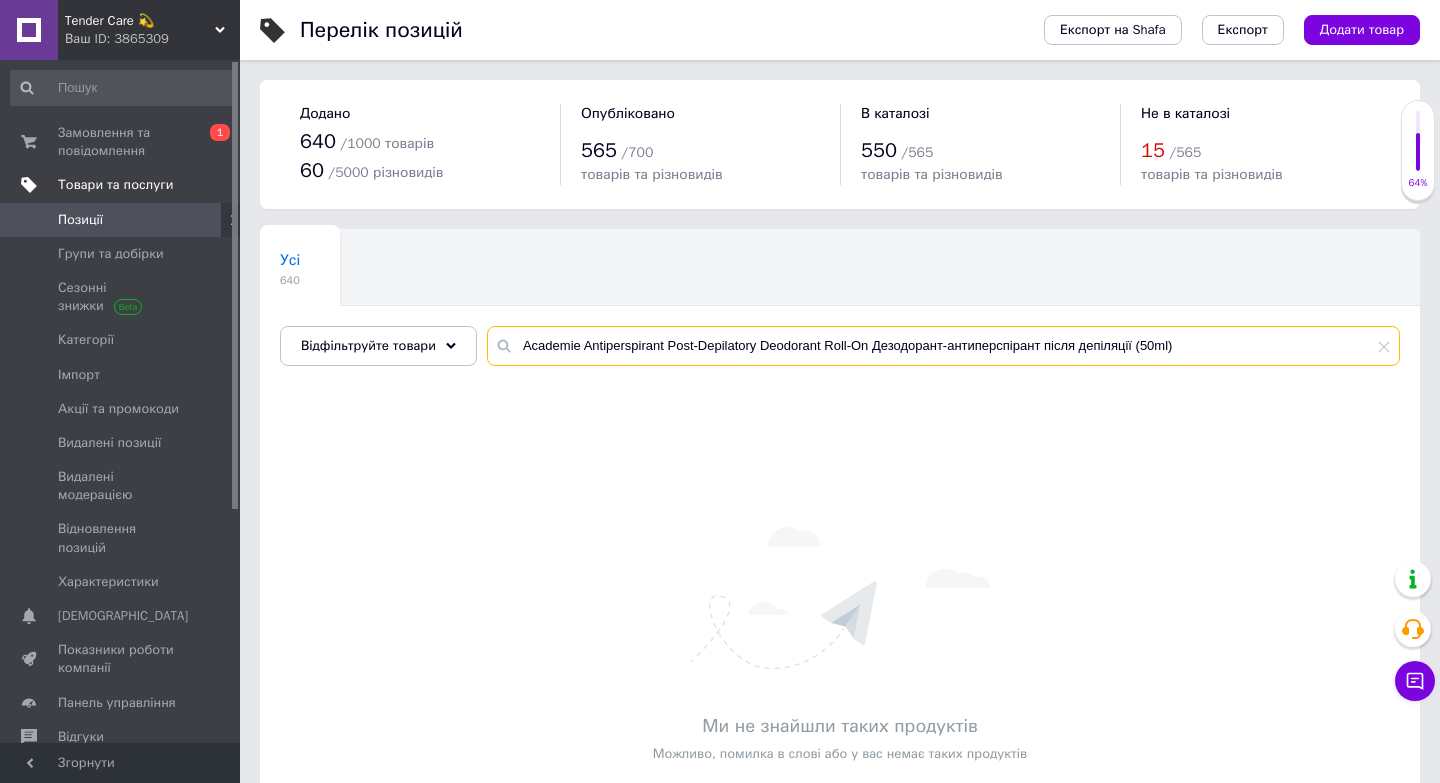 drag, startPoint x: 1181, startPoint y: 345, endPoint x: 863, endPoint y: 342, distance: 318.01416 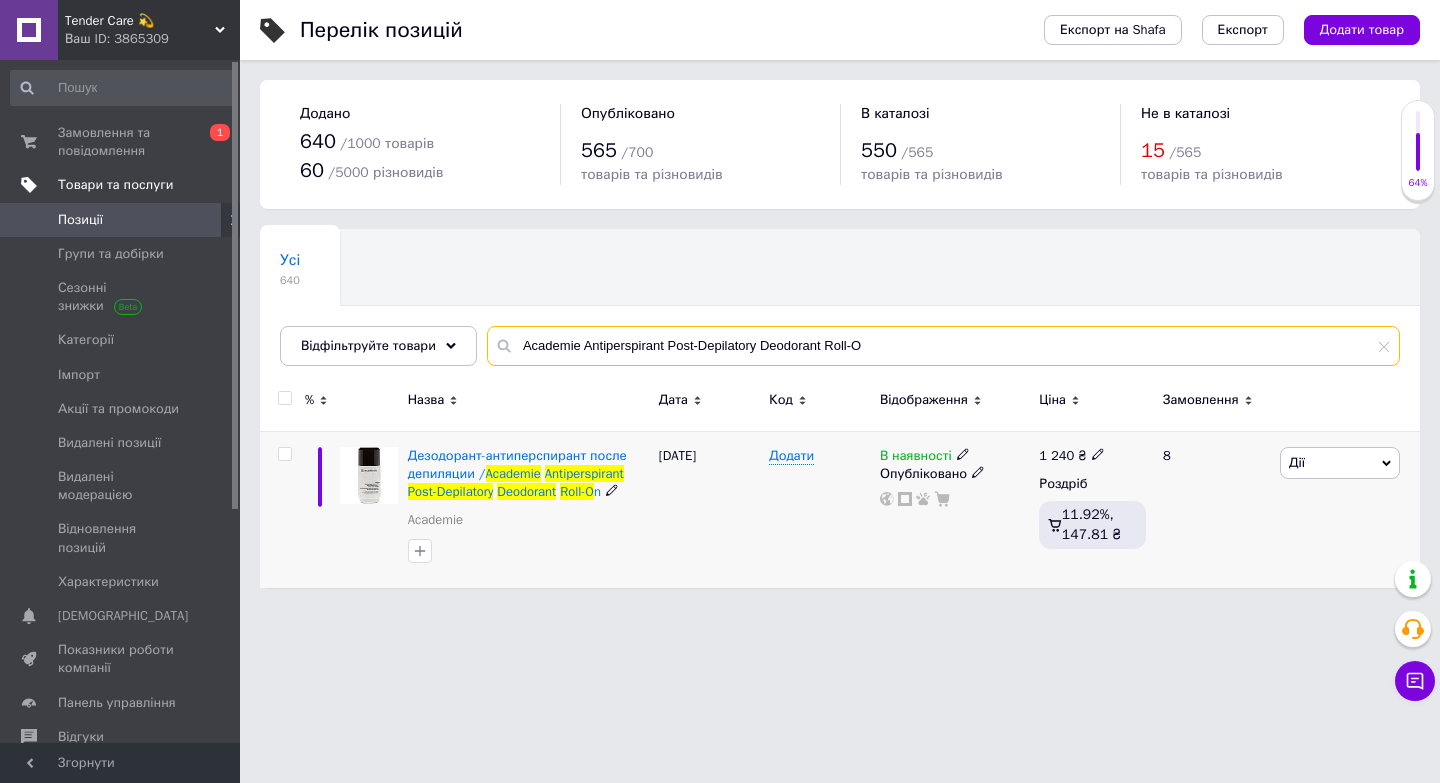 type on "Academie Antiperspirant Post-Depilatory Deodorant Roll-O" 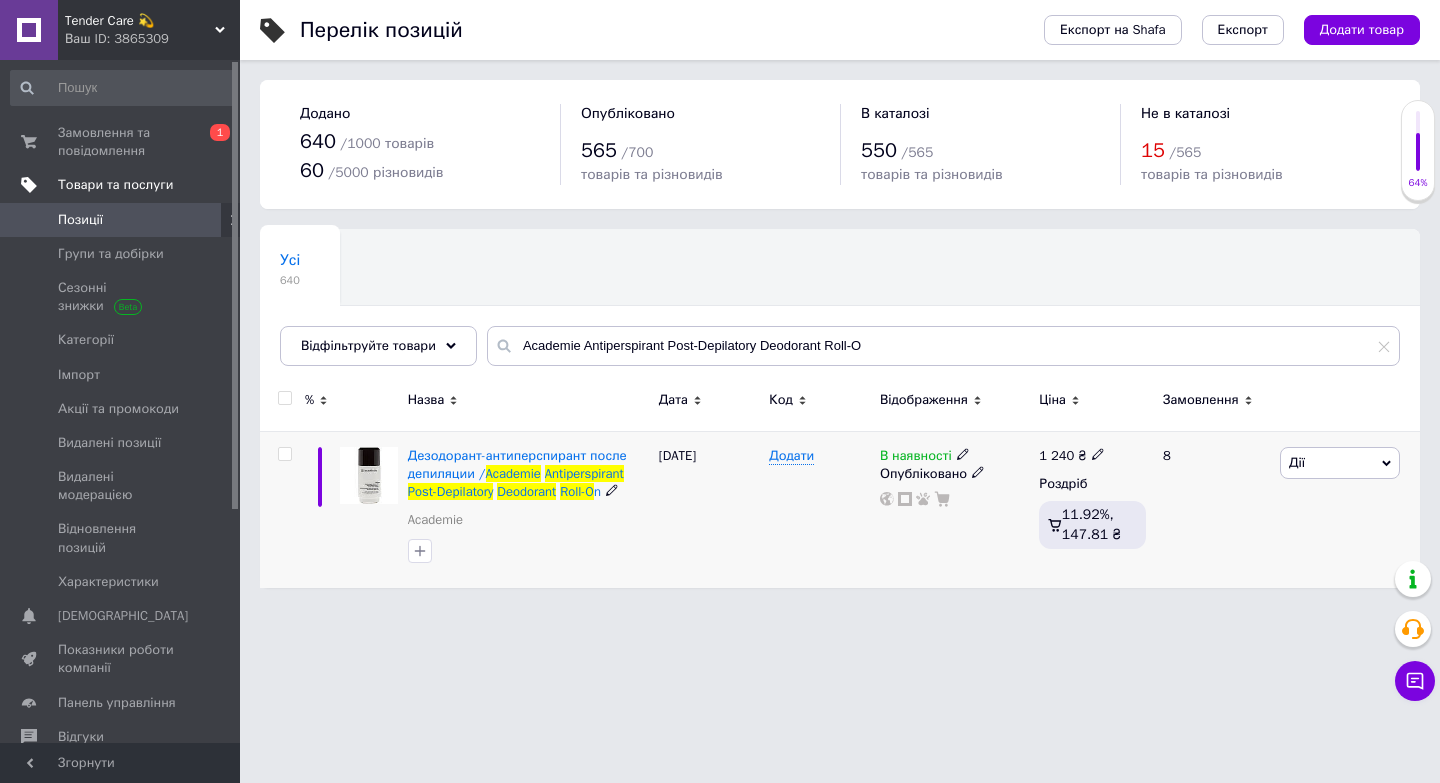 click 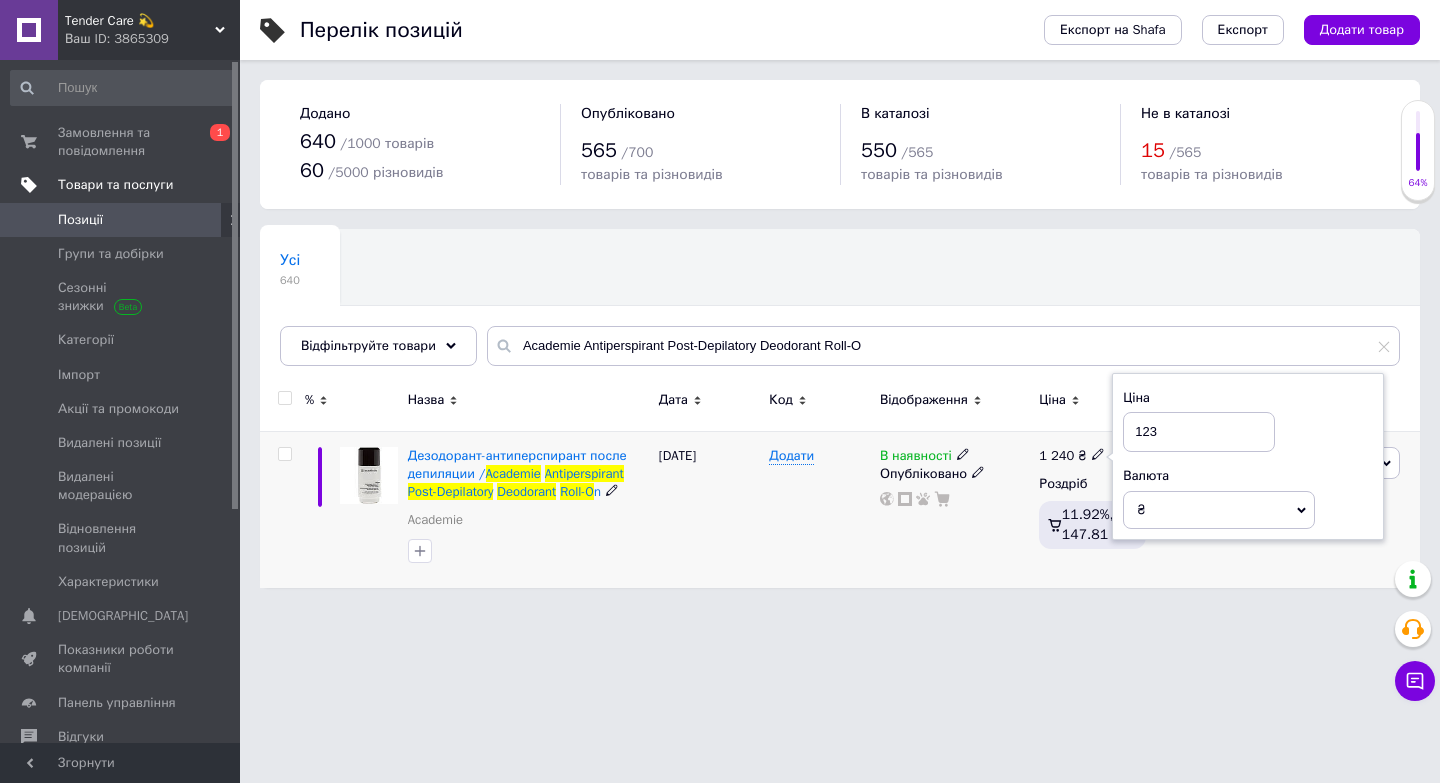 type on "1235" 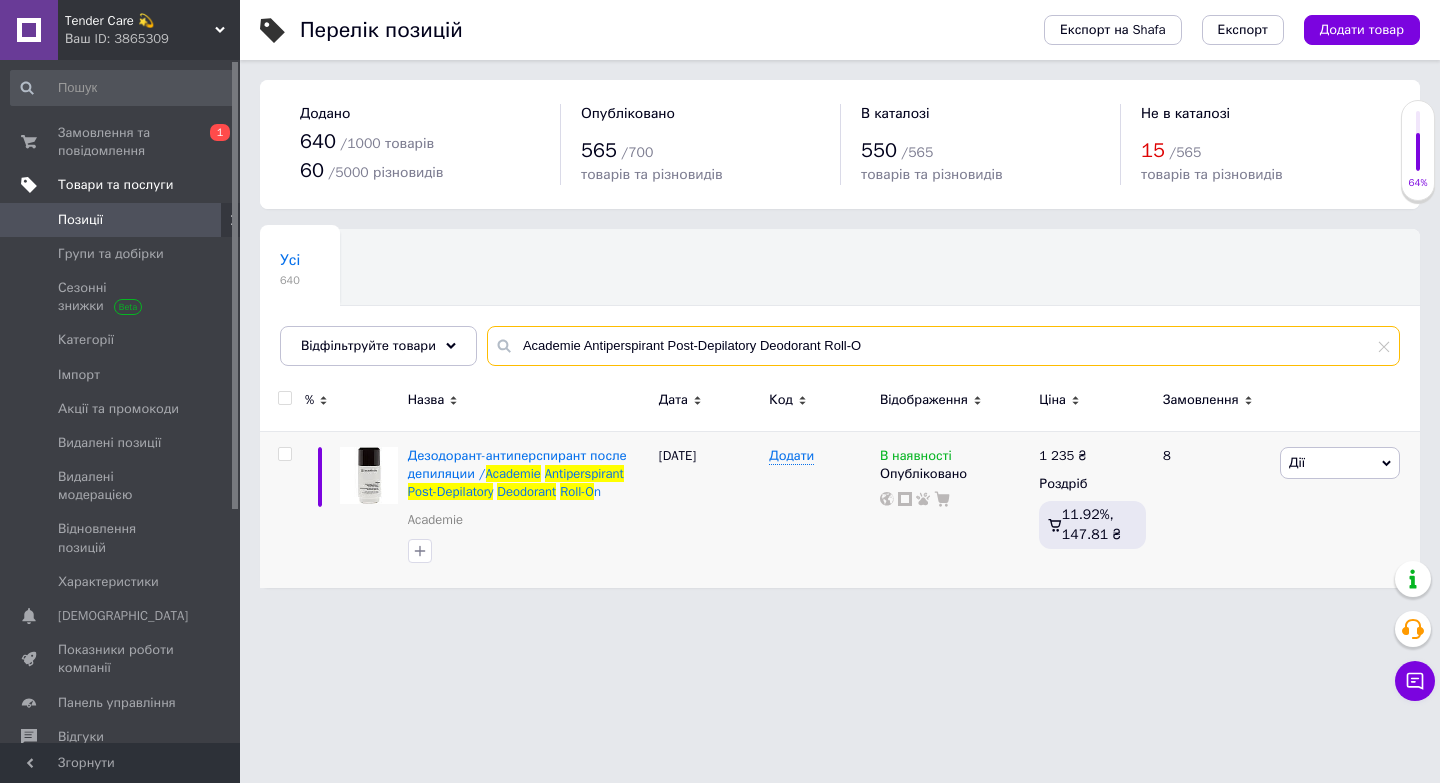 click on "Academie Antiperspirant Post-Depilatory Deodorant Roll-O" at bounding box center (943, 346) 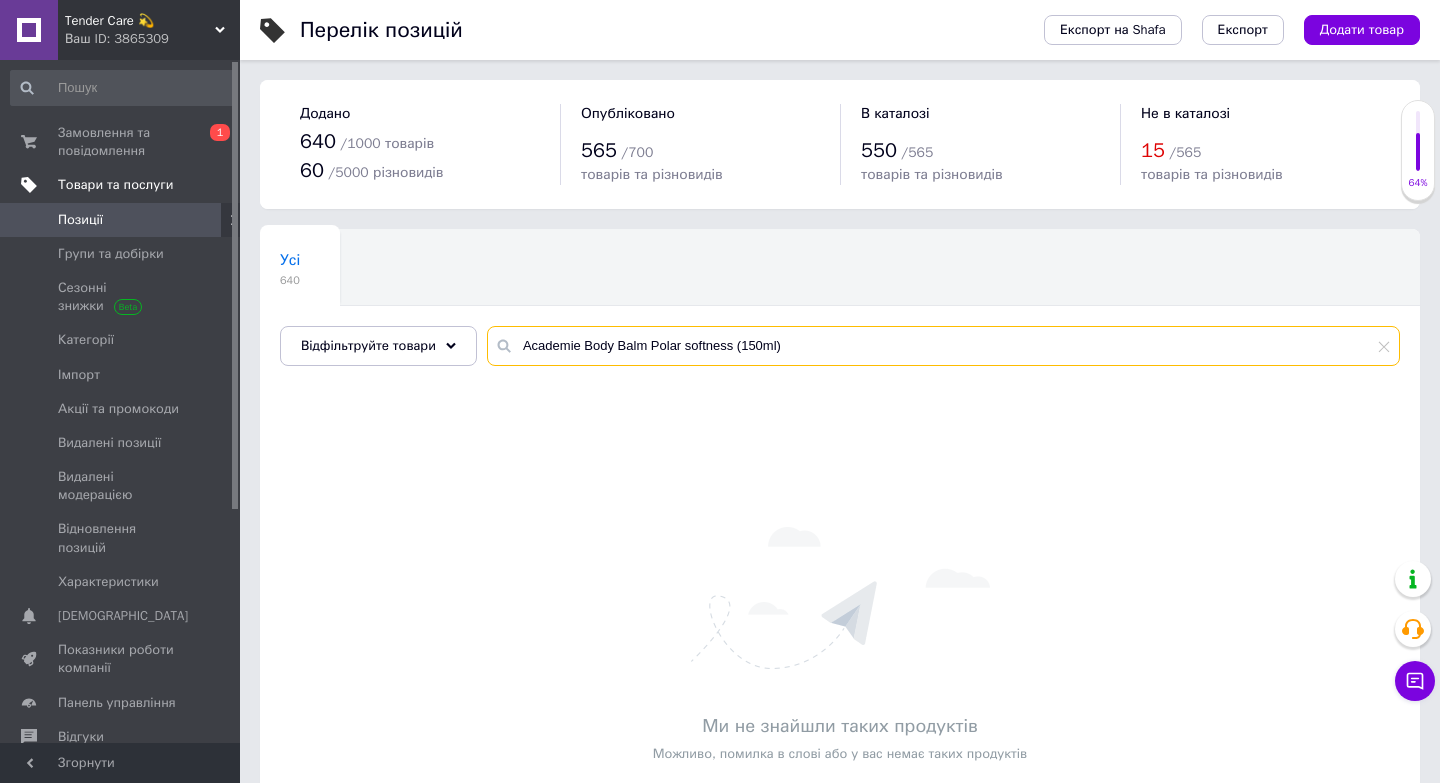 drag, startPoint x: 800, startPoint y: 345, endPoint x: 733, endPoint y: 344, distance: 67.00746 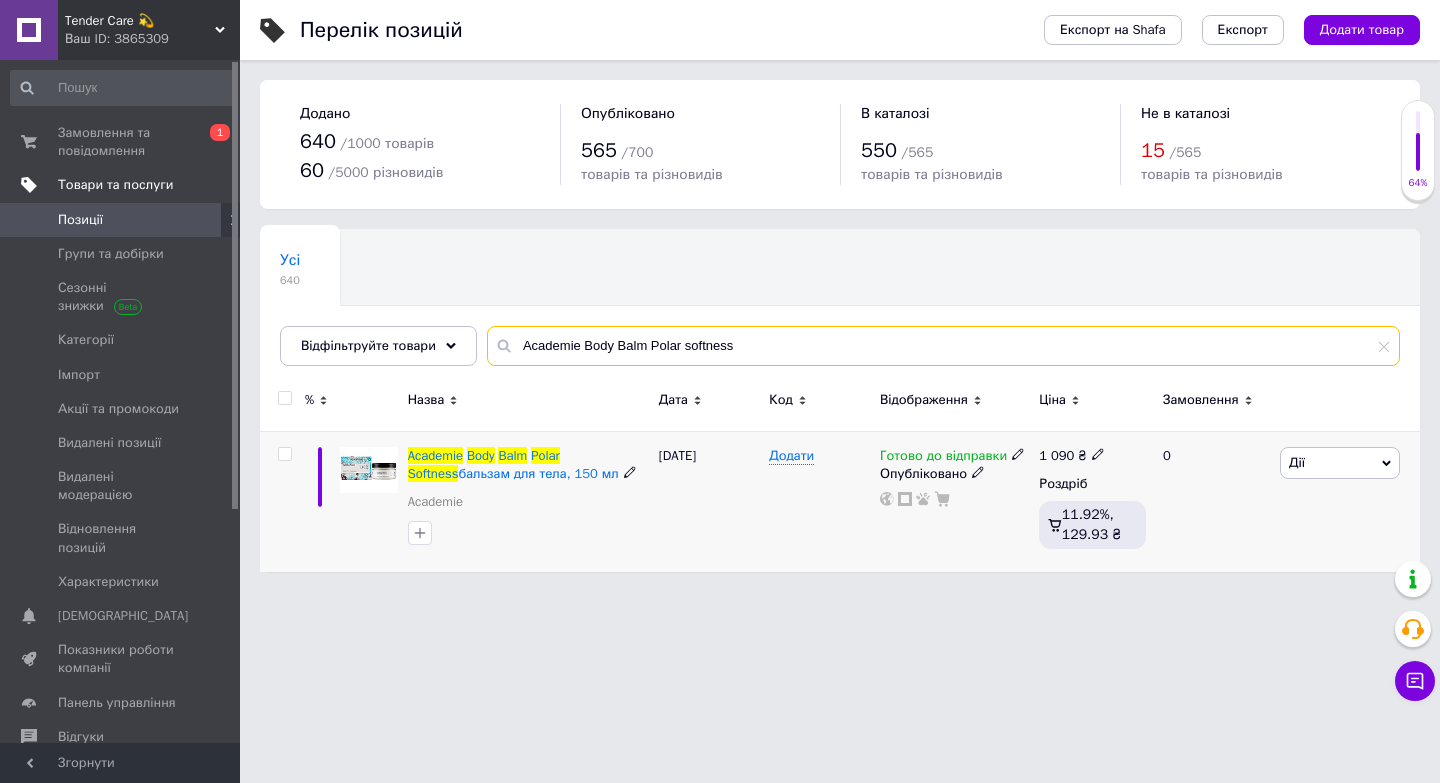 type on "Academie Body Balm Polar softness" 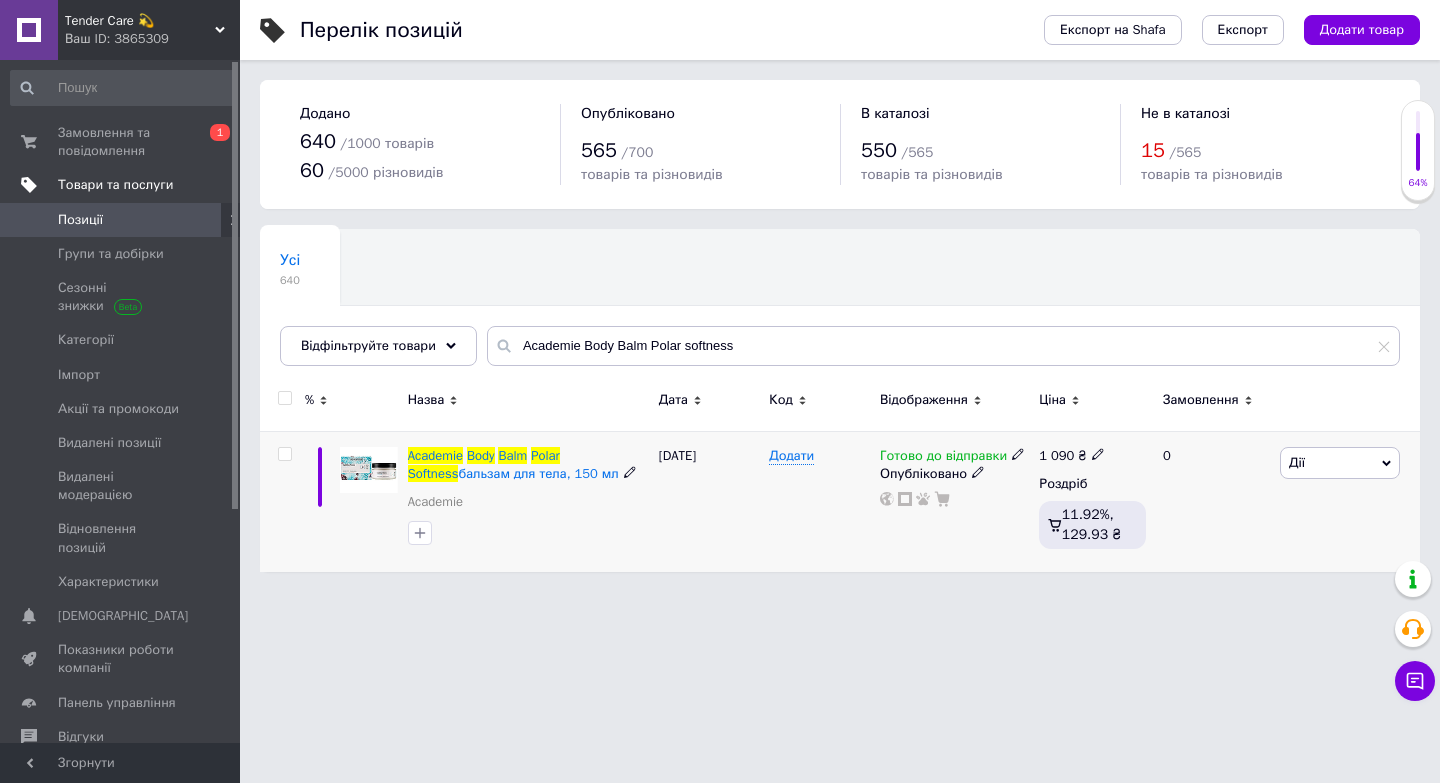 click 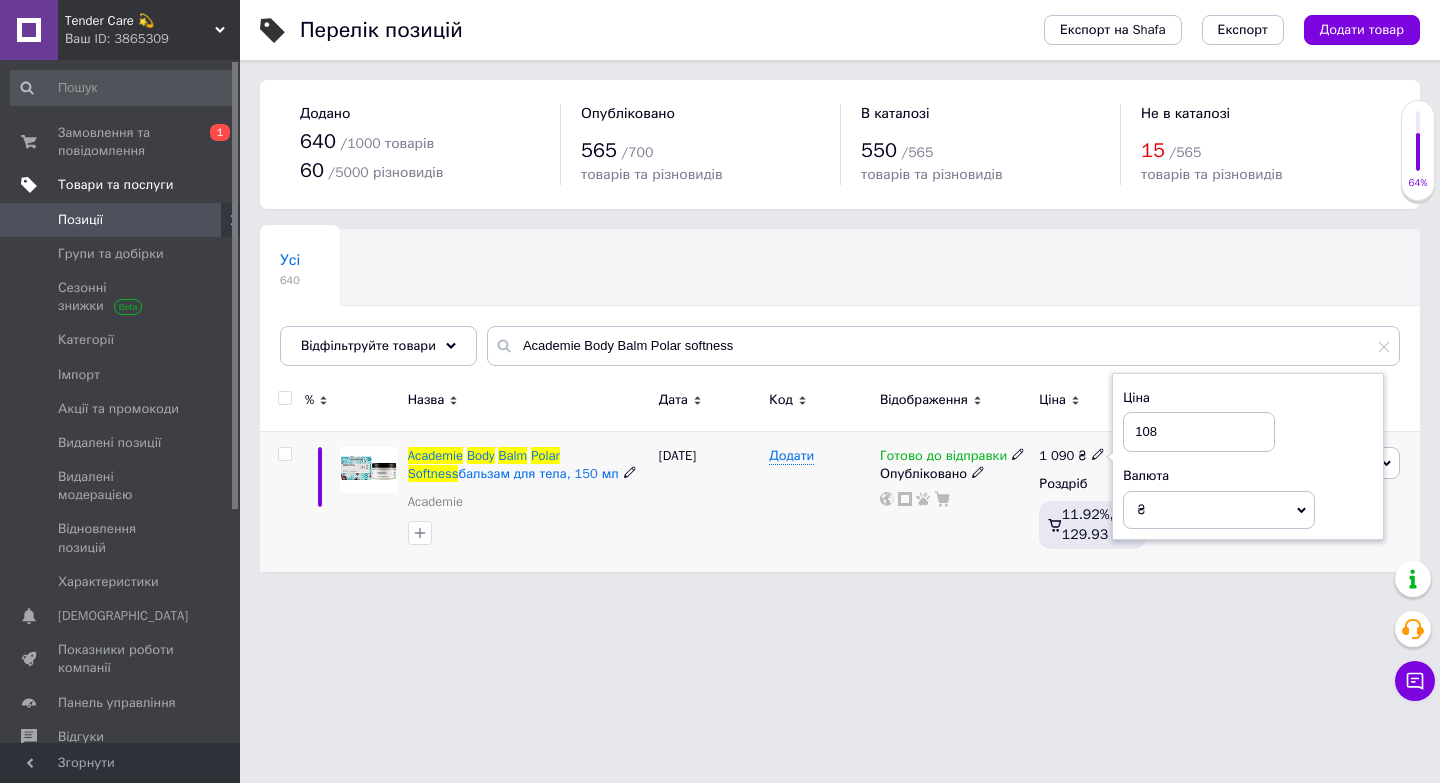 type on "1085" 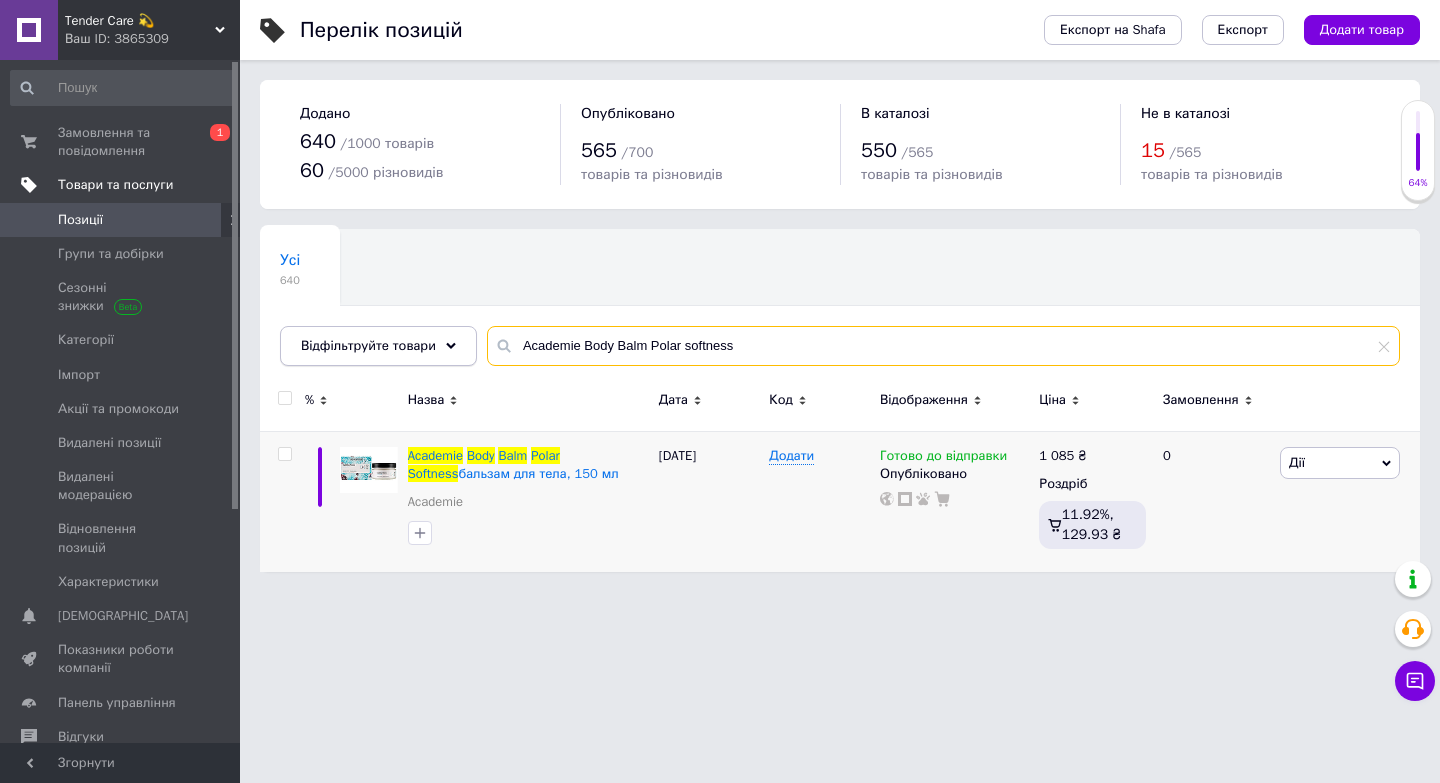 drag, startPoint x: 749, startPoint y: 348, endPoint x: 477, endPoint y: 346, distance: 272.00735 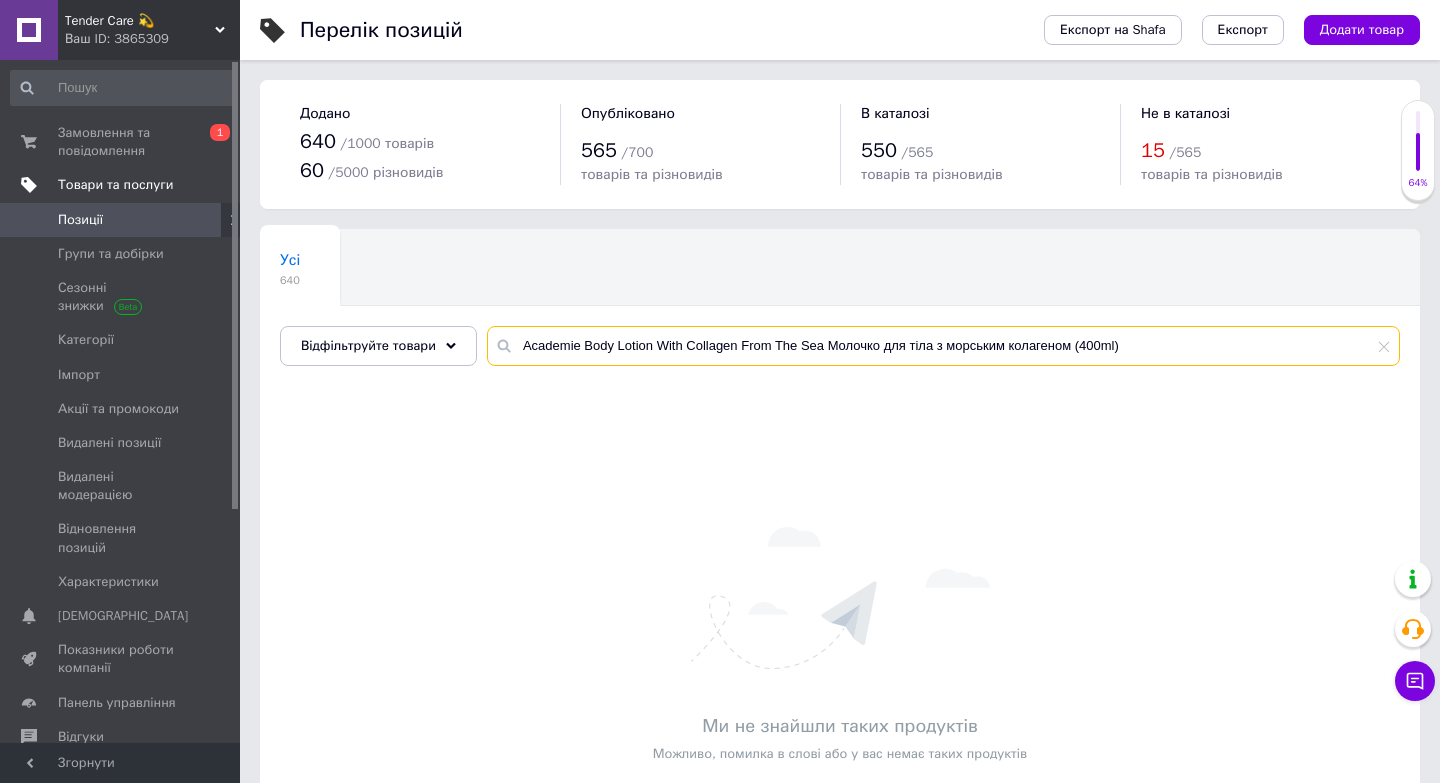 drag, startPoint x: 1130, startPoint y: 346, endPoint x: 826, endPoint y: 347, distance: 304.00165 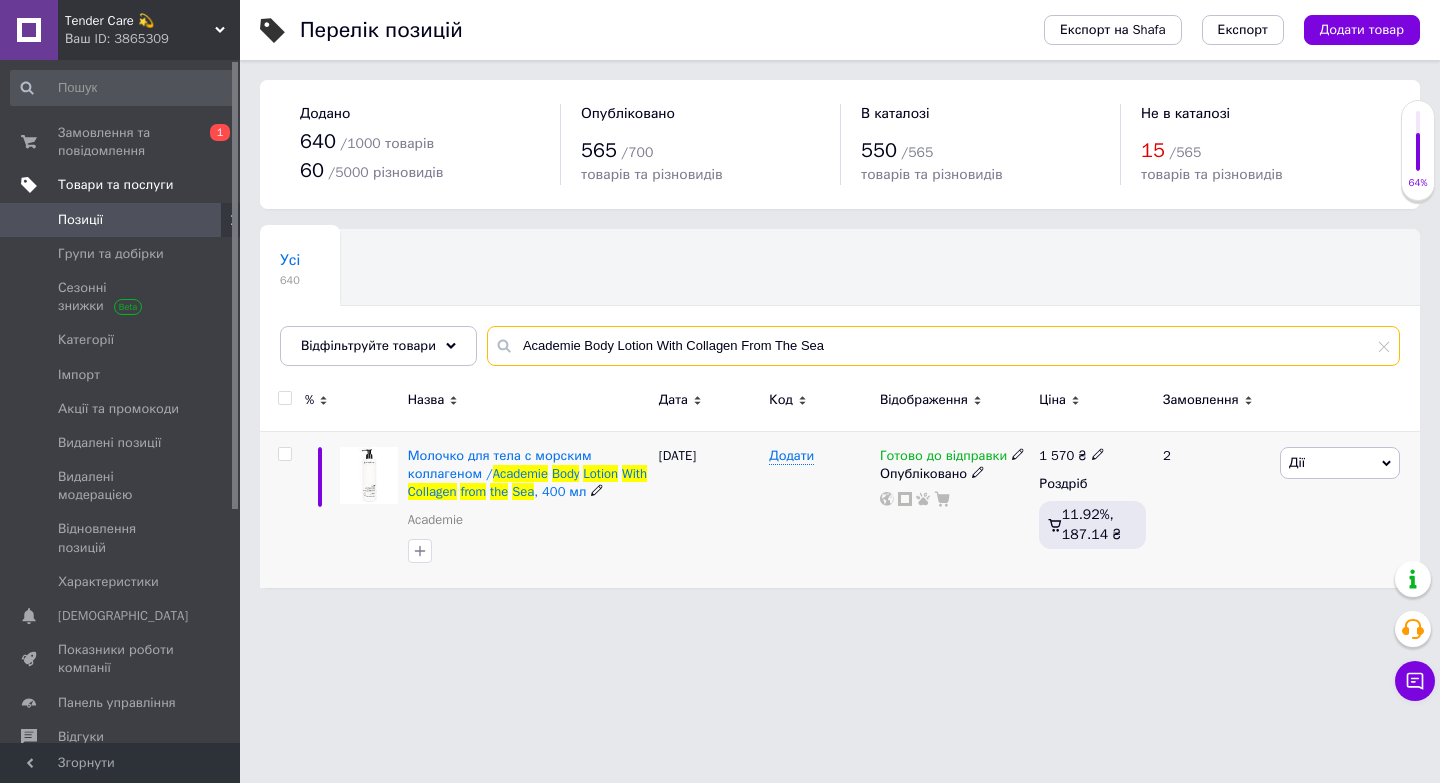 type on "Academie Body Lotion With Collagen From The Sea" 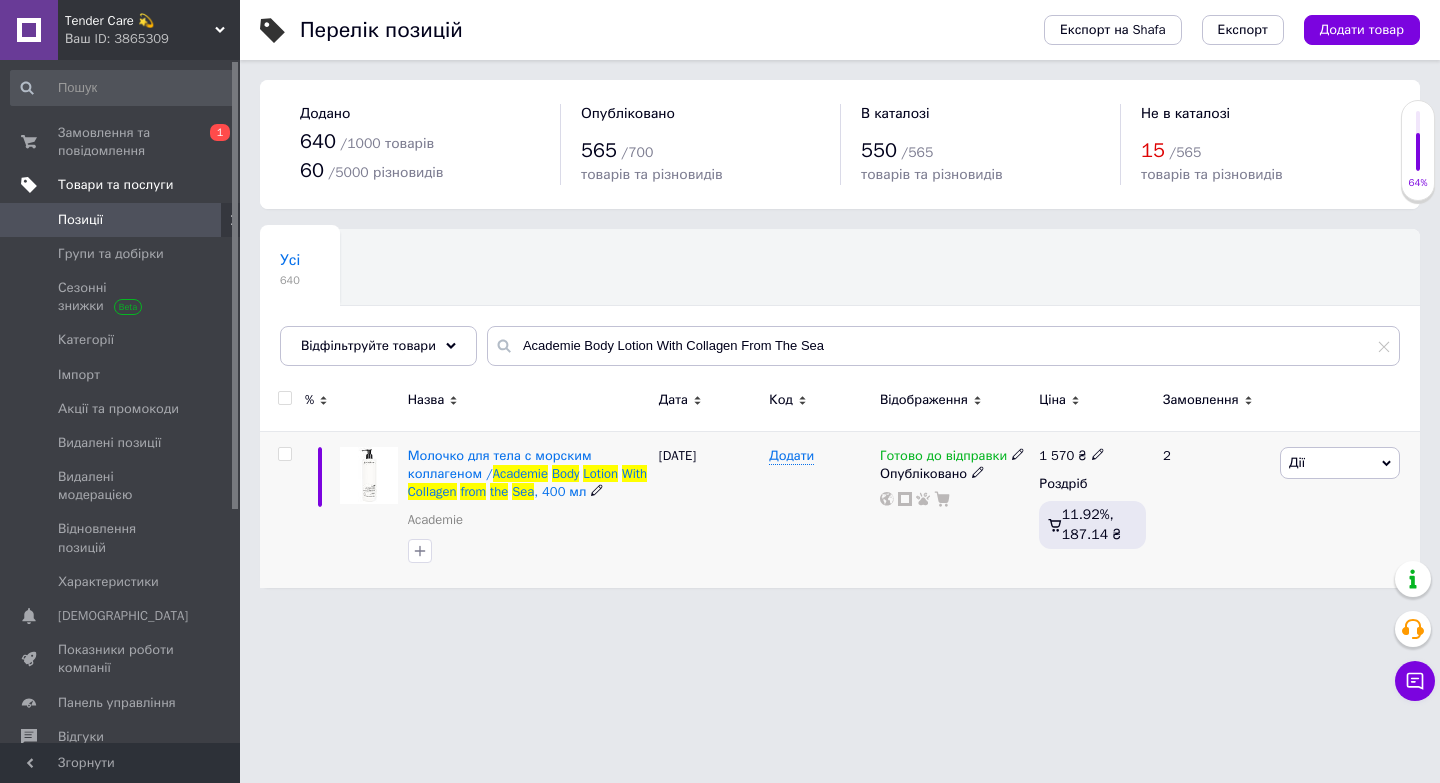 click on "1 570   ₴" at bounding box center [1092, 456] 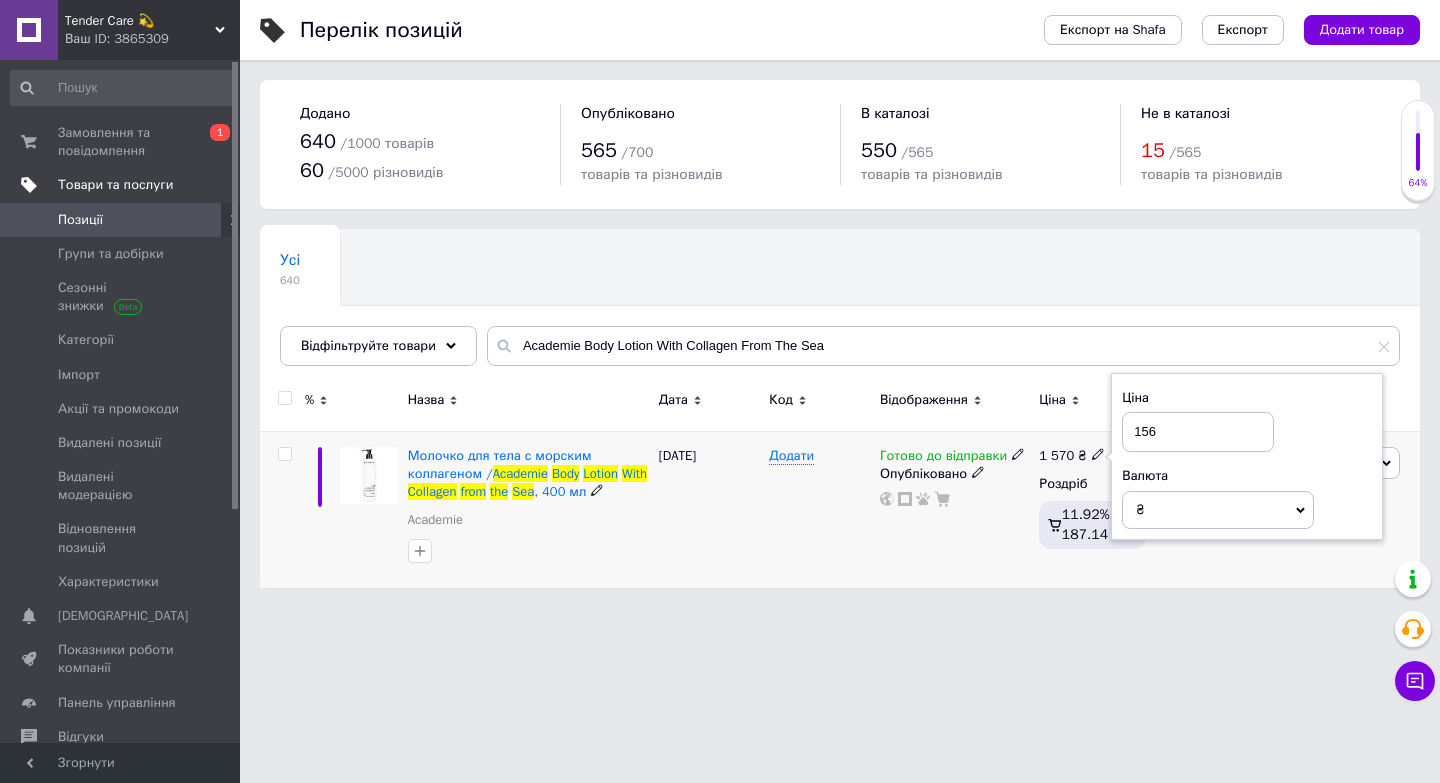 type on "1565" 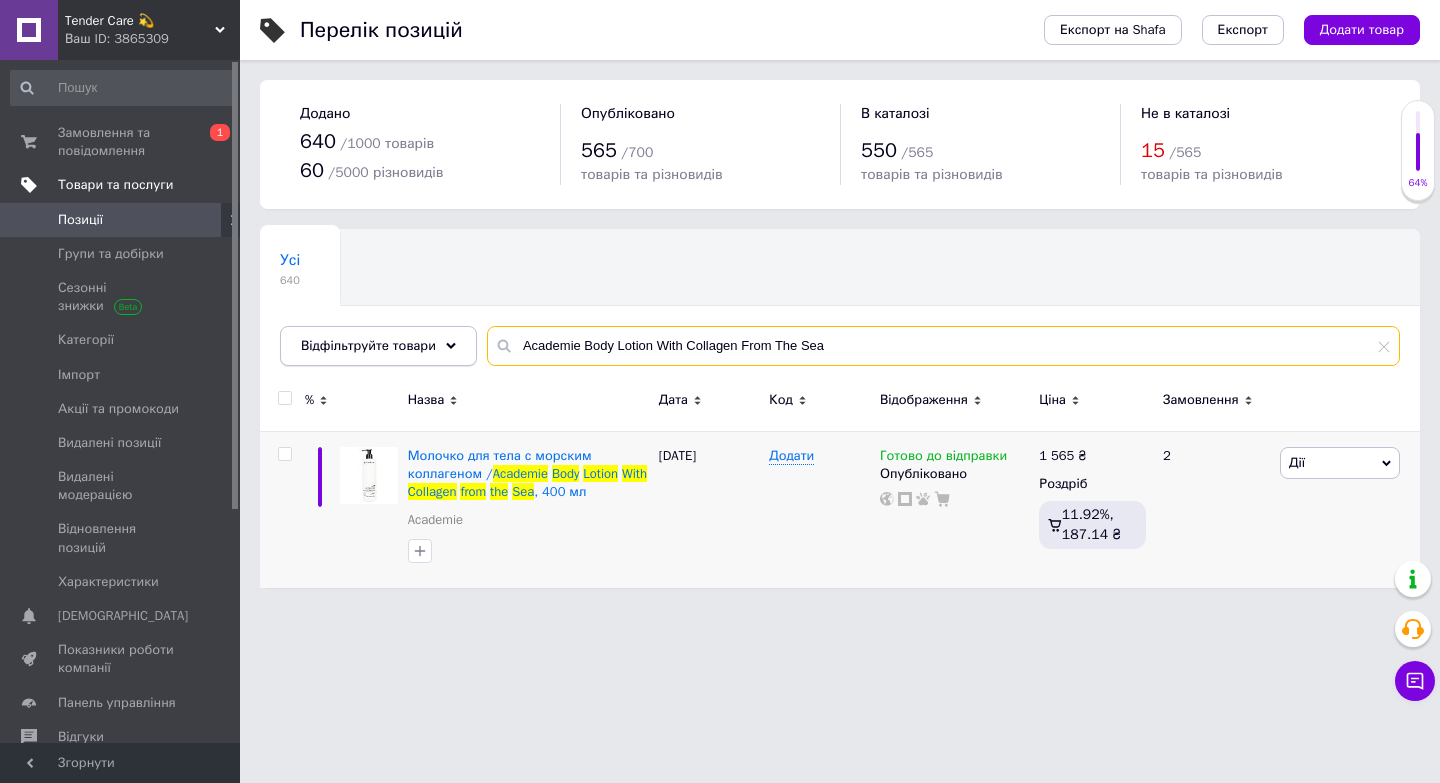 drag, startPoint x: 859, startPoint y: 349, endPoint x: 411, endPoint y: 342, distance: 448.0547 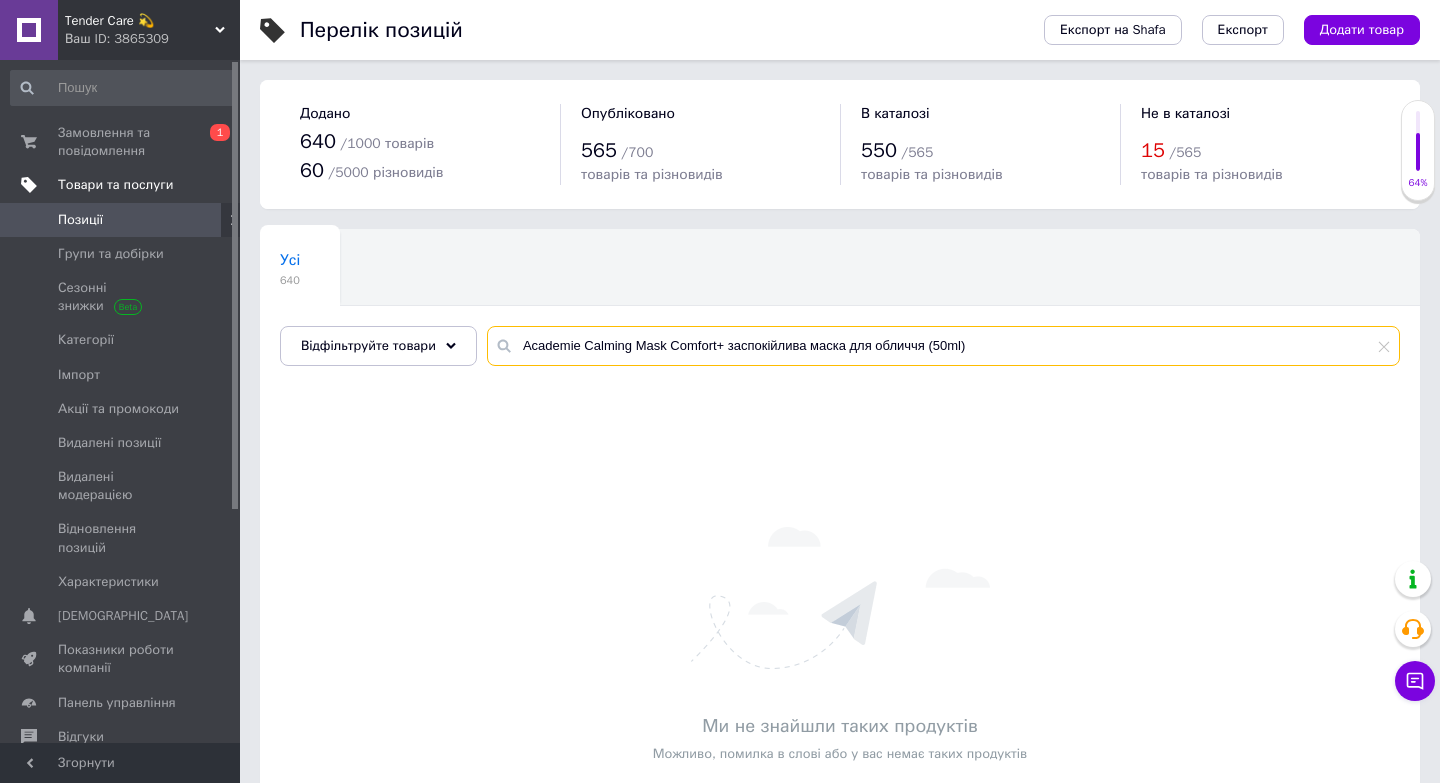 drag, startPoint x: 977, startPoint y: 347, endPoint x: 726, endPoint y: 346, distance: 251.002 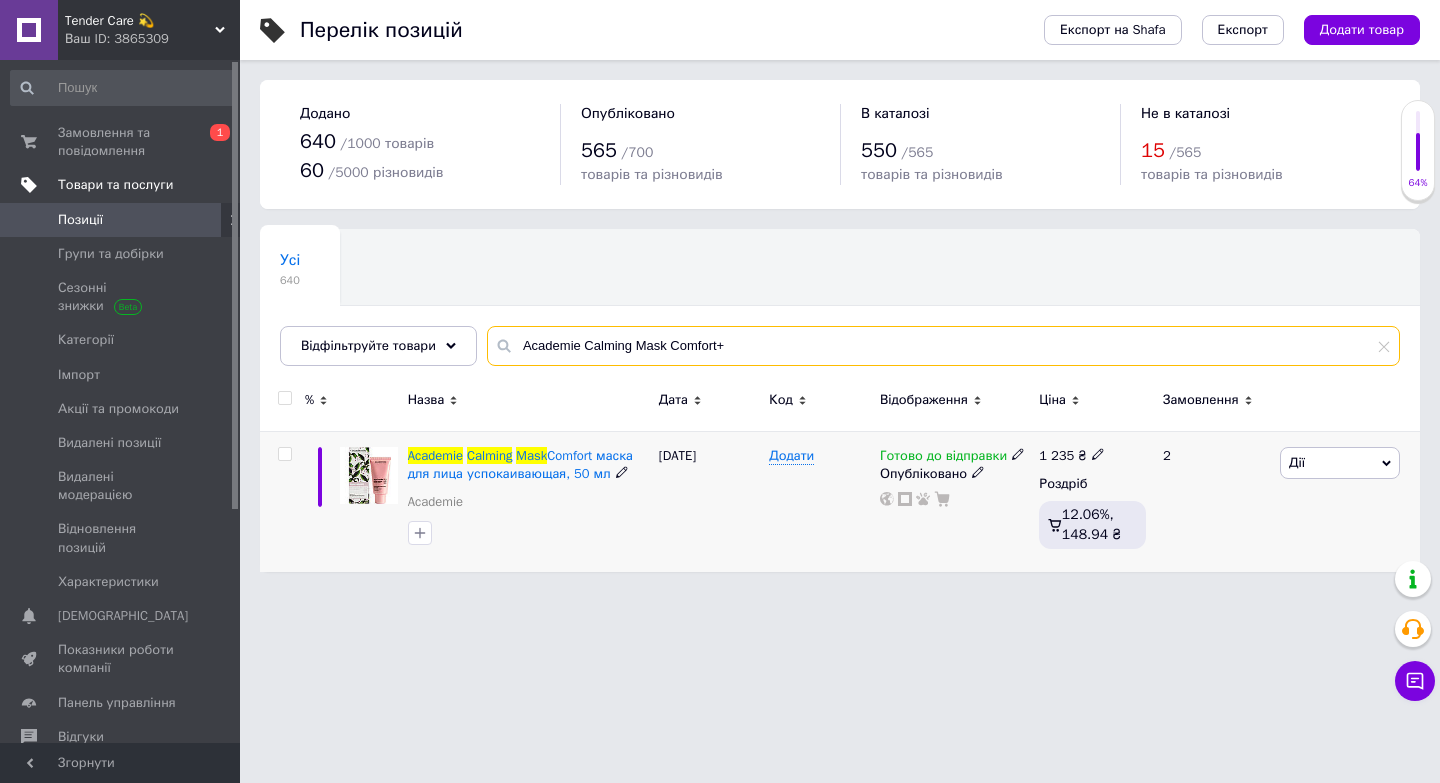 type on "Academie Calming Mask Comfort+" 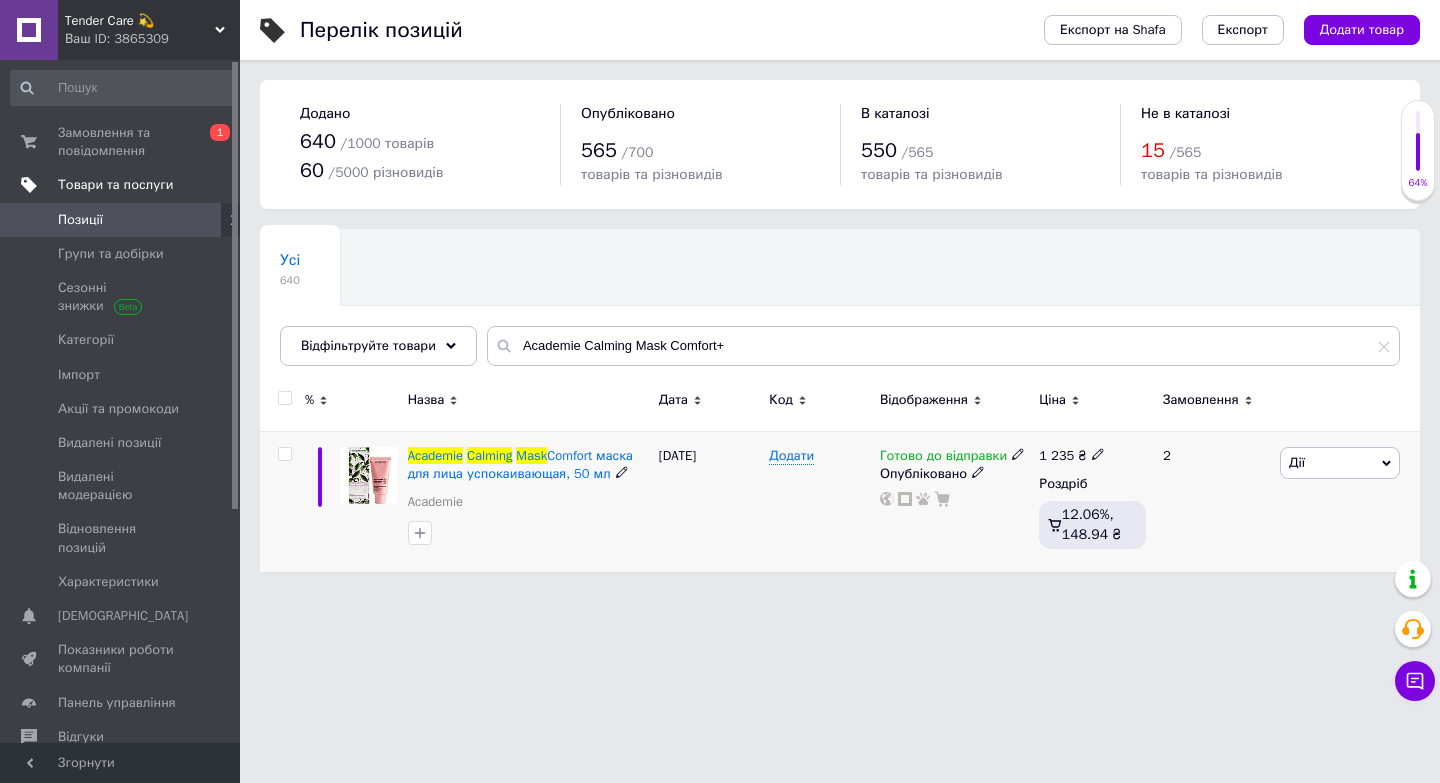 click 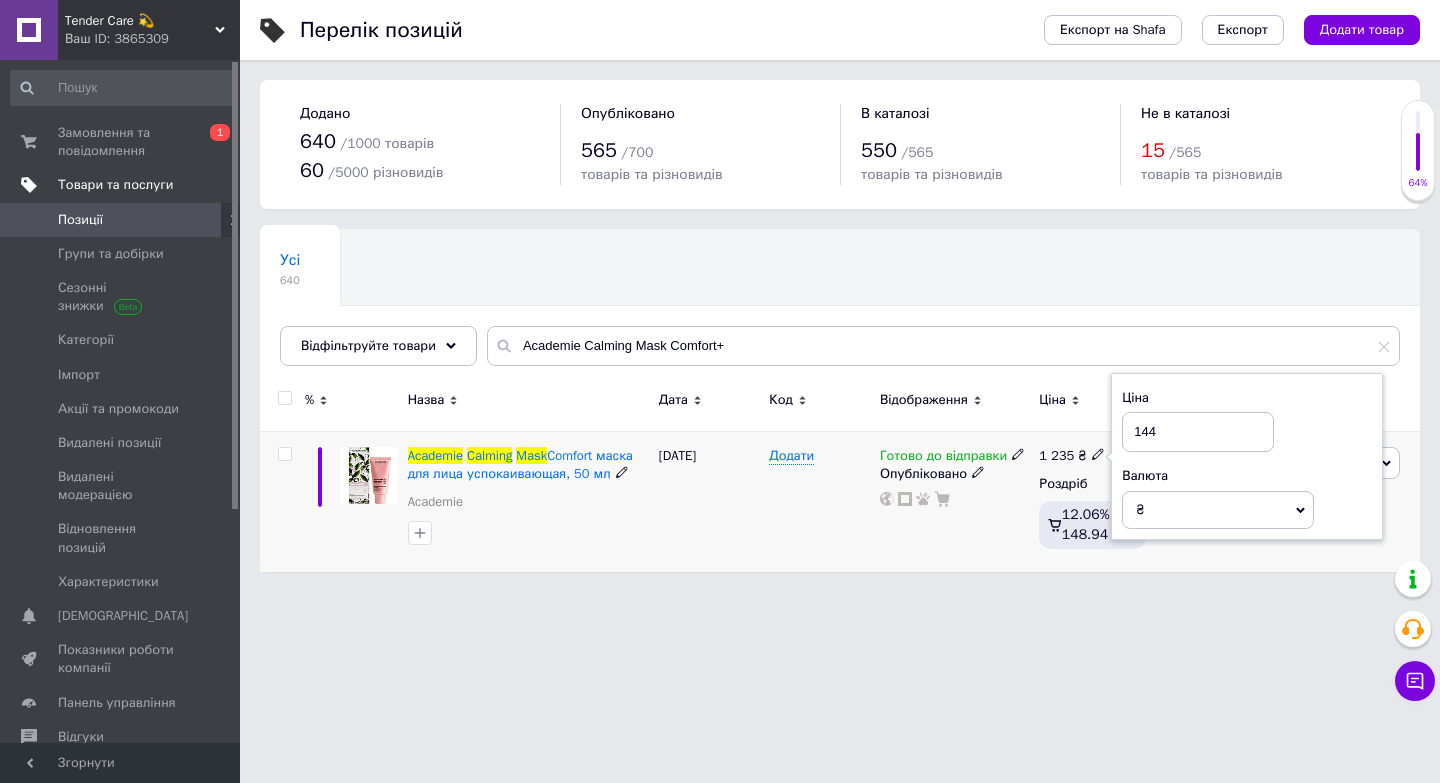 type on "1445" 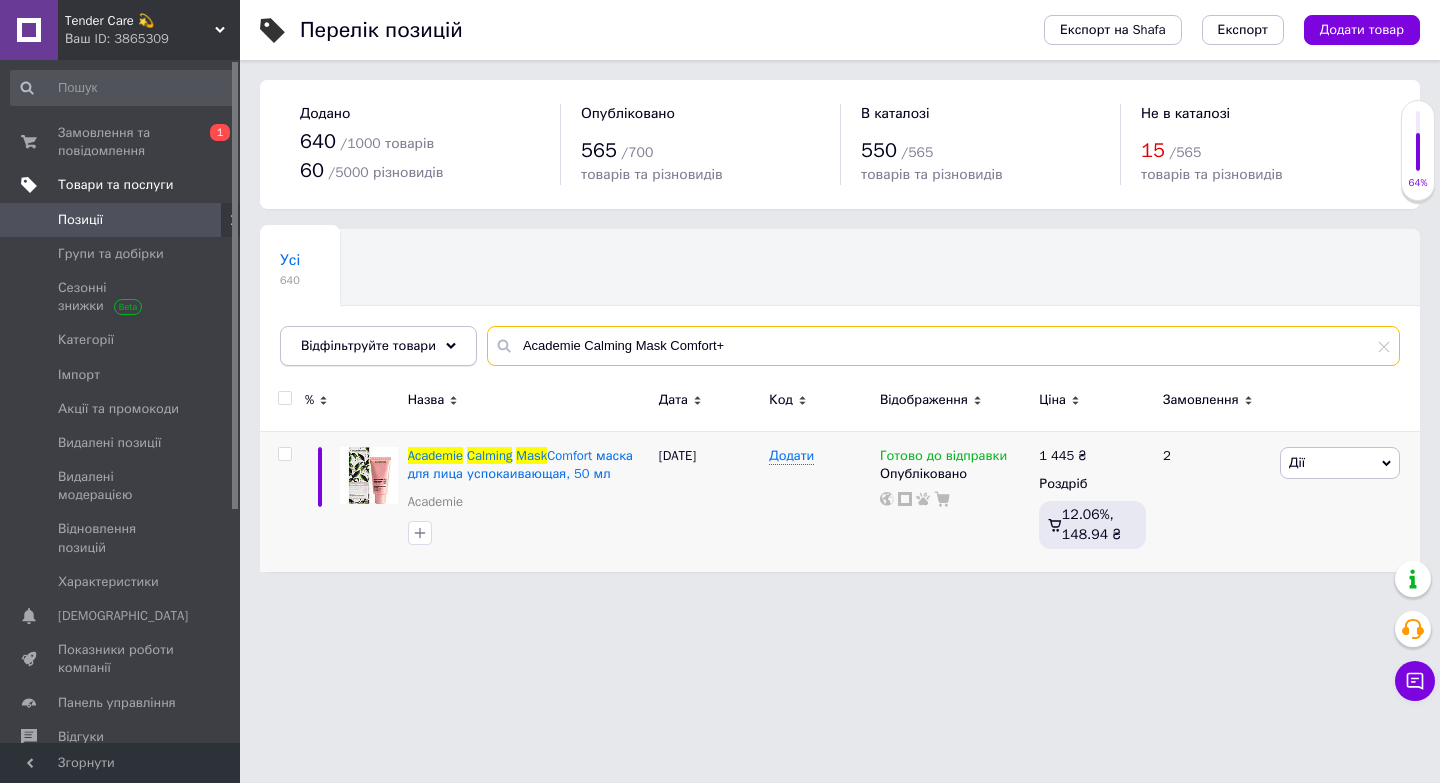 drag, startPoint x: 761, startPoint y: 341, endPoint x: 391, endPoint y: 339, distance: 370.0054 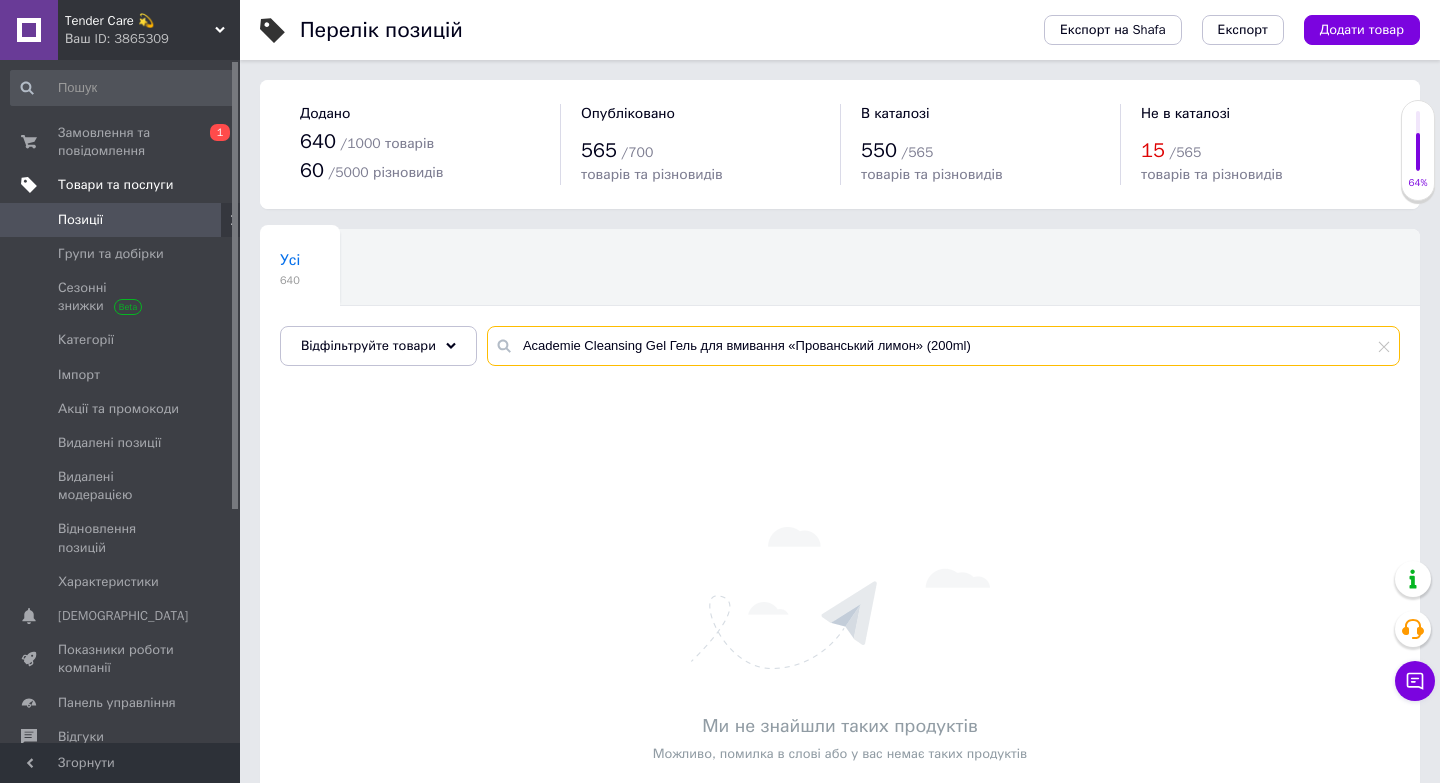 drag, startPoint x: 981, startPoint y: 342, endPoint x: 927, endPoint y: 341, distance: 54.00926 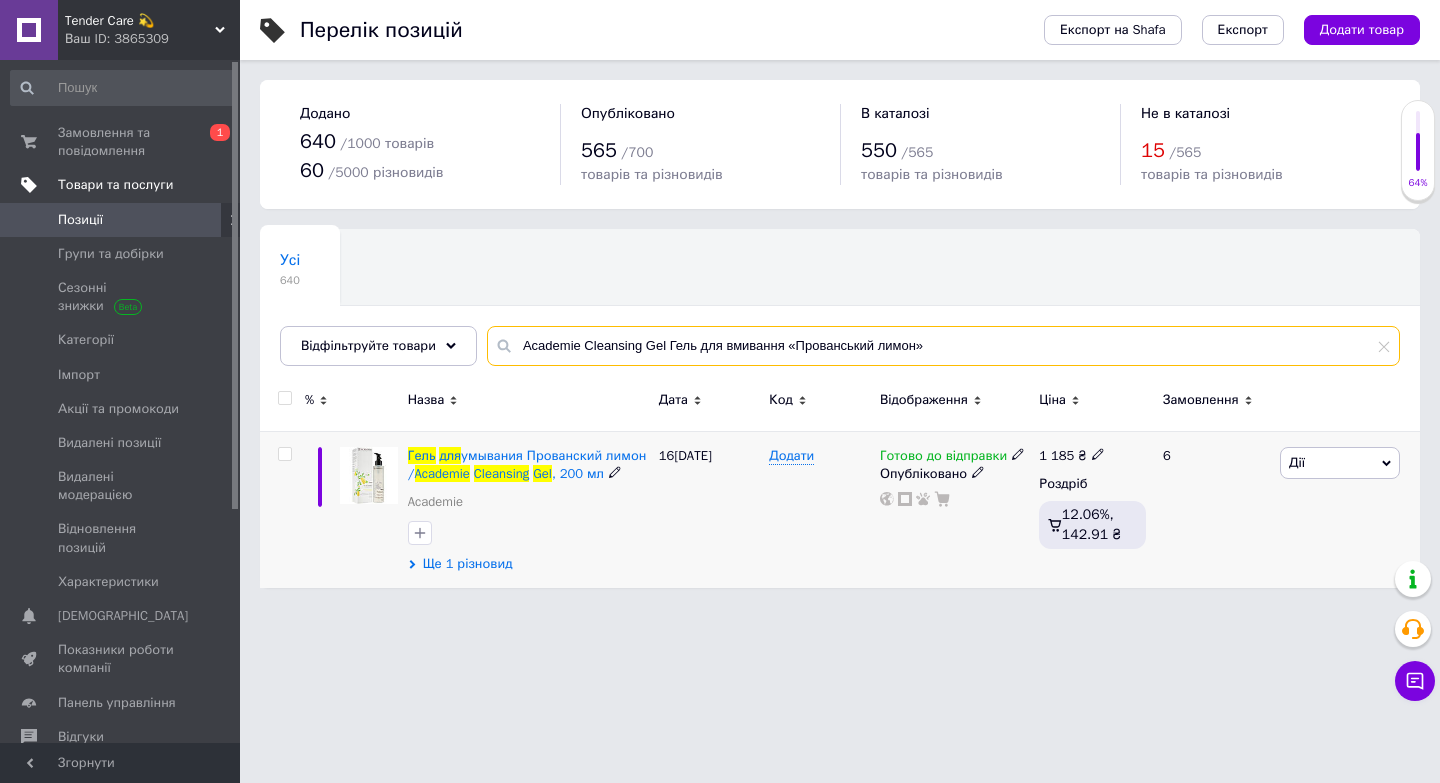 type on "Academie Cleansing Gel Гель для вмивання «Прованський лимон»" 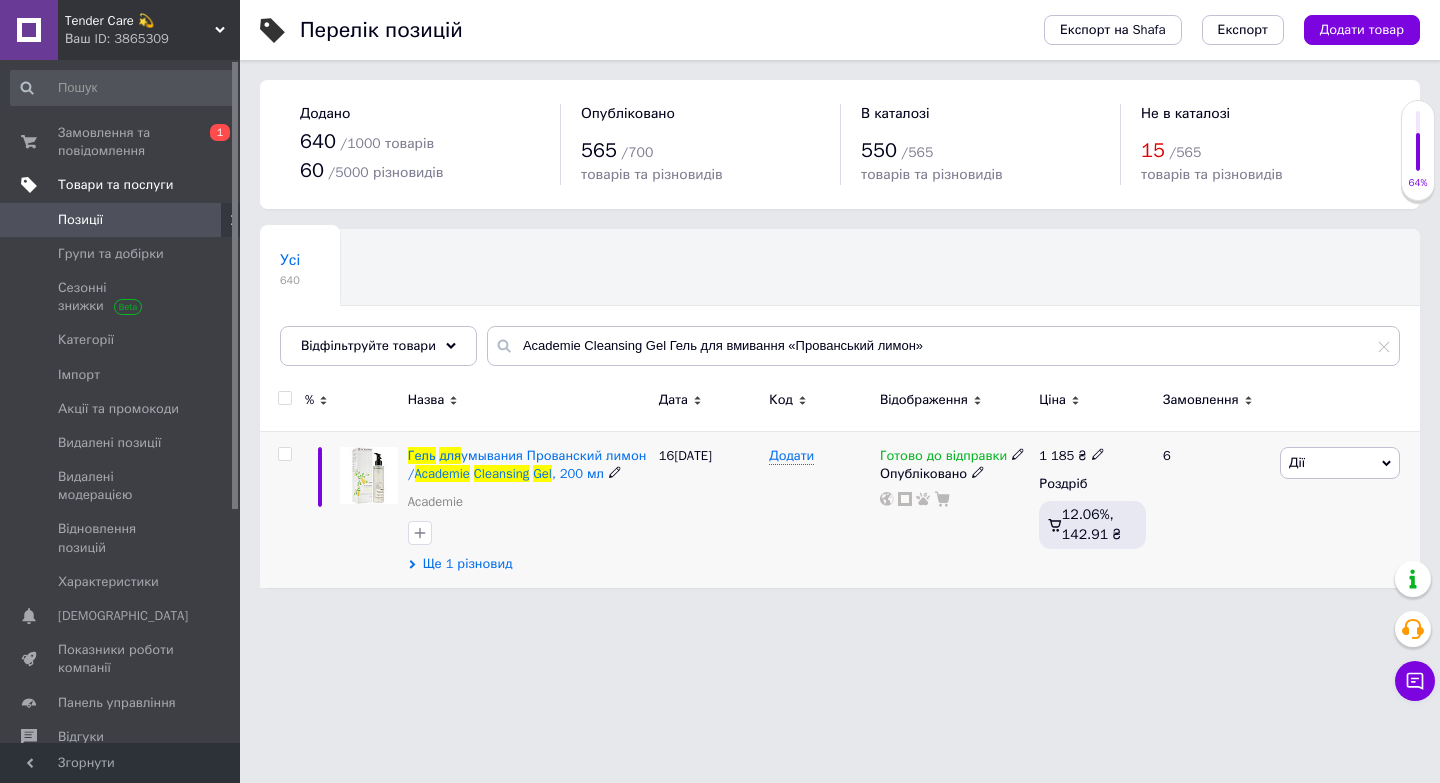 click on "Ще 1 різновид" at bounding box center (468, 564) 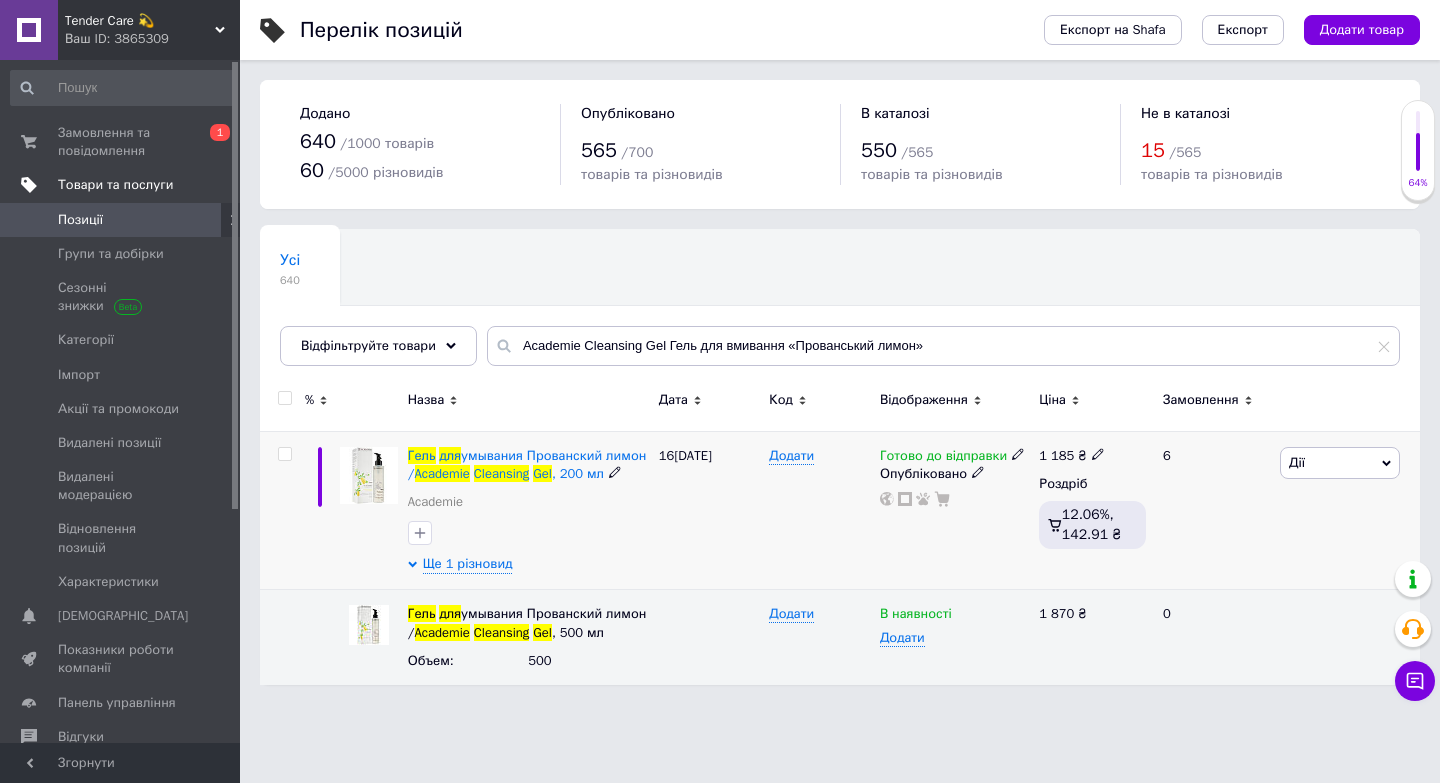 click 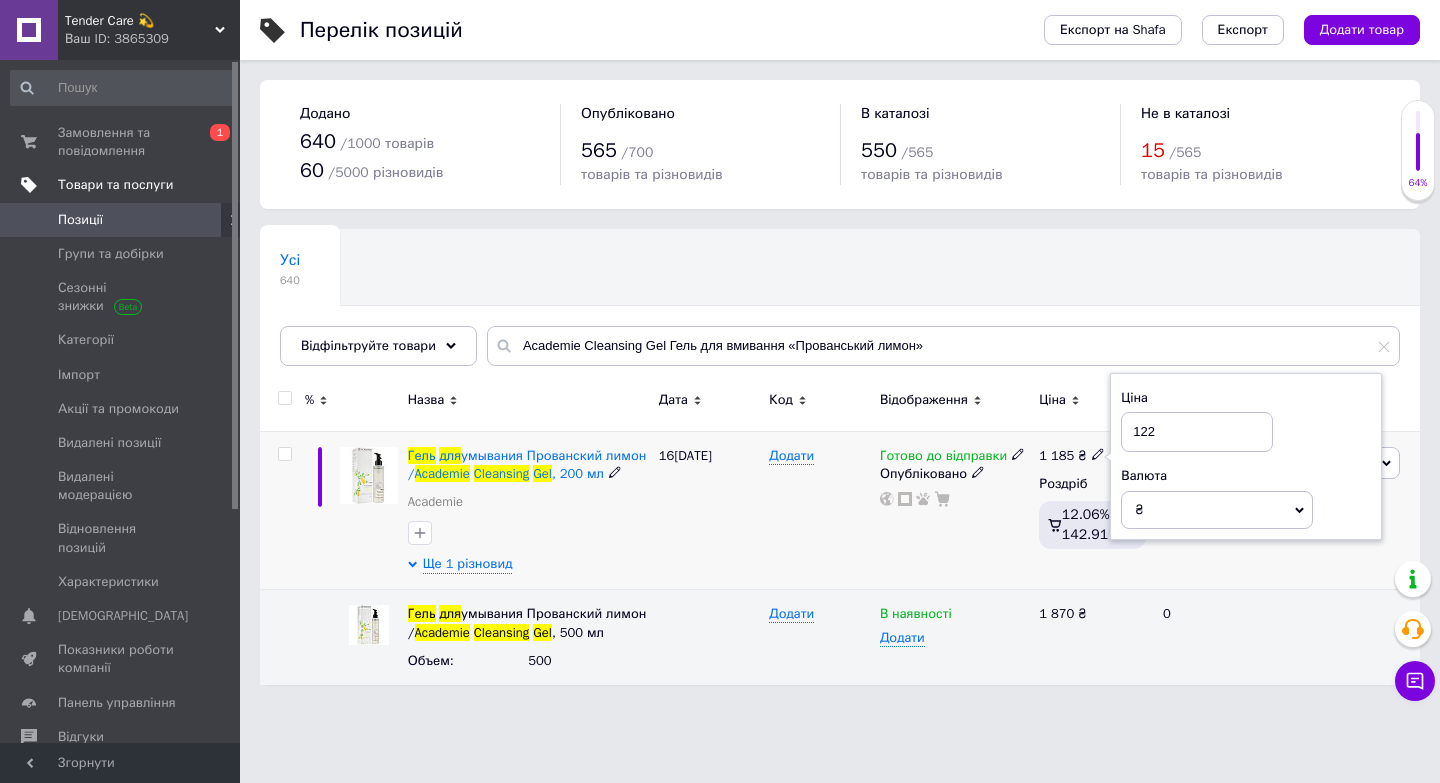 type on "1220" 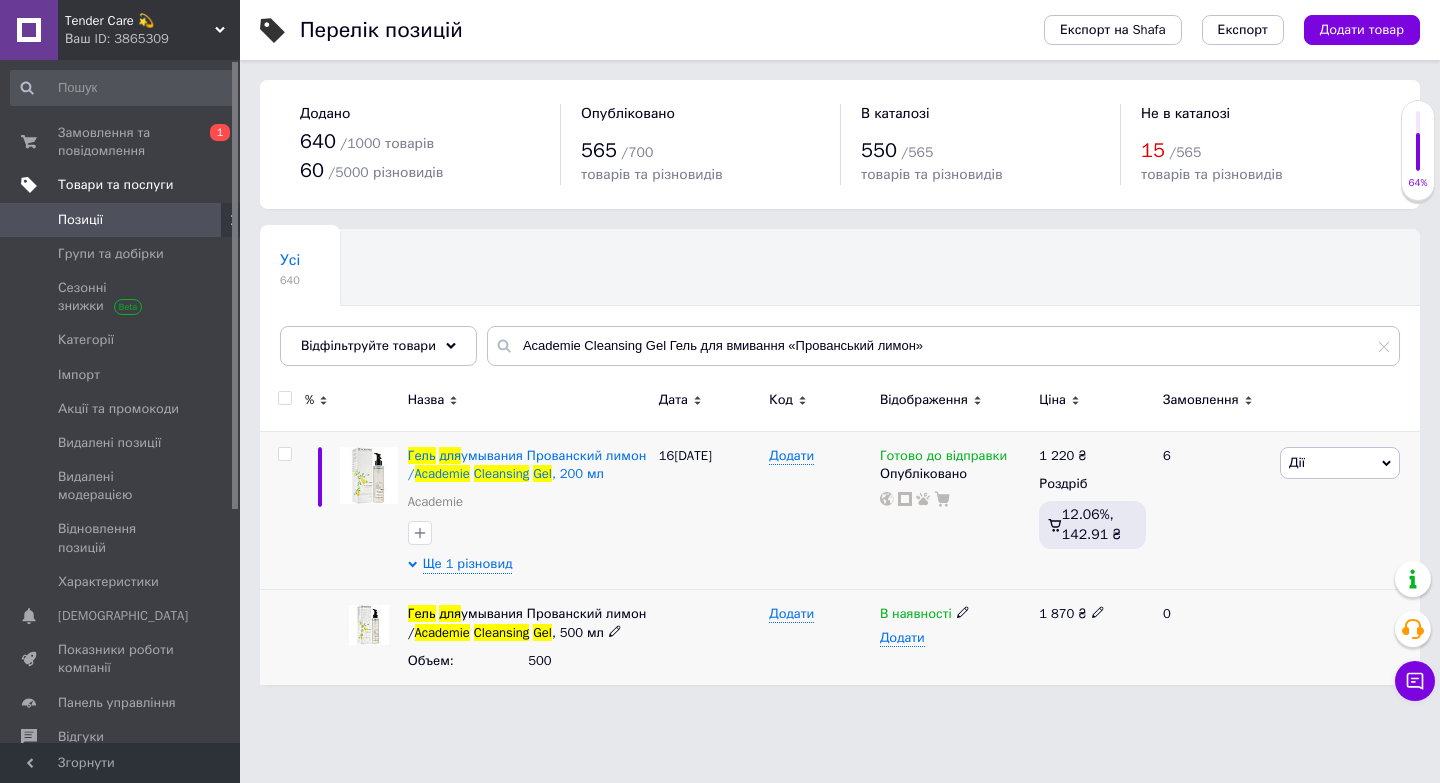 click 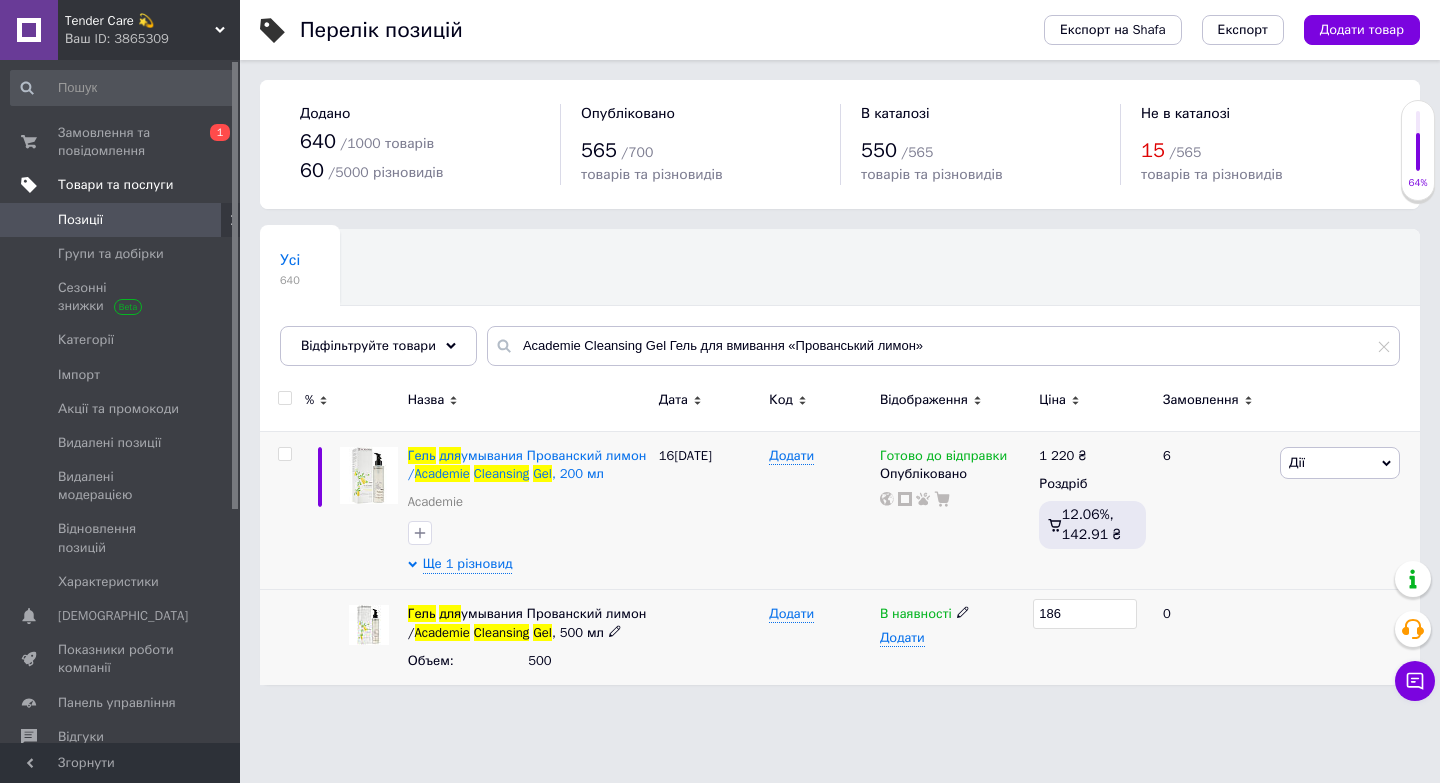 type on "1865" 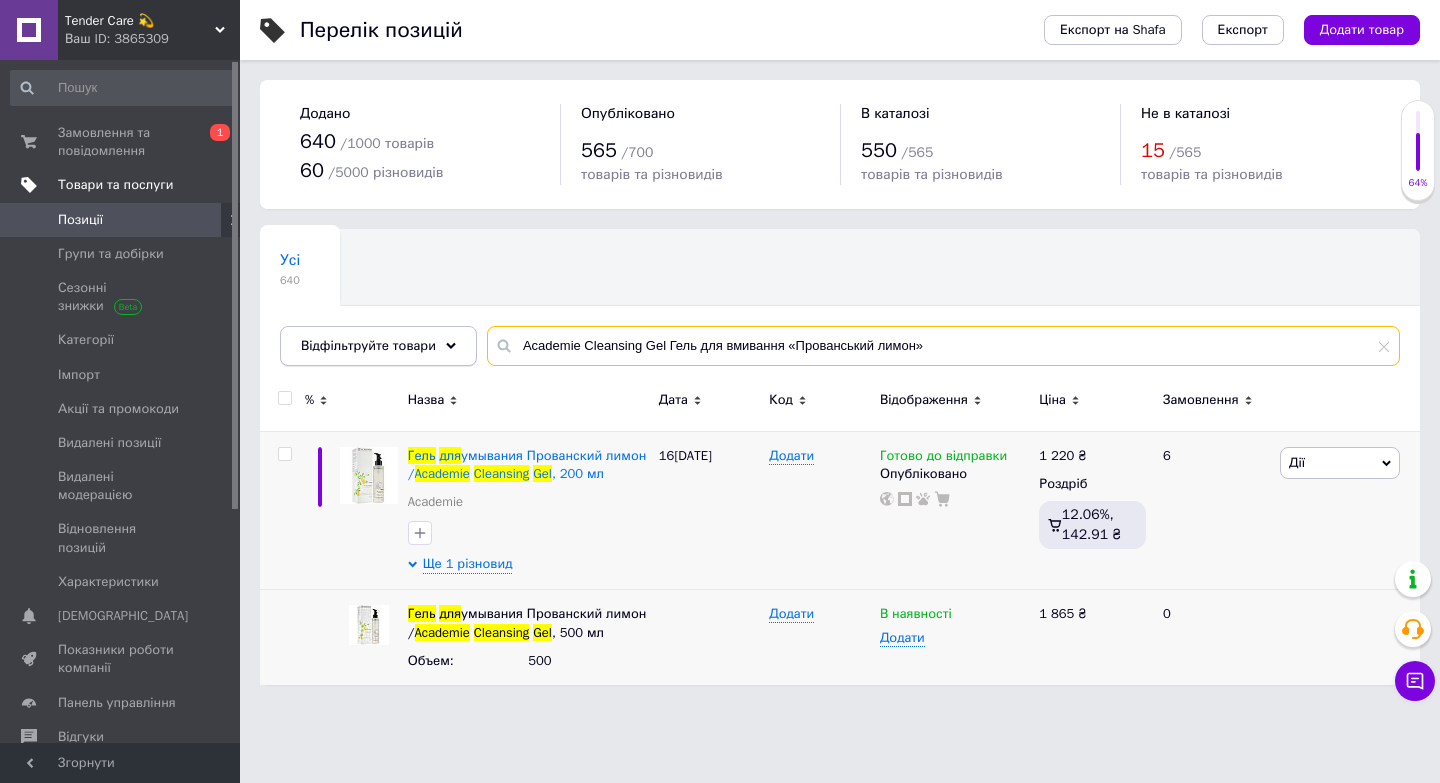 drag, startPoint x: 953, startPoint y: 340, endPoint x: 424, endPoint y: 335, distance: 529.0236 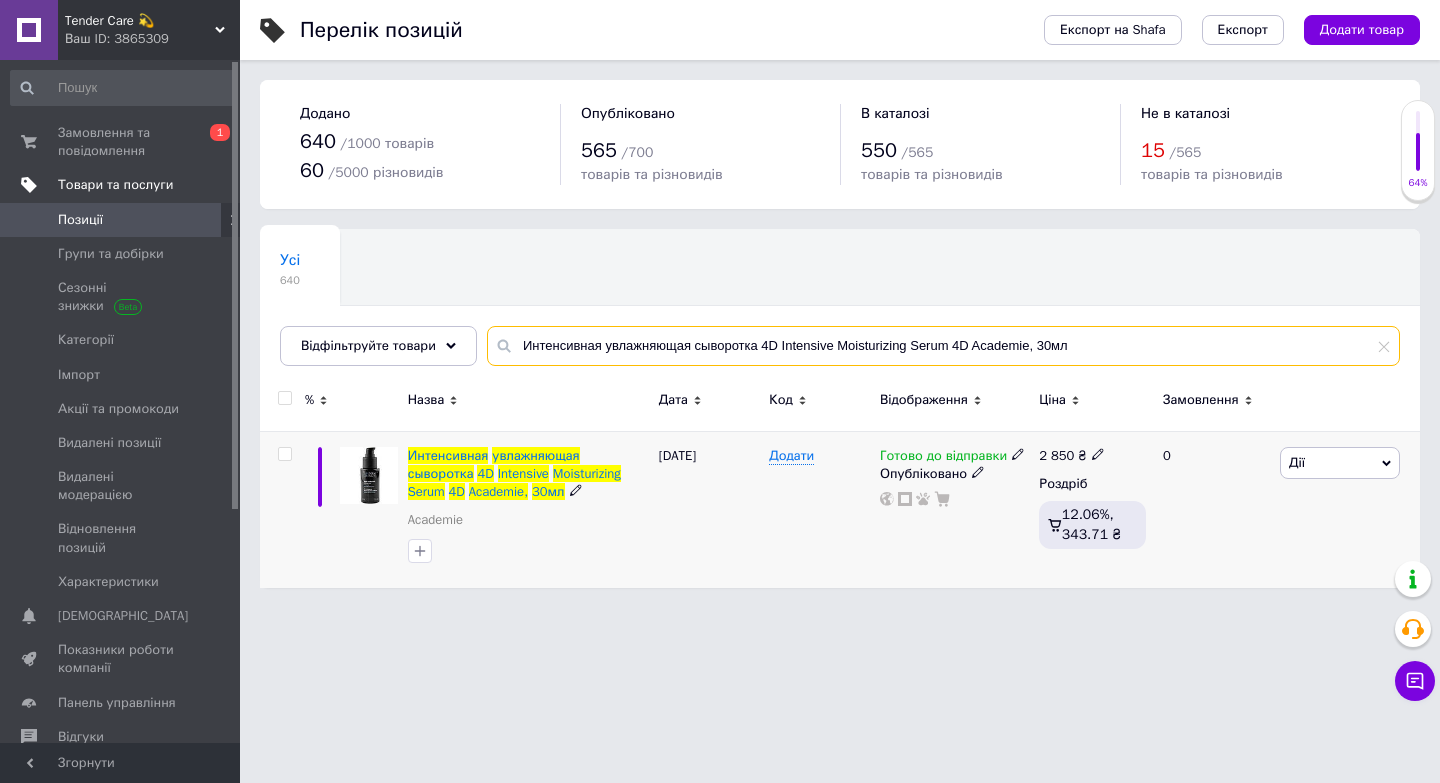 type on "Интенсивная увлажняющая сыворотка 4D Intensive Moisturizing Serum 4D Academie, 30мл" 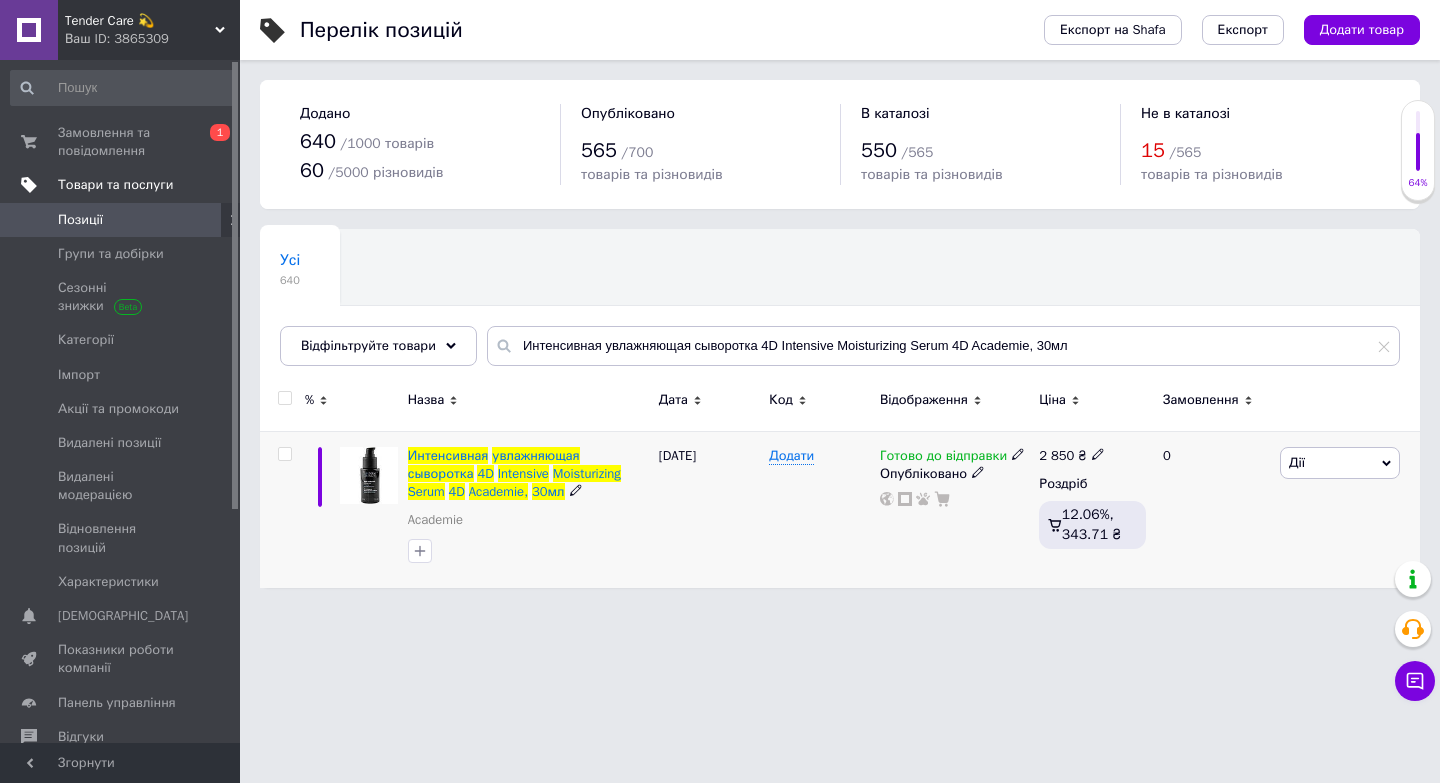 click 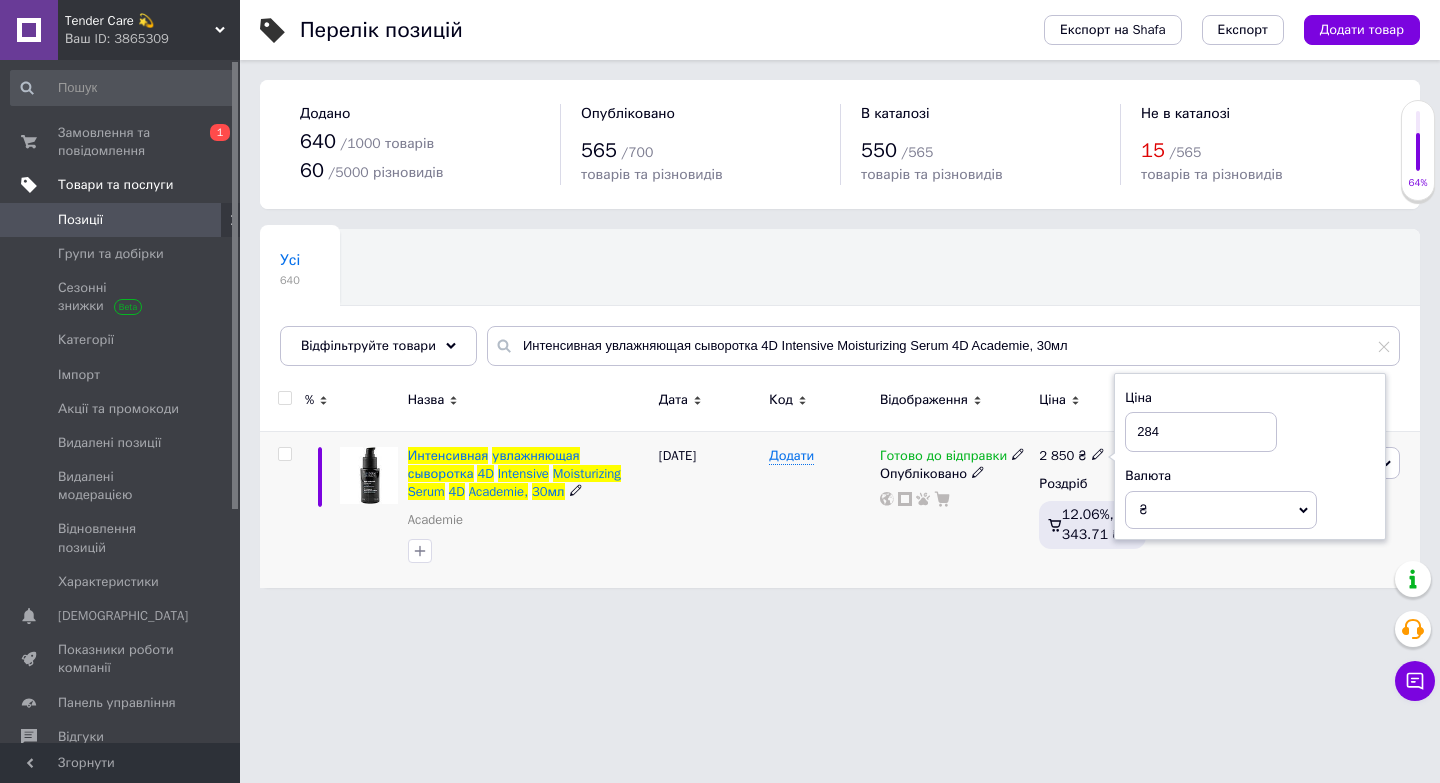 type on "2845" 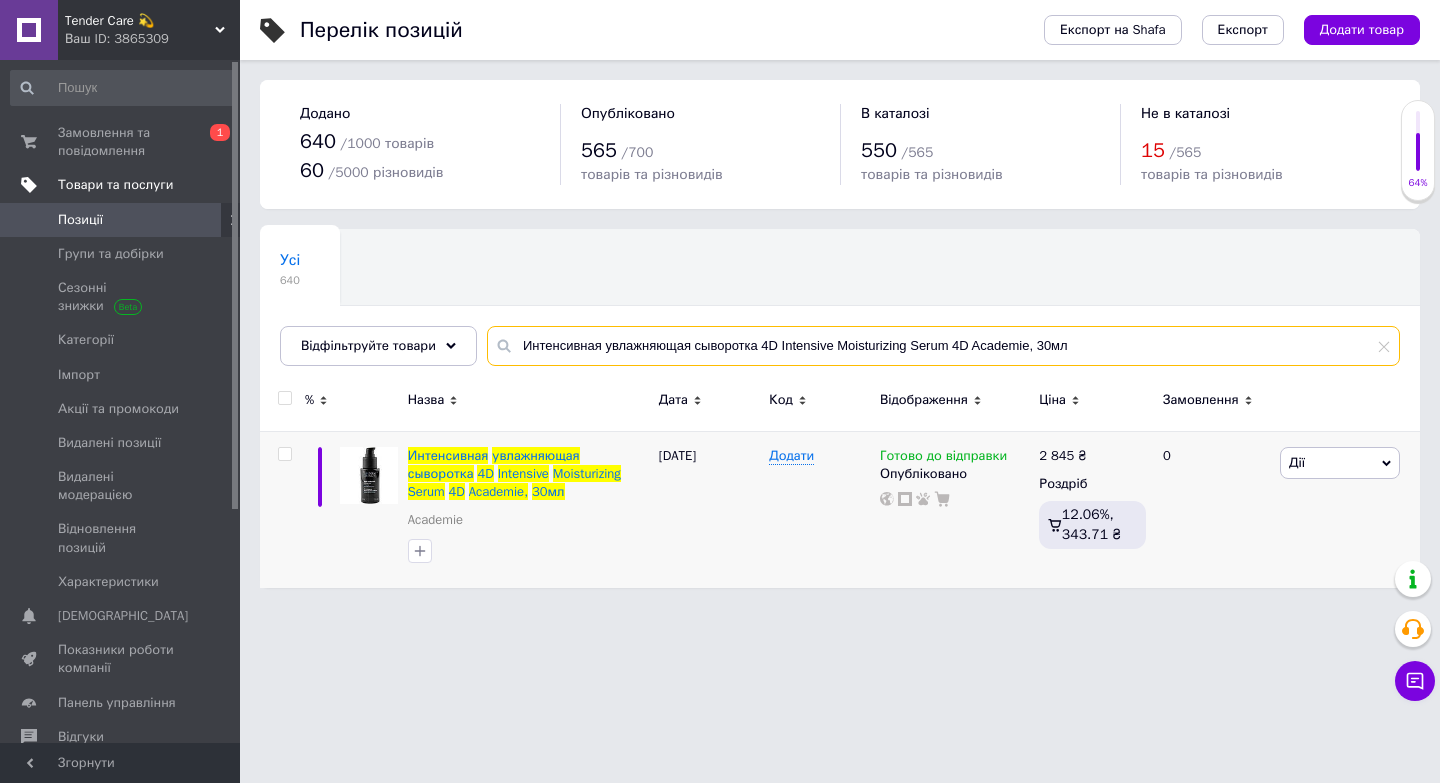 drag, startPoint x: 1115, startPoint y: 350, endPoint x: 527, endPoint y: 303, distance: 589.8754 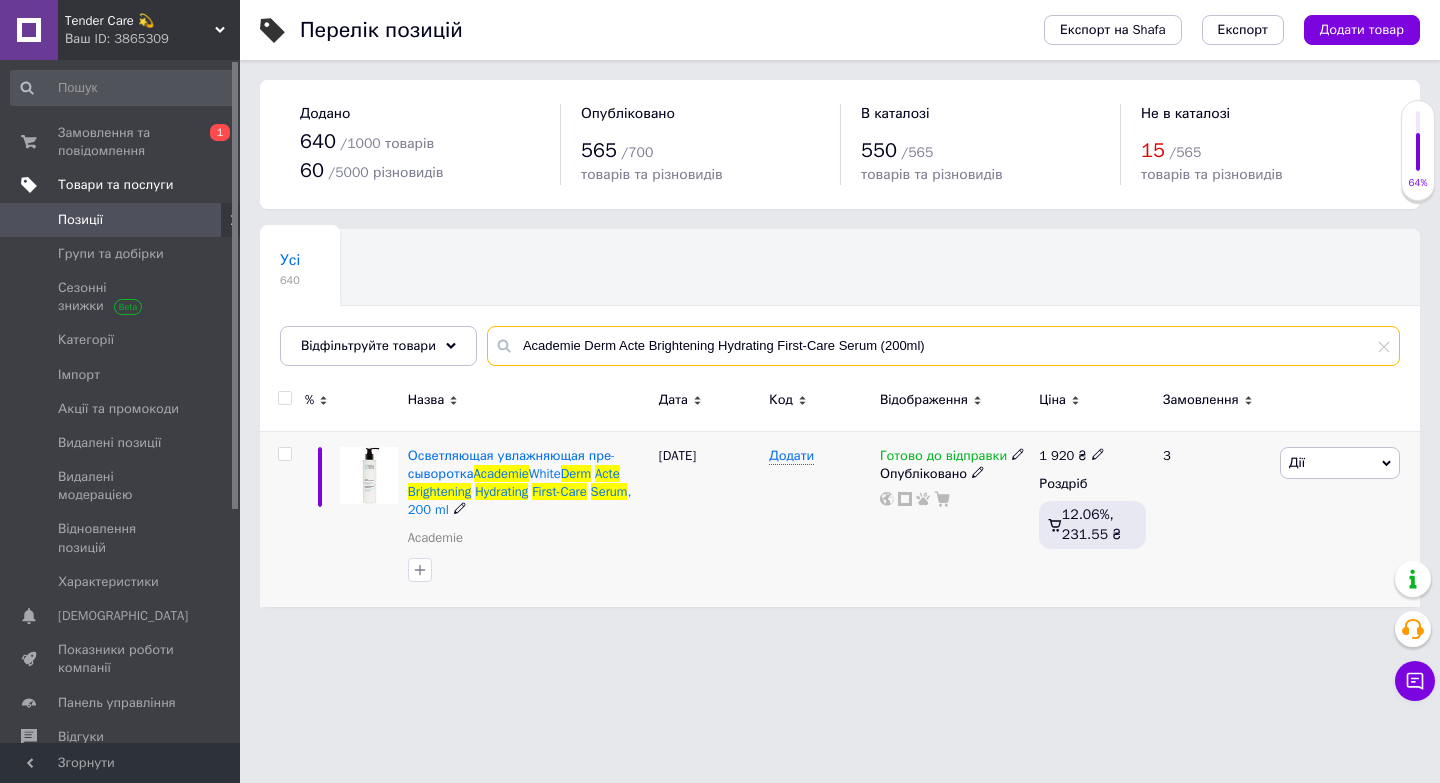 type on "Academie Derm Acte Brightening Hydrating First-Care Serum (200ml)" 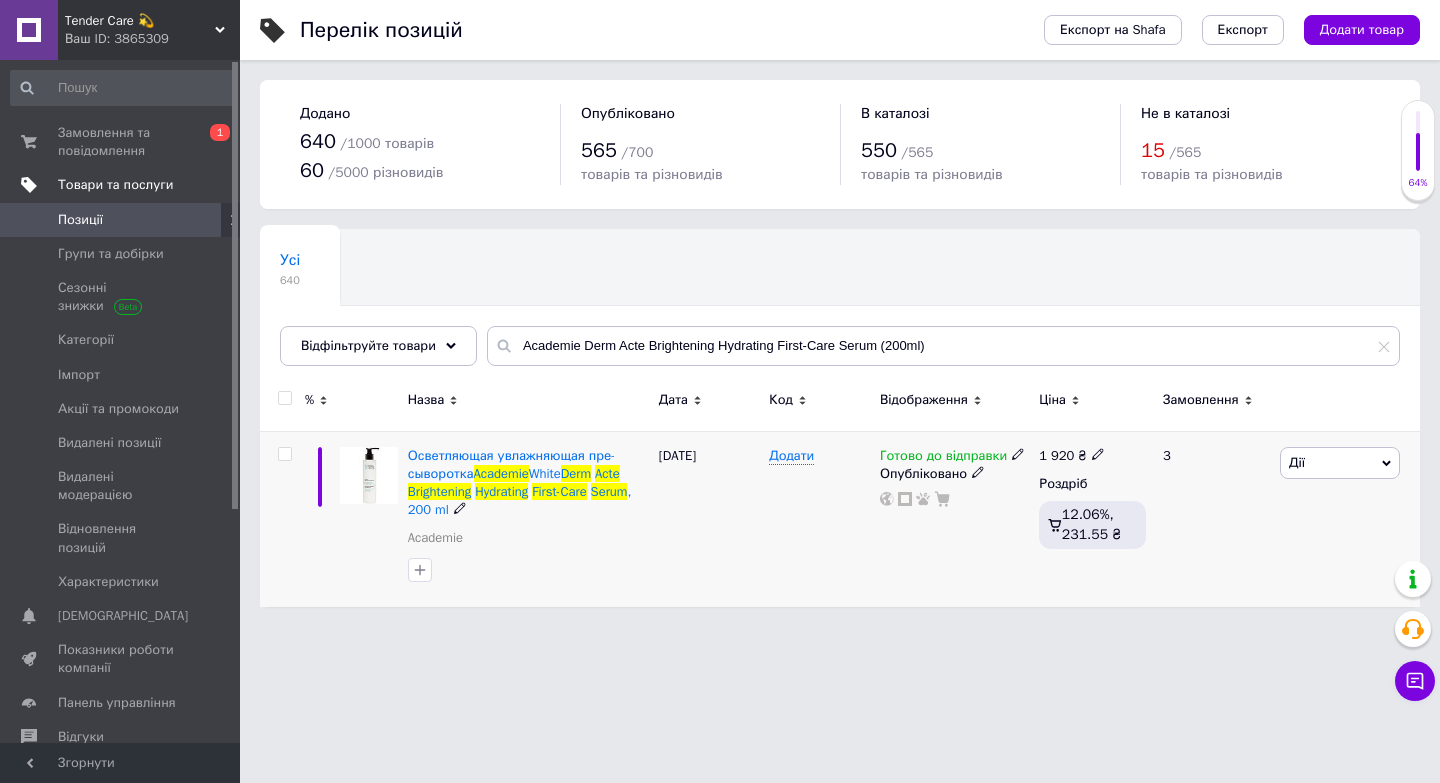 click 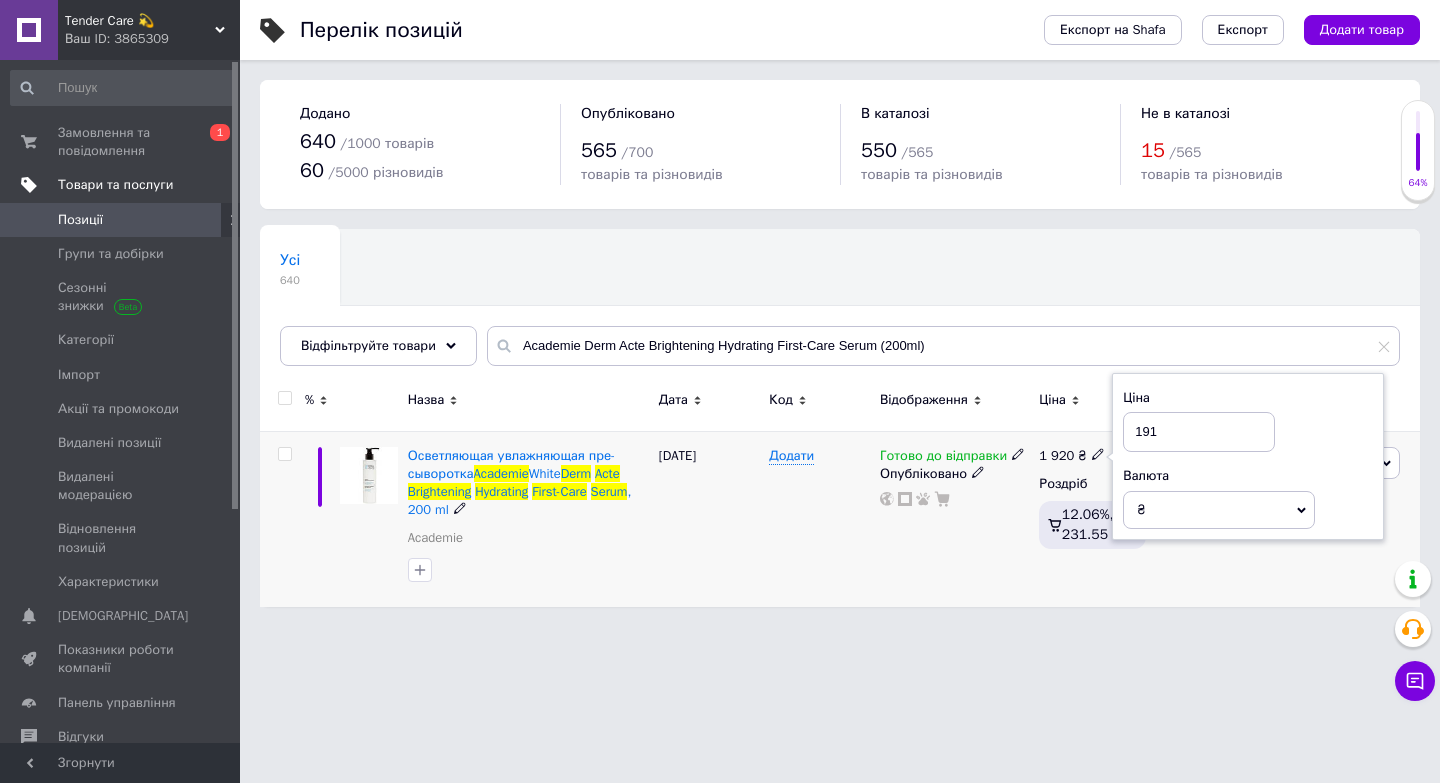 type on "1915" 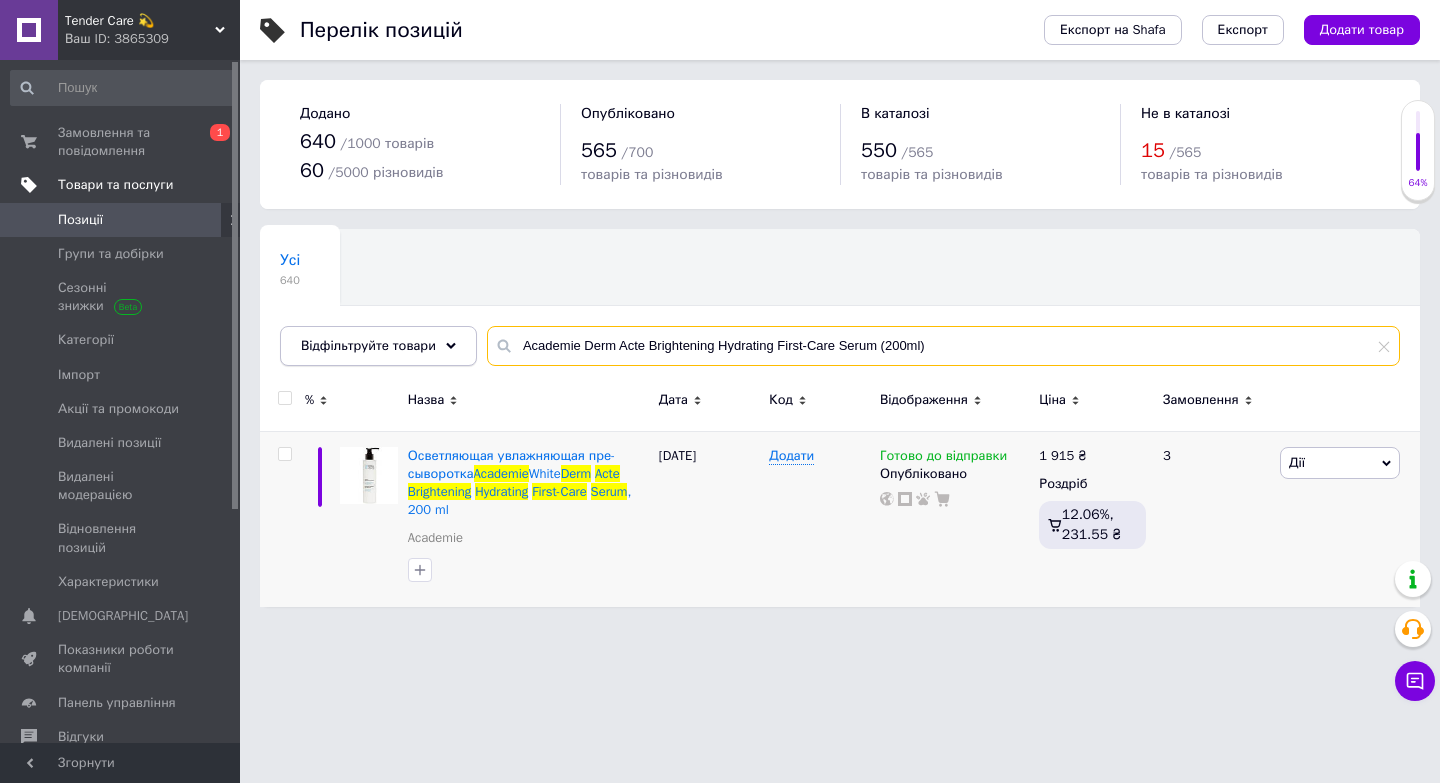 drag, startPoint x: 947, startPoint y: 349, endPoint x: 435, endPoint y: 331, distance: 512.3163 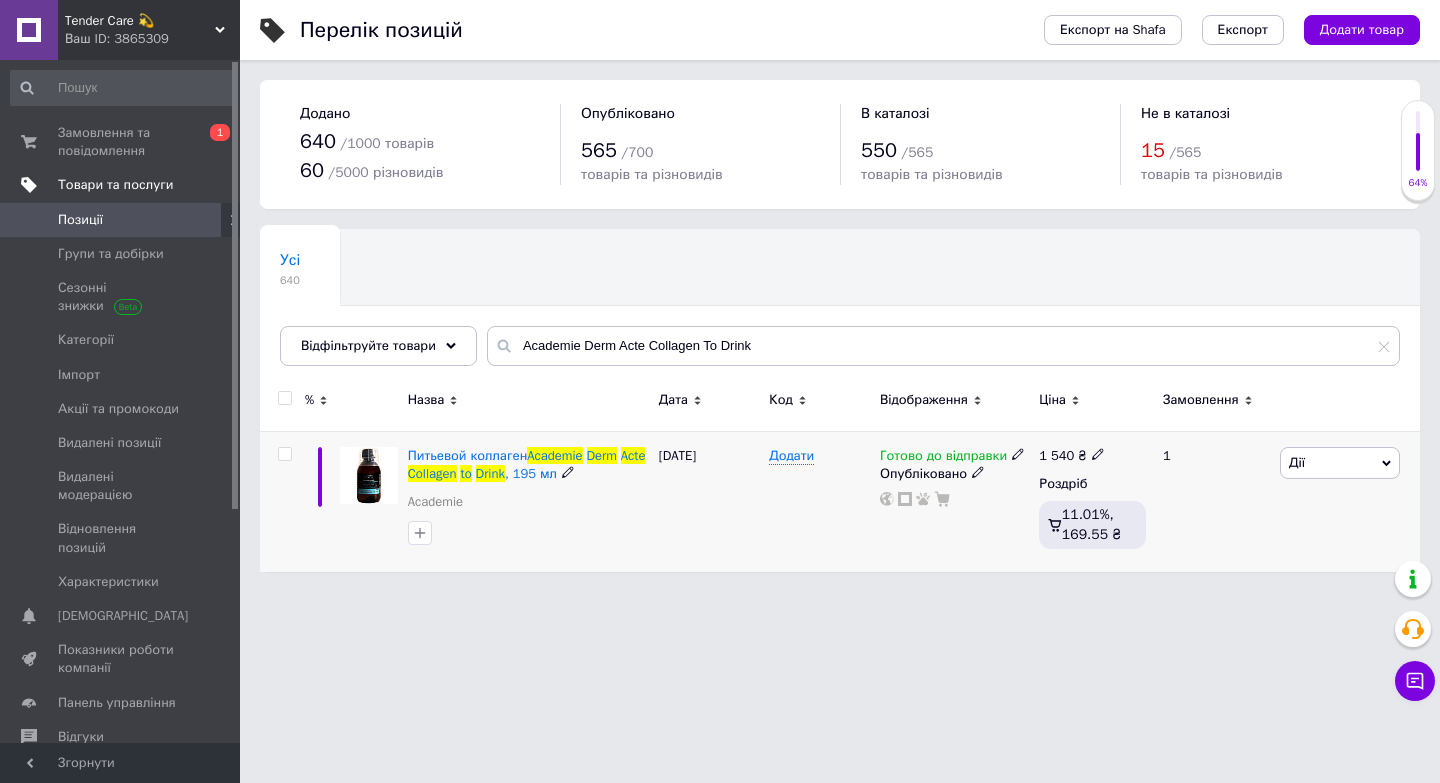 click on "Готово до відправки" at bounding box center [943, 458] 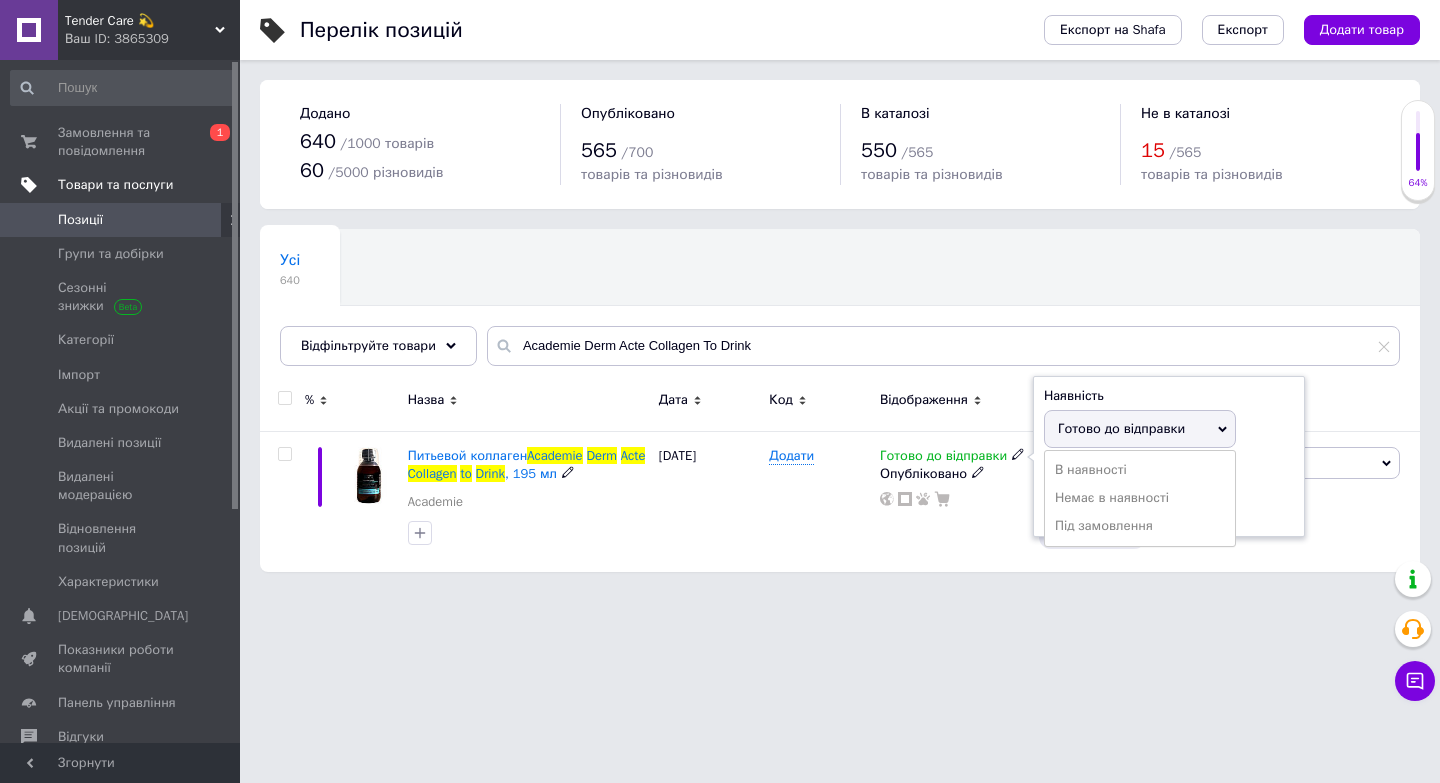click on "Перелік позицій Експорт на Shafa Експорт Додати товар Додано 640   / 1000   товарів 60   / 5000   різновидів Опубліковано 565   / 700 товарів та різновидів В каталозі 550   / 565 товарів та різновидів Не в каталозі 15   / 565 товарів та різновидів Усі 640 Ok Відфільтровано...  Зберегти Нічого не знайдено Можливо, помилка у слові  або немає відповідностей за вашим запитом. Усі 640 Відфільтруйте товари Academie Derm Acte Collagen To Drink % Назва Дата Код Відображення Ціна Замовлення Питьевой коллаген  Academie   Derm   Acte   Collagen   to   Drink , 195 мл Academie [DATE] Додати Готово до відправки Наявність [PERSON_NAME] до відправки шт." at bounding box center (840, 296) 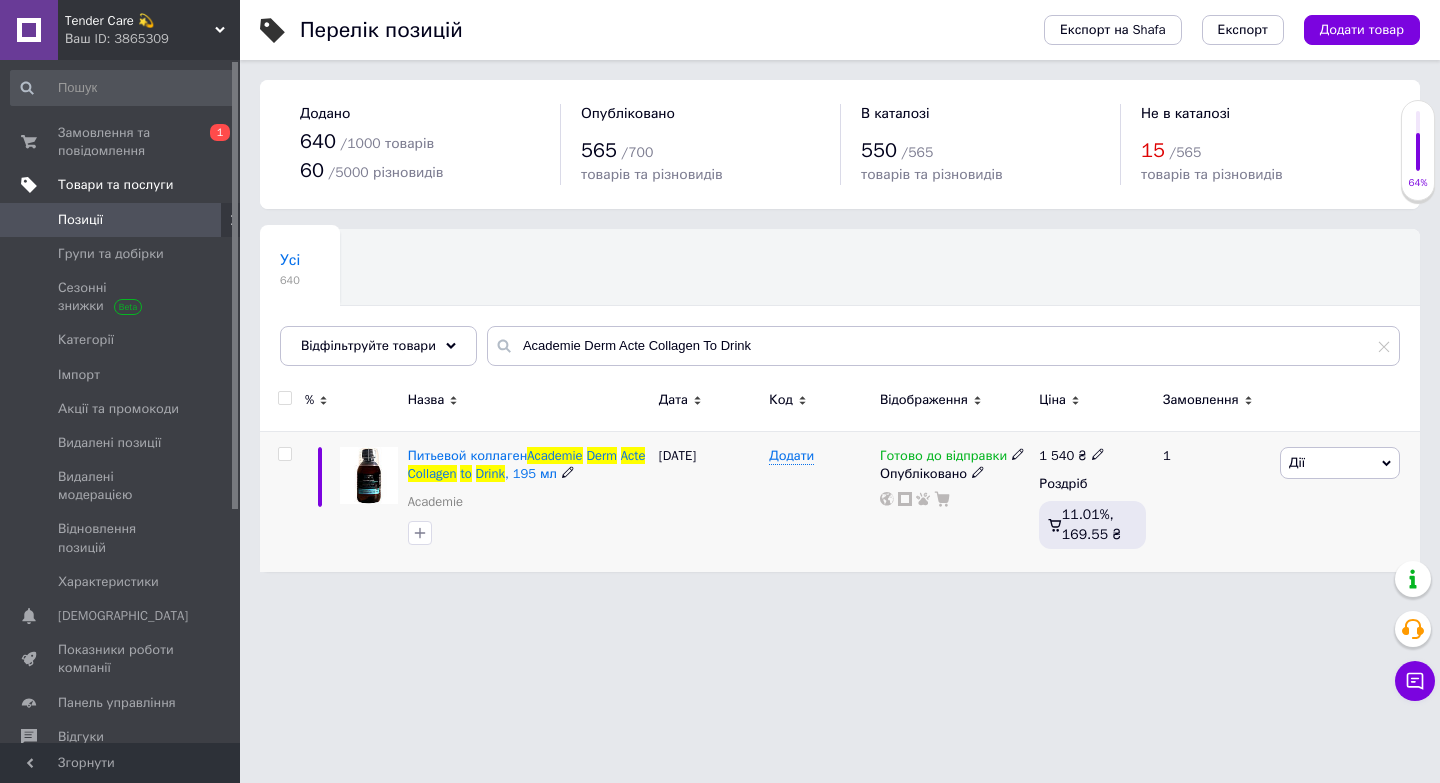click on "Готово до відправки" at bounding box center (943, 458) 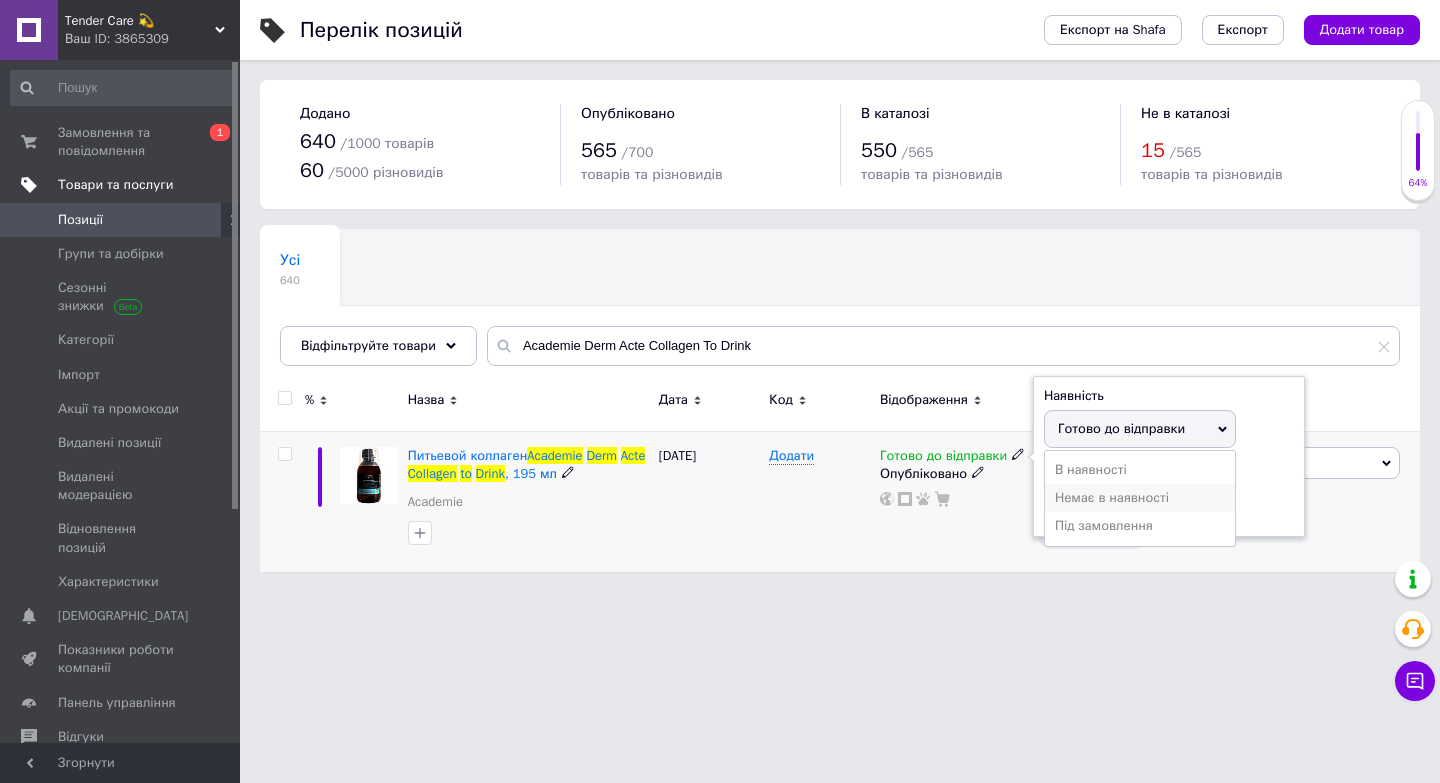 click on "Немає в наявності" at bounding box center [1140, 498] 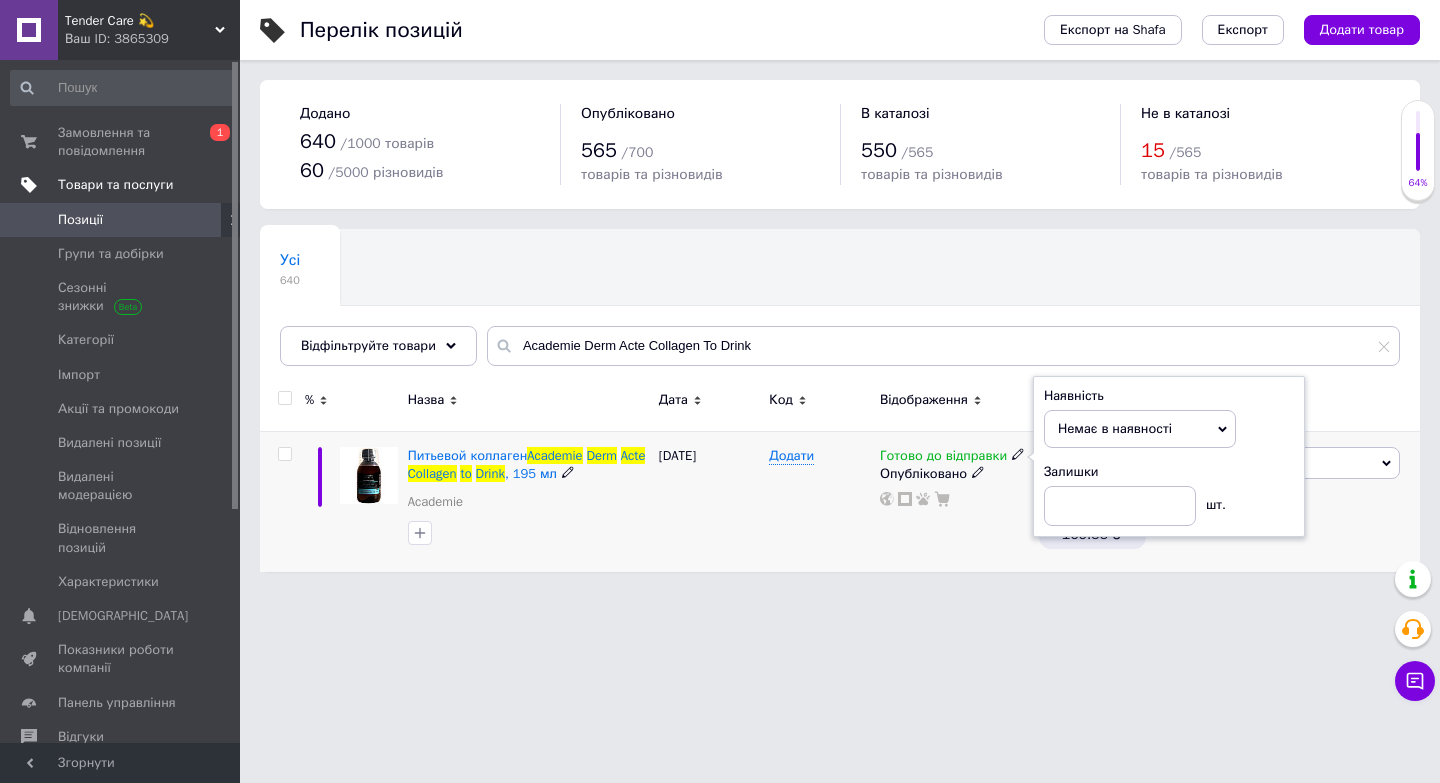 click on "Додати" at bounding box center (819, 501) 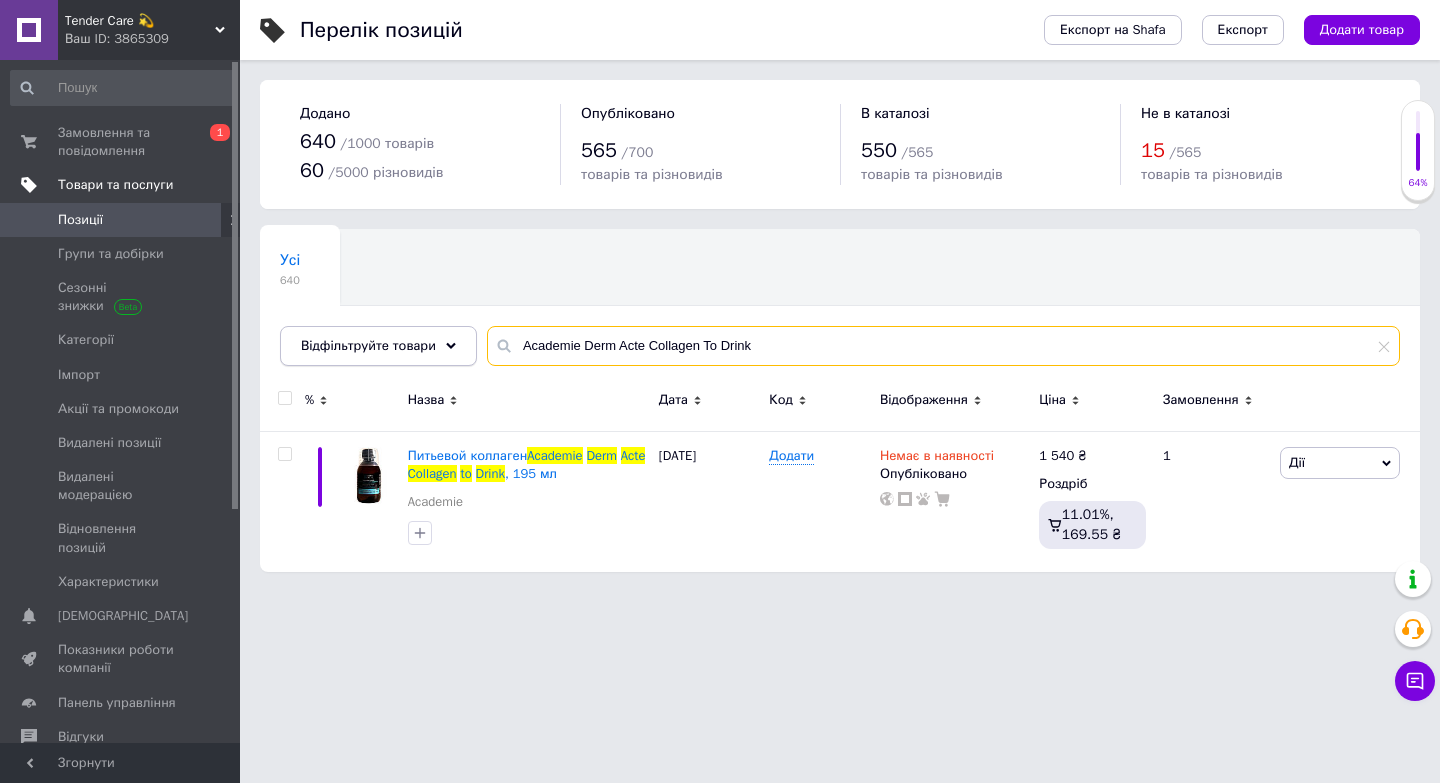 drag, startPoint x: 770, startPoint y: 344, endPoint x: 434, endPoint y: 344, distance: 336 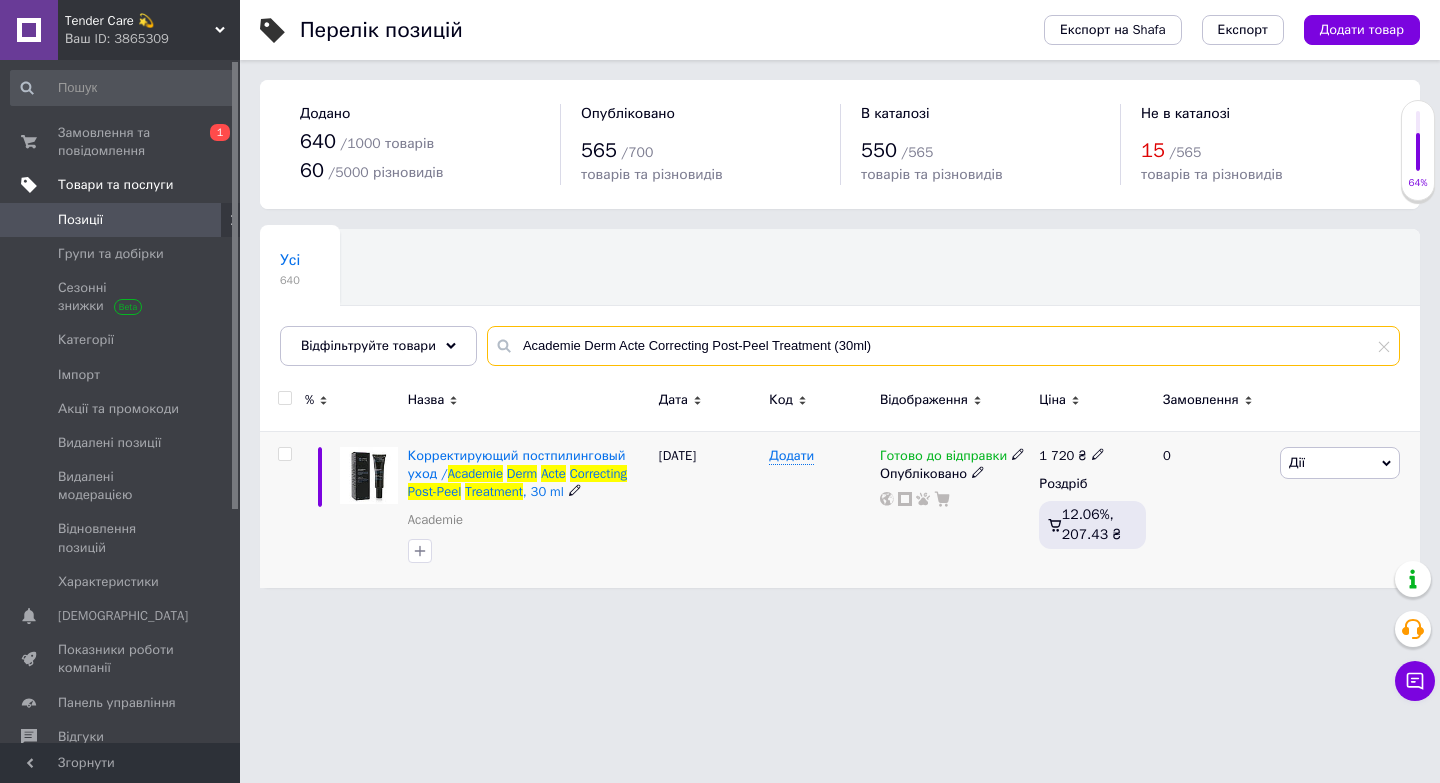 type on "Academie Derm Acte Correcting Post-Peel Treatment (30ml)" 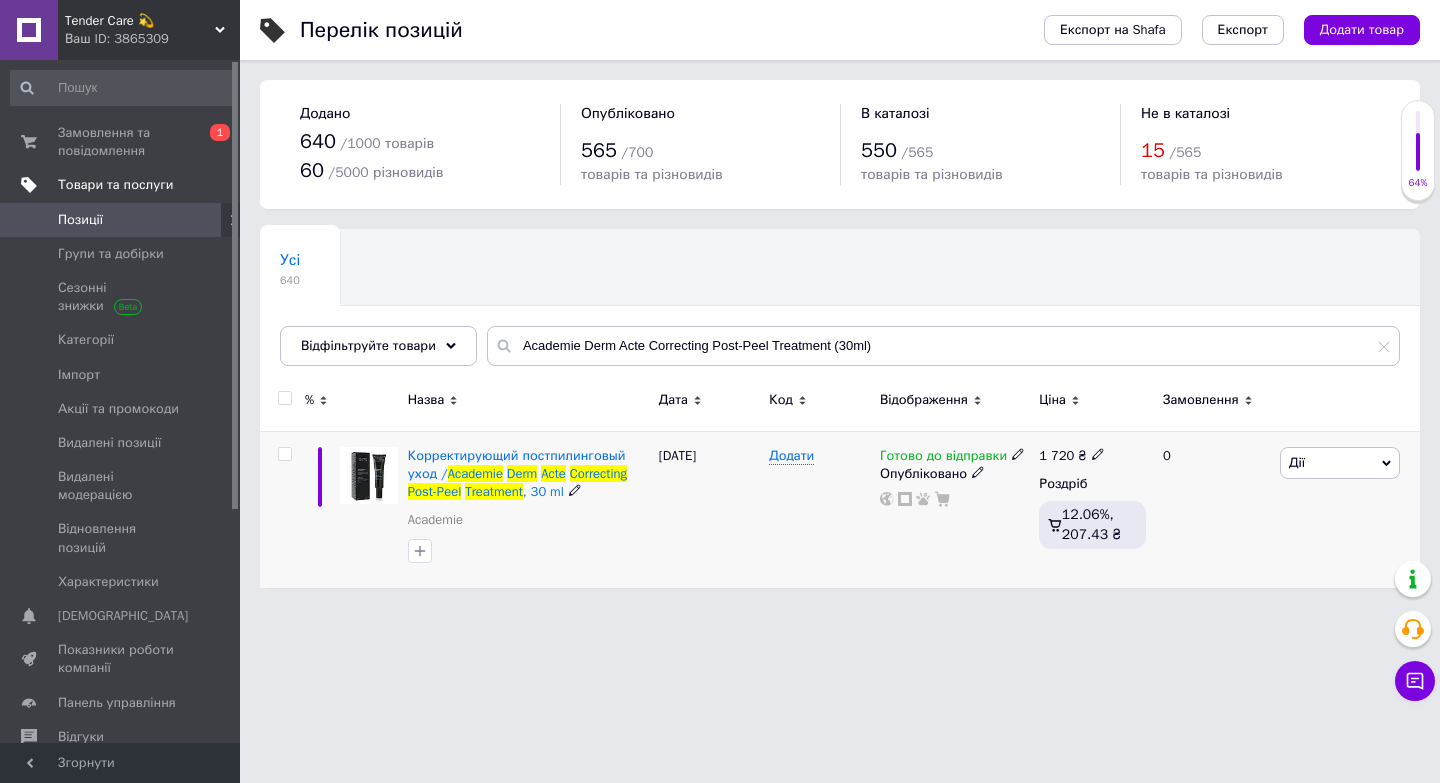 click 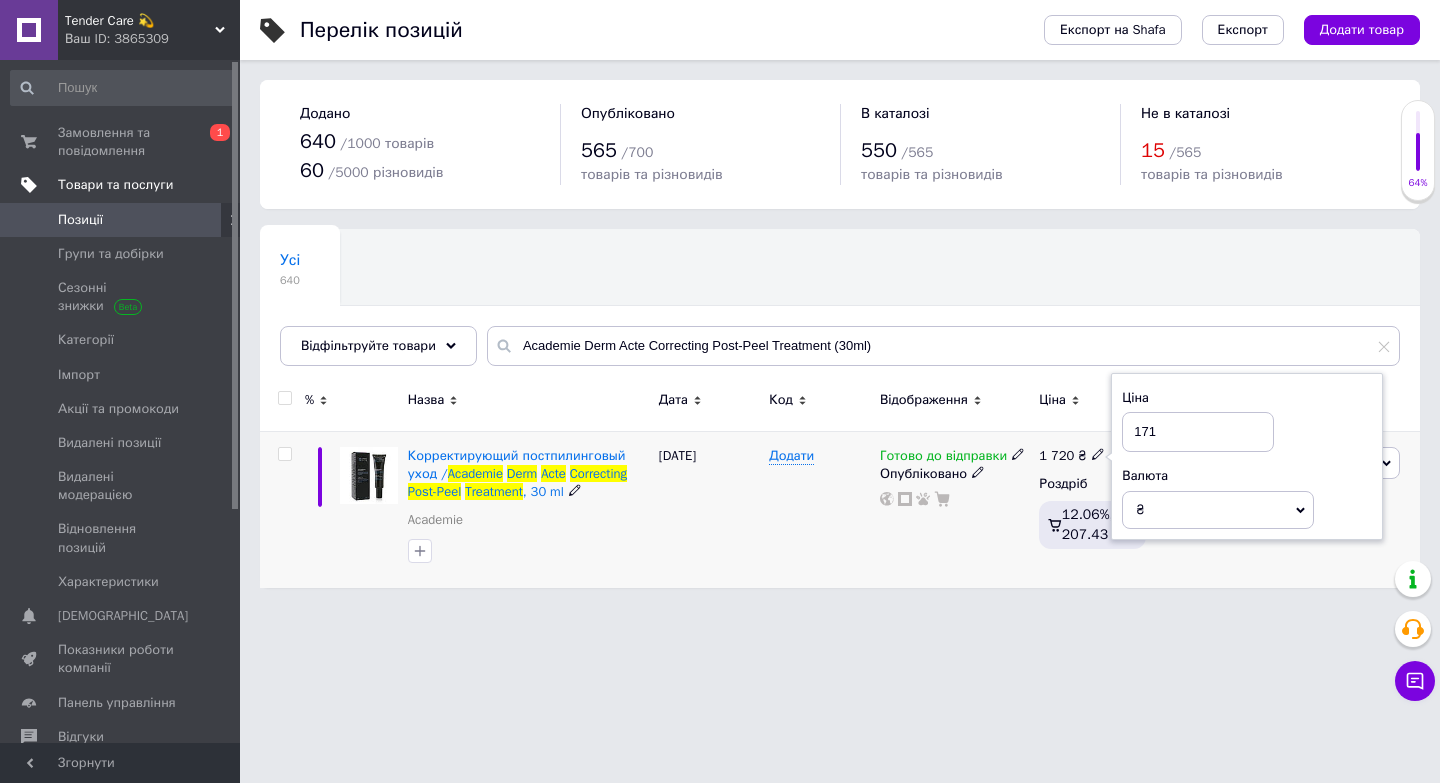 type on "1715" 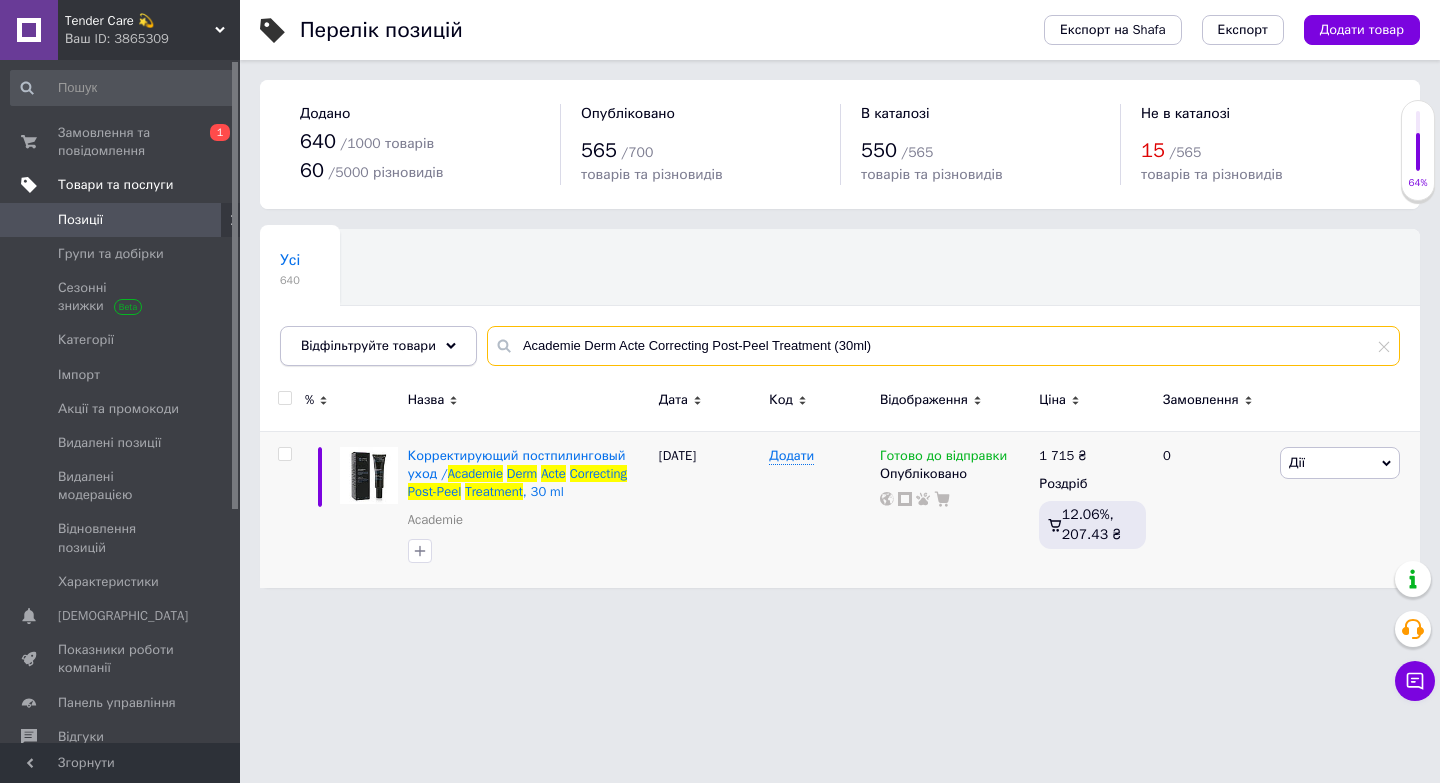 drag, startPoint x: 894, startPoint y: 343, endPoint x: 309, endPoint y: 342, distance: 585.00085 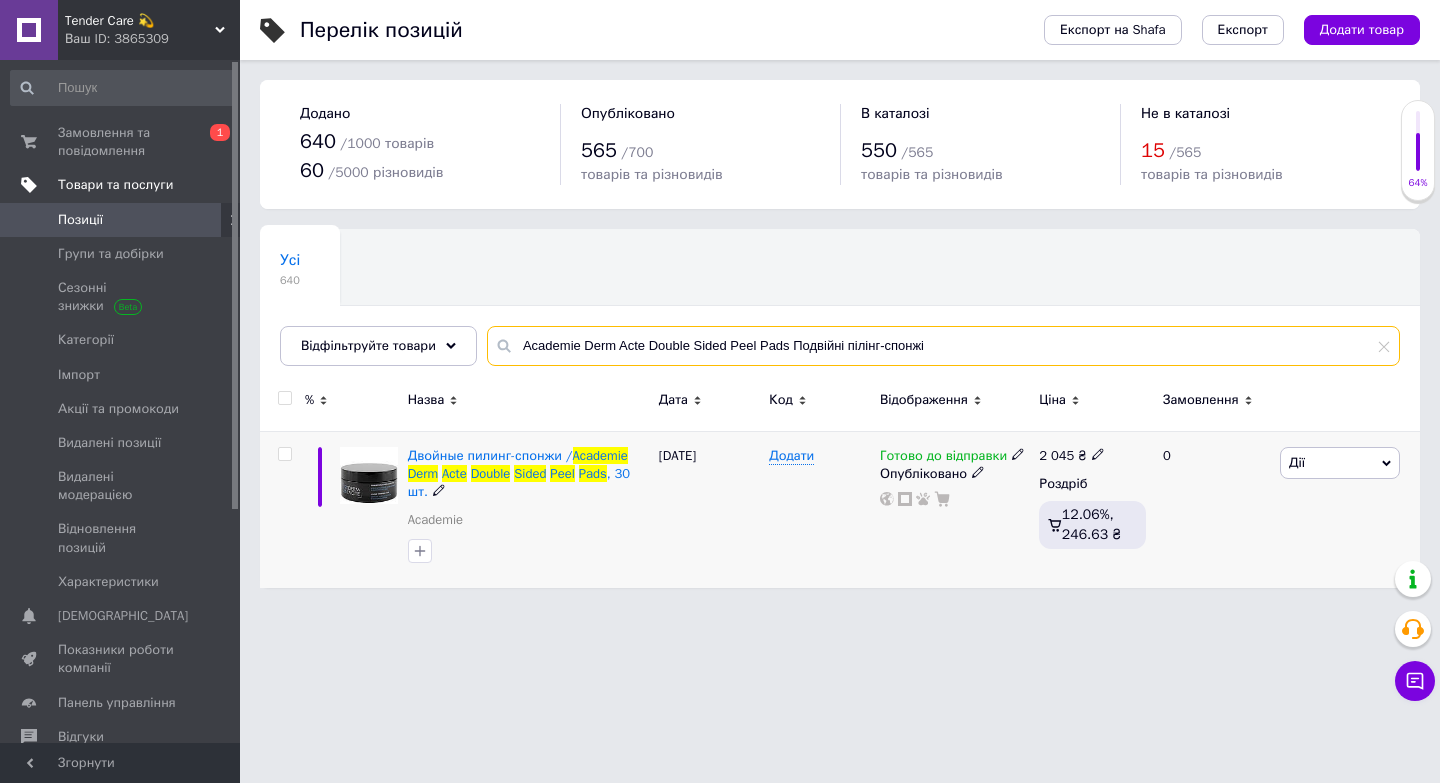 type on "Academie Derm Acte Double Sided Peel Pads Подвійні пілінг-спонжі" 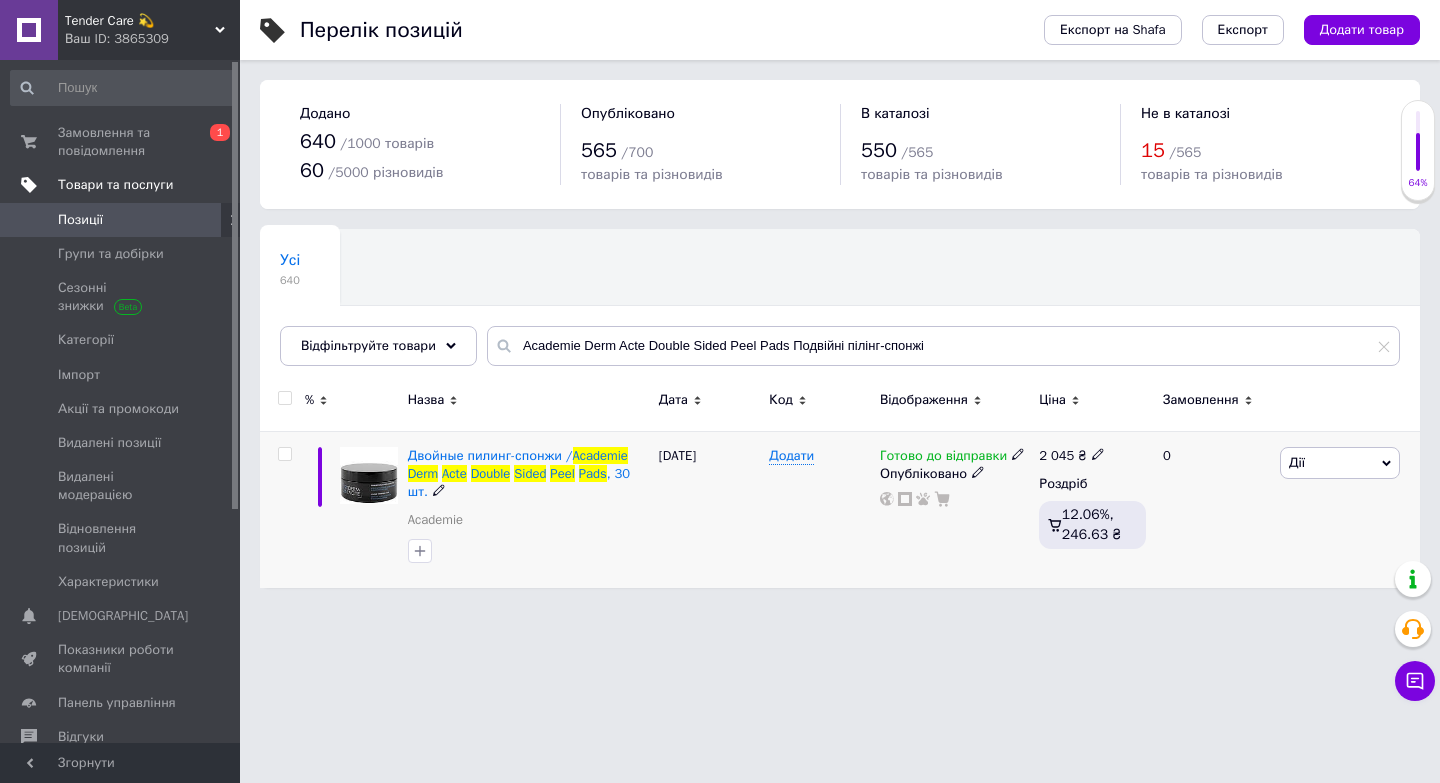 click 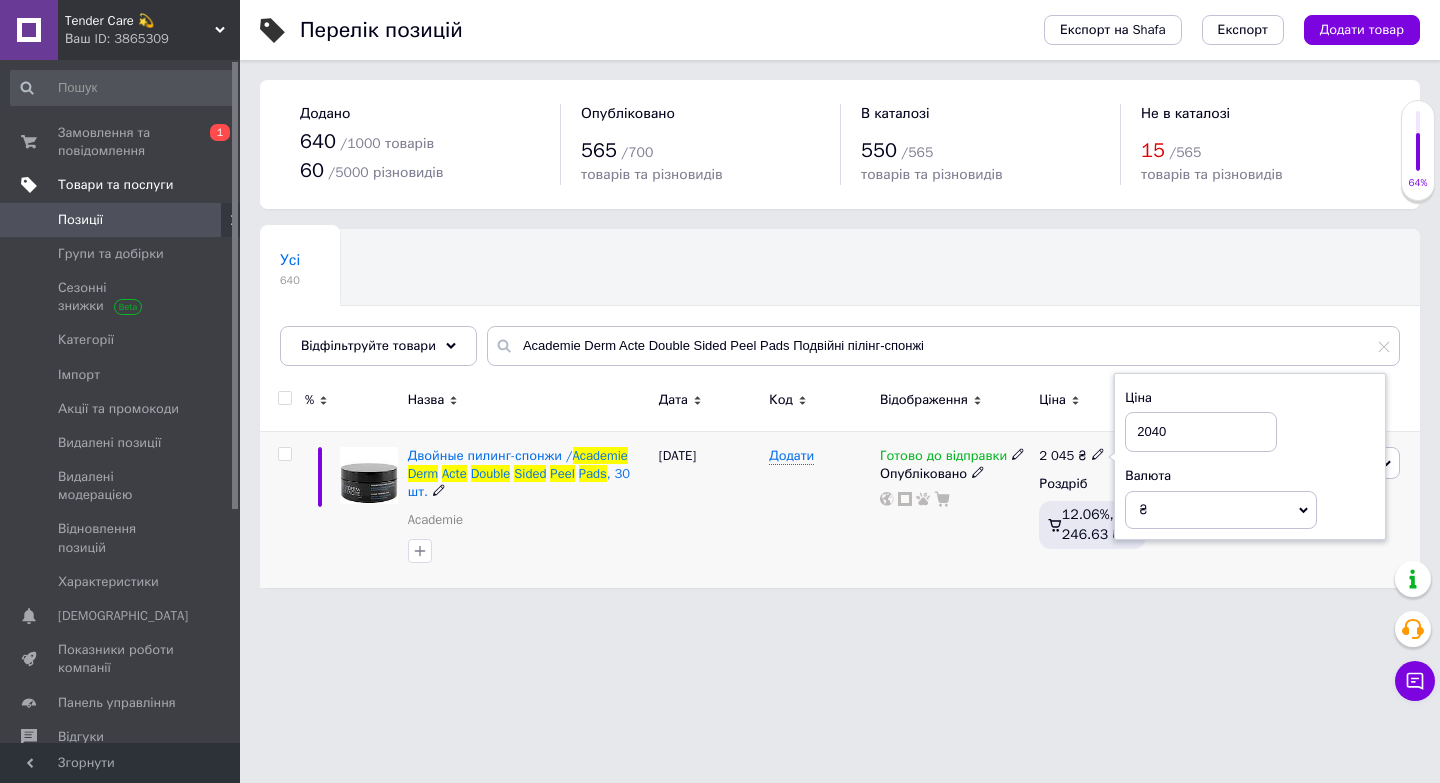 type on "2040" 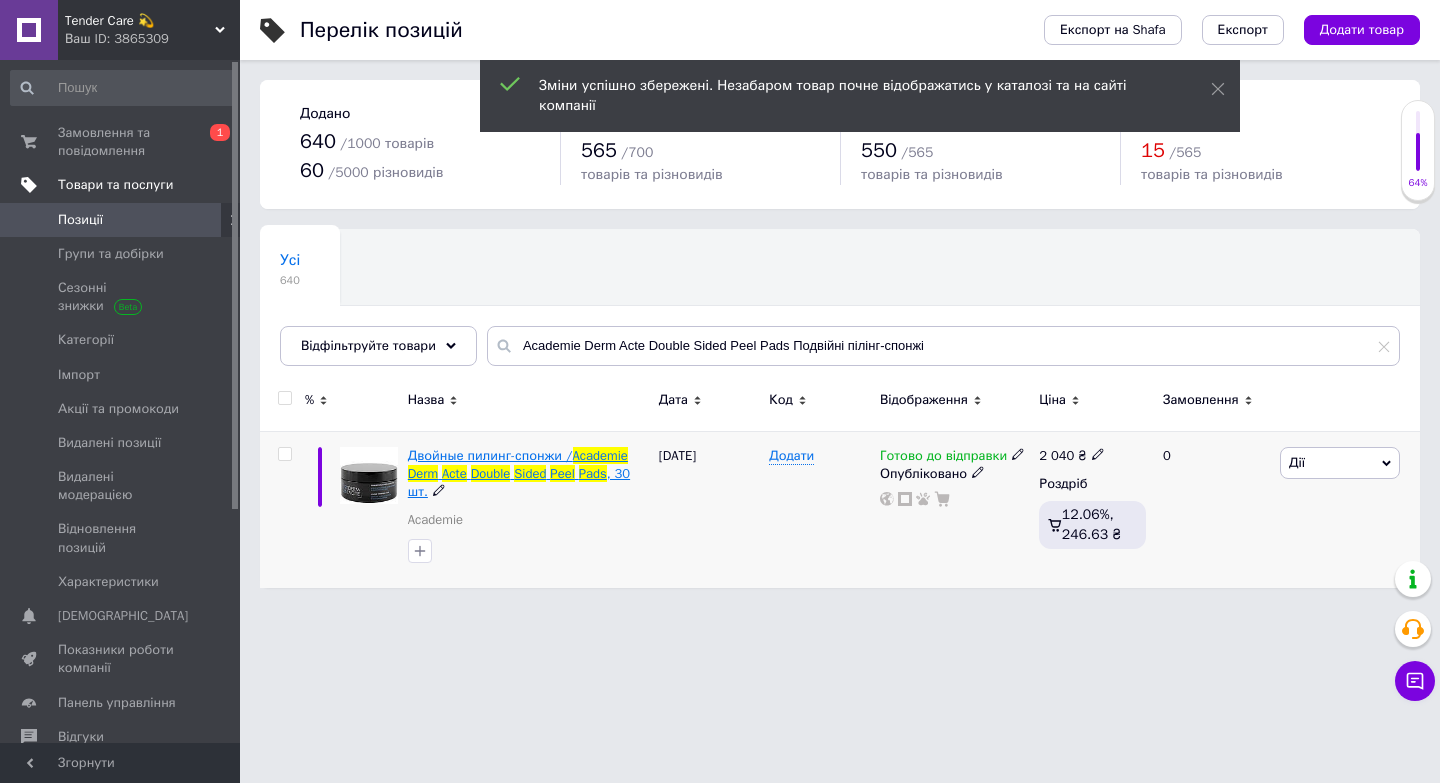 drag, startPoint x: 406, startPoint y: 450, endPoint x: 630, endPoint y: 478, distance: 225.74321 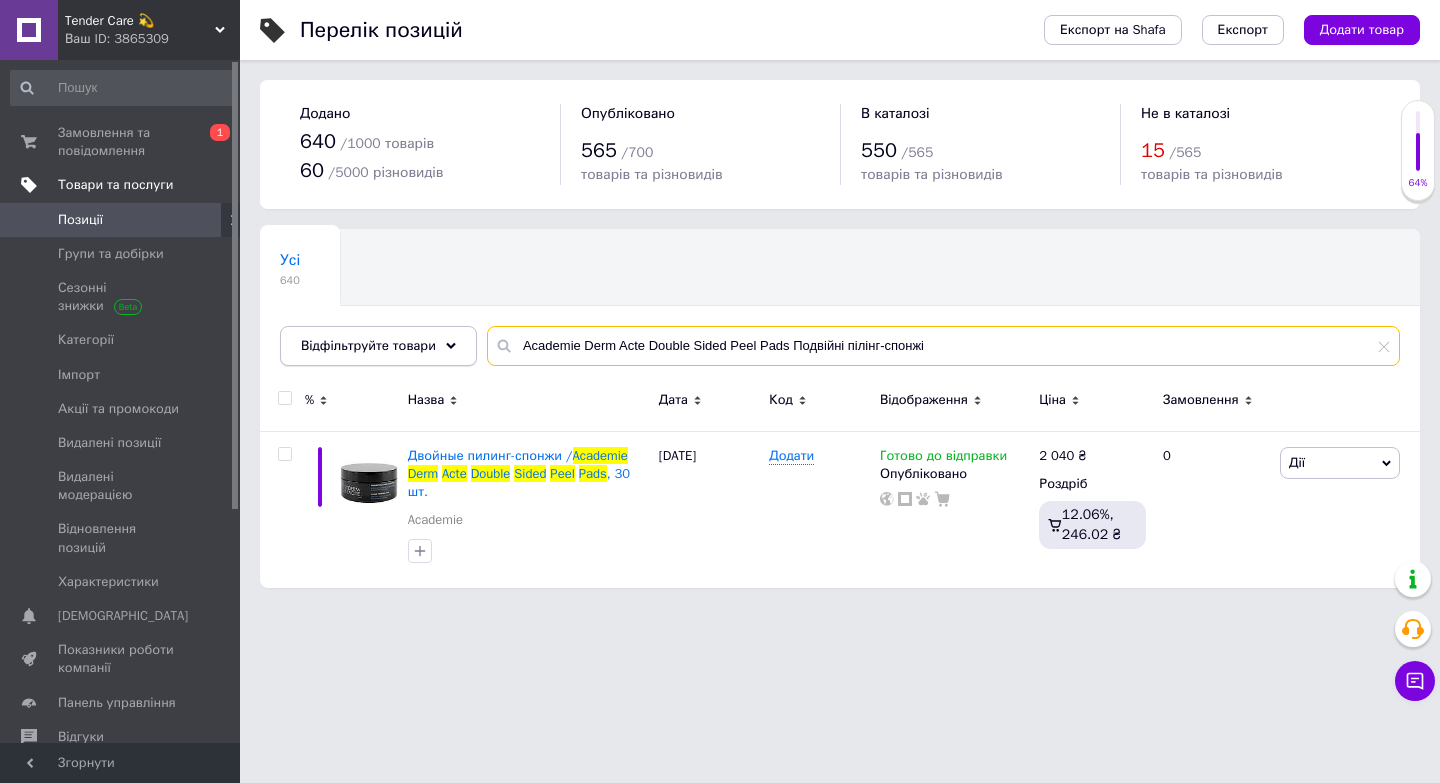drag, startPoint x: 899, startPoint y: 343, endPoint x: 398, endPoint y: 342, distance: 501.001 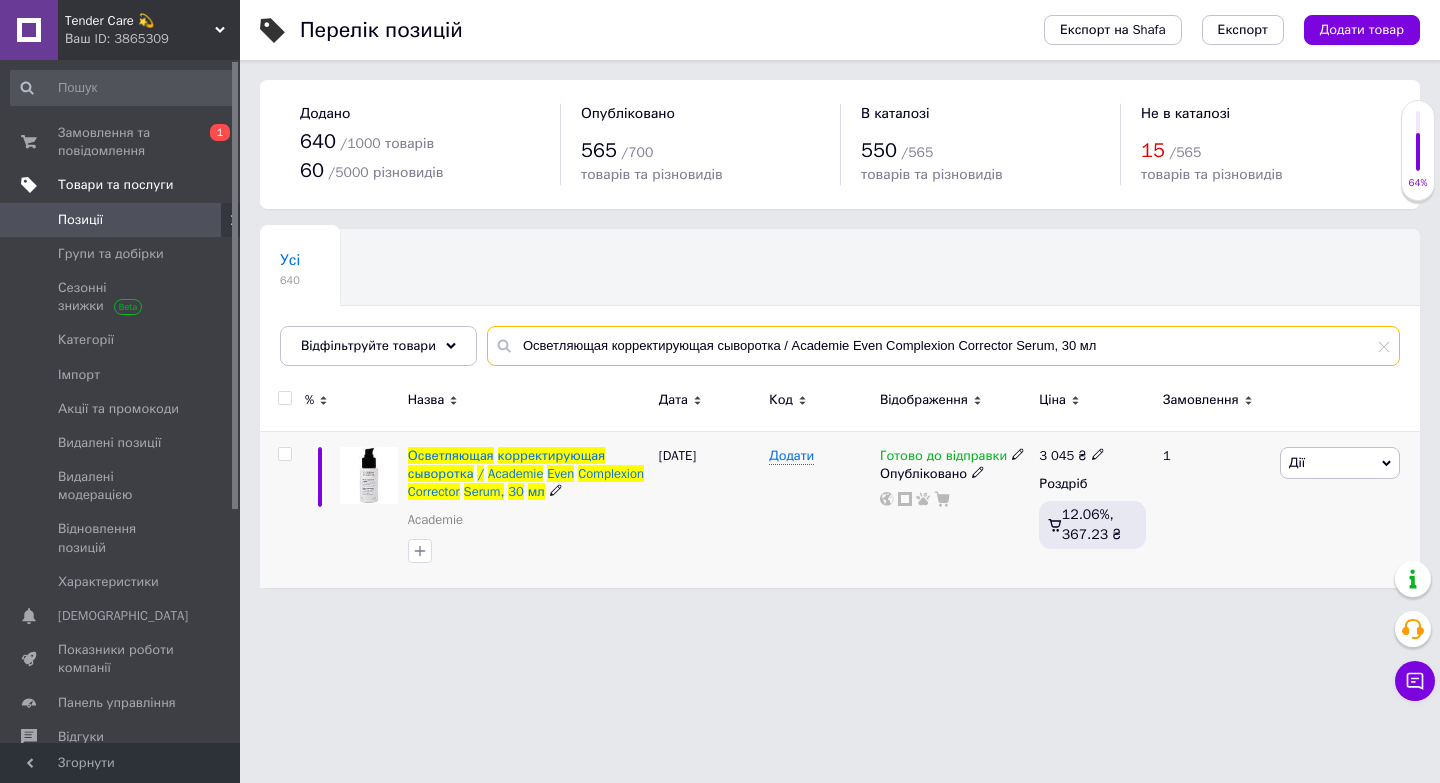 type on "Осветляющая корректирующая сыворотка / Academie Even Complexion Corrector Serum, 30 мл" 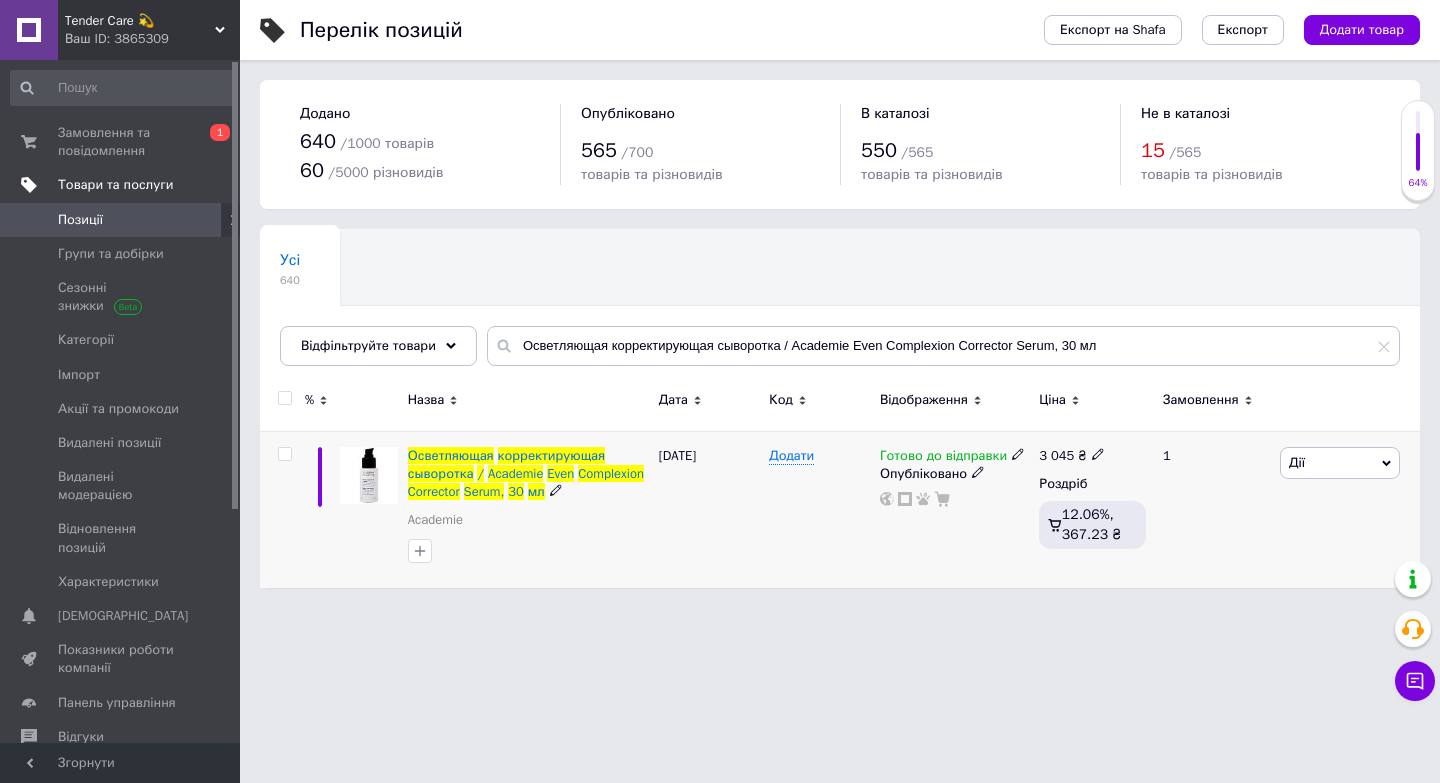 click 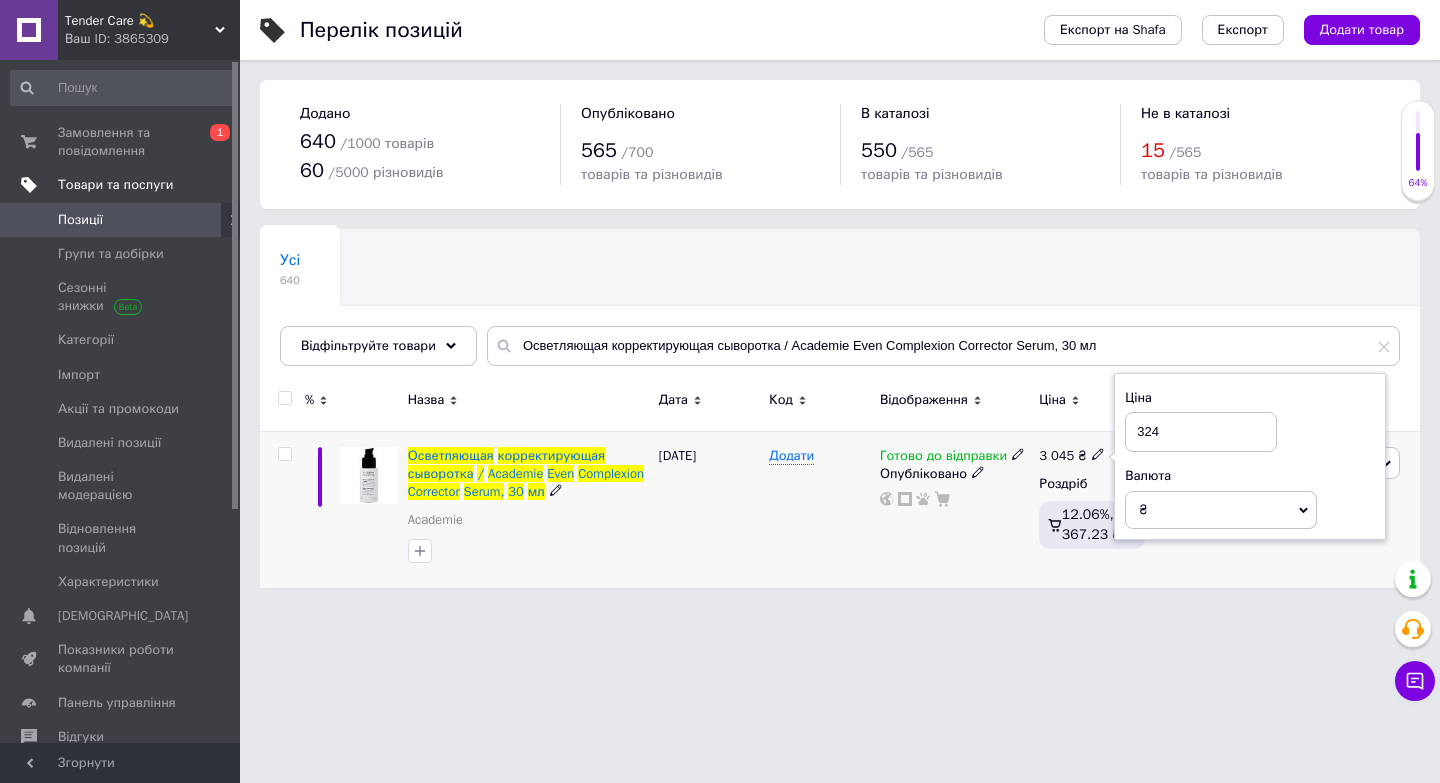 type on "3245" 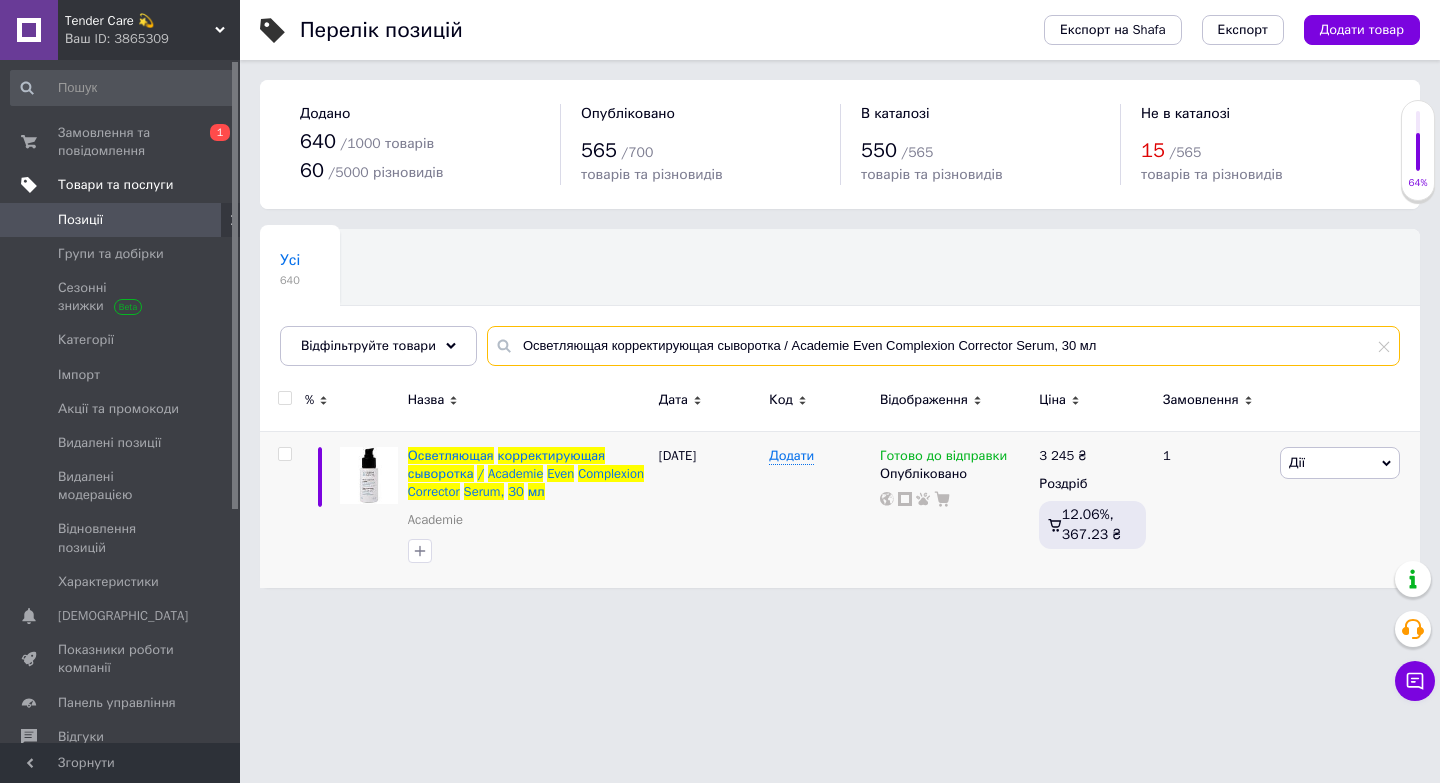 drag, startPoint x: 1124, startPoint y: 347, endPoint x: 514, endPoint y: 346, distance: 610.0008 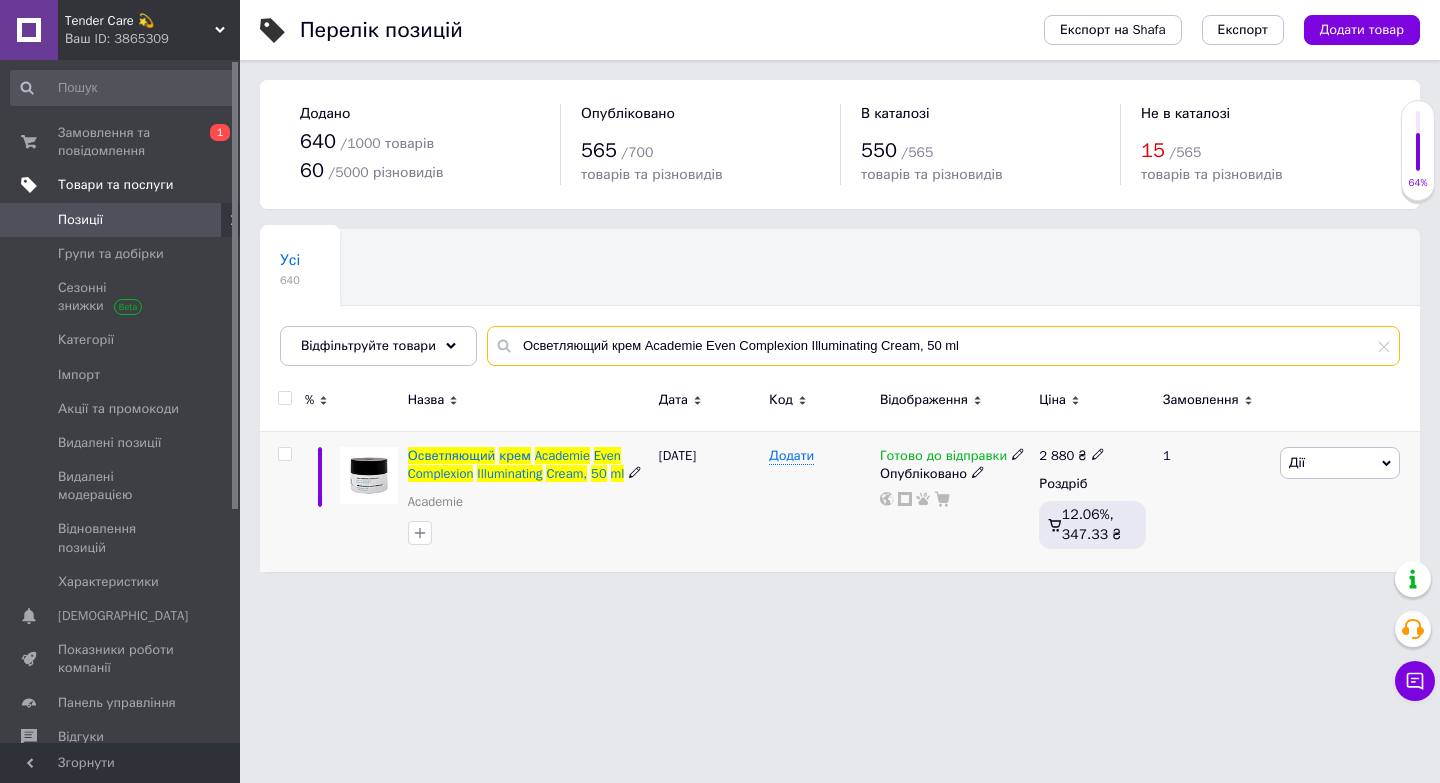 type on "Осветляющий крем Academie Even Complexion Illuminating Cream, 50 ml" 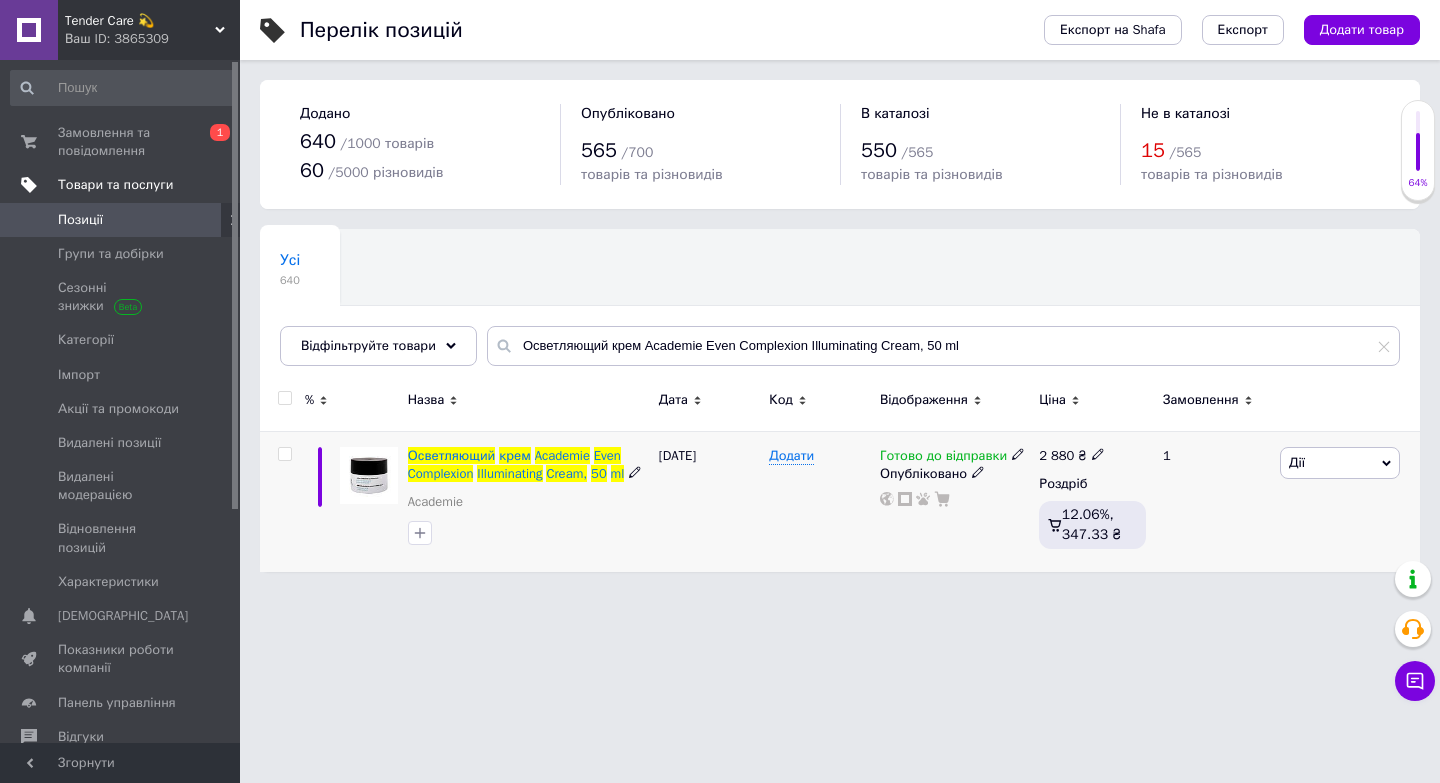 click 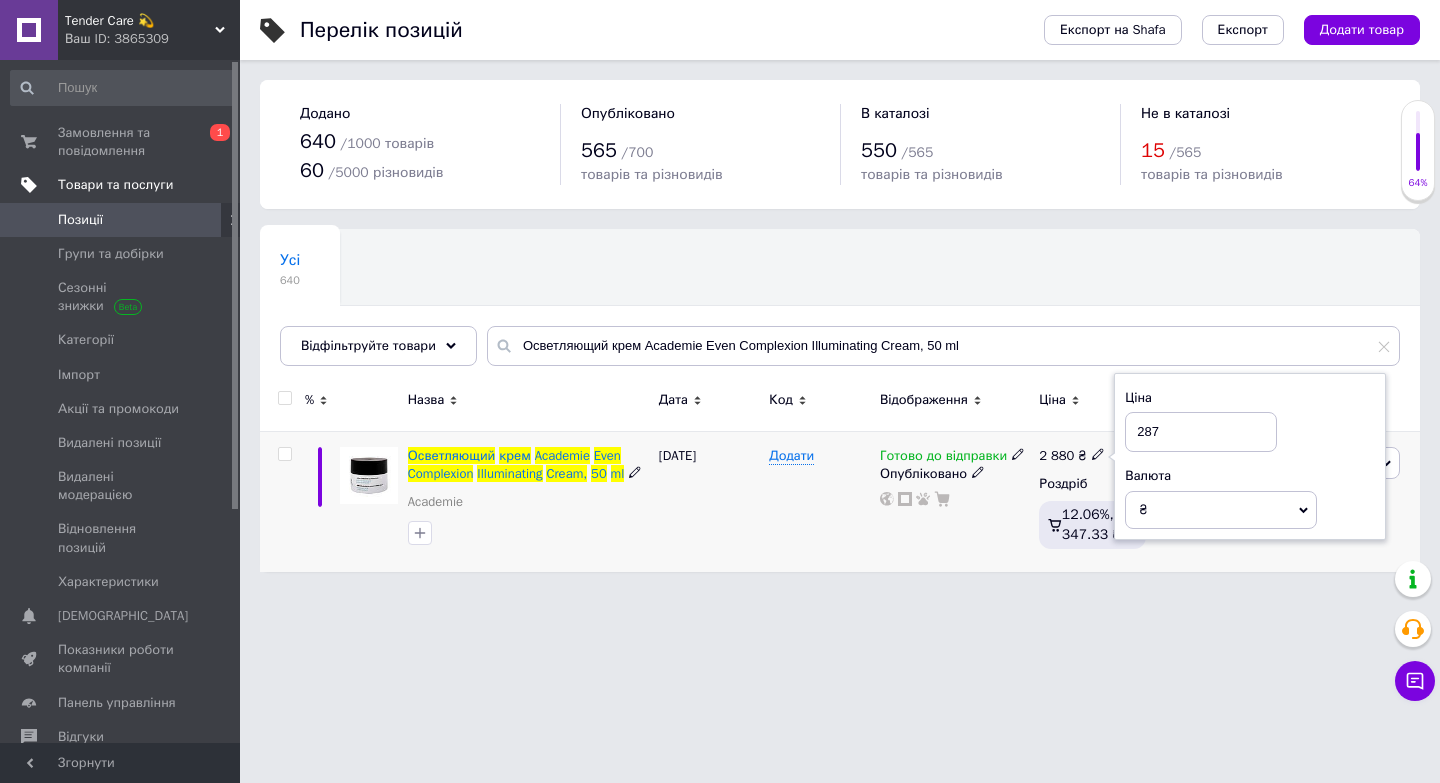 type on "2875" 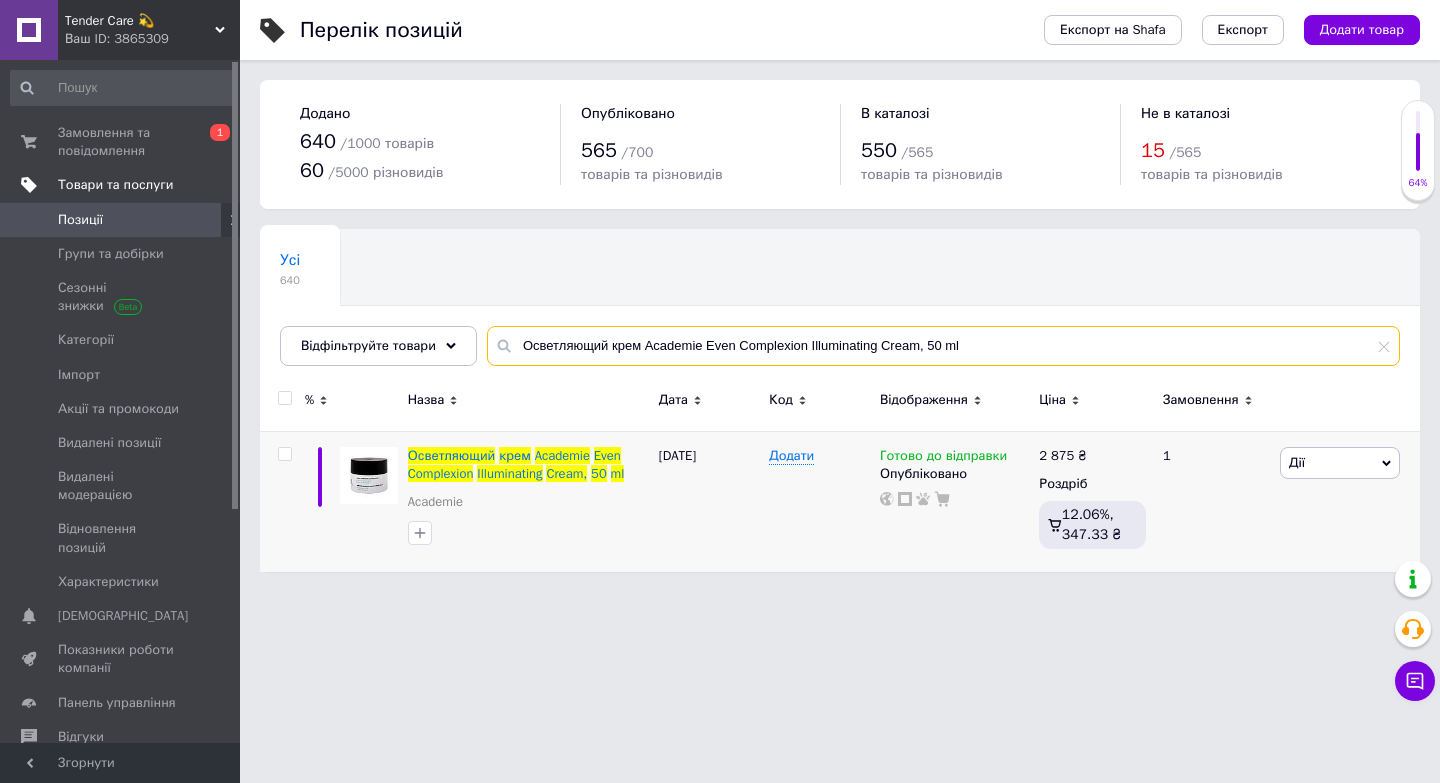 drag, startPoint x: 989, startPoint y: 347, endPoint x: 261, endPoint y: 346, distance: 728.0007 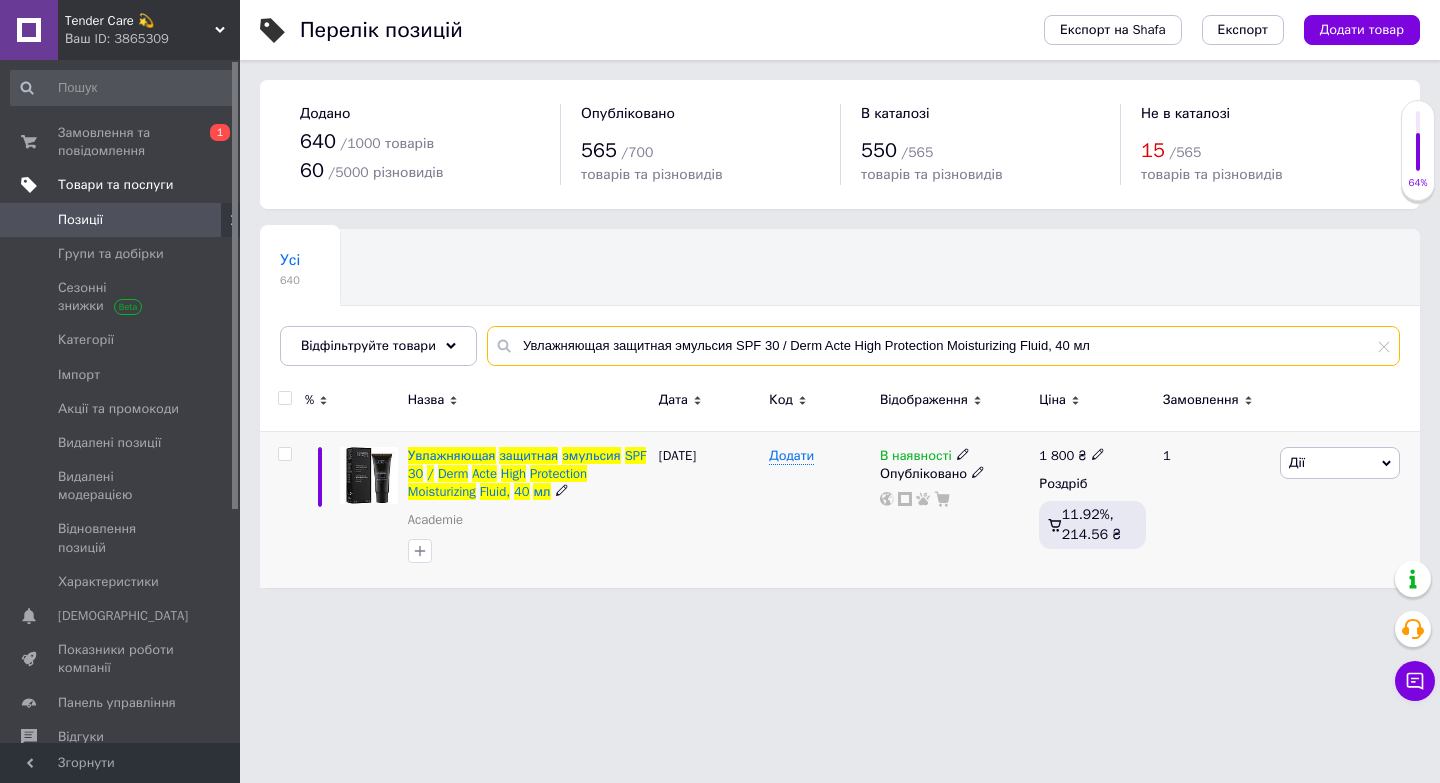 type on "Увлажняющая защитная эмульсия SPF 30 / Derm Acte High Protection Moisturizing Fluid, 40 мл" 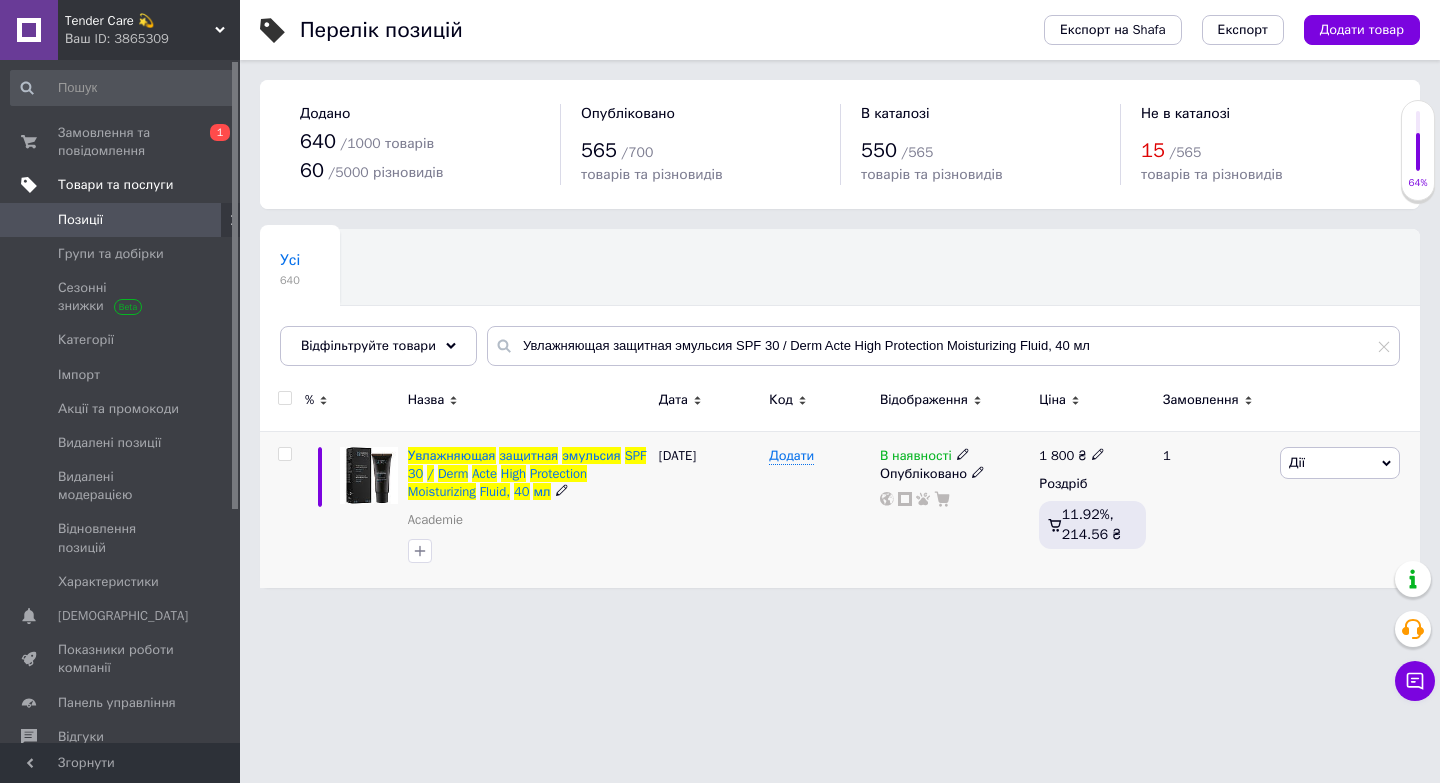 click 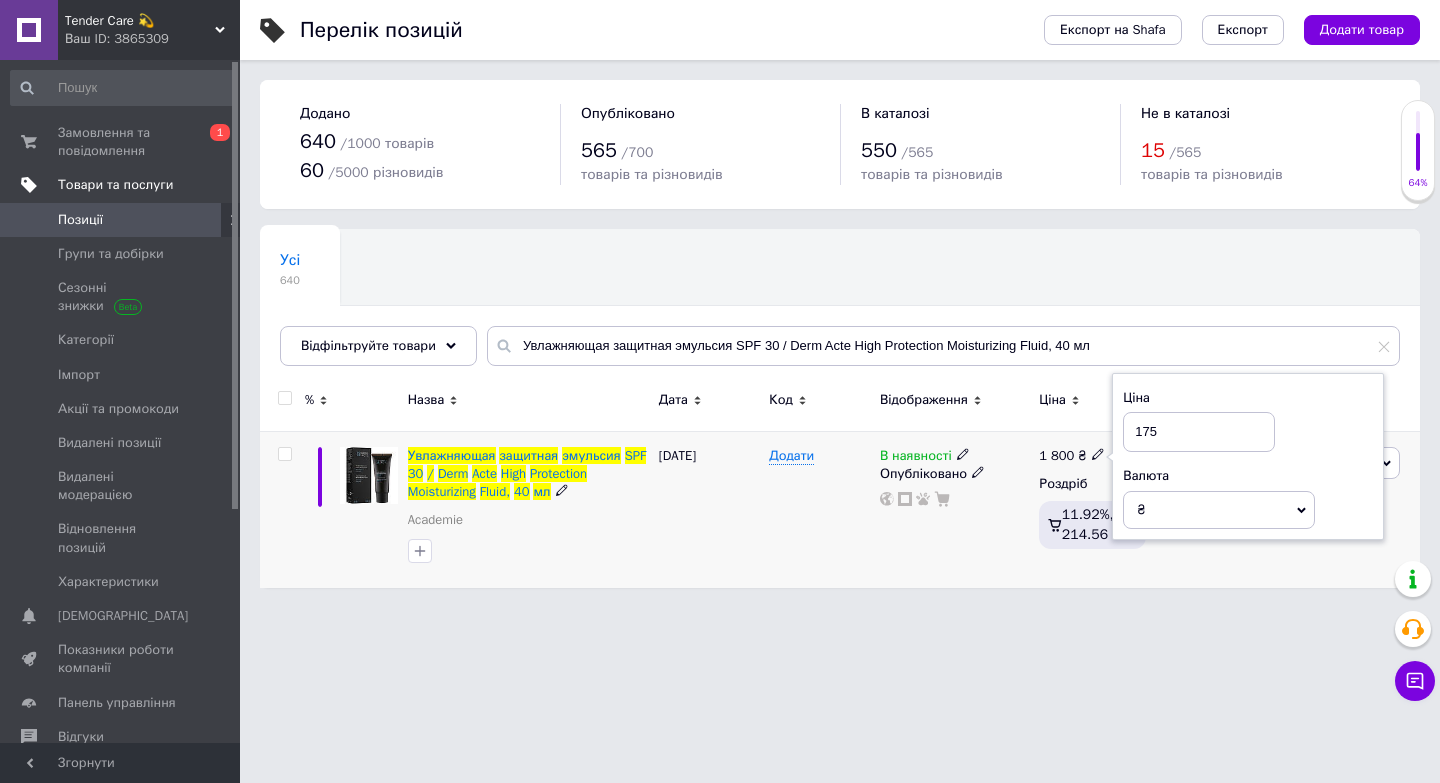 type on "1750" 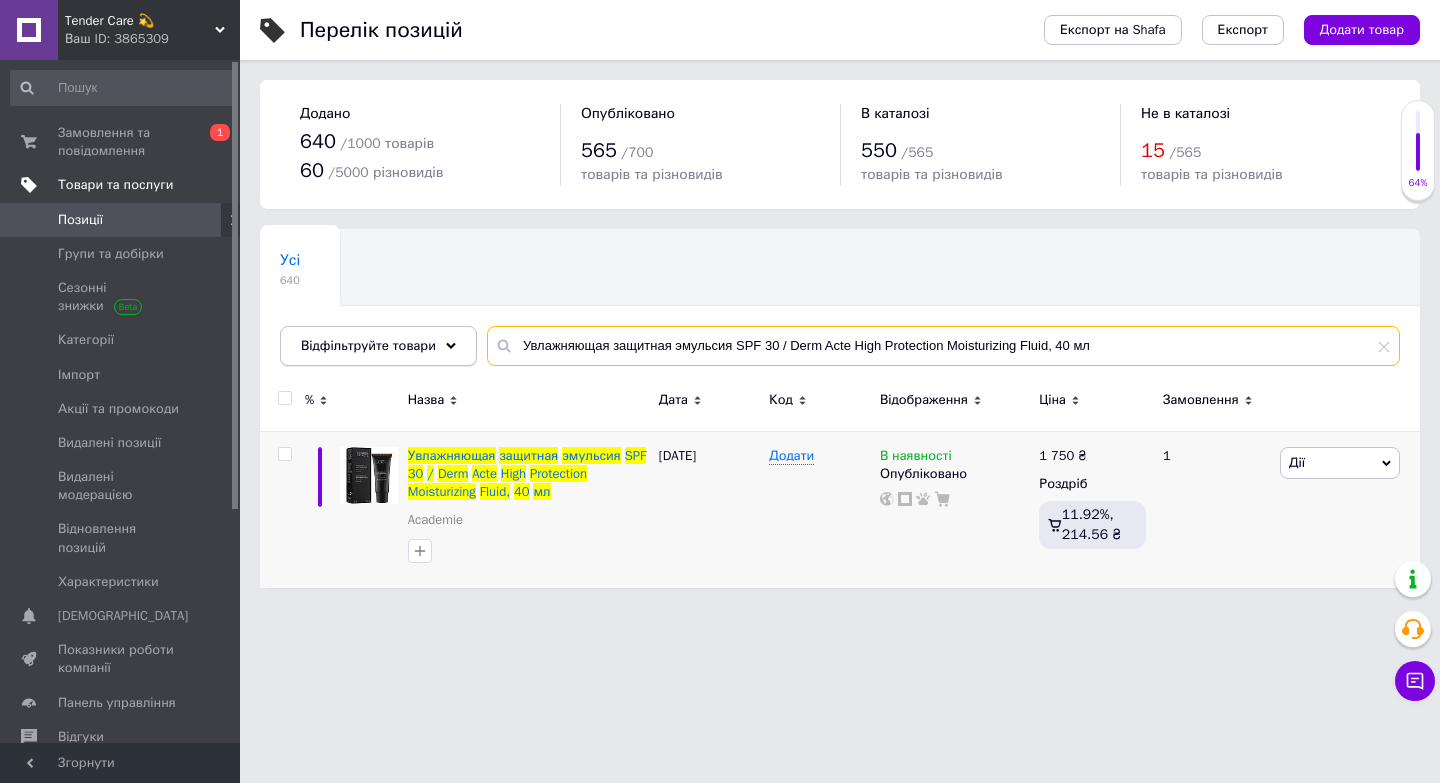 drag, startPoint x: 1148, startPoint y: 348, endPoint x: 321, endPoint y: 345, distance: 827.00543 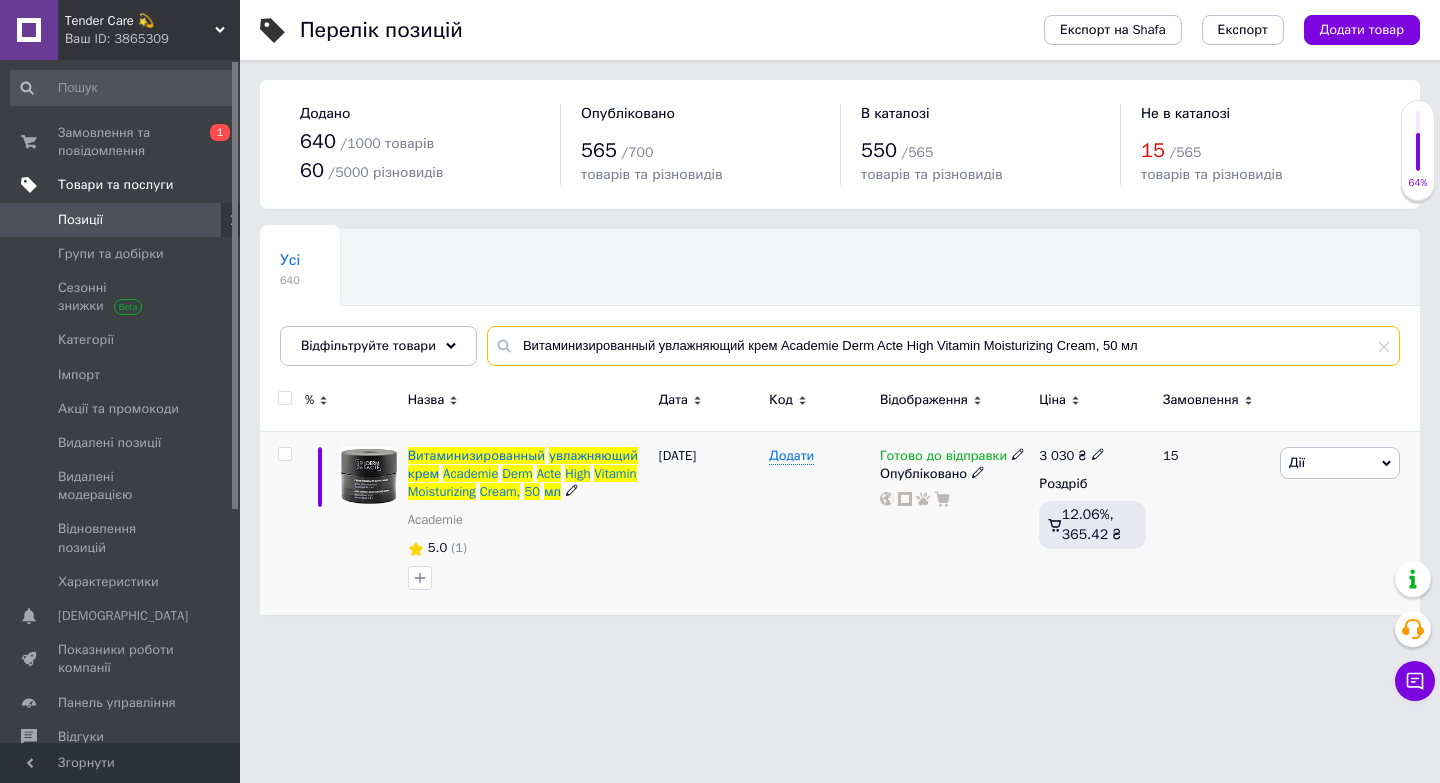 type on "Витаминизированный увлажняющий крем Academie Derm Acte High Vitamin Moisturizing Cream, 50 мл" 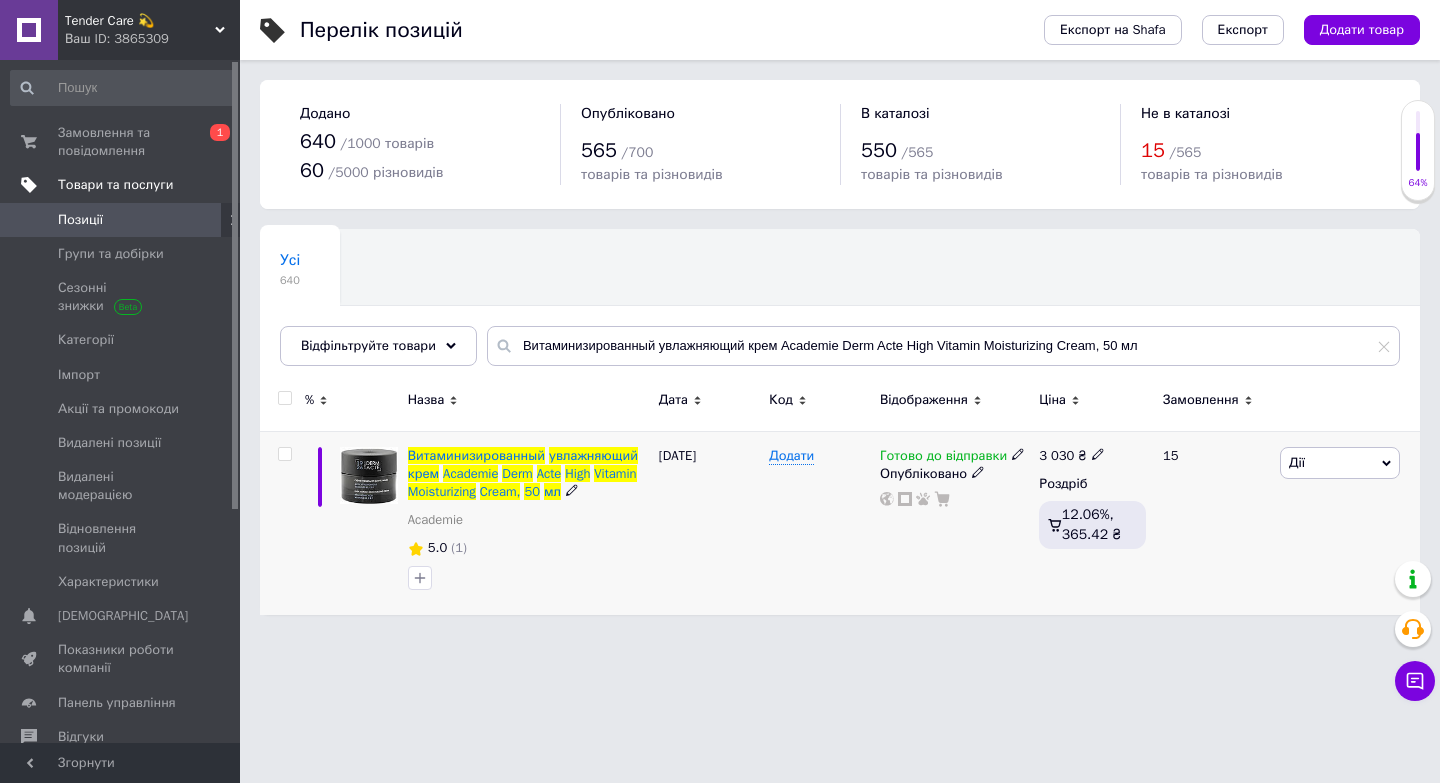 click 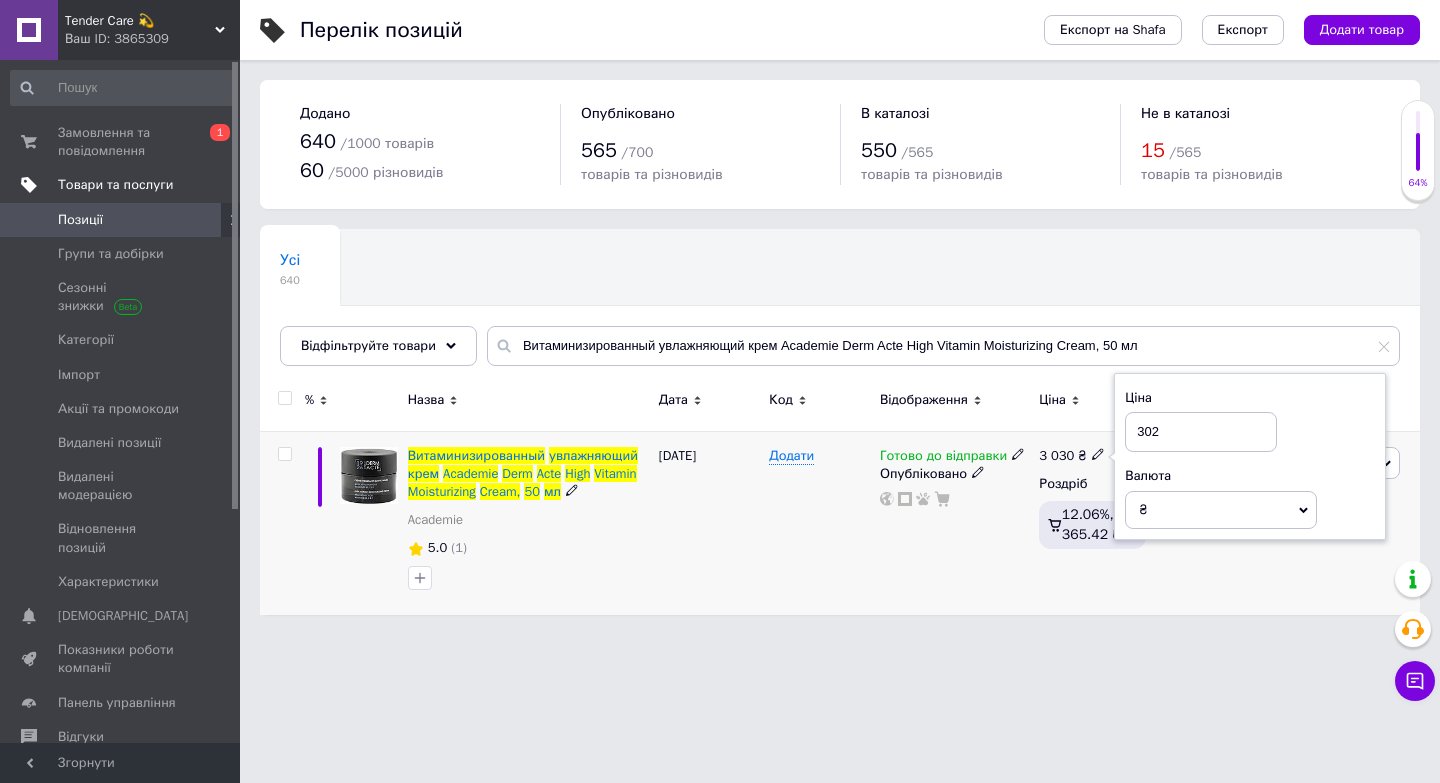 type on "3025" 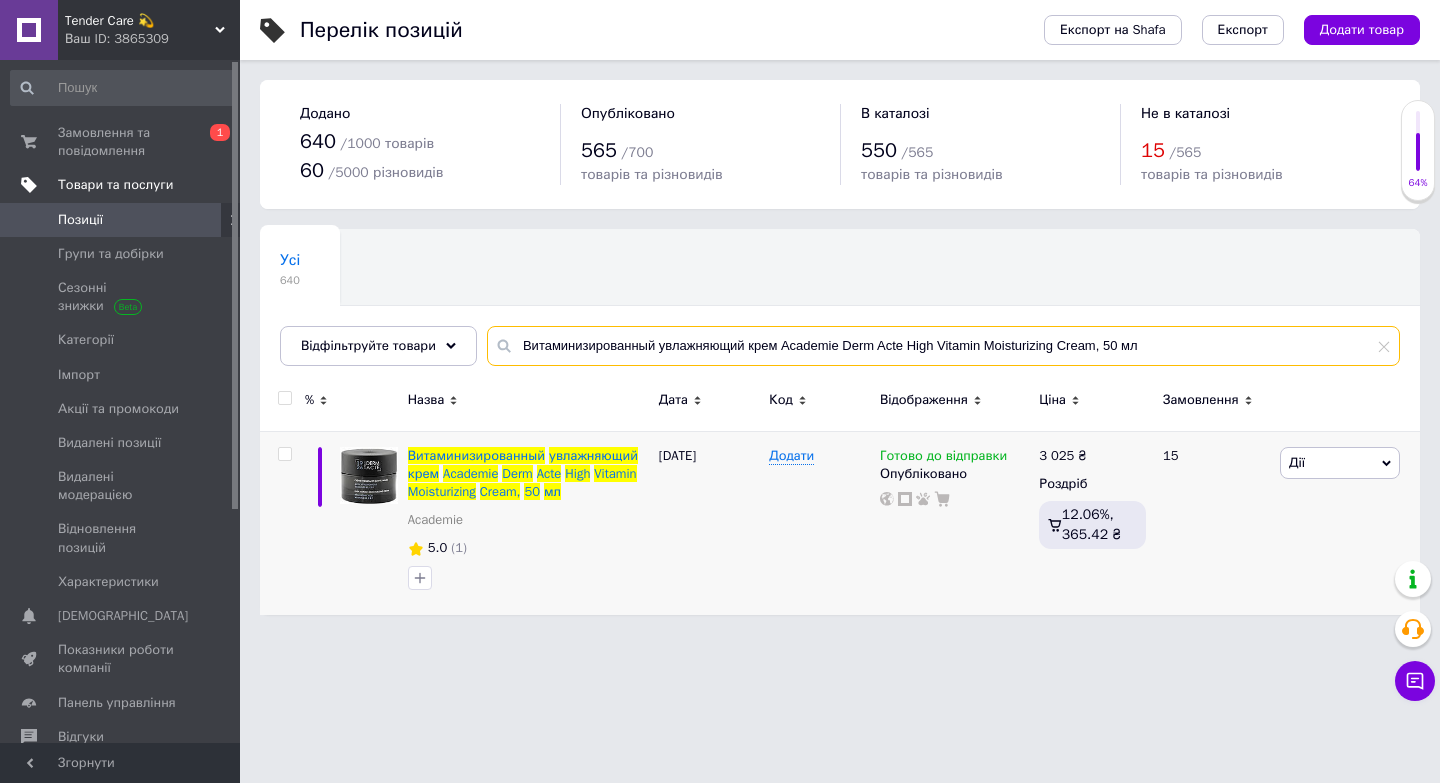 drag, startPoint x: 1155, startPoint y: 341, endPoint x: 488, endPoint y: 324, distance: 667.2166 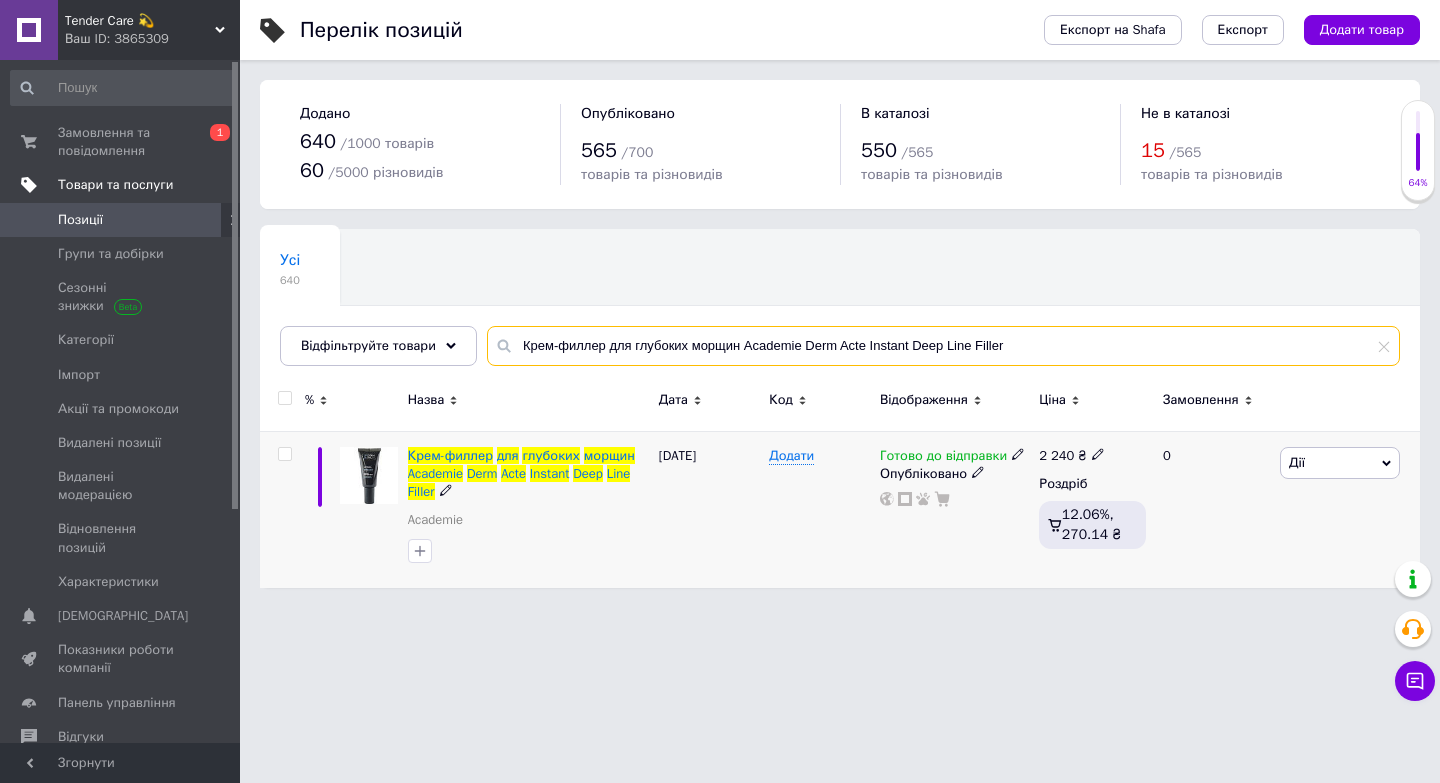 type on "Крем-филлер для глубоких морщин Academie Derm Acte Instant Deep Line Filler" 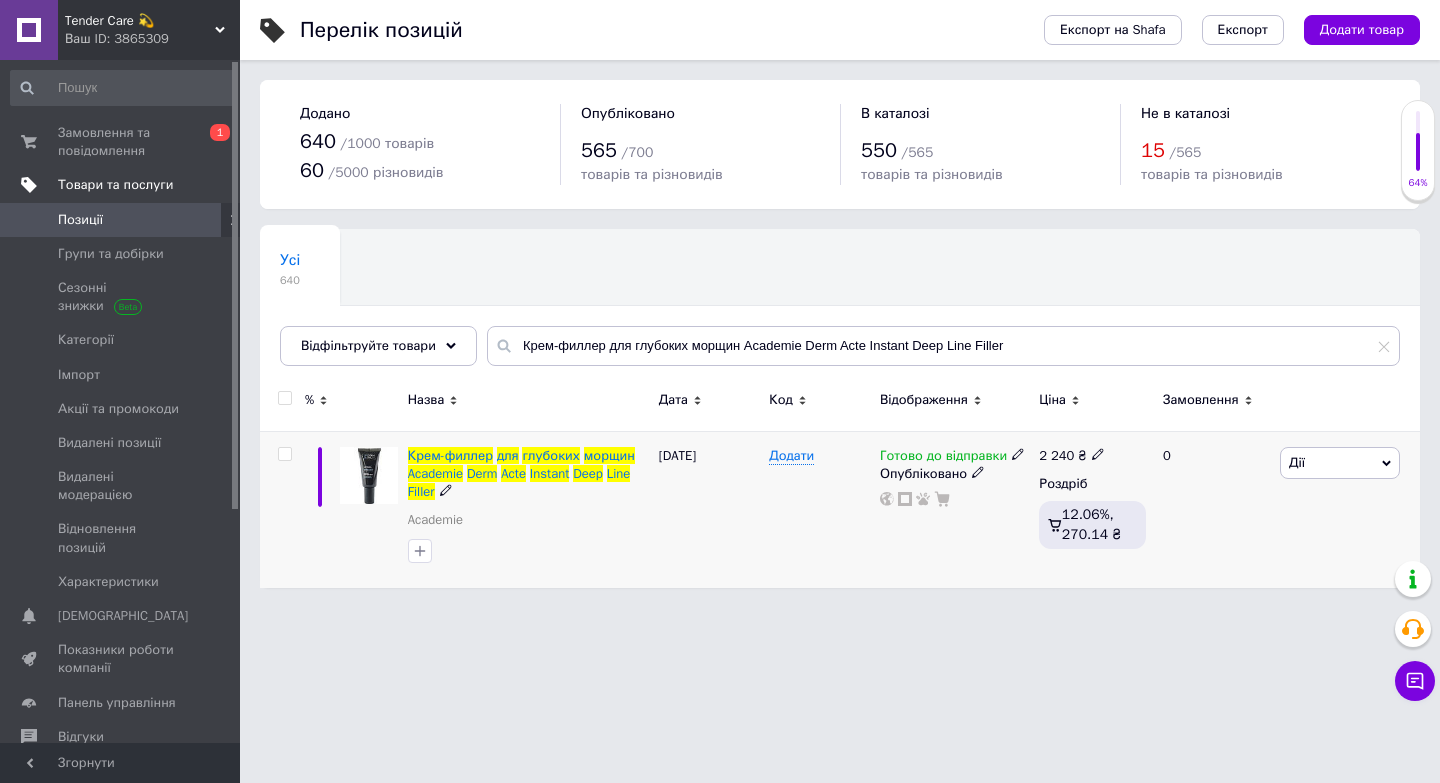 click 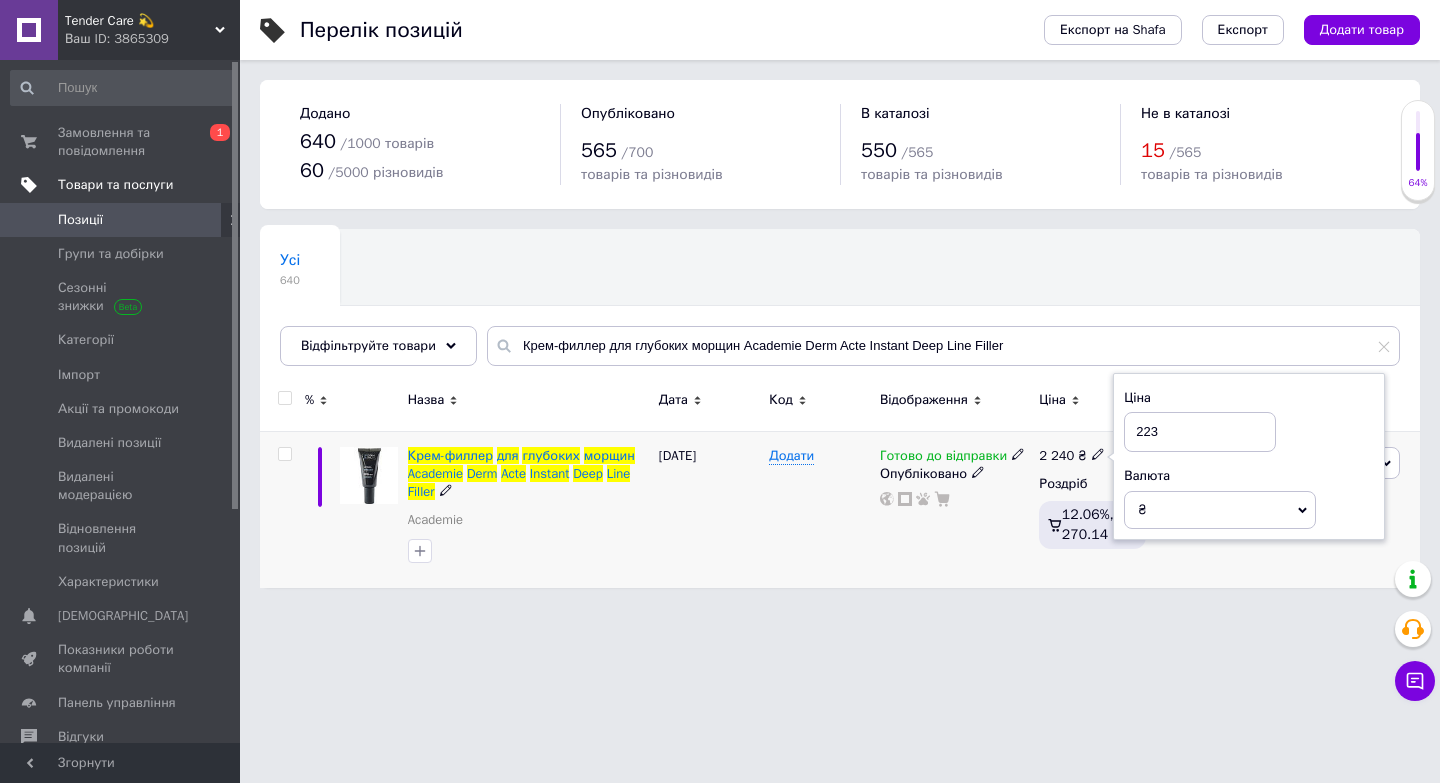 type on "2235" 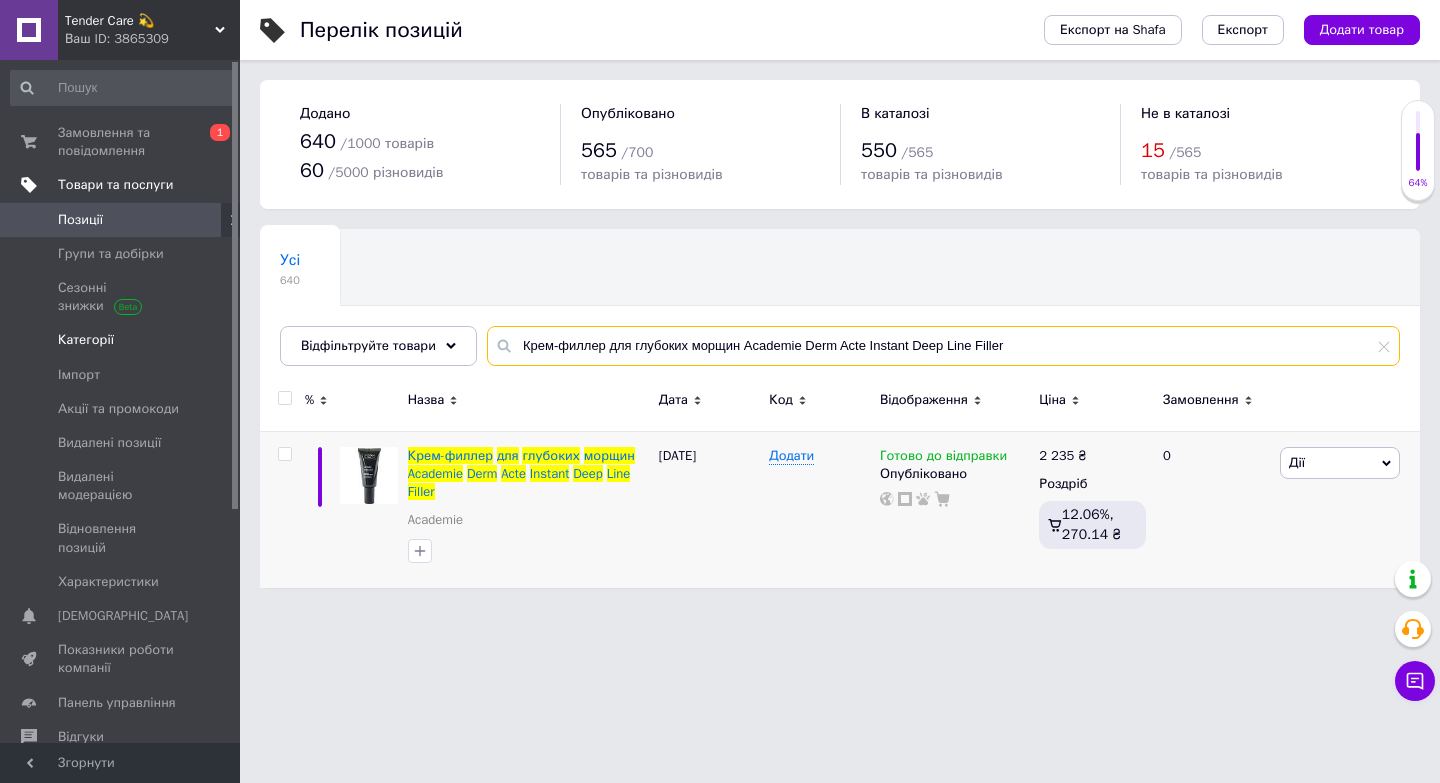 drag, startPoint x: 1030, startPoint y: 351, endPoint x: 222, endPoint y: 340, distance: 808.0749 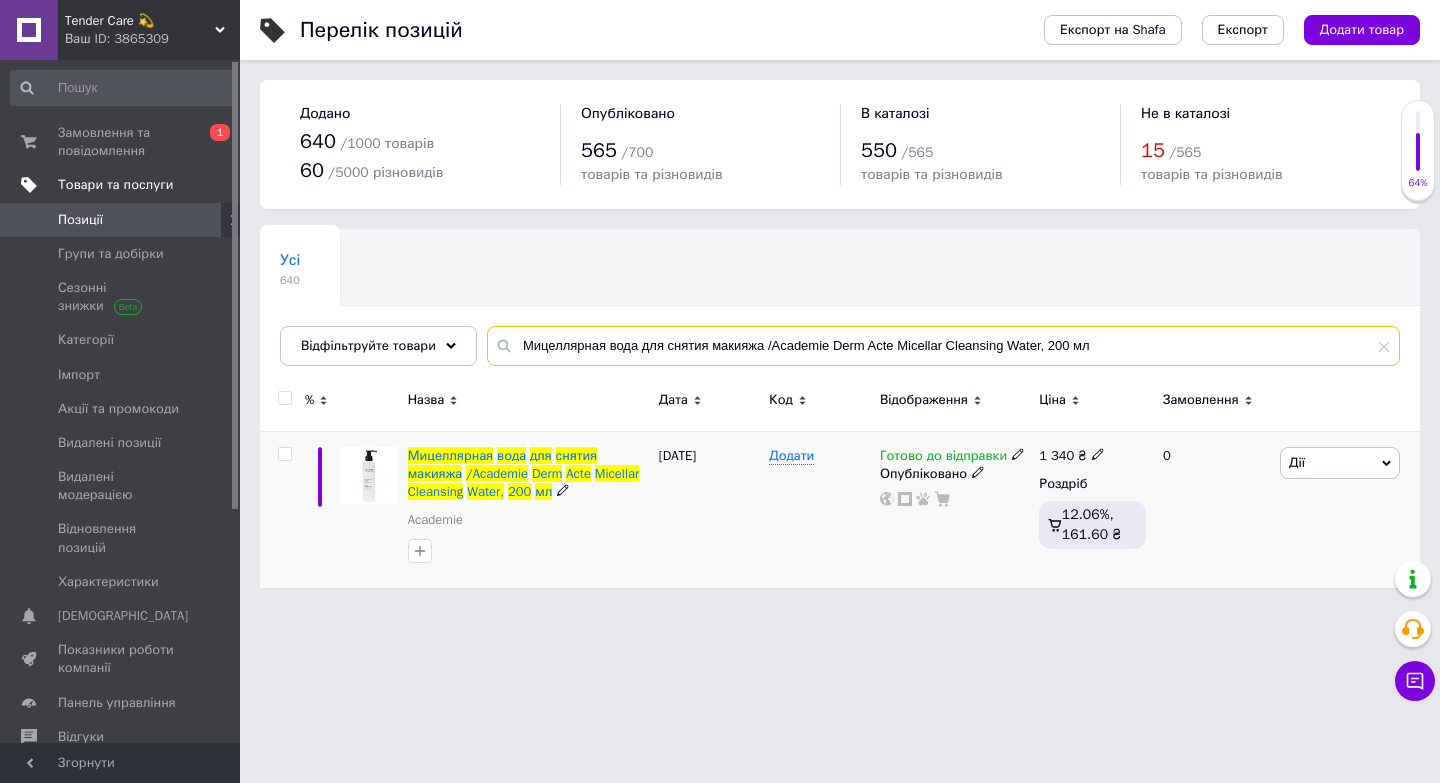 type on "Мицеллярная вода для снятия макияжа /Academie Derm Acte Micellar Cleansing Water, 200 мл" 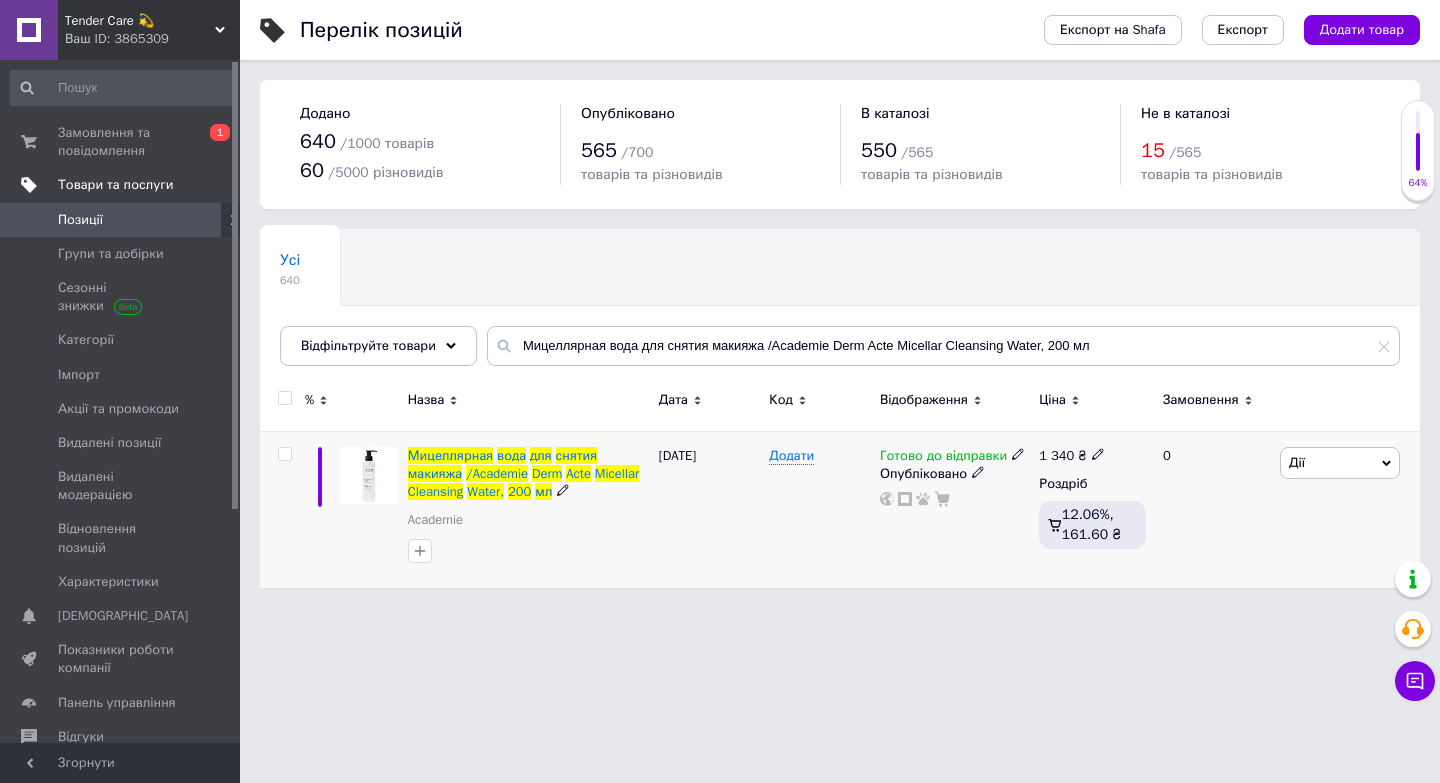 click 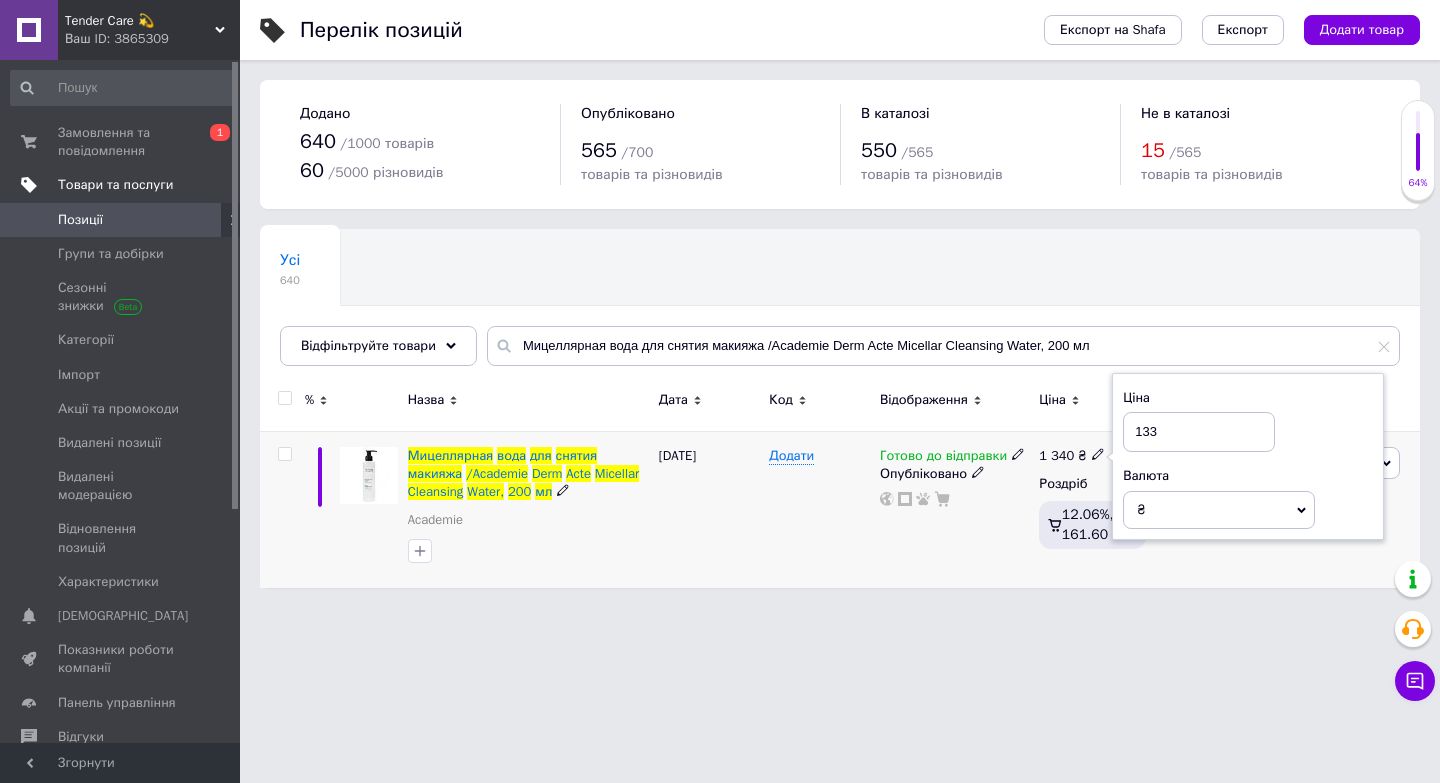 type on "1335" 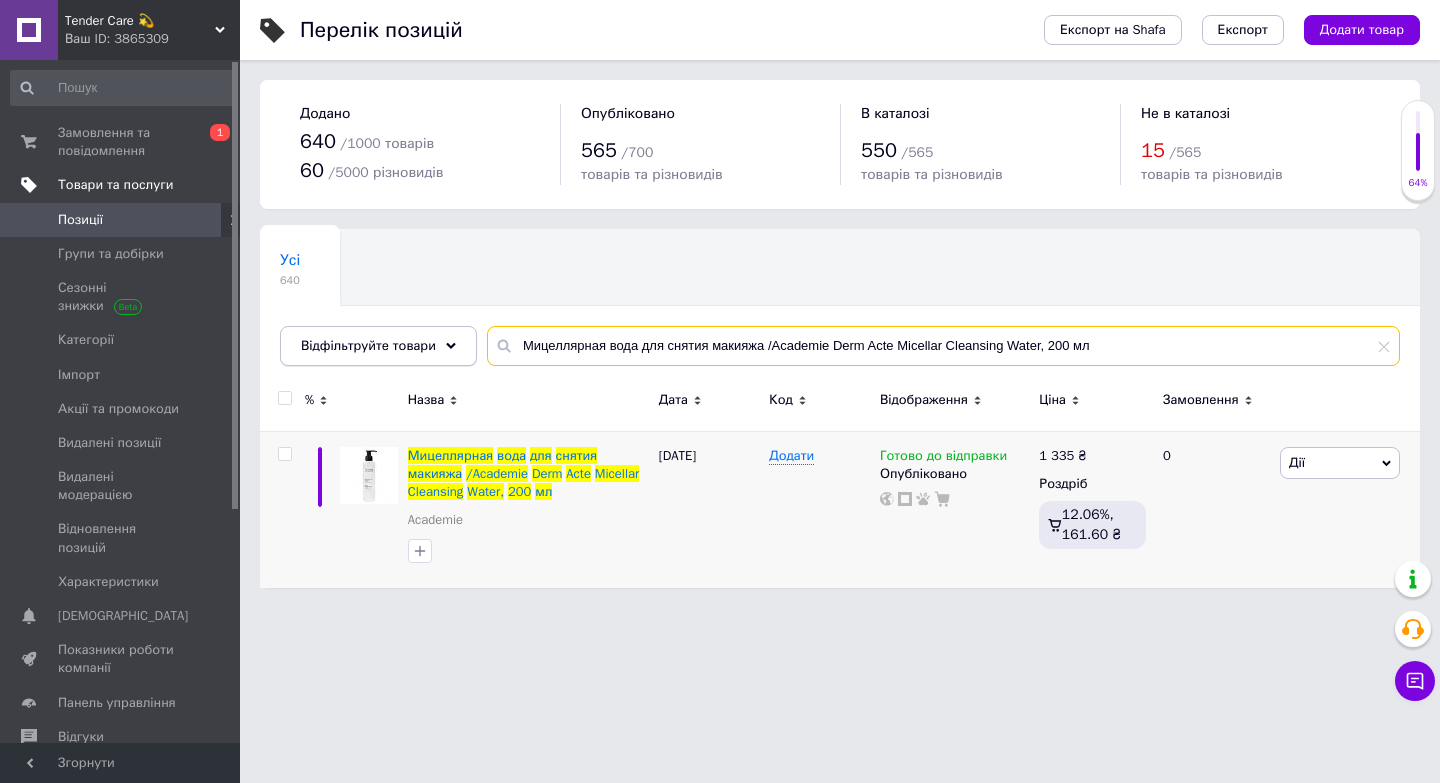 drag, startPoint x: 1107, startPoint y: 341, endPoint x: 357, endPoint y: 340, distance: 750.0007 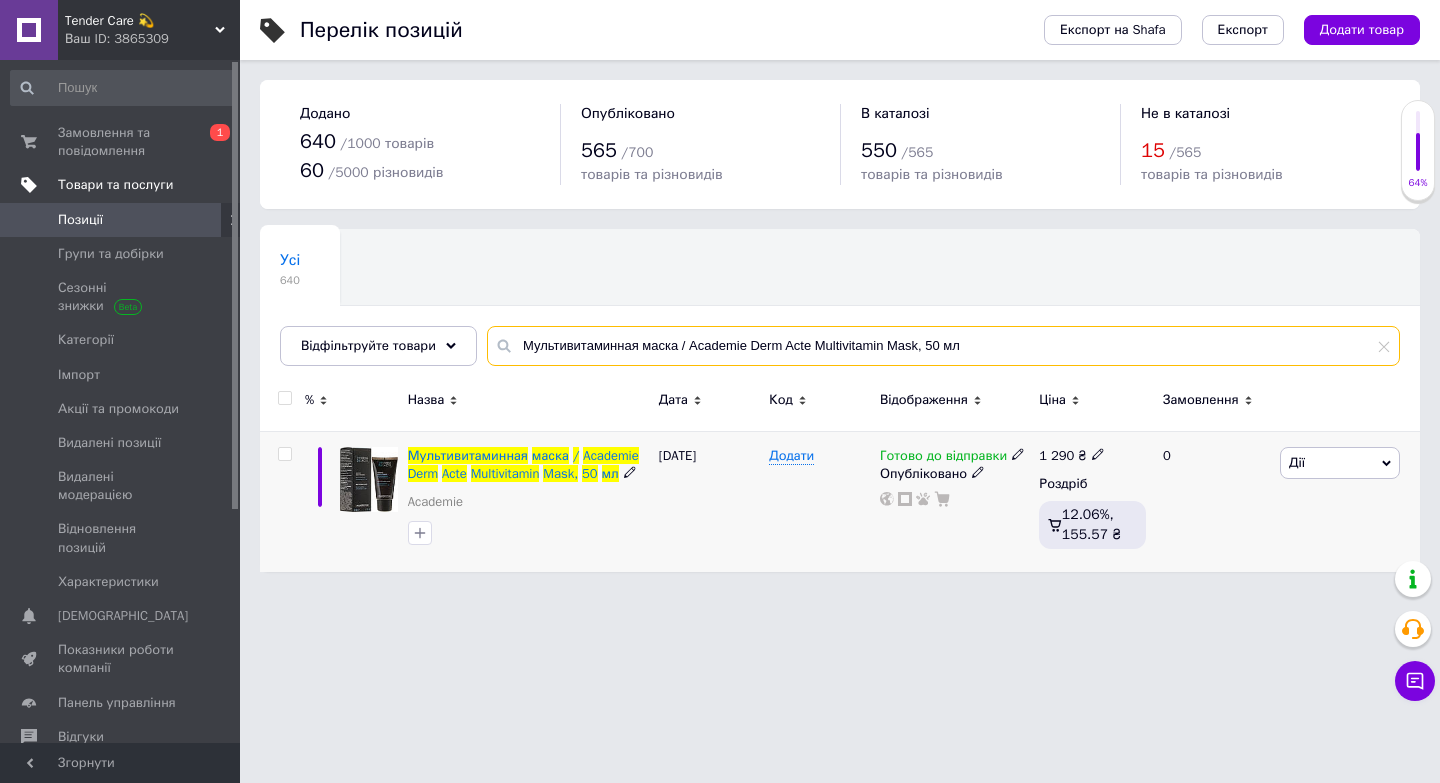 type on "Мультивитаминная маска / Academie Derm Acte Multivitamin Mask, 50 мл" 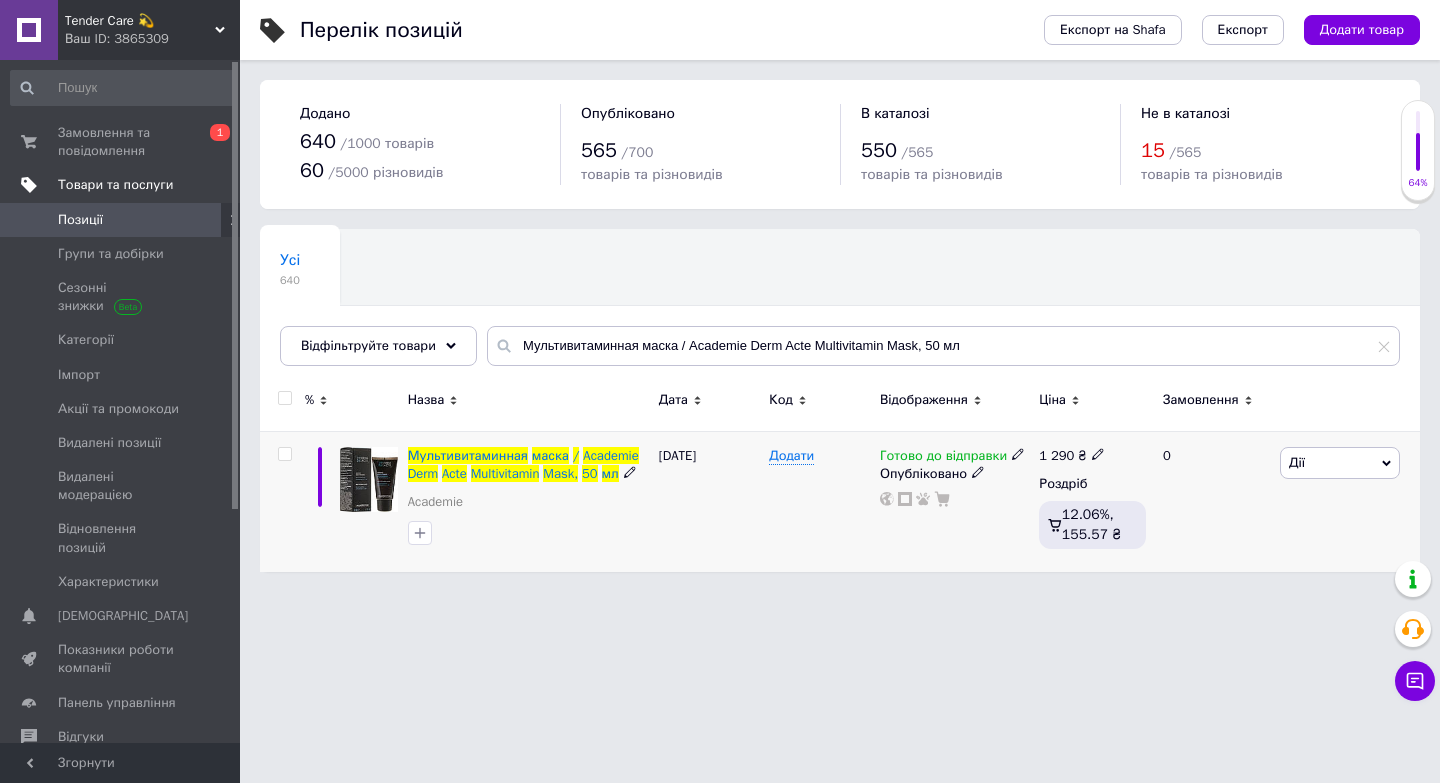 click 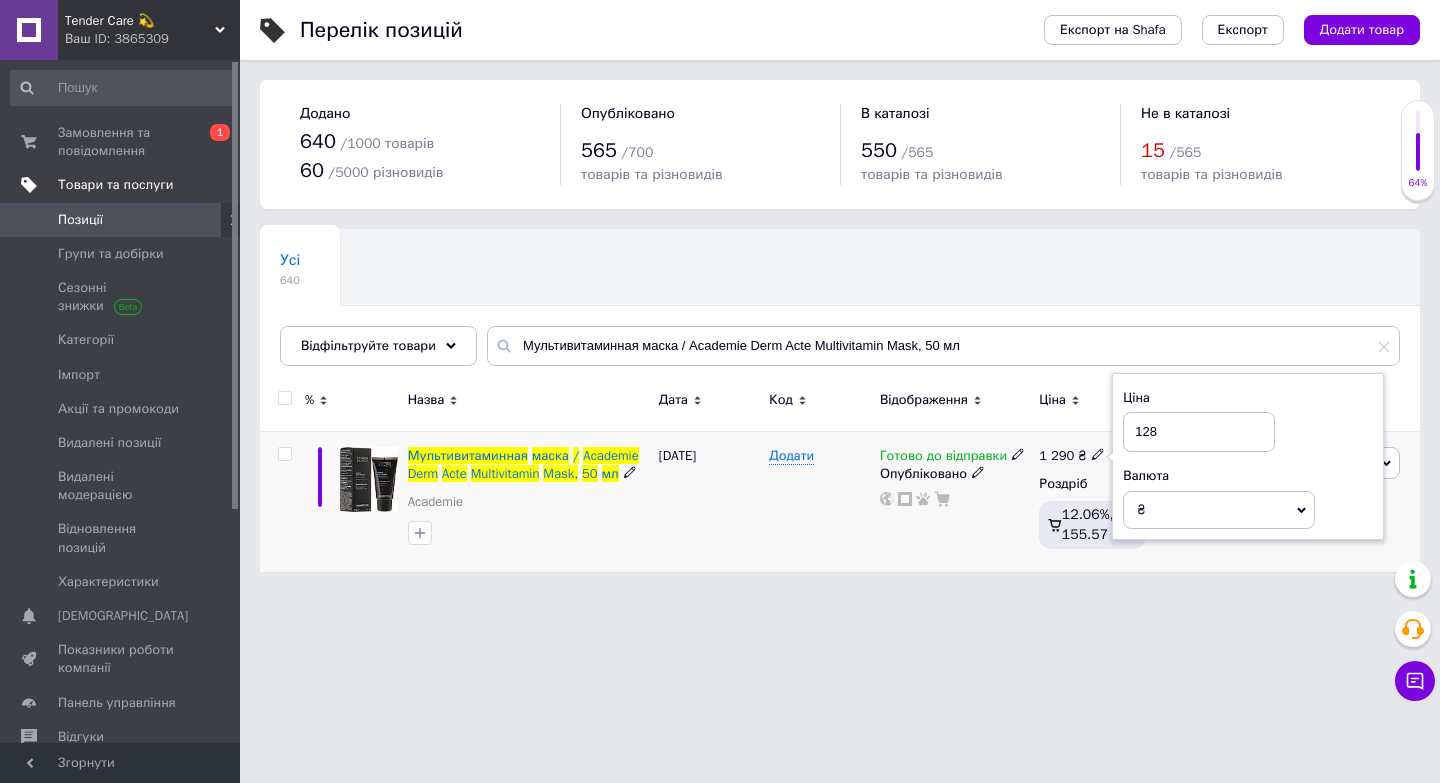 type on "1285" 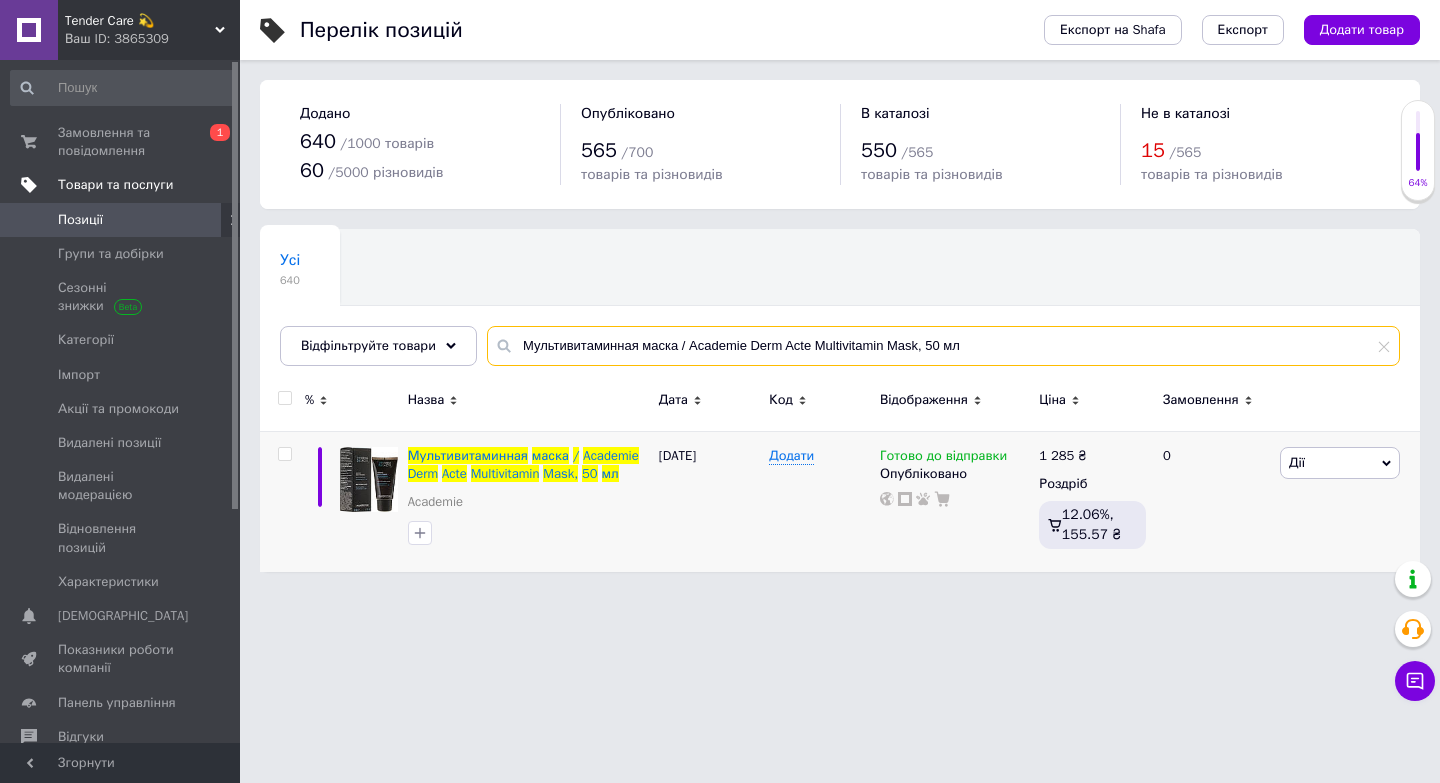 drag, startPoint x: 977, startPoint y: 336, endPoint x: 977, endPoint y: 351, distance: 15 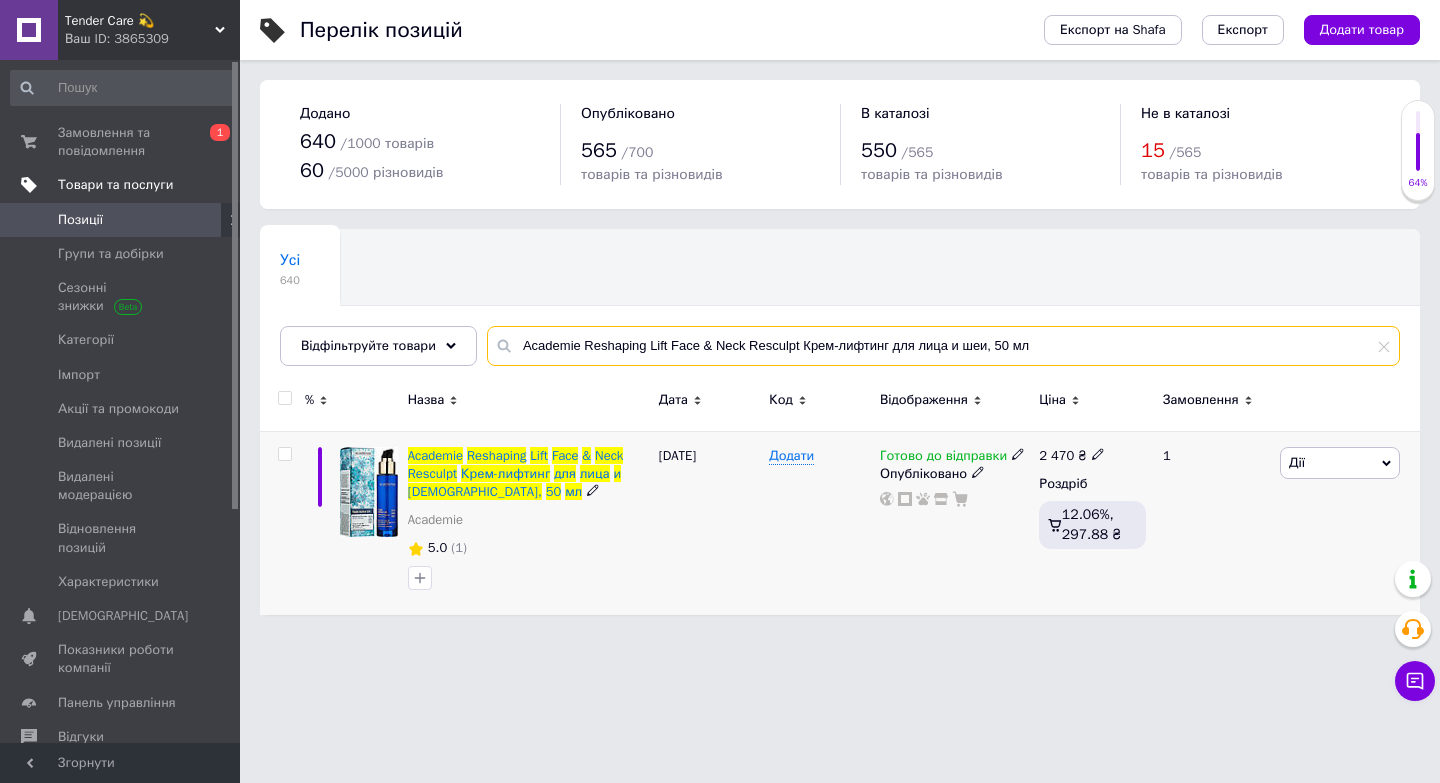 type on "Academie Reshaping Lift Face & Neck Resculpt Крем-лифтинг для лица и шеи, 50 мл" 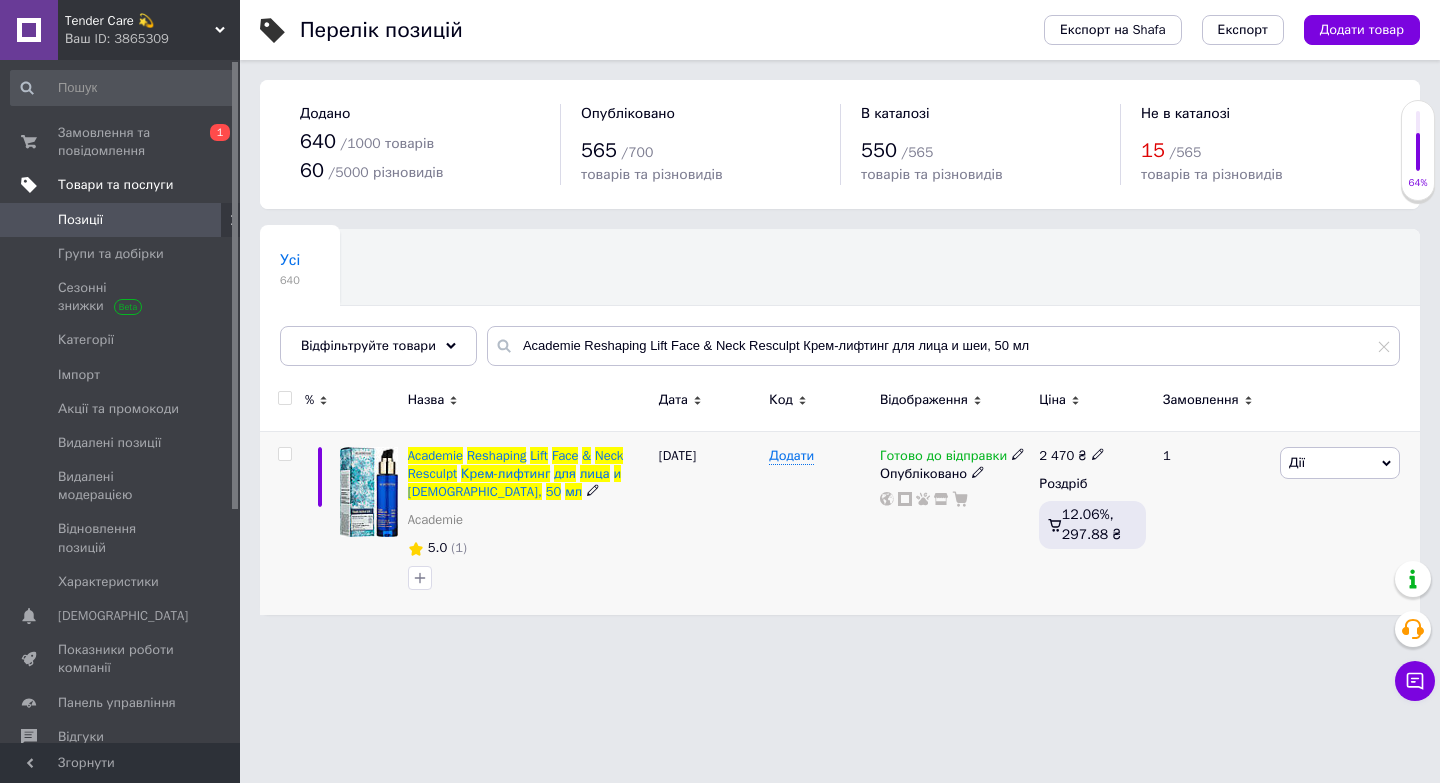 click 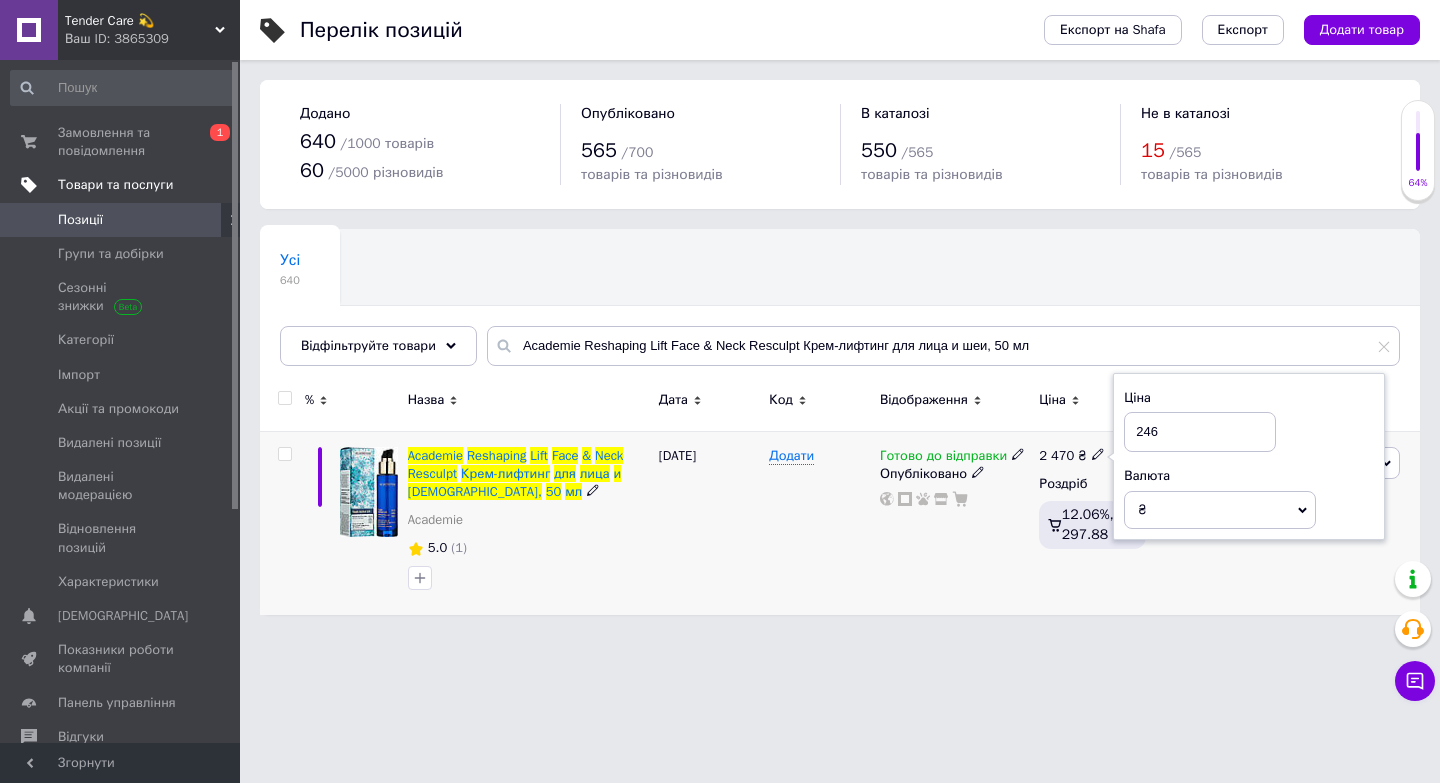 type on "2465" 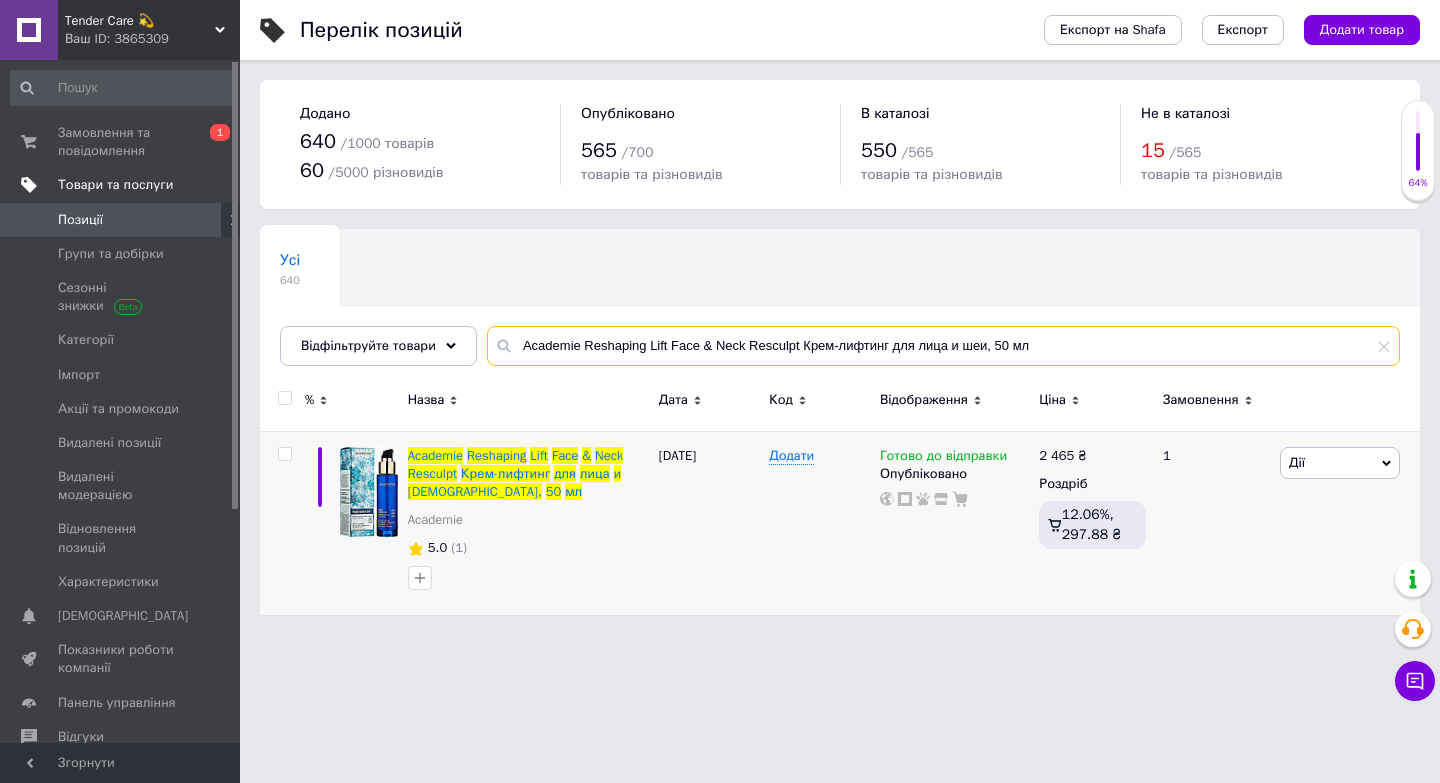 drag, startPoint x: 1058, startPoint y: 340, endPoint x: 564, endPoint y: 322, distance: 494.32782 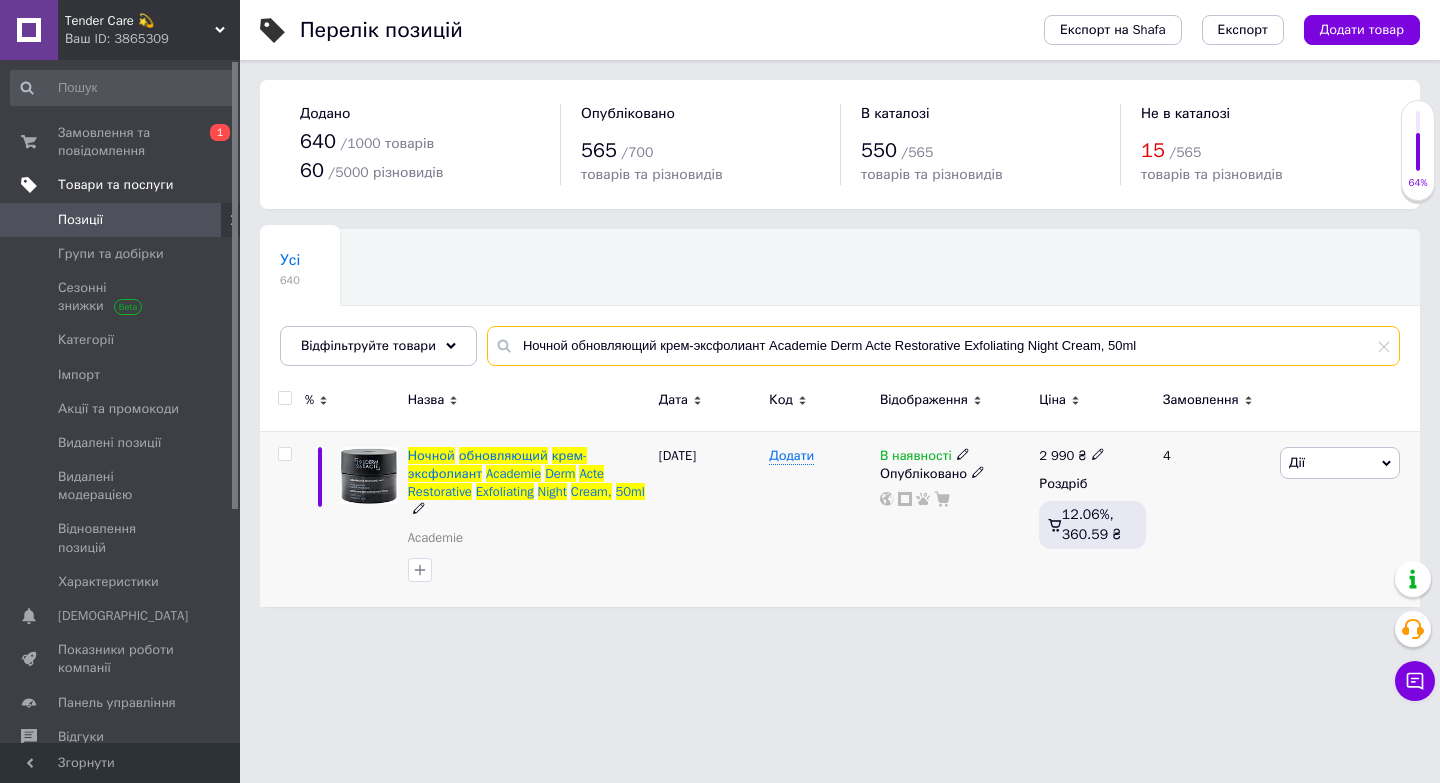 type on "Ночной обновляющий крем-эксфолиант Academie Derm Acte Restorative Exfoliating Night Cream, 50ml" 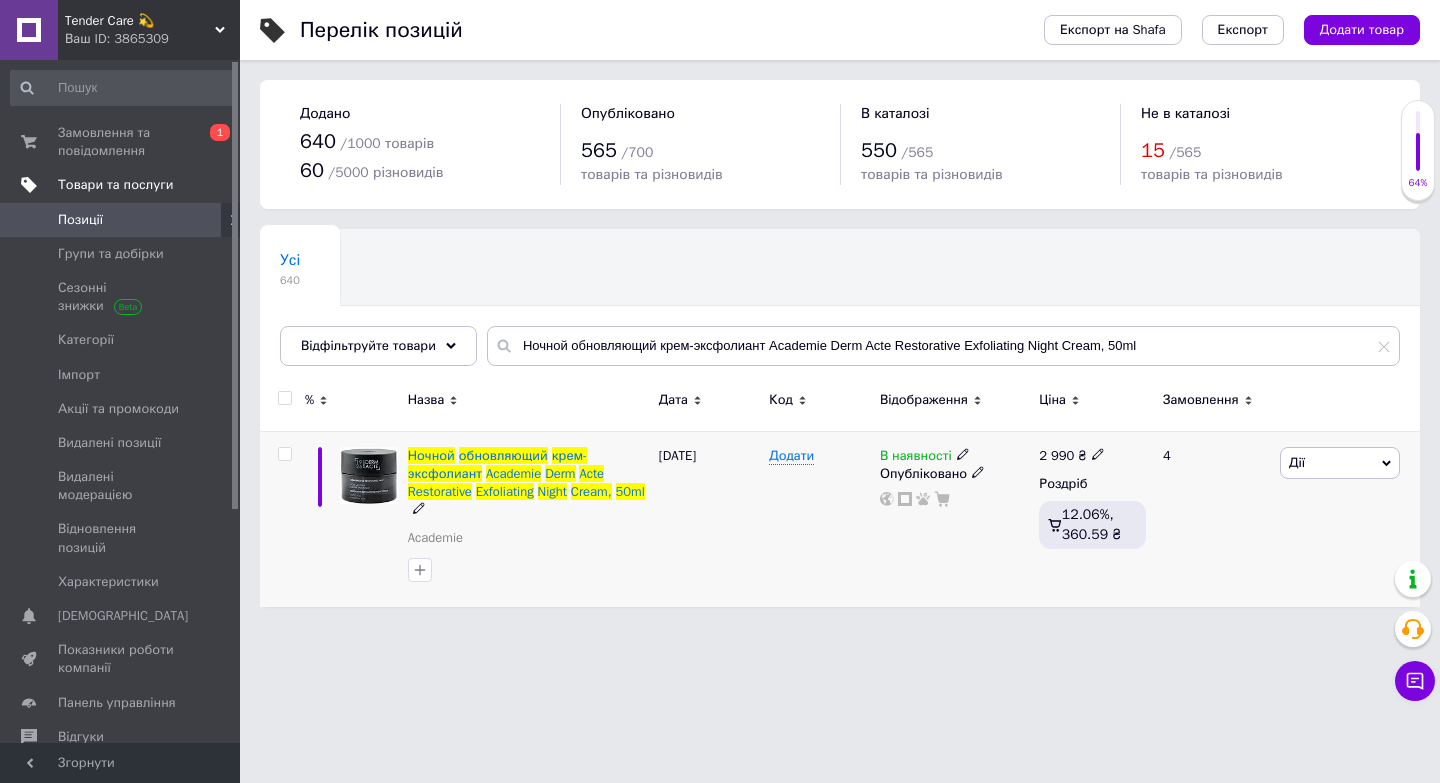 click 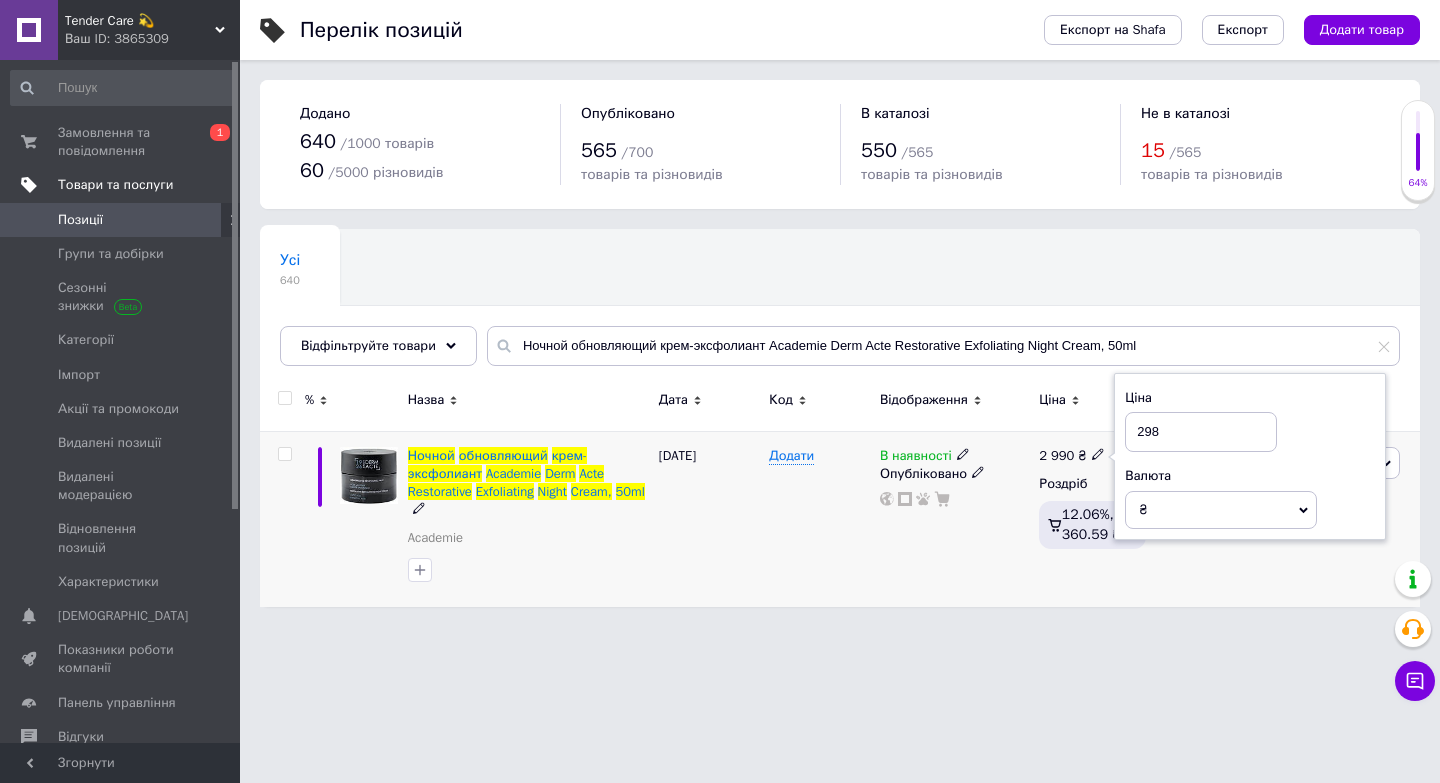 type on "2985" 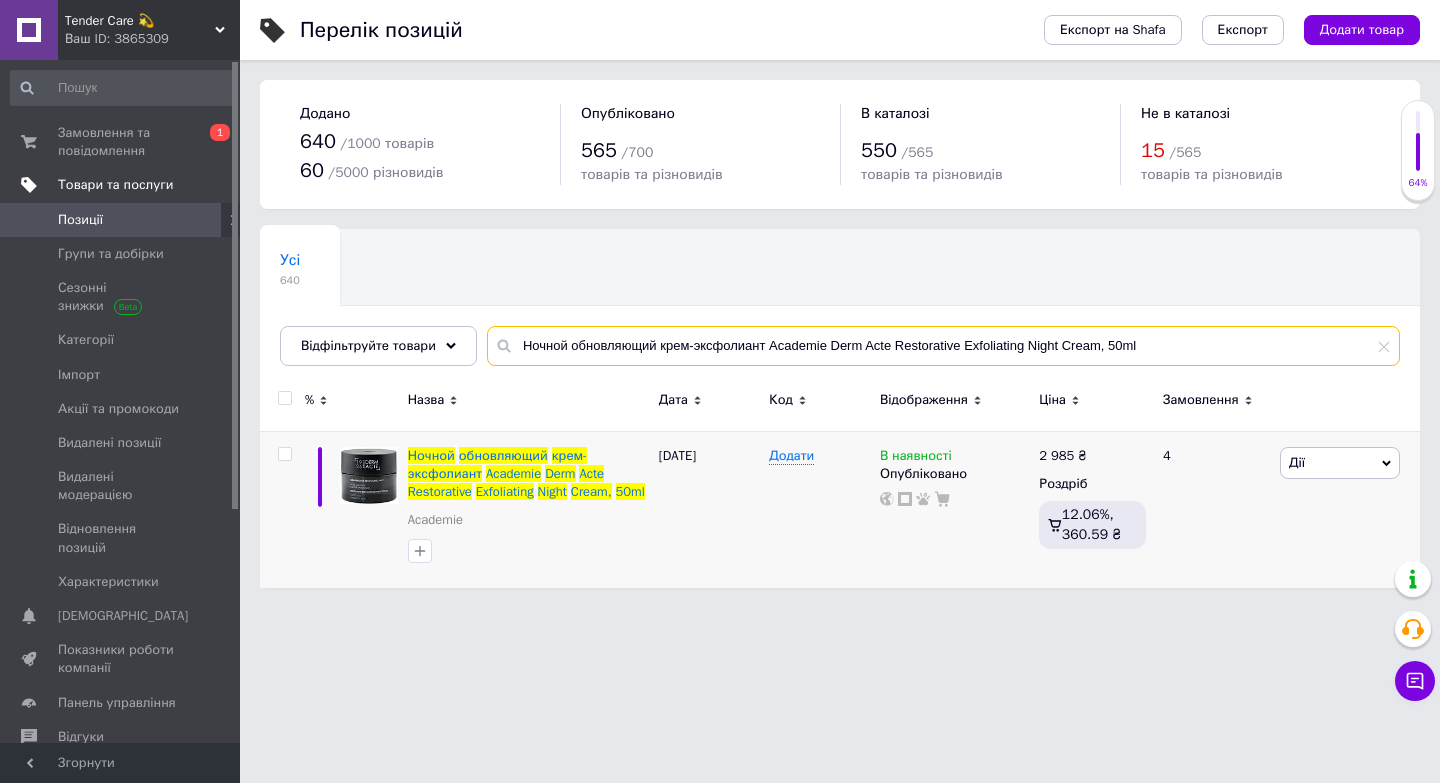 drag, startPoint x: 1183, startPoint y: 347, endPoint x: 494, endPoint y: 347, distance: 689 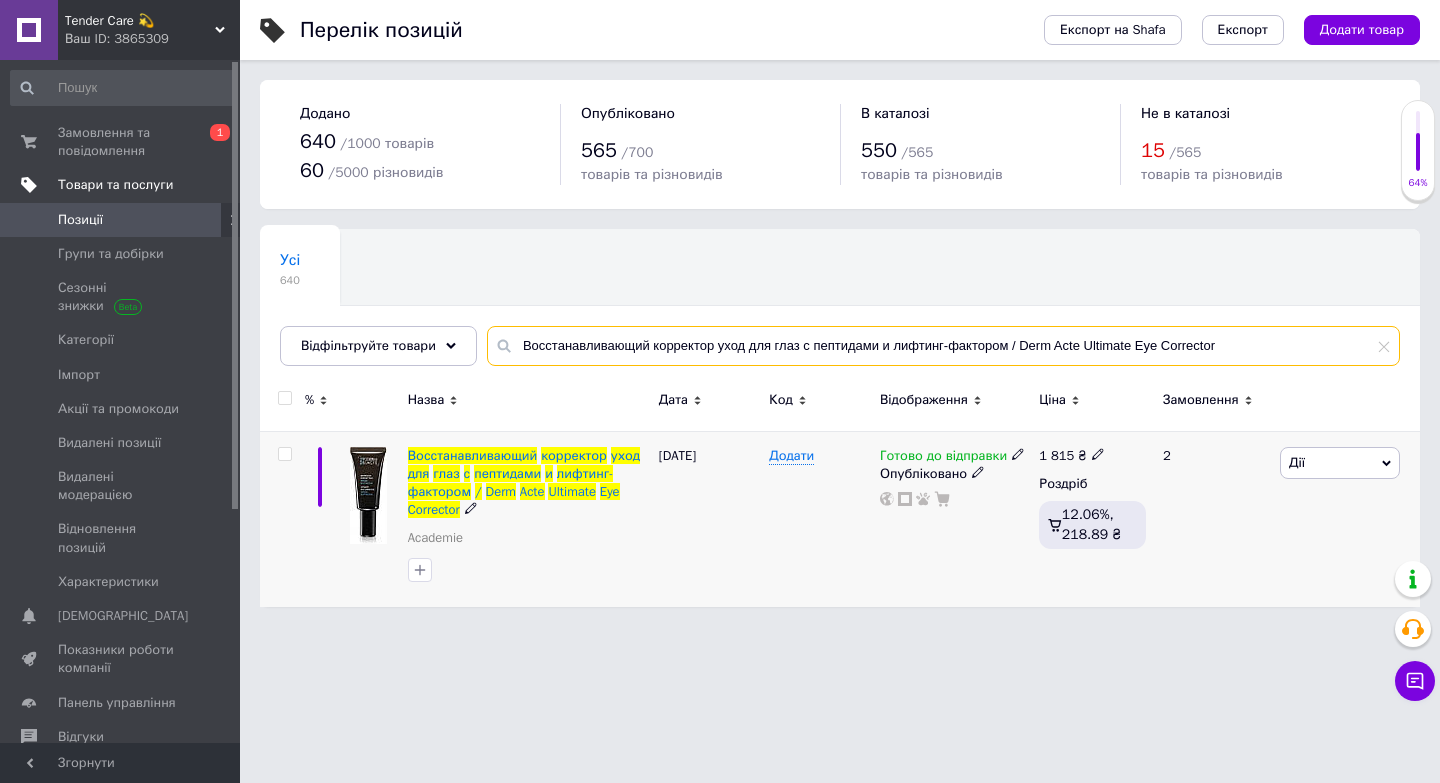 type on "Восстанавливающий корректор уход для глаз с пептидами и лифтинг-фактором / Derm Acte Ultimate Eye Corrector" 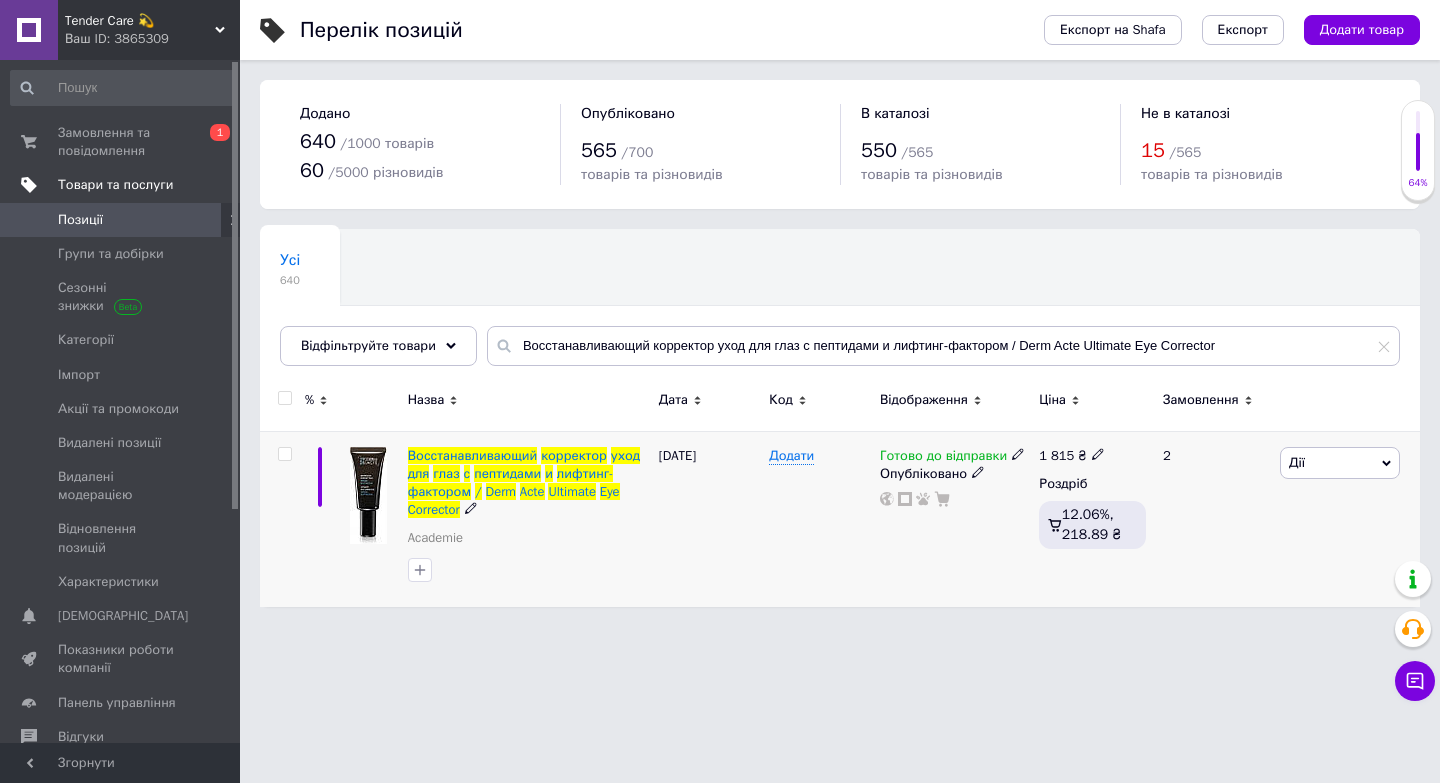 click 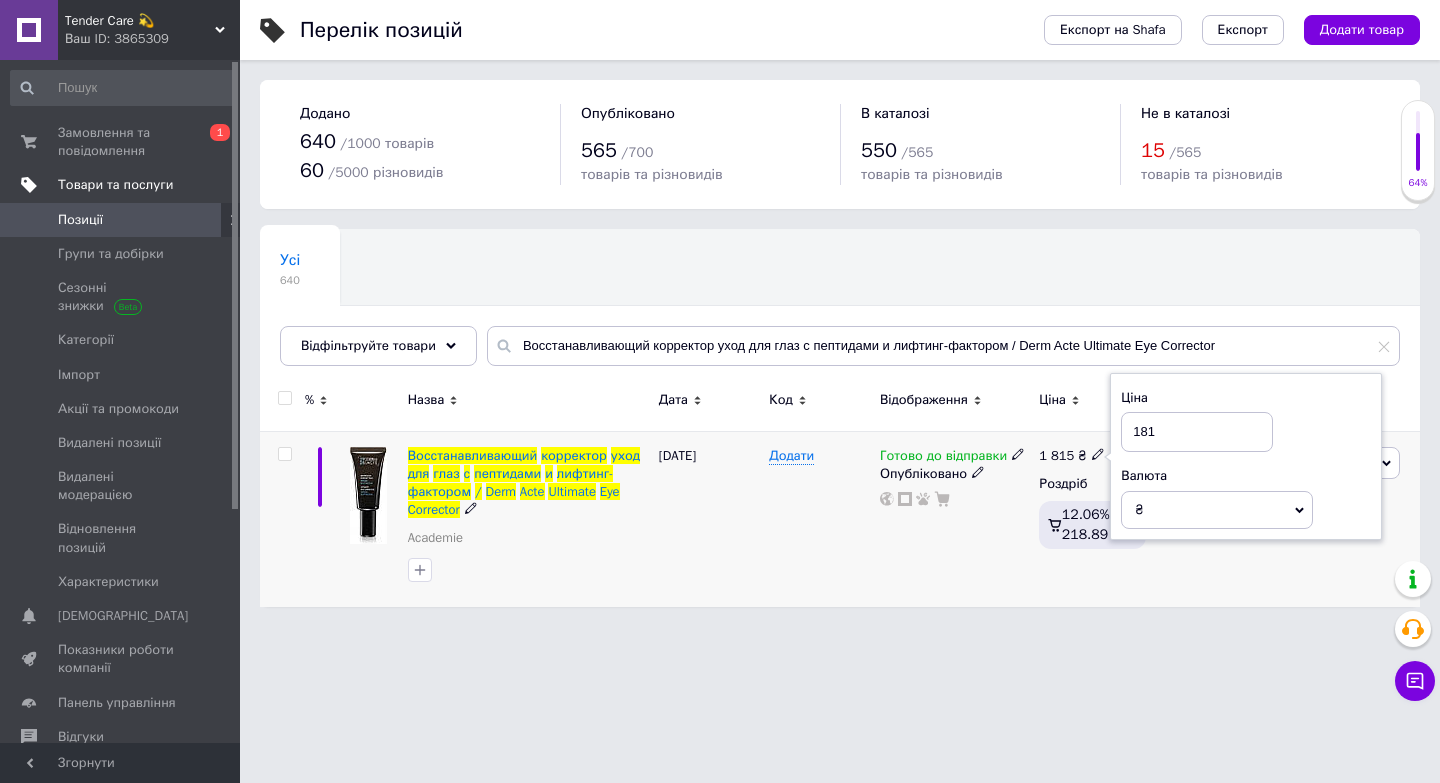 type on "1810" 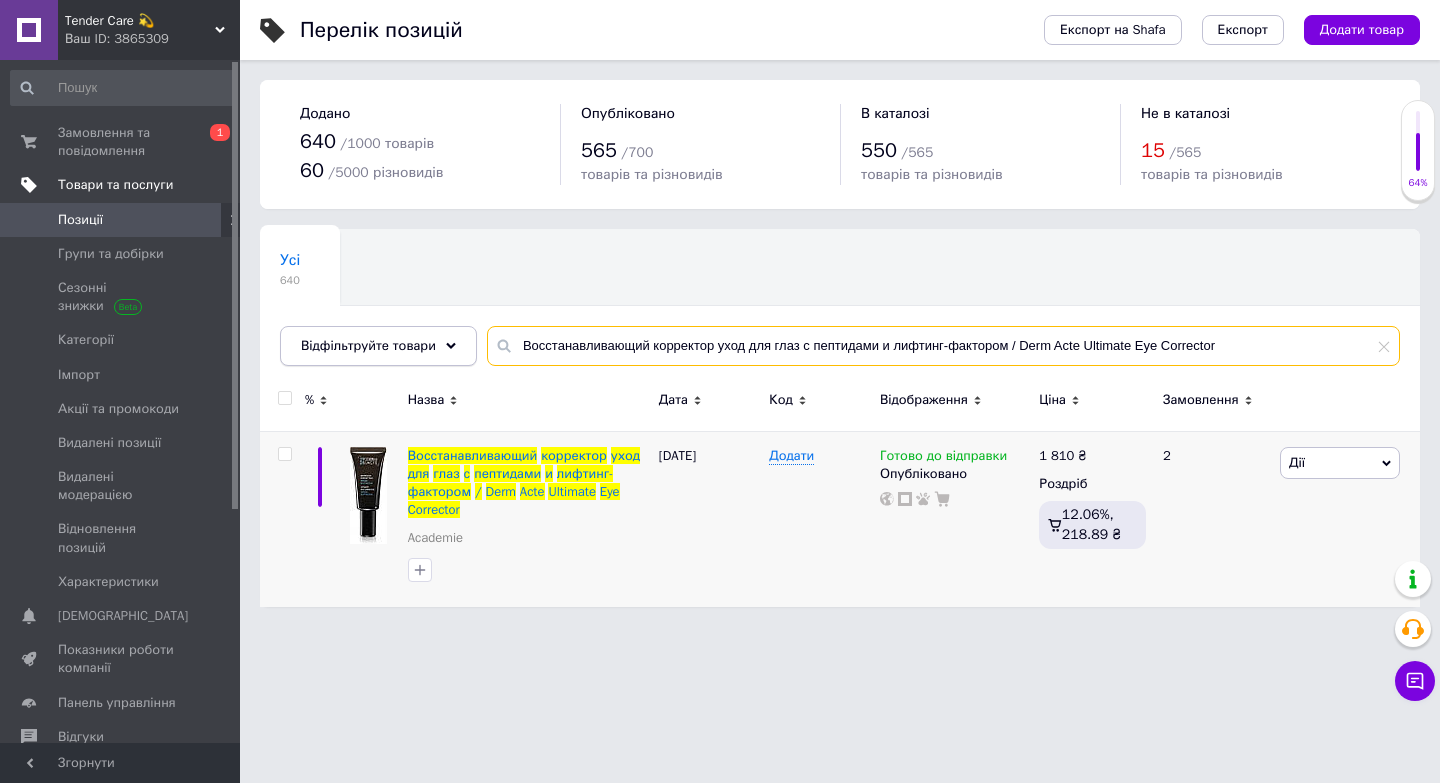 drag, startPoint x: 1232, startPoint y: 345, endPoint x: 401, endPoint y: 340, distance: 831.015 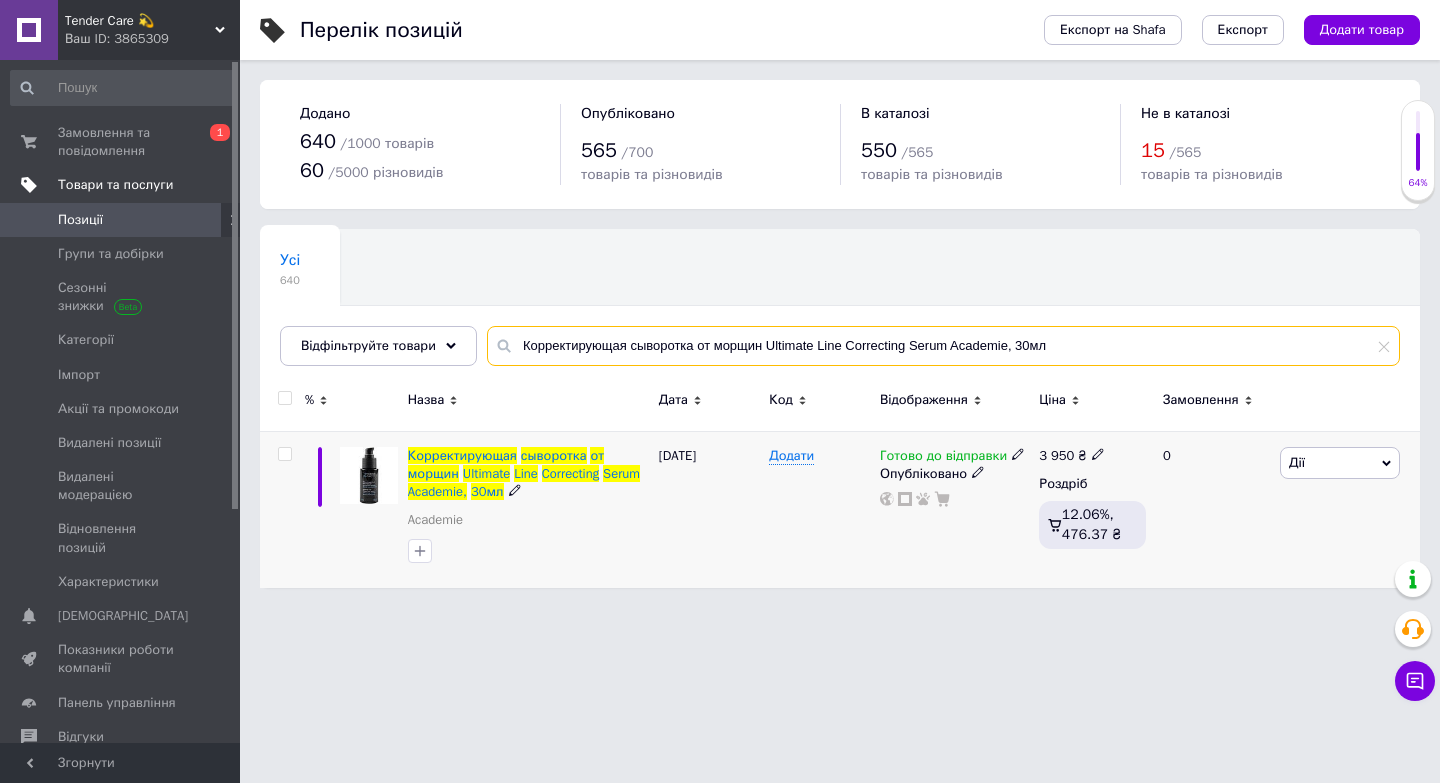 type on "Корректирующая сыворотка от морщин Ultimate Line Correcting Serum Academie, 30мл" 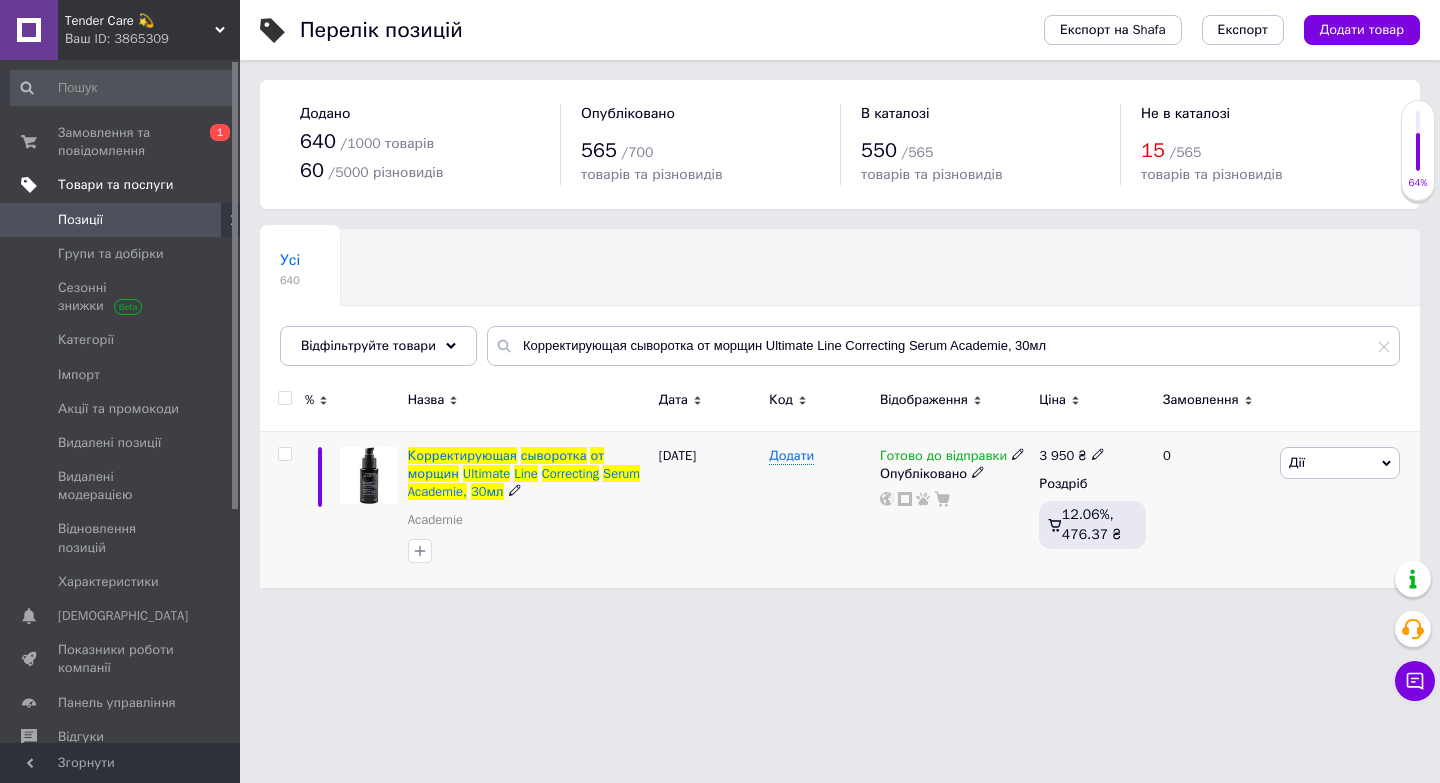 click at bounding box center (1098, 453) 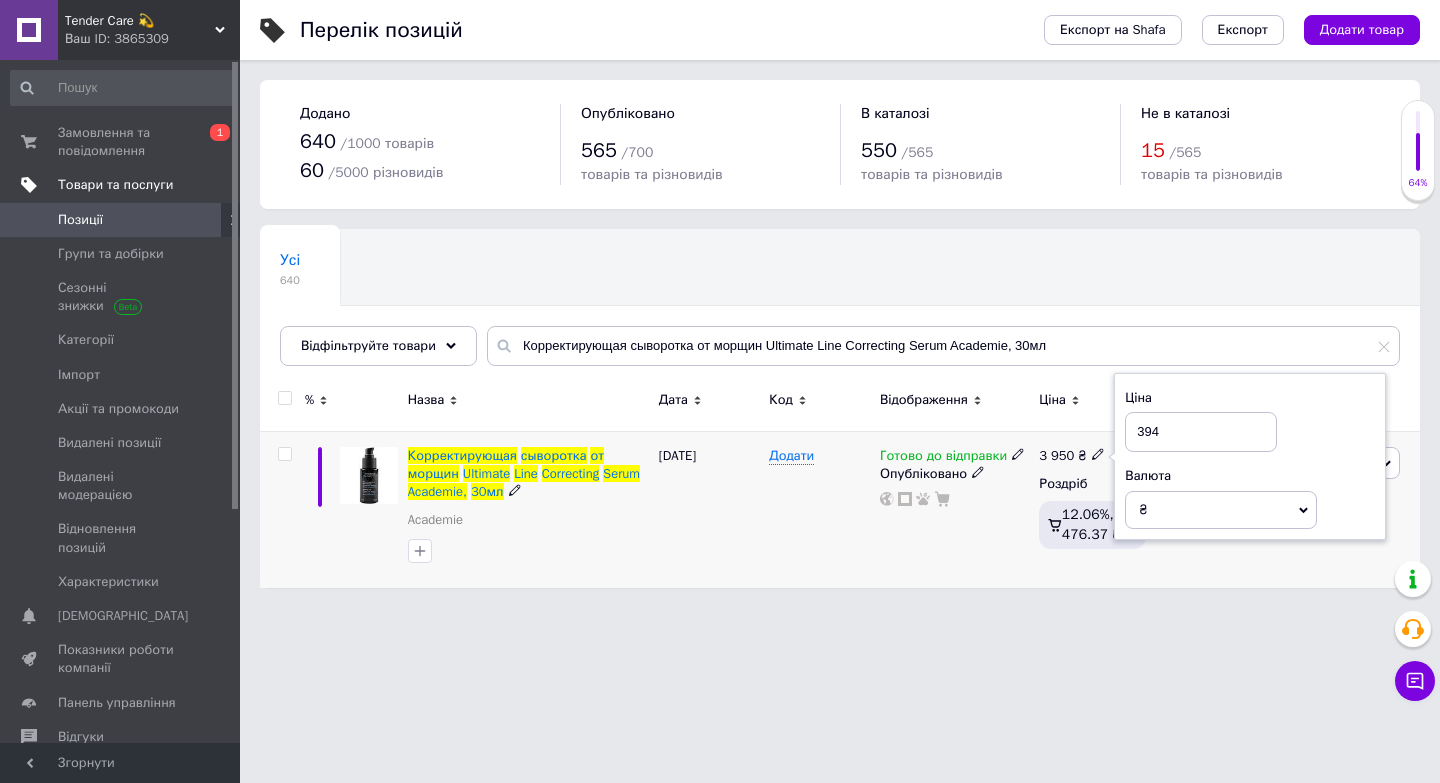 type on "3945" 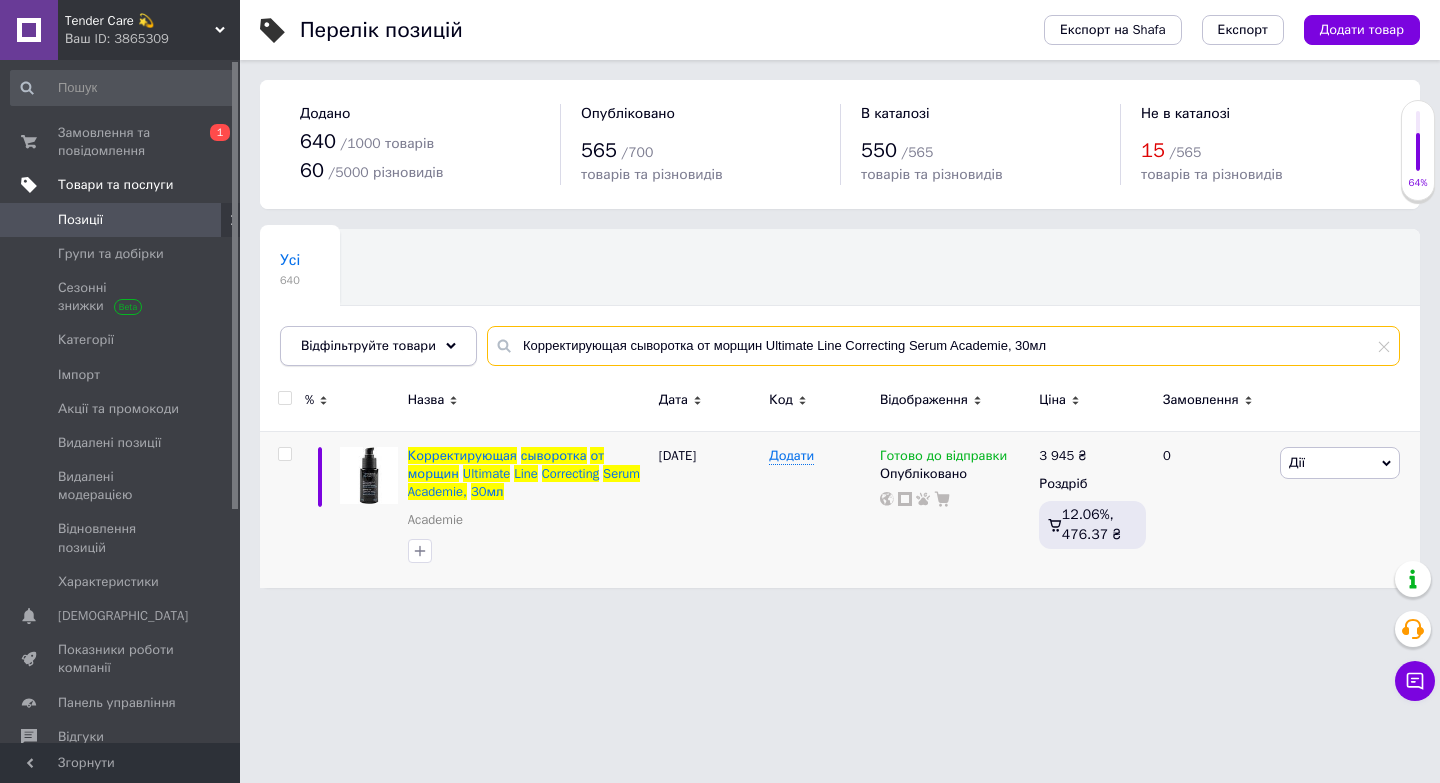 drag, startPoint x: 1098, startPoint y: 340, endPoint x: 400, endPoint y: 338, distance: 698.00287 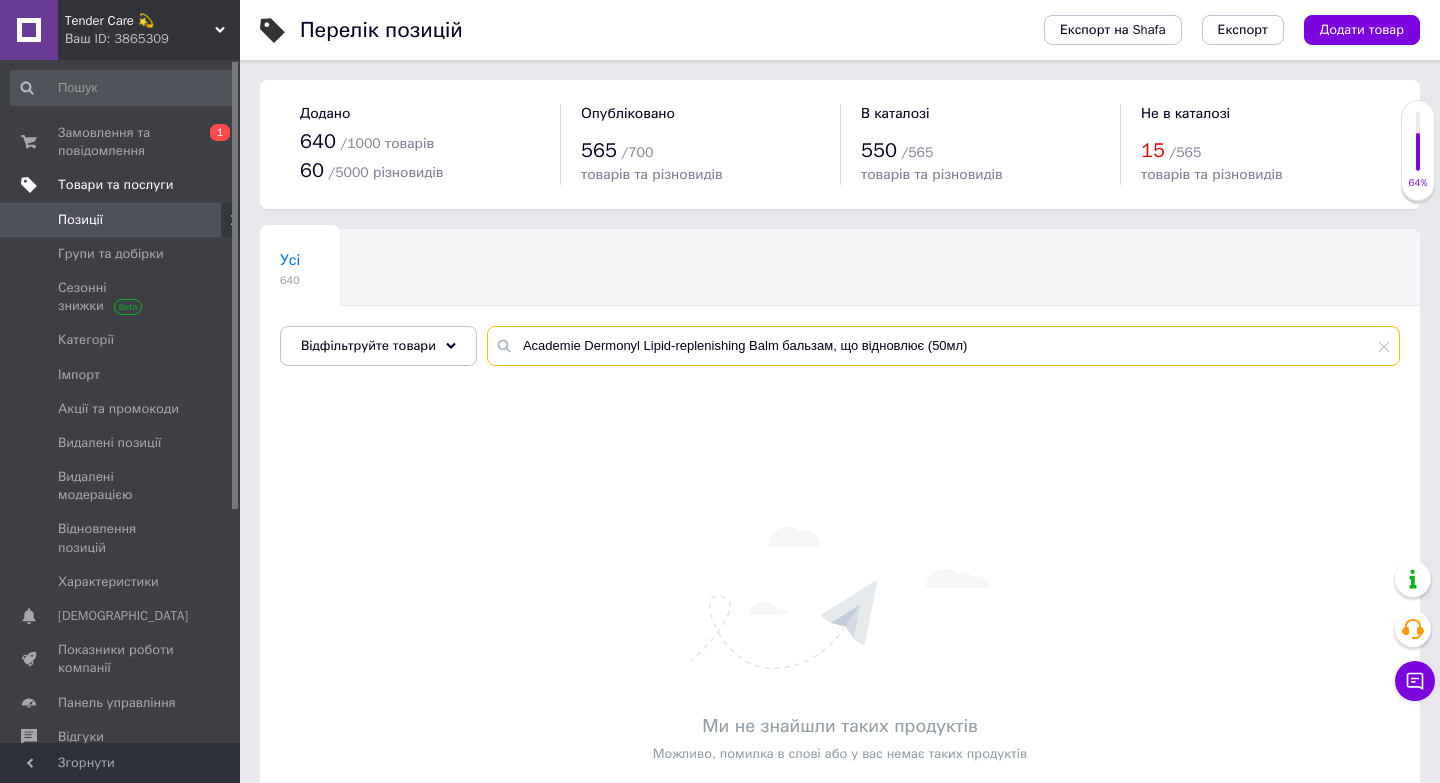 drag, startPoint x: 968, startPoint y: 342, endPoint x: 780, endPoint y: 342, distance: 188 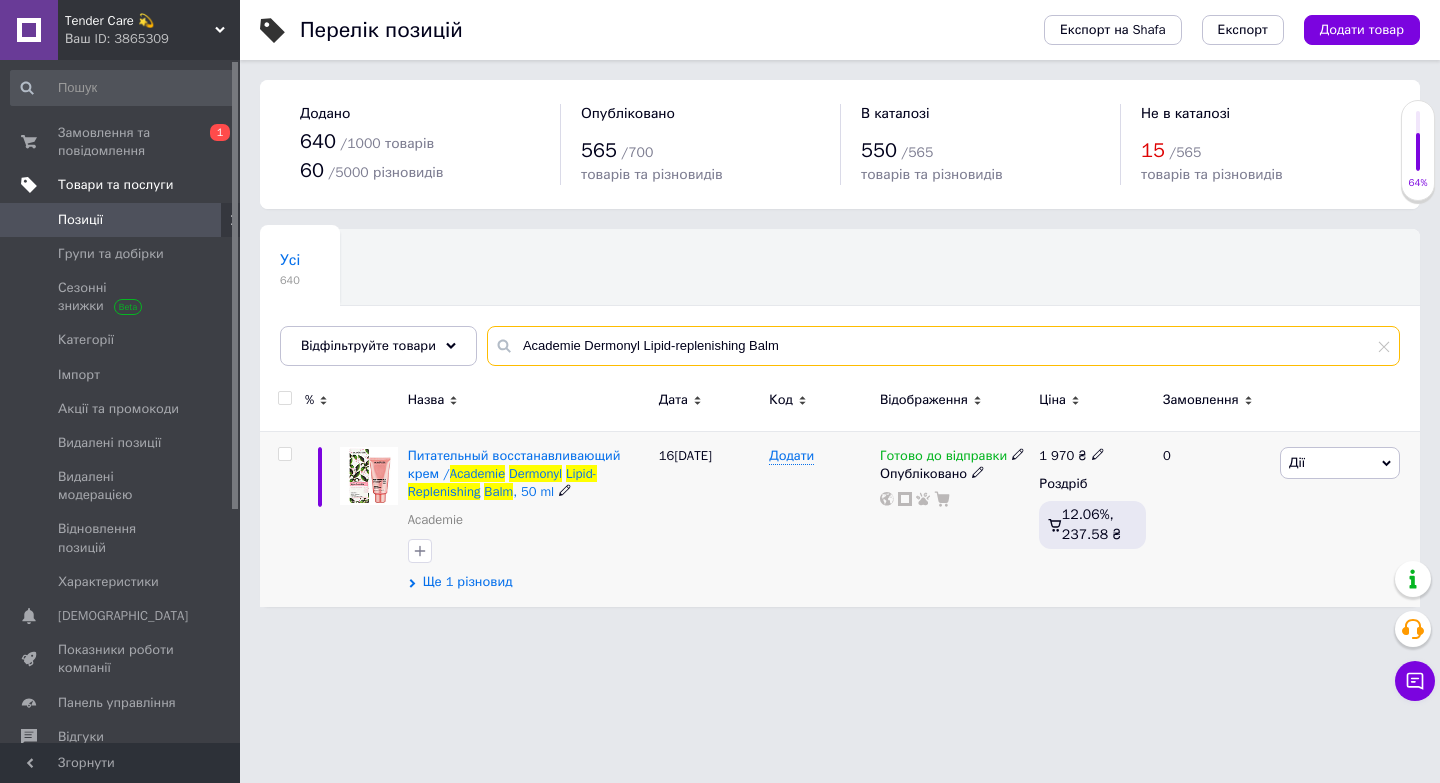 type on "Academie Dermonyl Lipid-replenishing Balm" 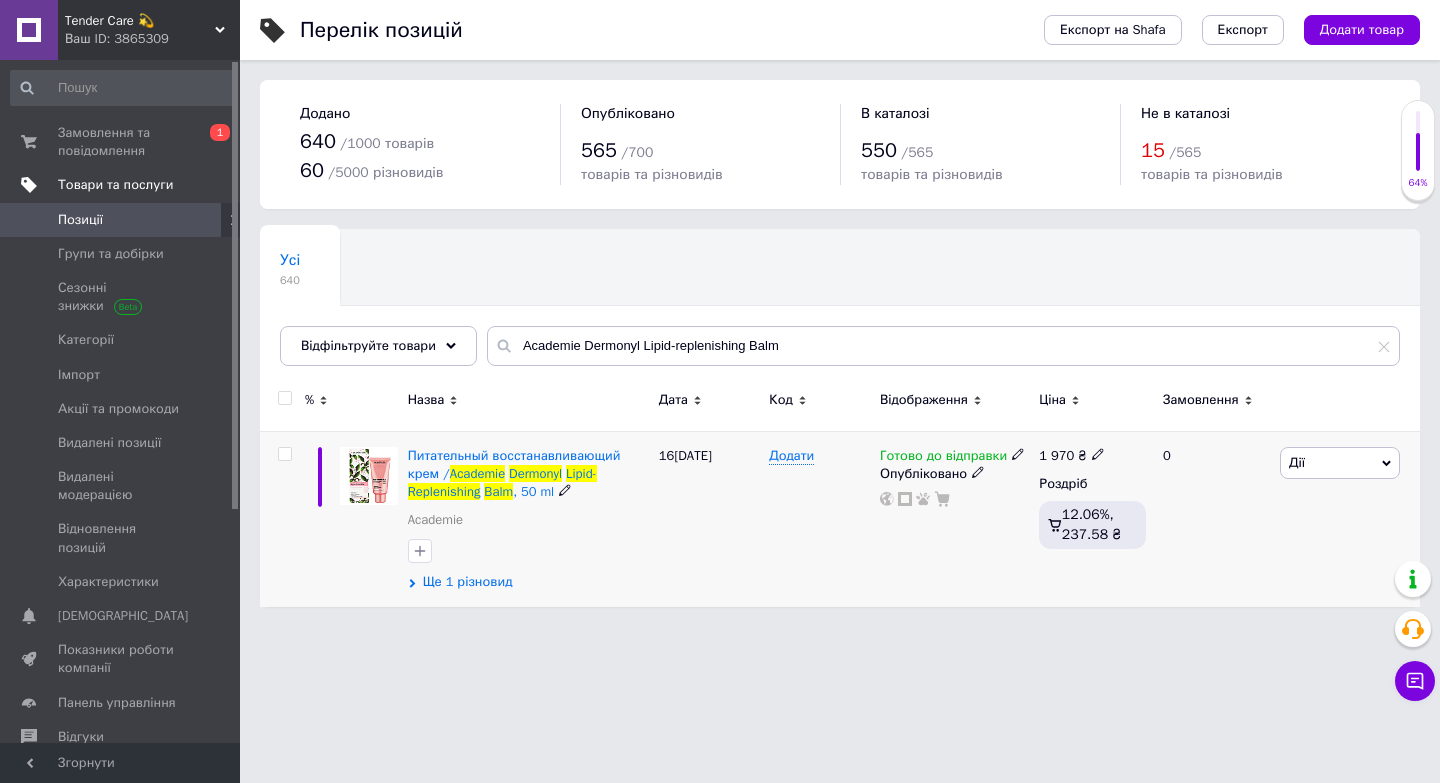 click on "Ще 1 різновид" at bounding box center [468, 582] 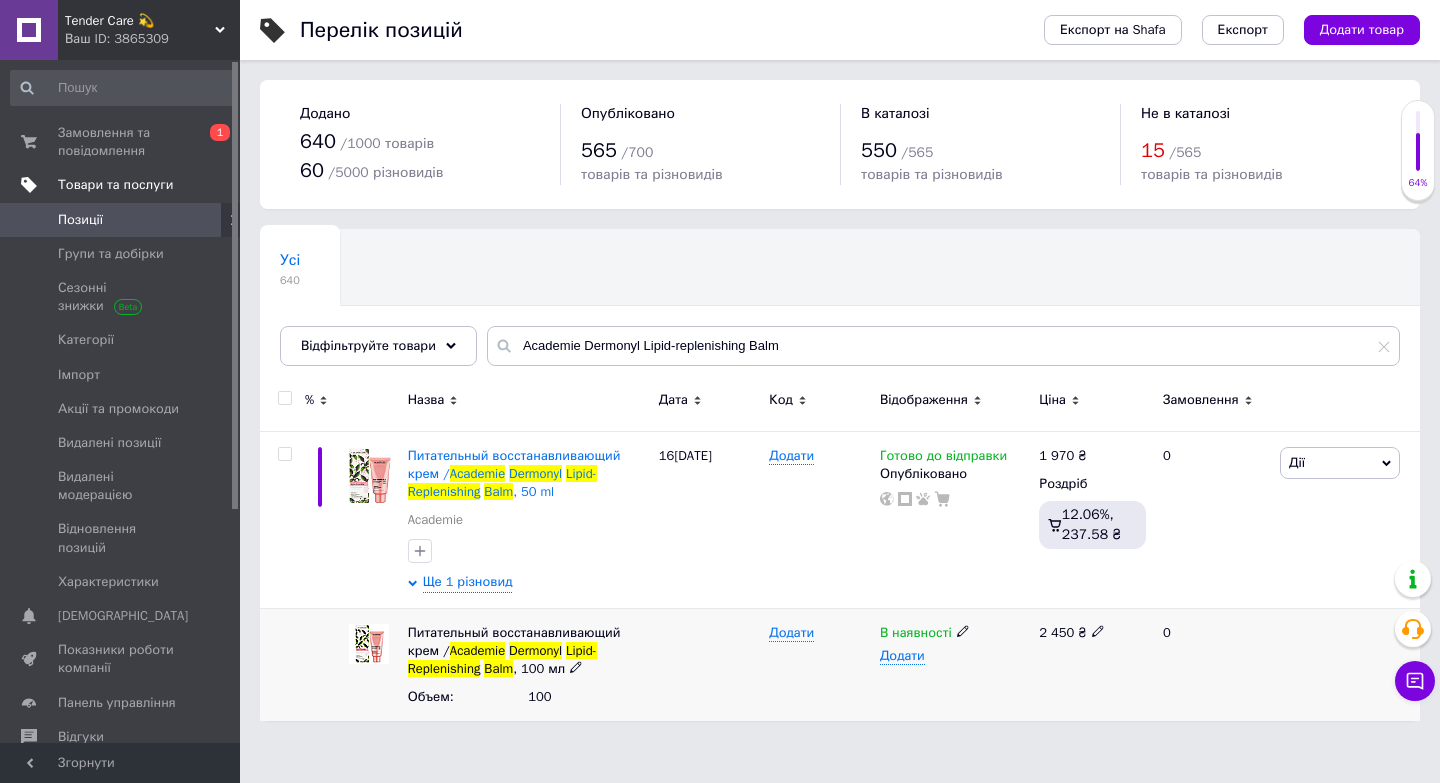 click 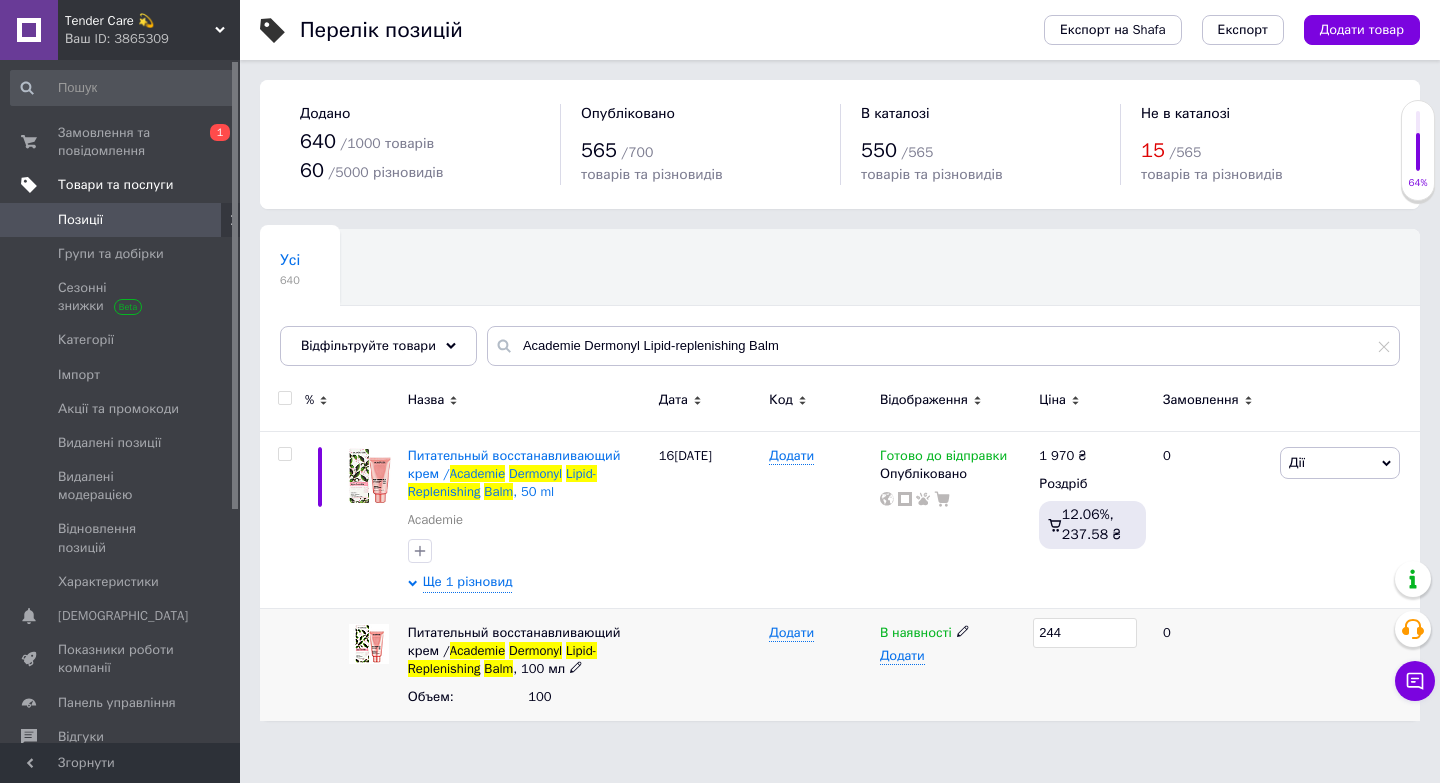 type on "2445" 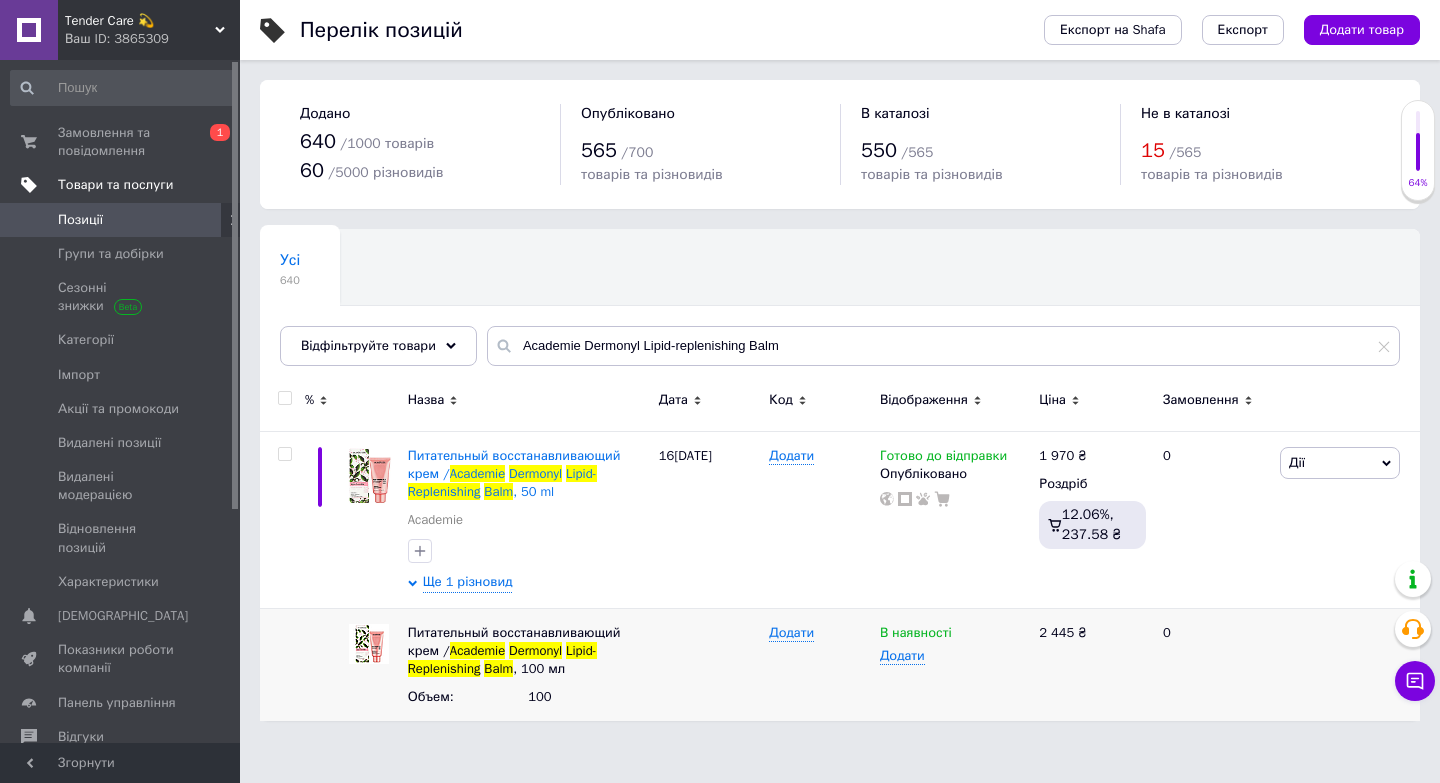 click on "Позиції" at bounding box center (121, 220) 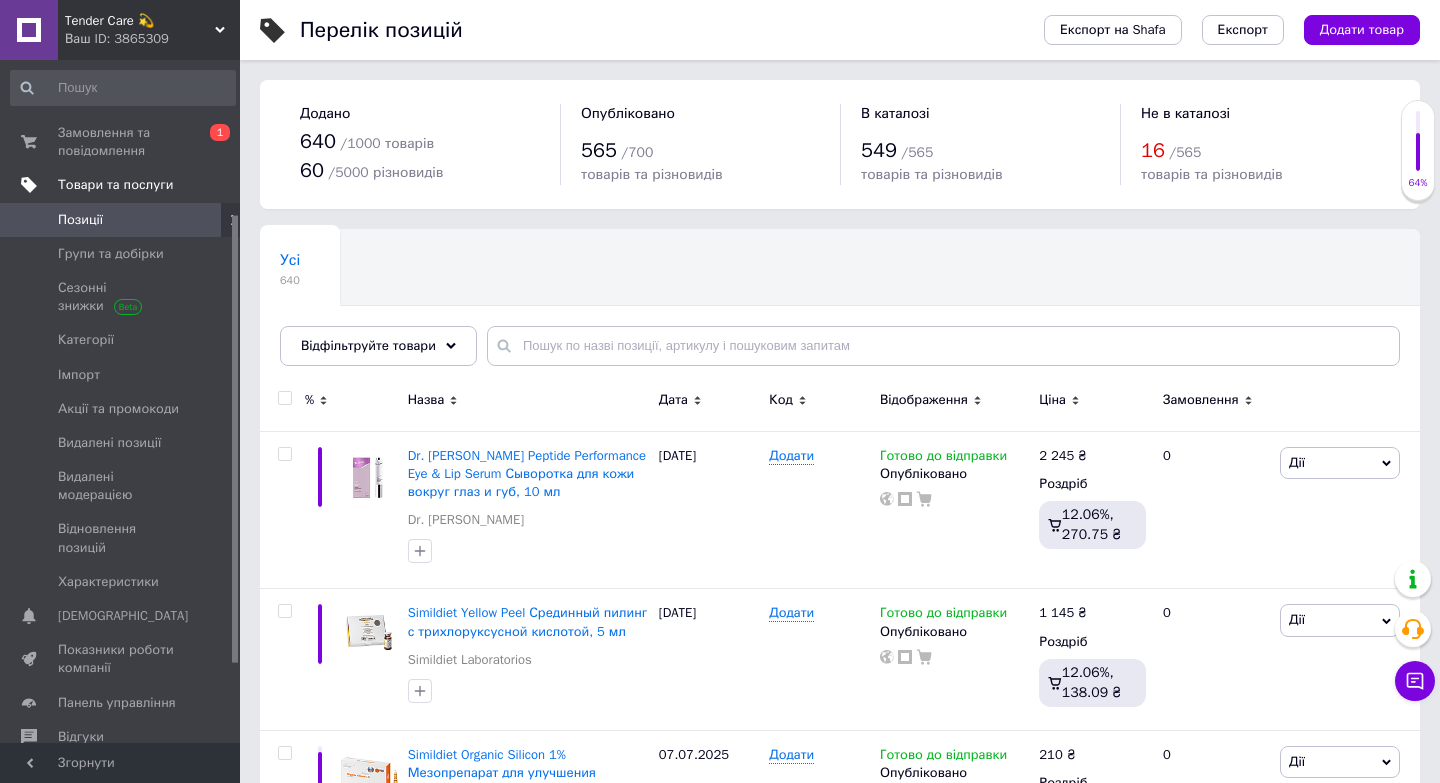 scroll, scrollTop: 235, scrollLeft: 0, axis: vertical 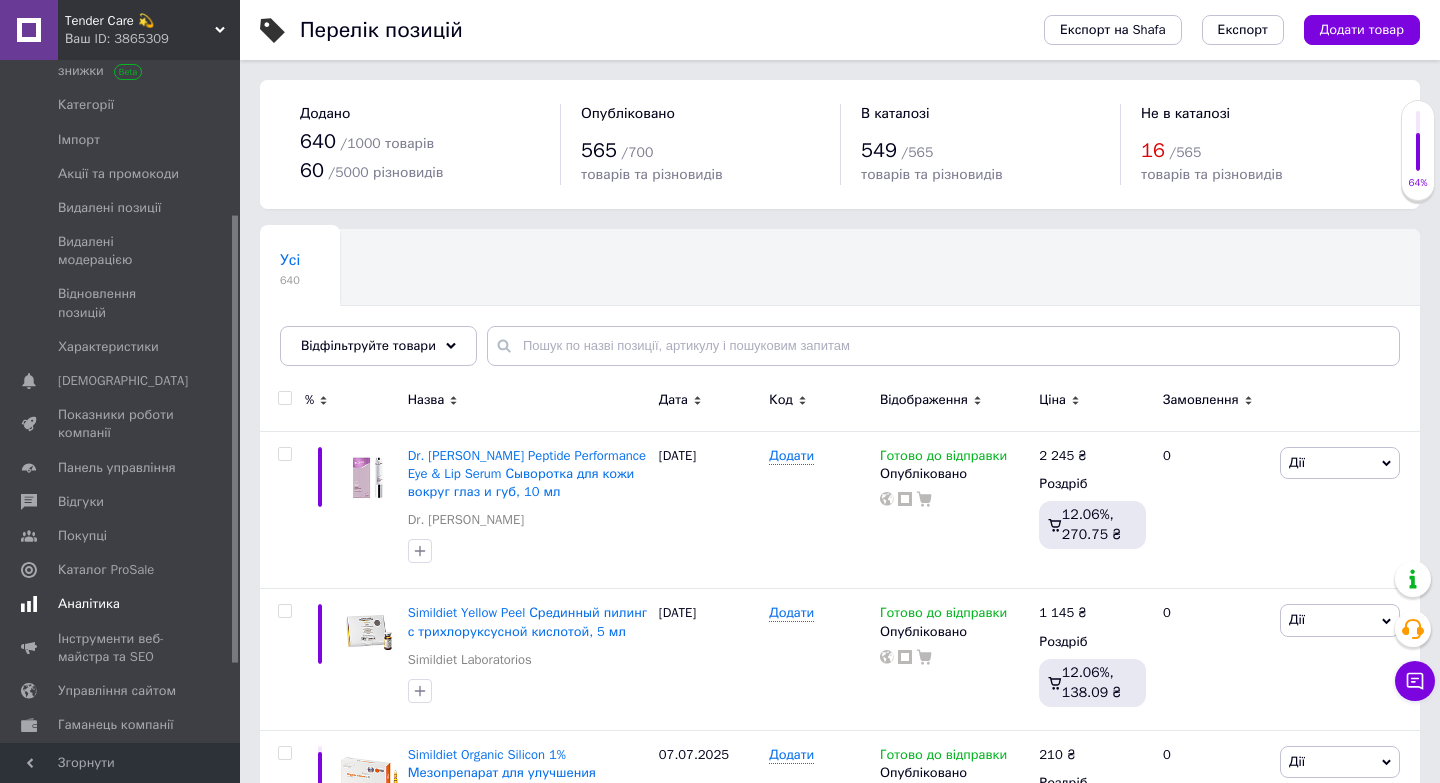 click on "Аналітика" at bounding box center [121, 604] 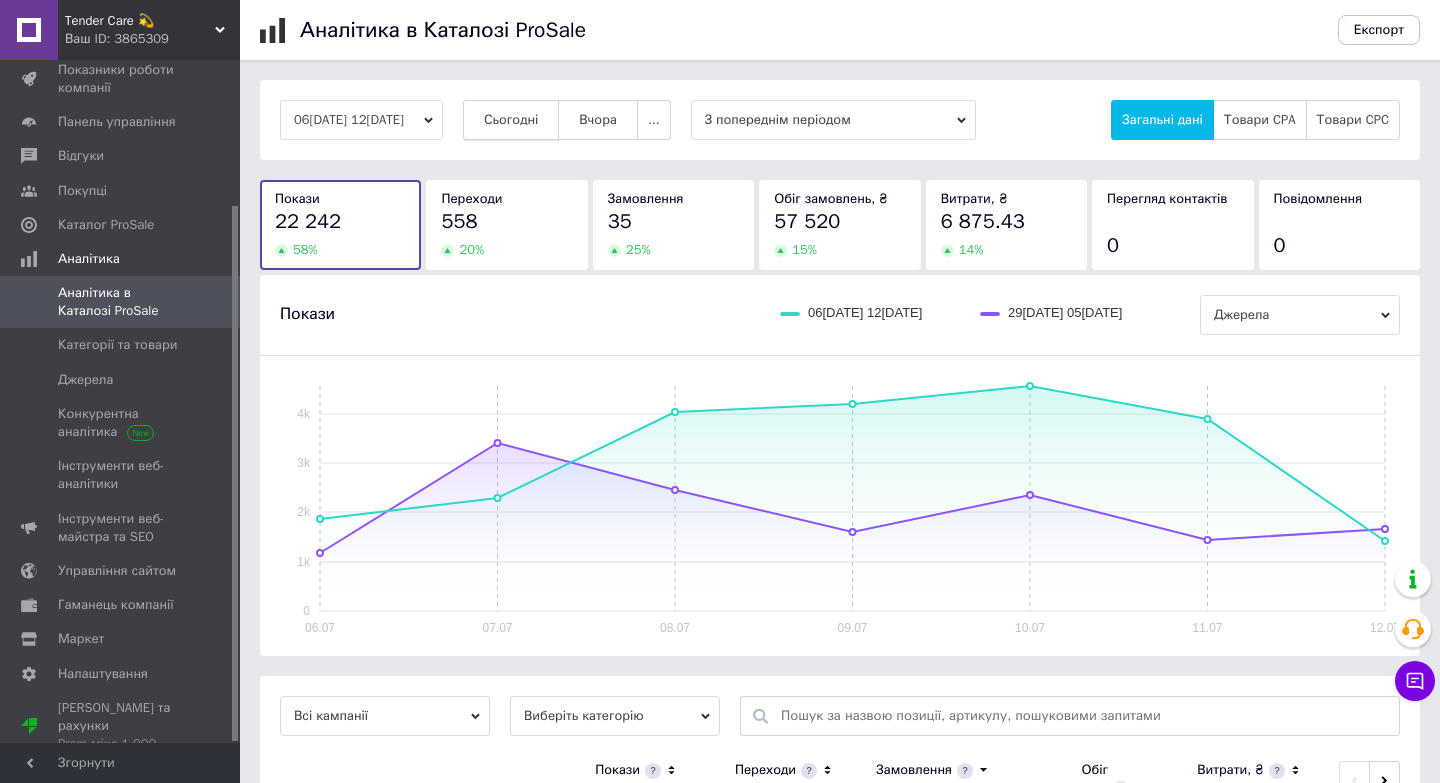 click on "Сьогодні" at bounding box center (511, 120) 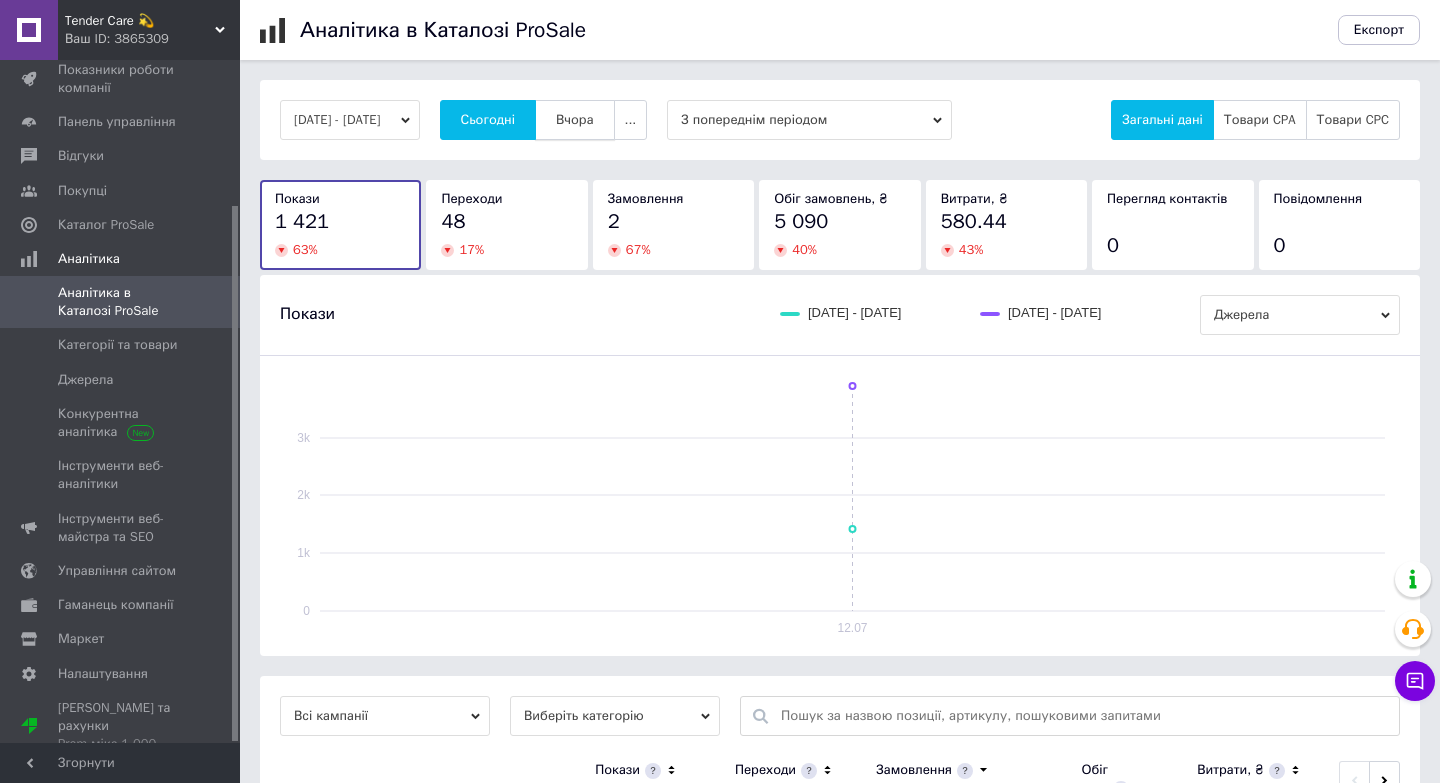 click on "Вчора" at bounding box center [575, 120] 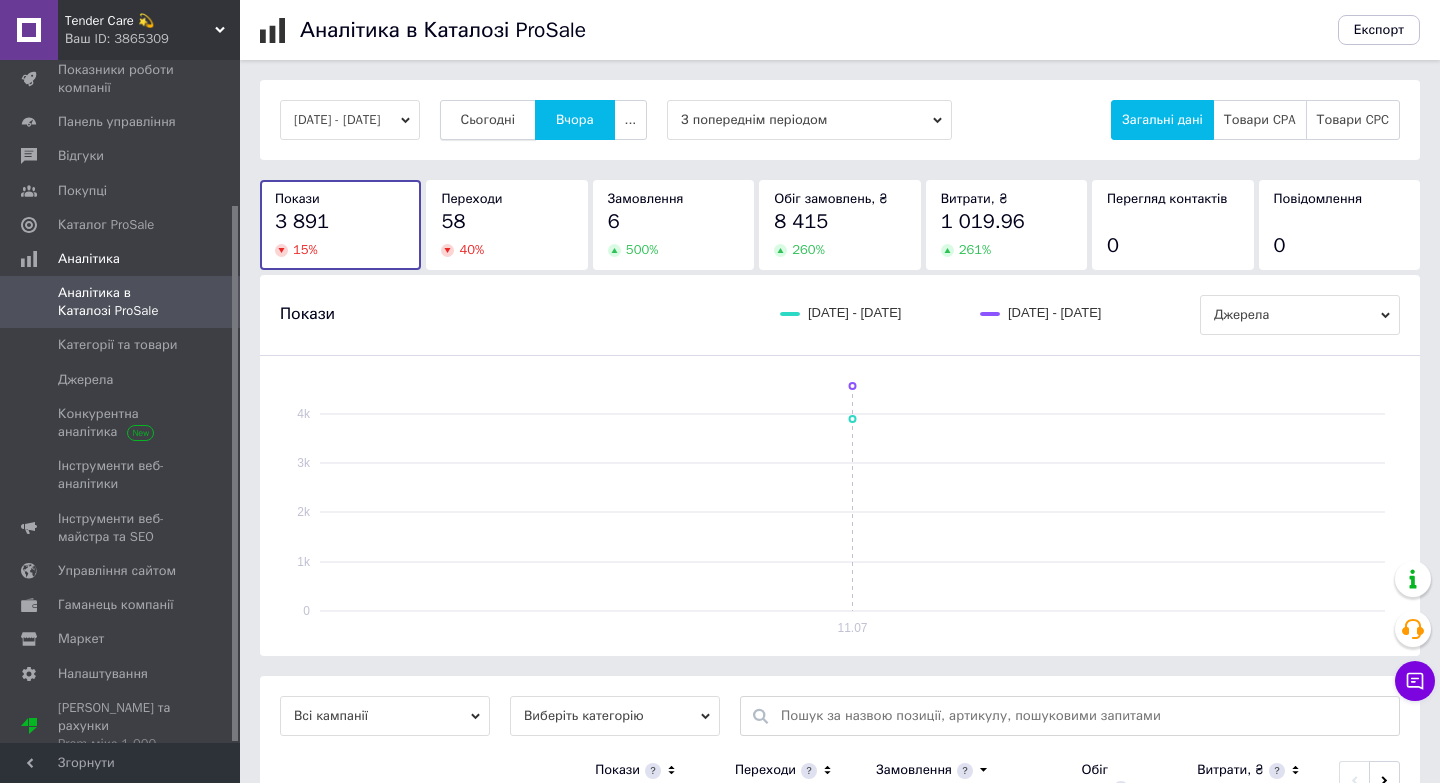 click on "Сьогодні" at bounding box center [488, 120] 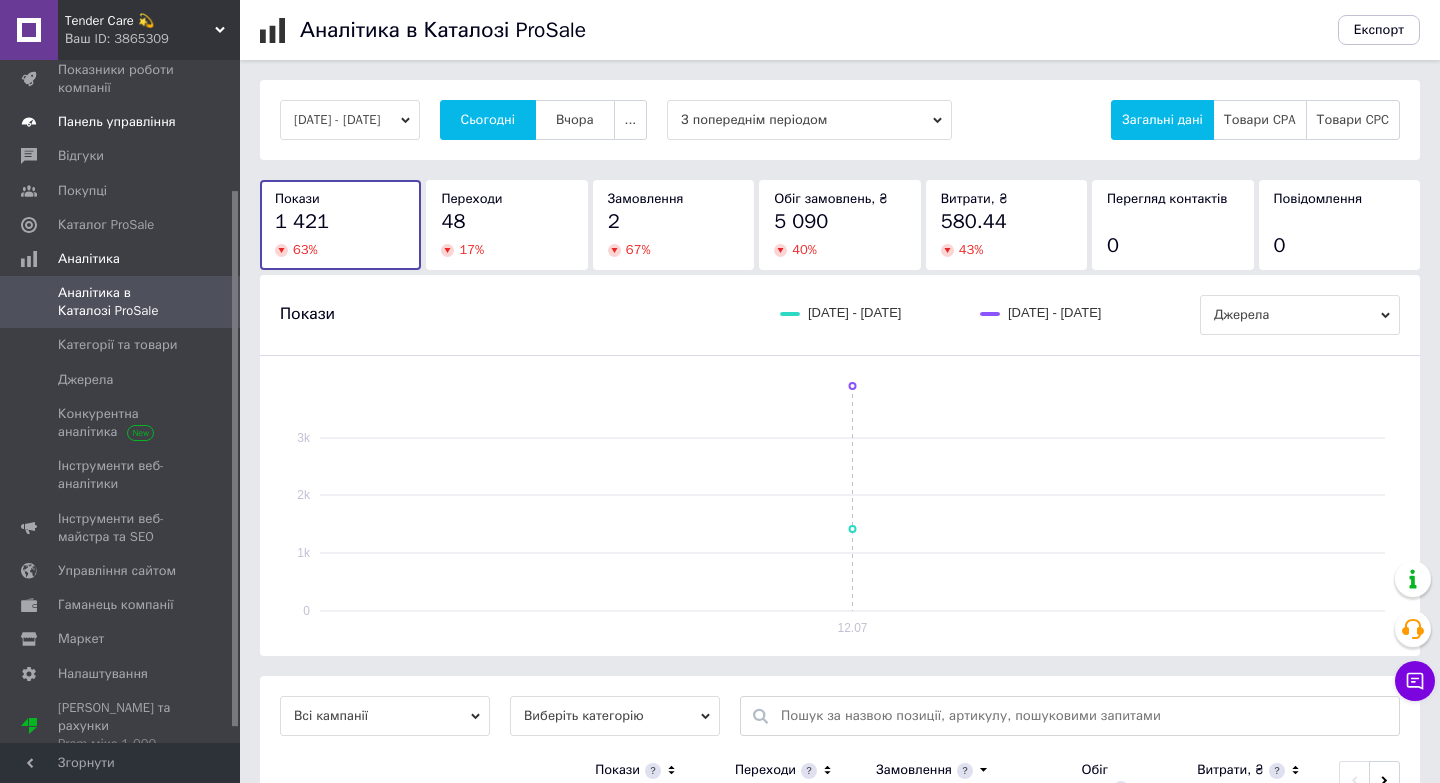 scroll, scrollTop: 0, scrollLeft: 0, axis: both 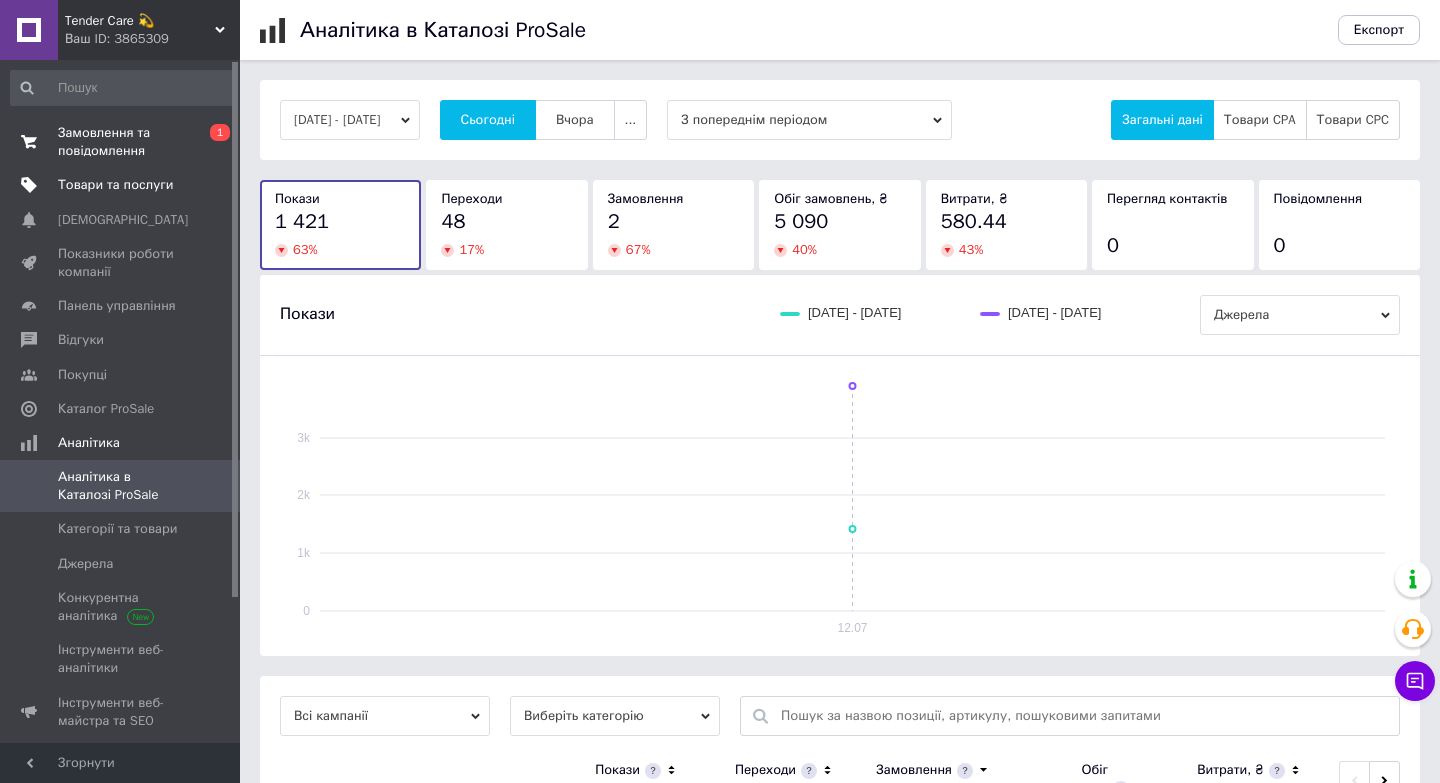 click on "Замовлення та повідомлення" at bounding box center (121, 142) 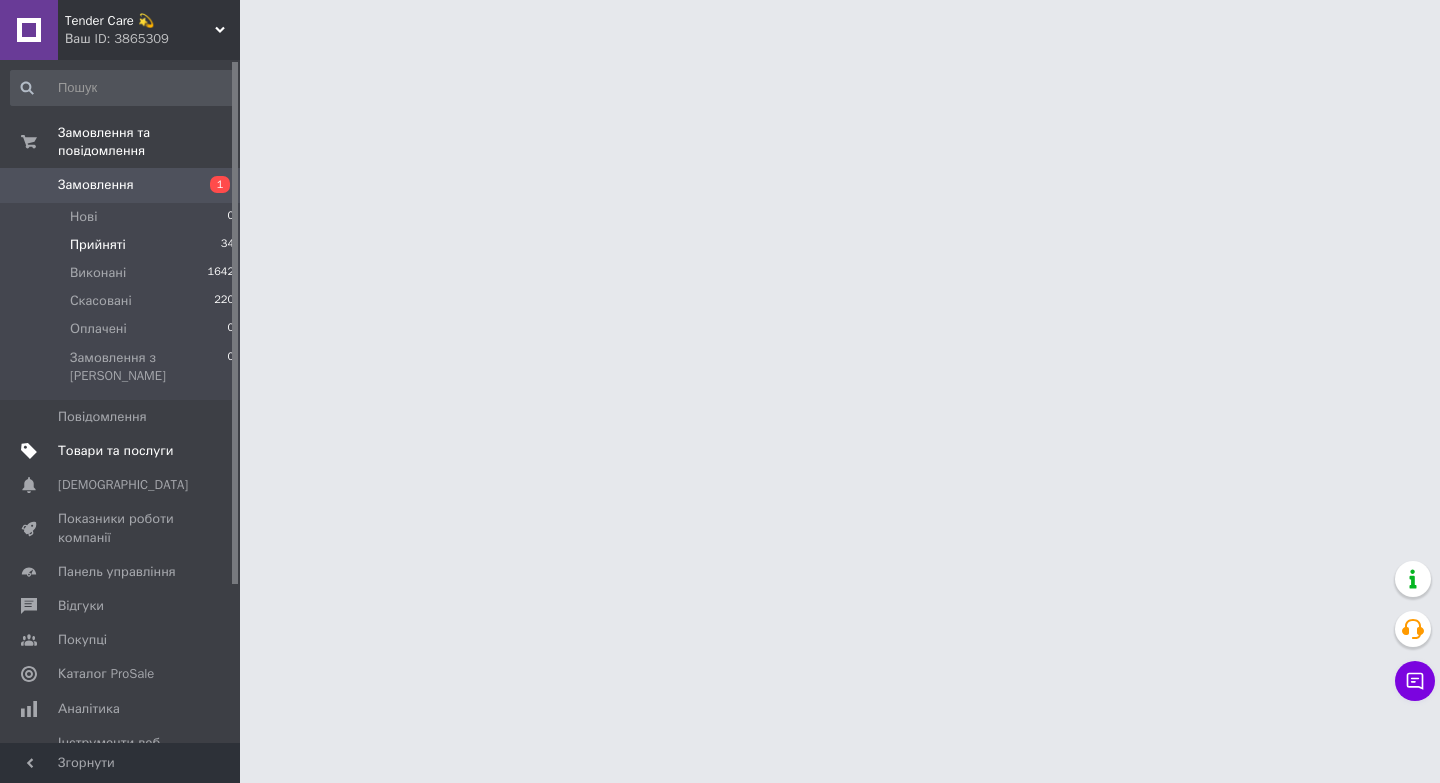 click on "Прийняті 34" at bounding box center (123, 245) 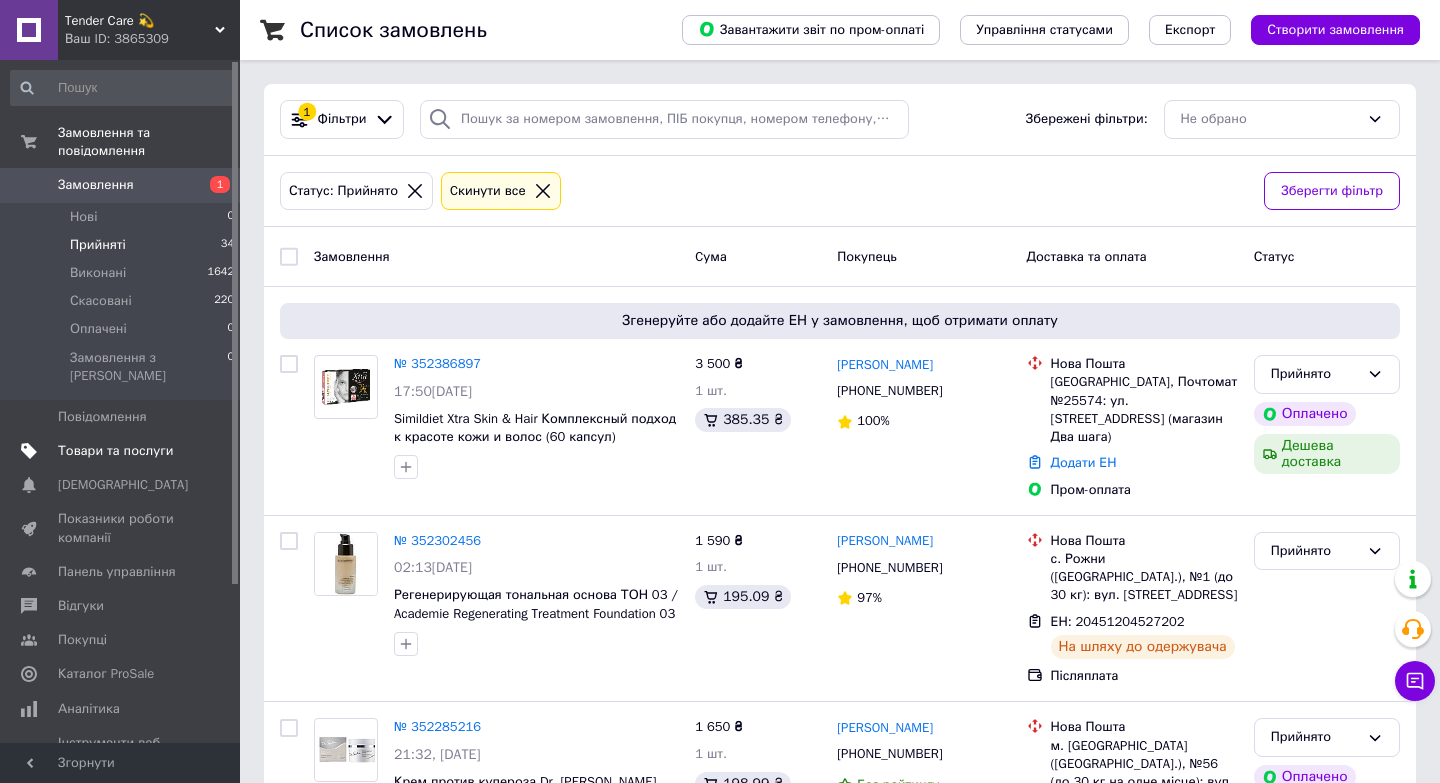 click on "Прийняті 34" at bounding box center (123, 245) 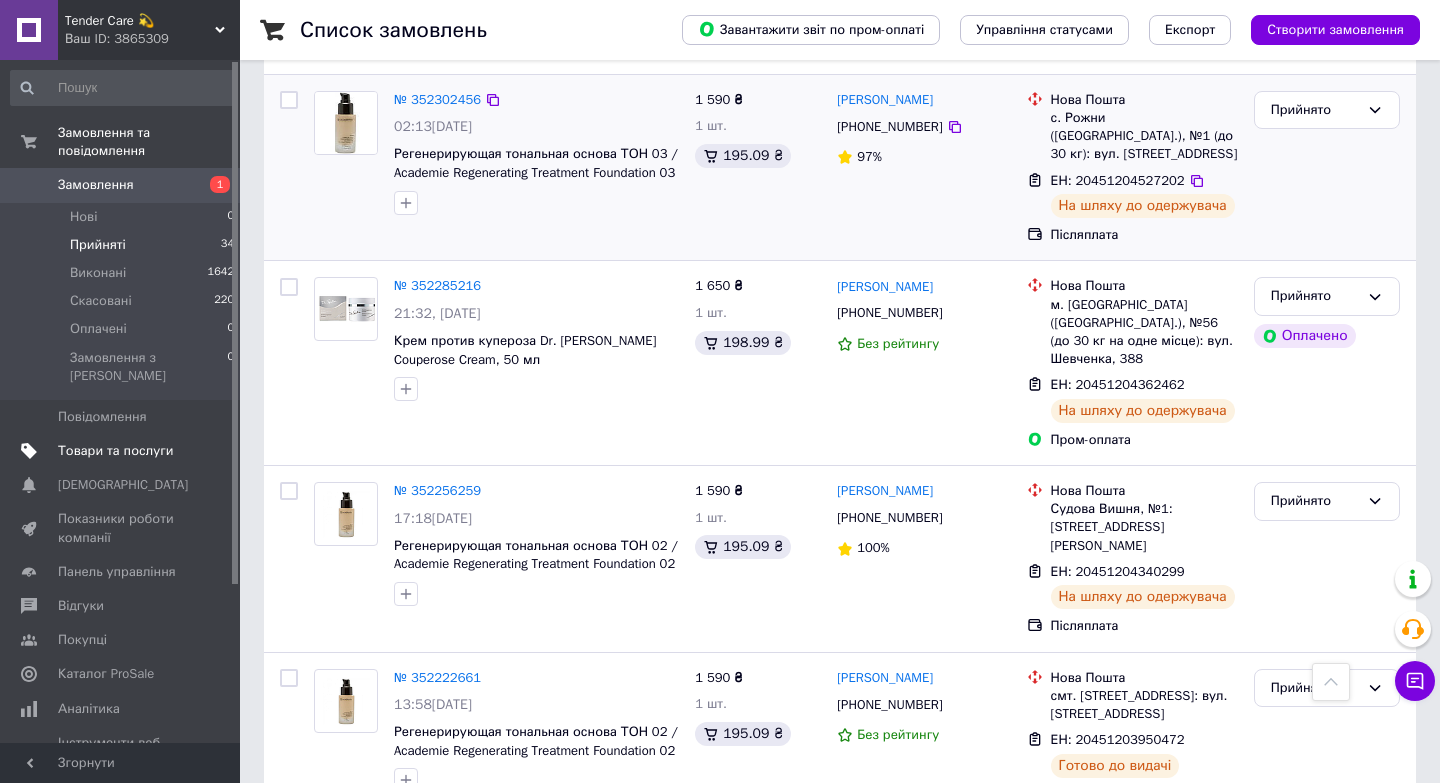 scroll, scrollTop: 0, scrollLeft: 0, axis: both 